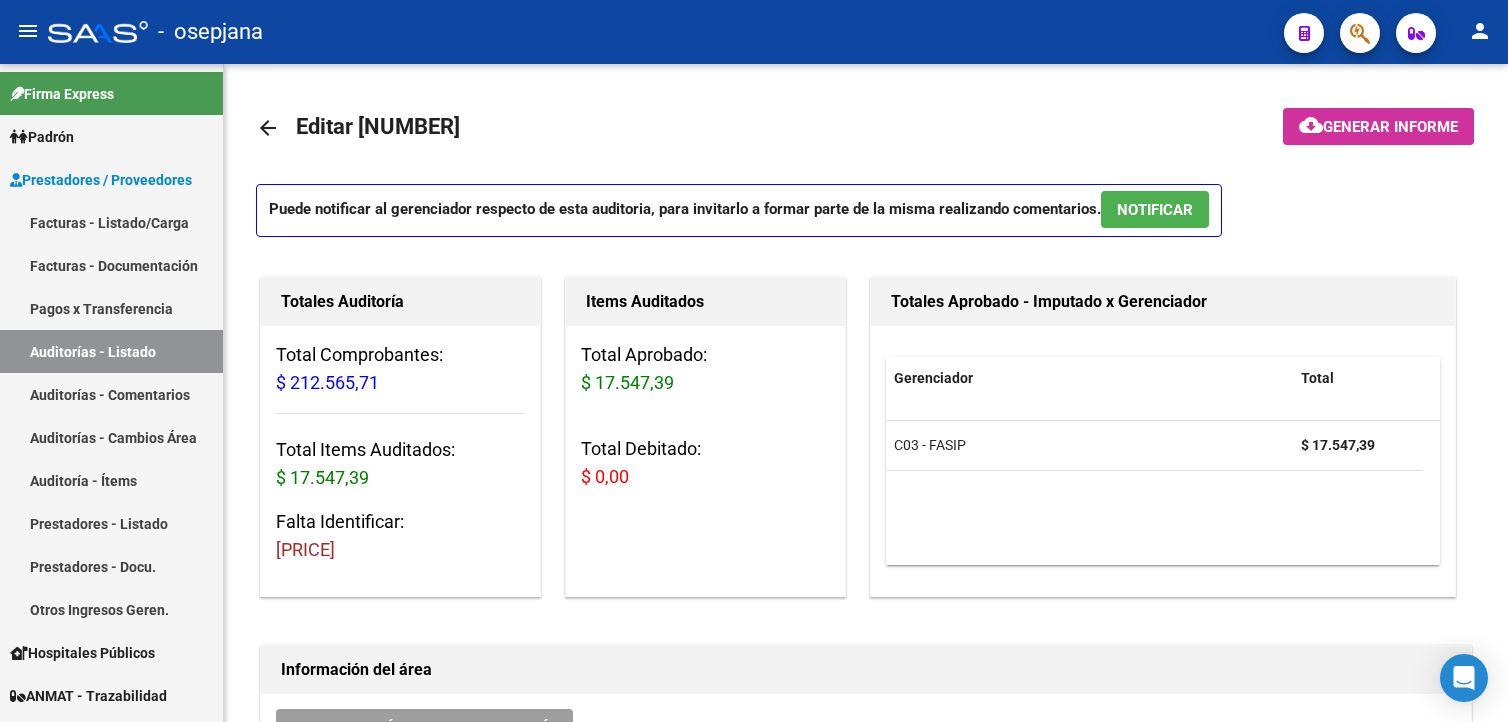 scroll, scrollTop: 0, scrollLeft: 0, axis: both 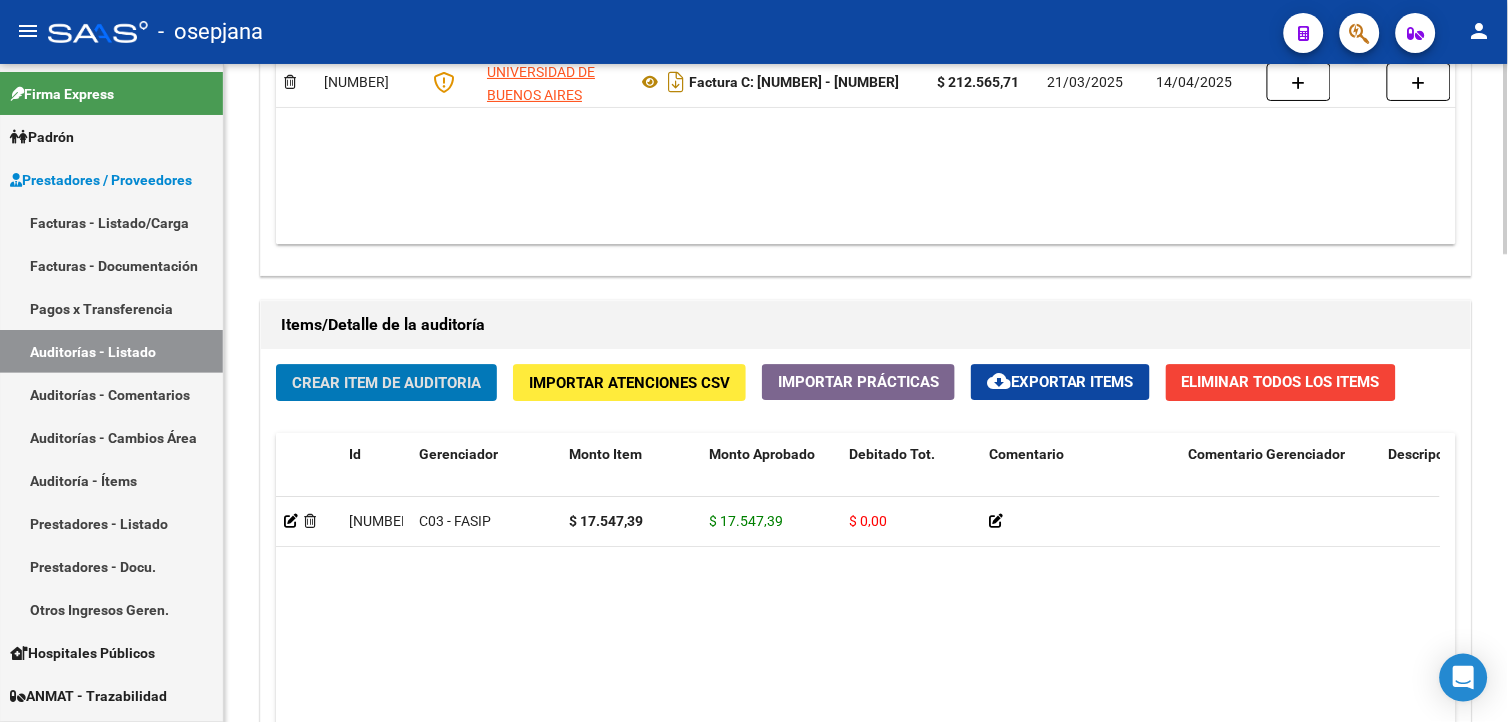click on "Crear Item de Auditoria" 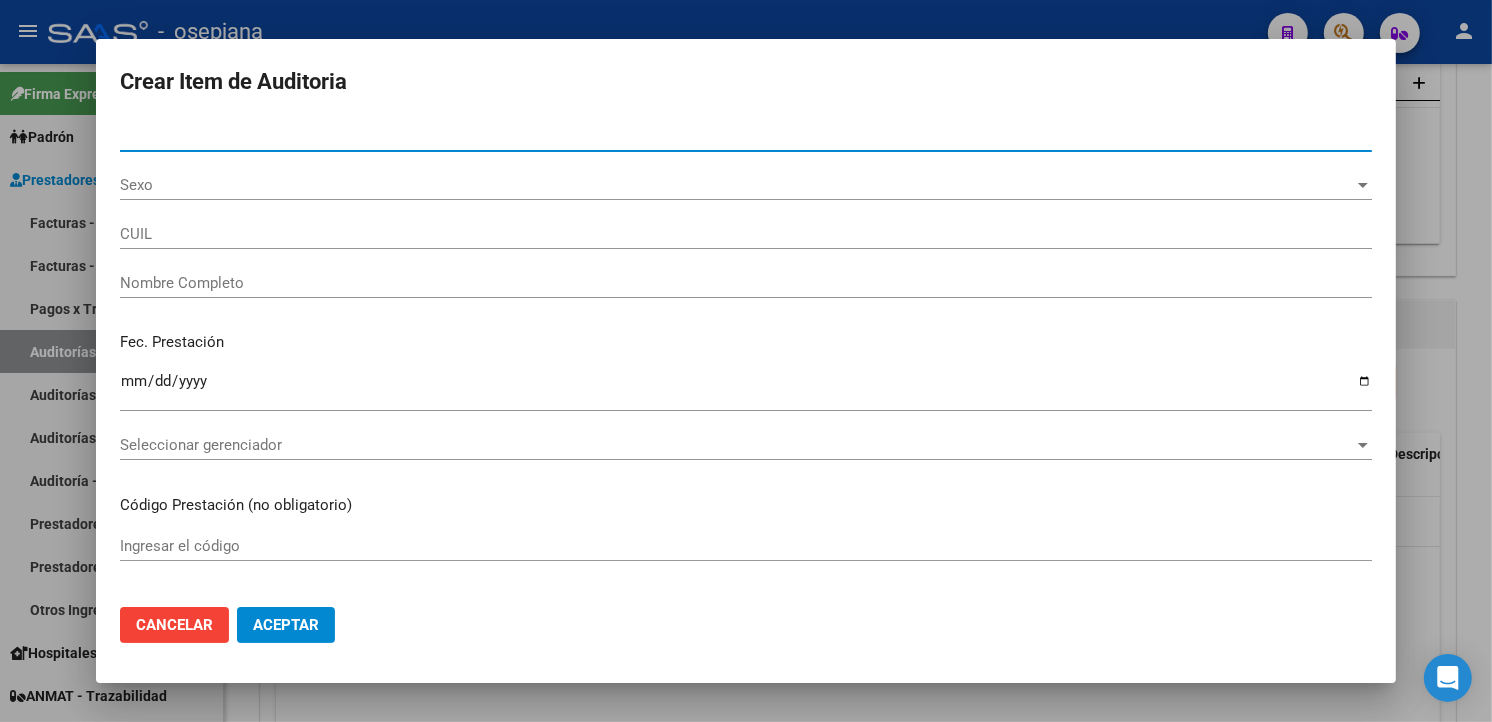 type on "[NUMBER]" 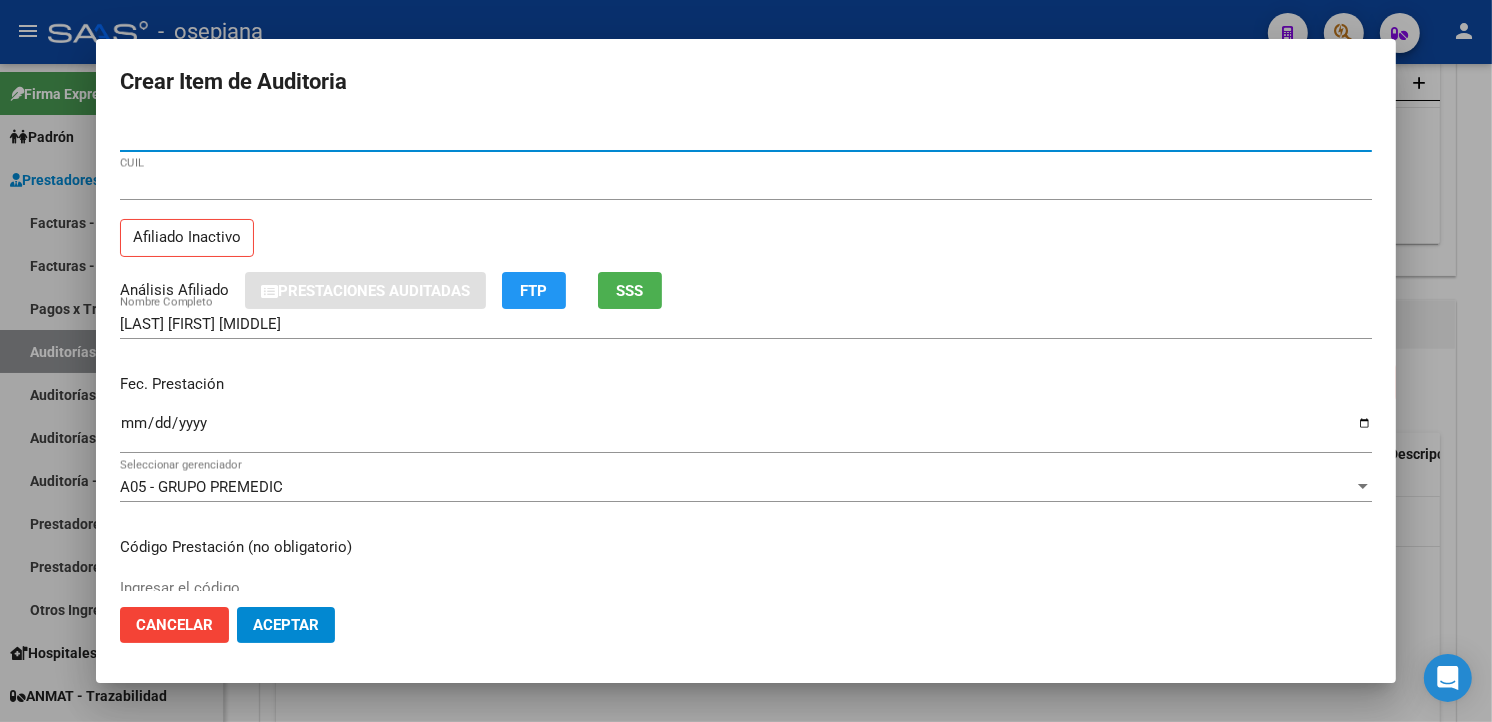 type on "[NUMBER]" 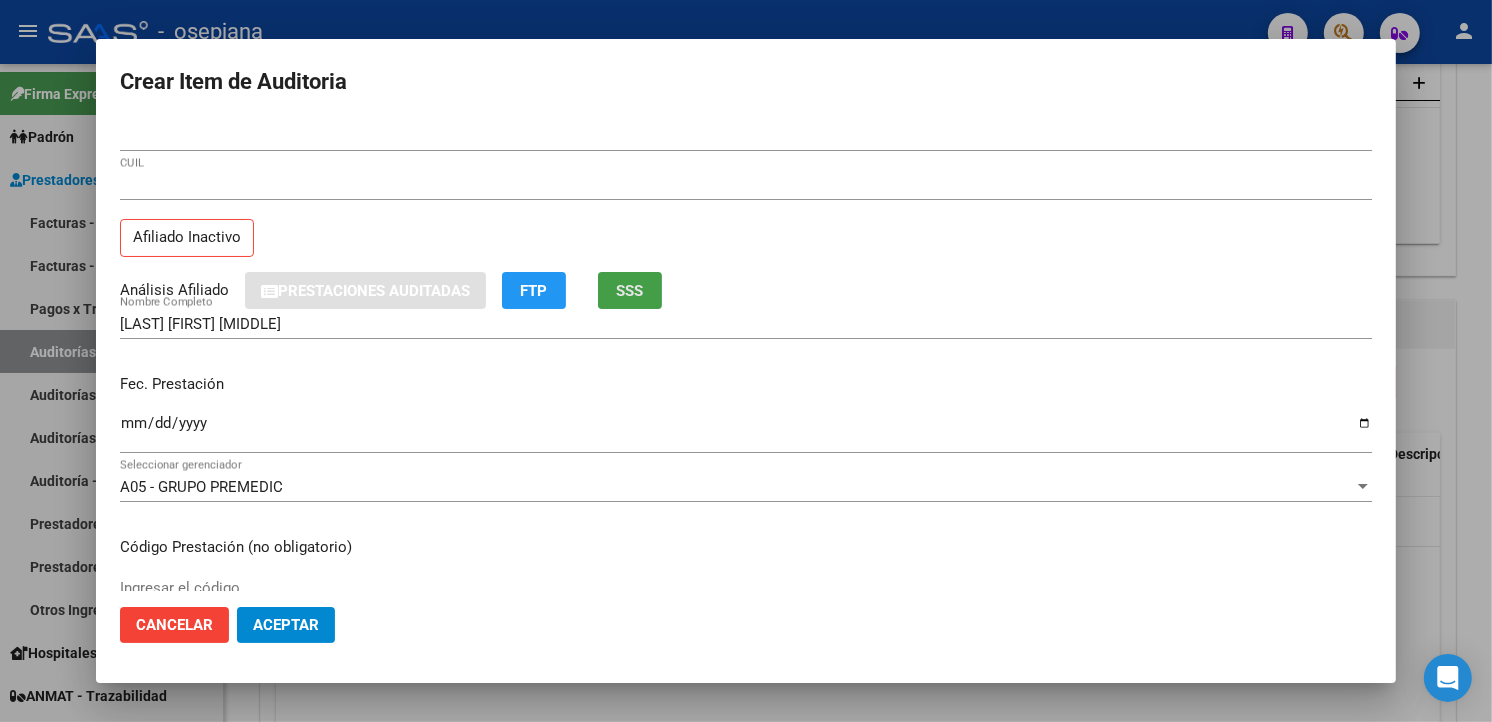 click on "SSS" 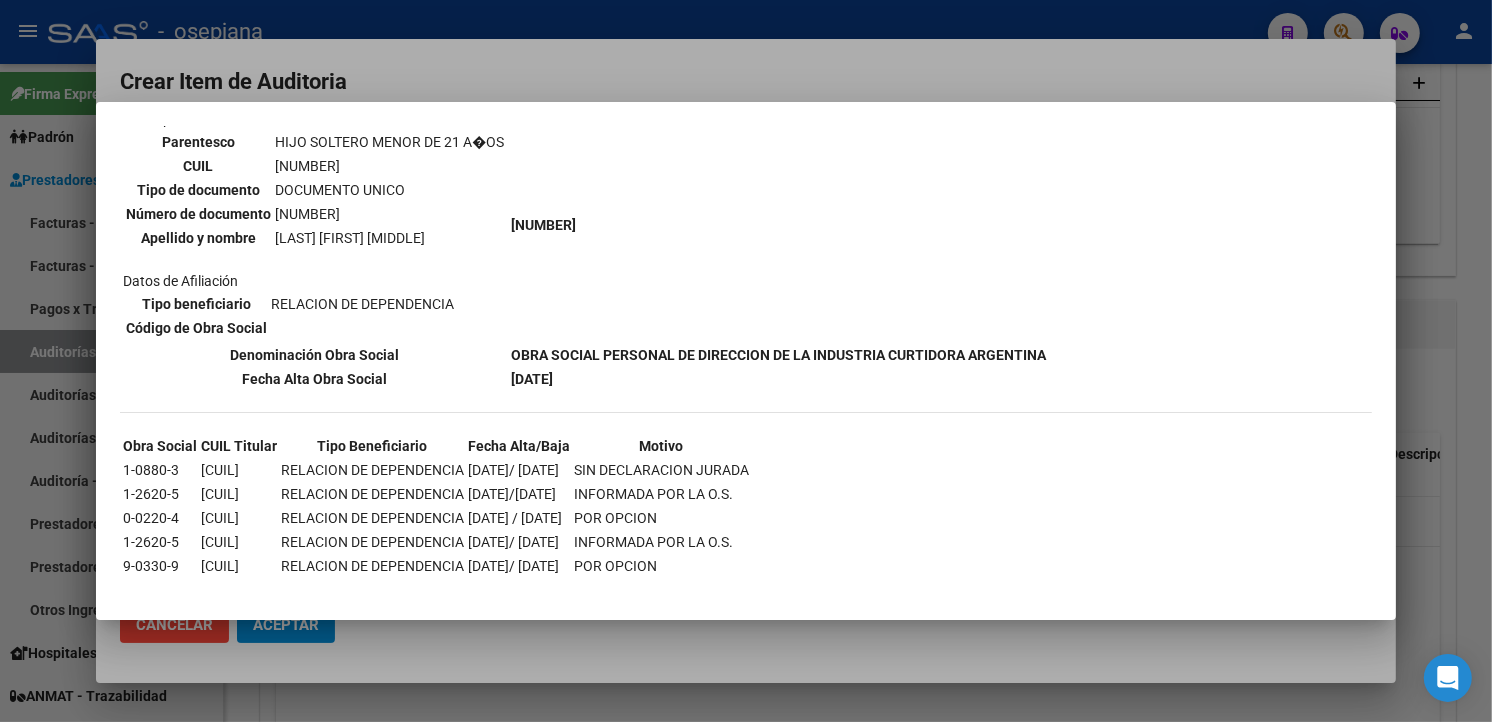 scroll, scrollTop: 162, scrollLeft: 0, axis: vertical 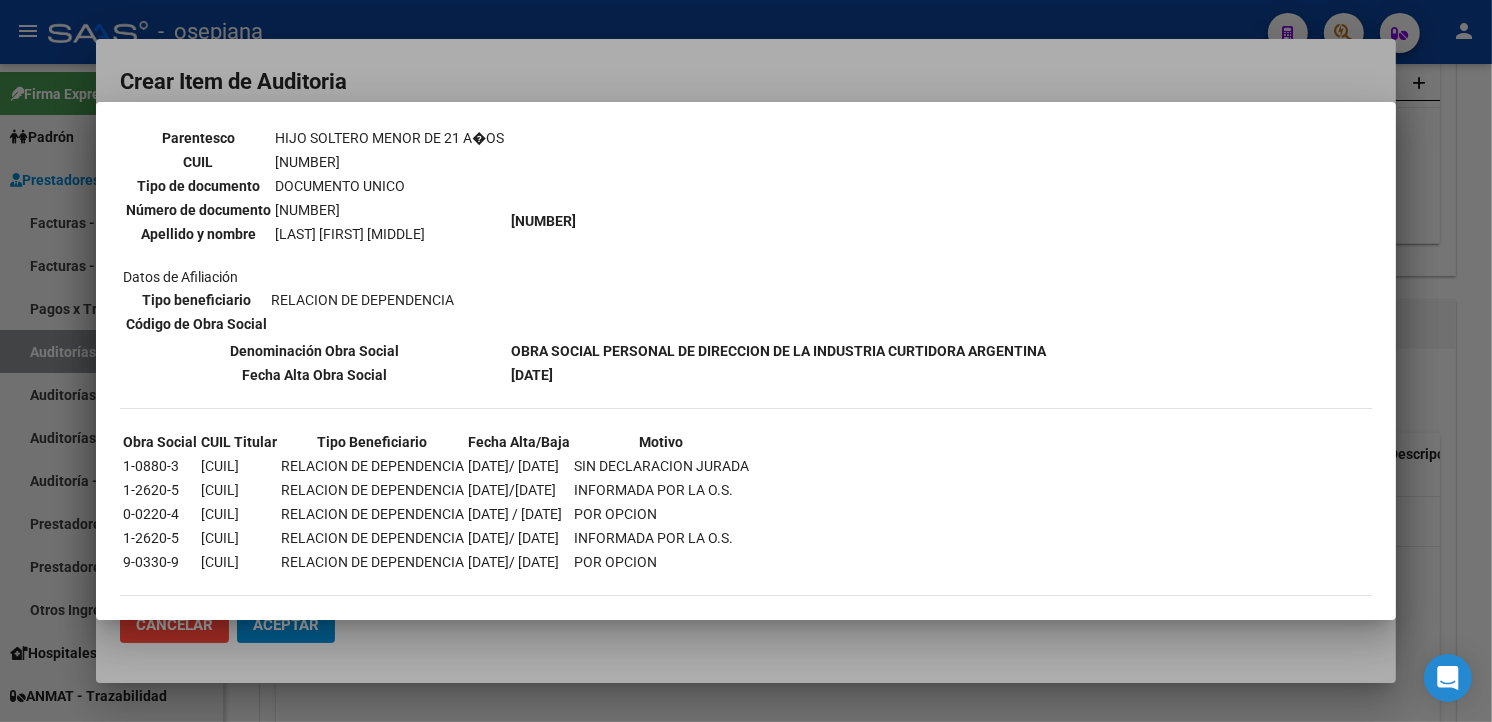 drag, startPoint x: 546, startPoint y: 495, endPoint x: 681, endPoint y: 495, distance: 135 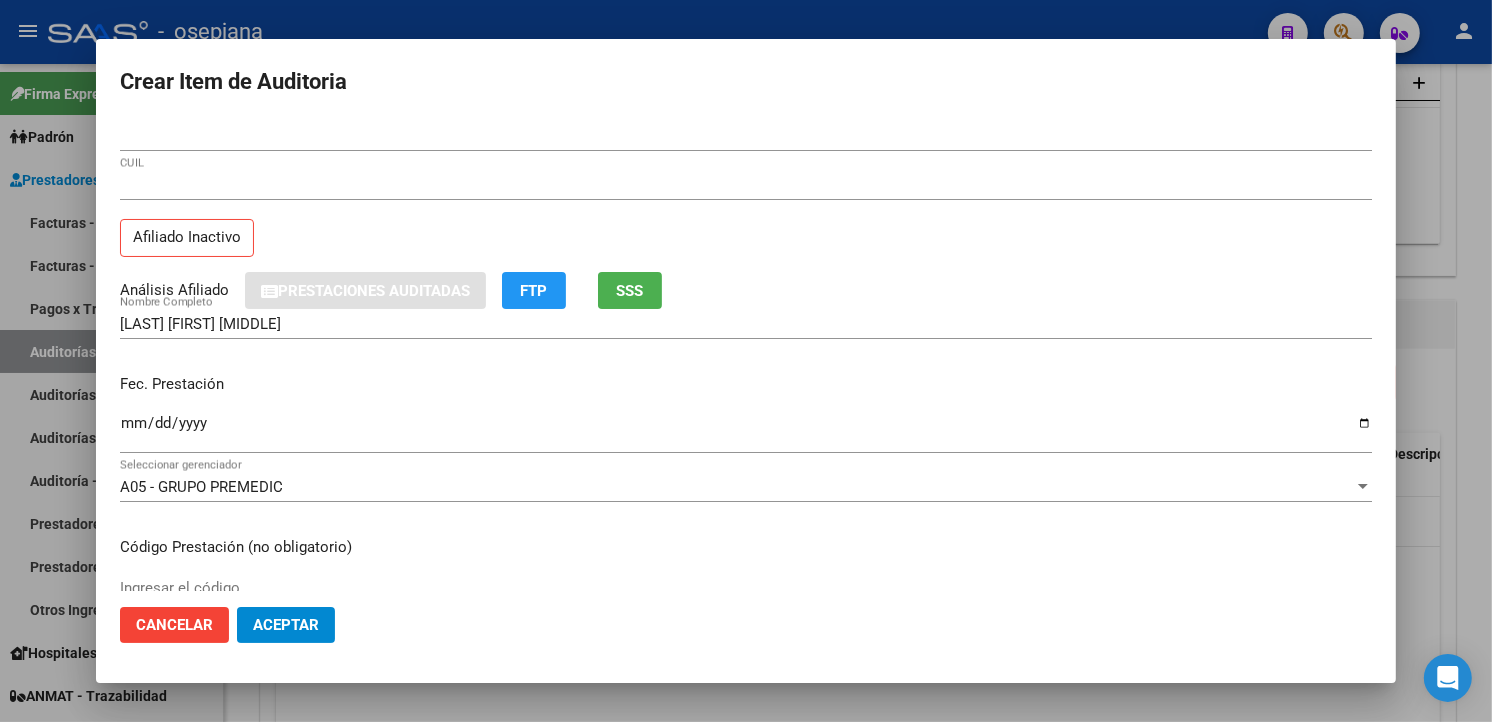 click on "Ingresar la fecha" at bounding box center [746, 431] 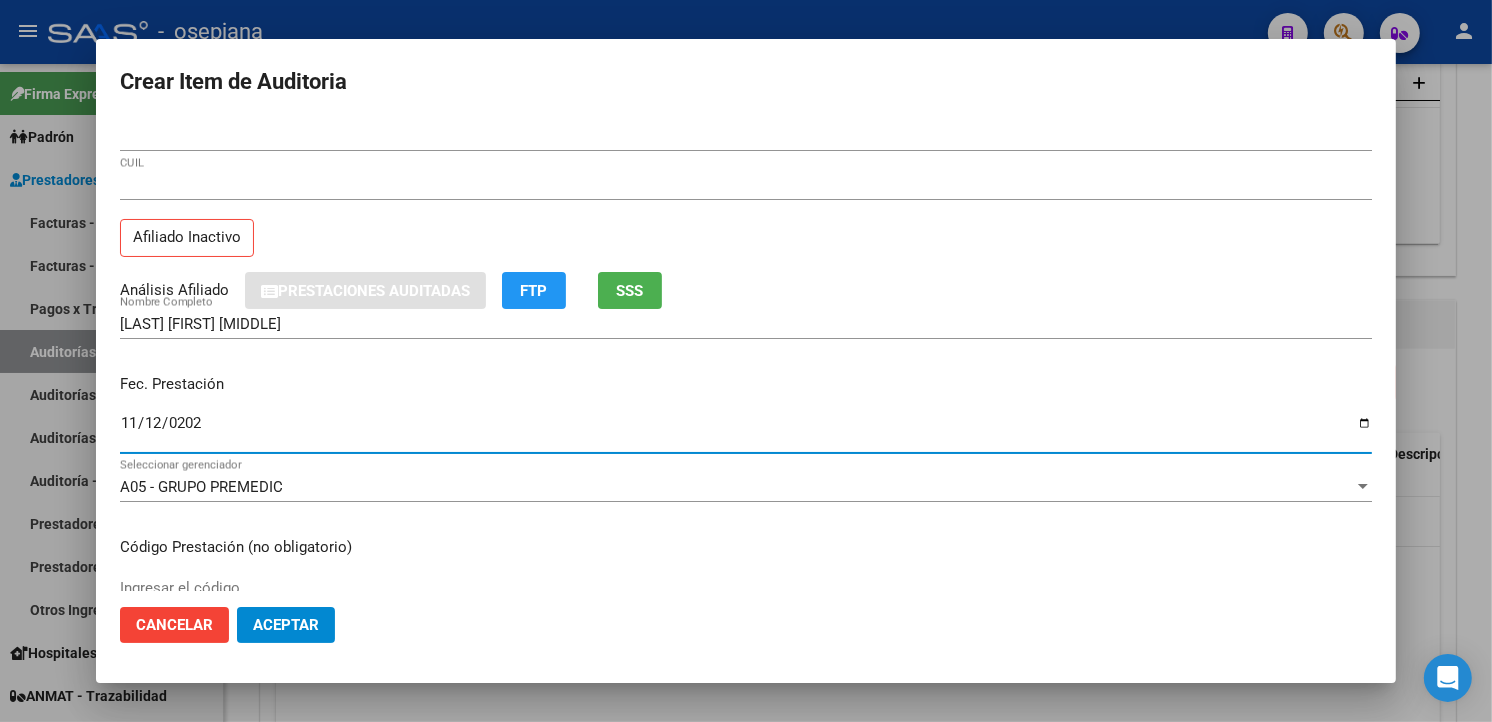type on "2024-11-12" 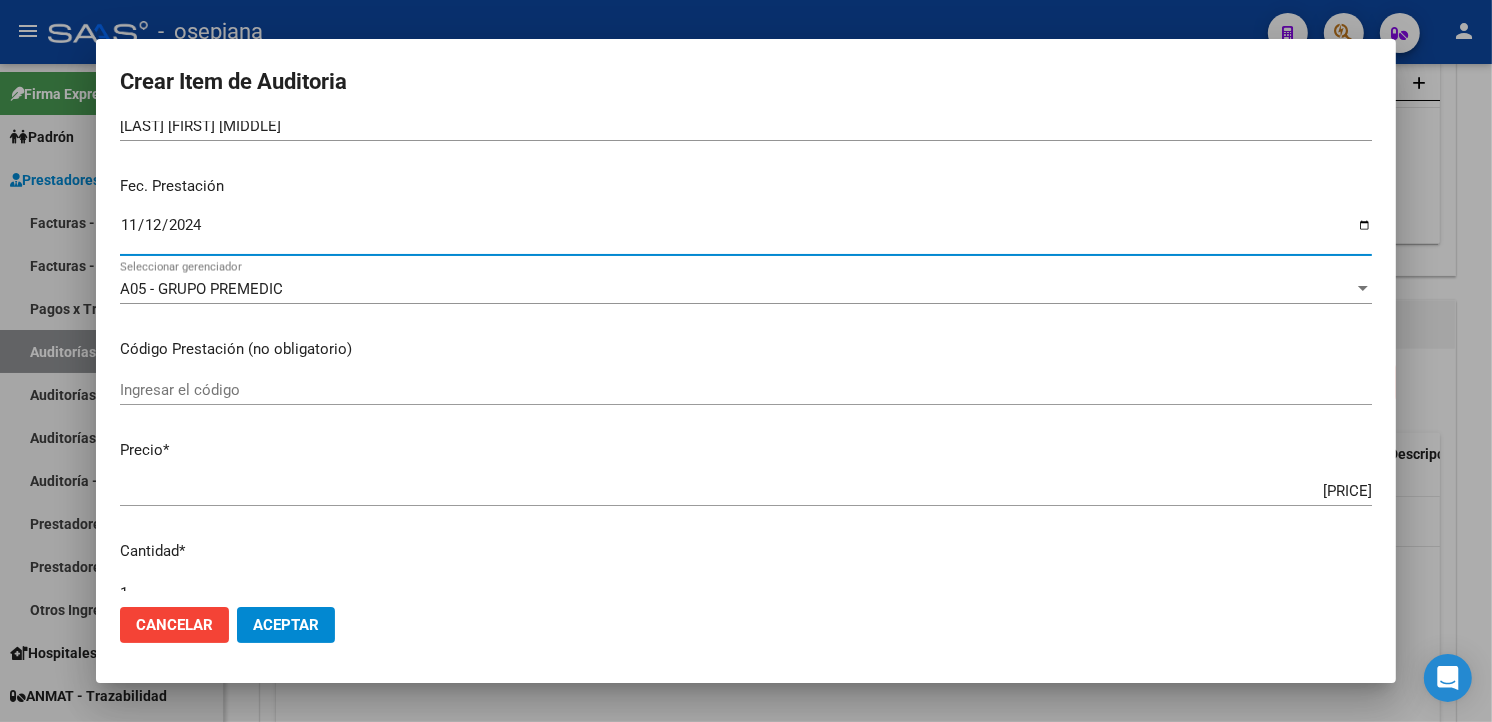 scroll, scrollTop: 222, scrollLeft: 0, axis: vertical 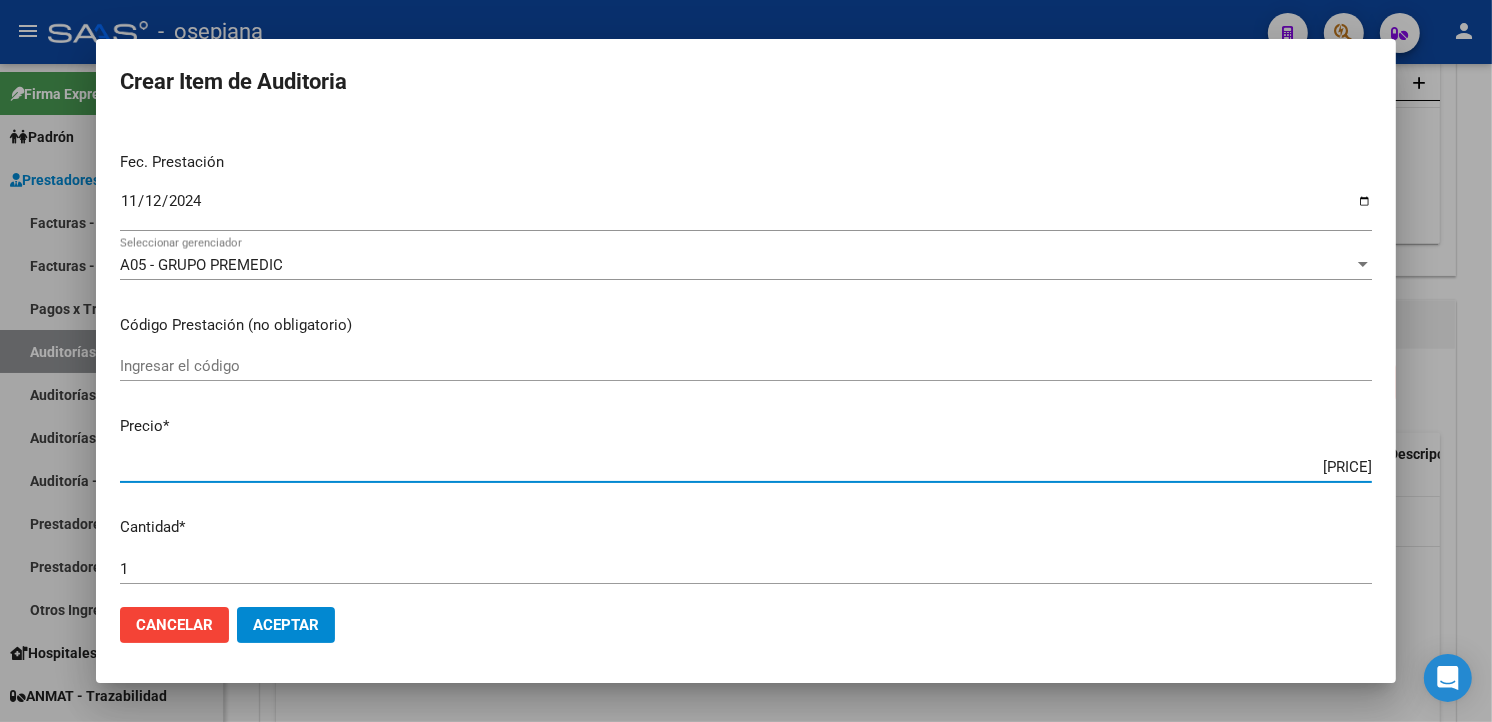 drag, startPoint x: 1270, startPoint y: 463, endPoint x: 1495, endPoint y: 462, distance: 225.00223 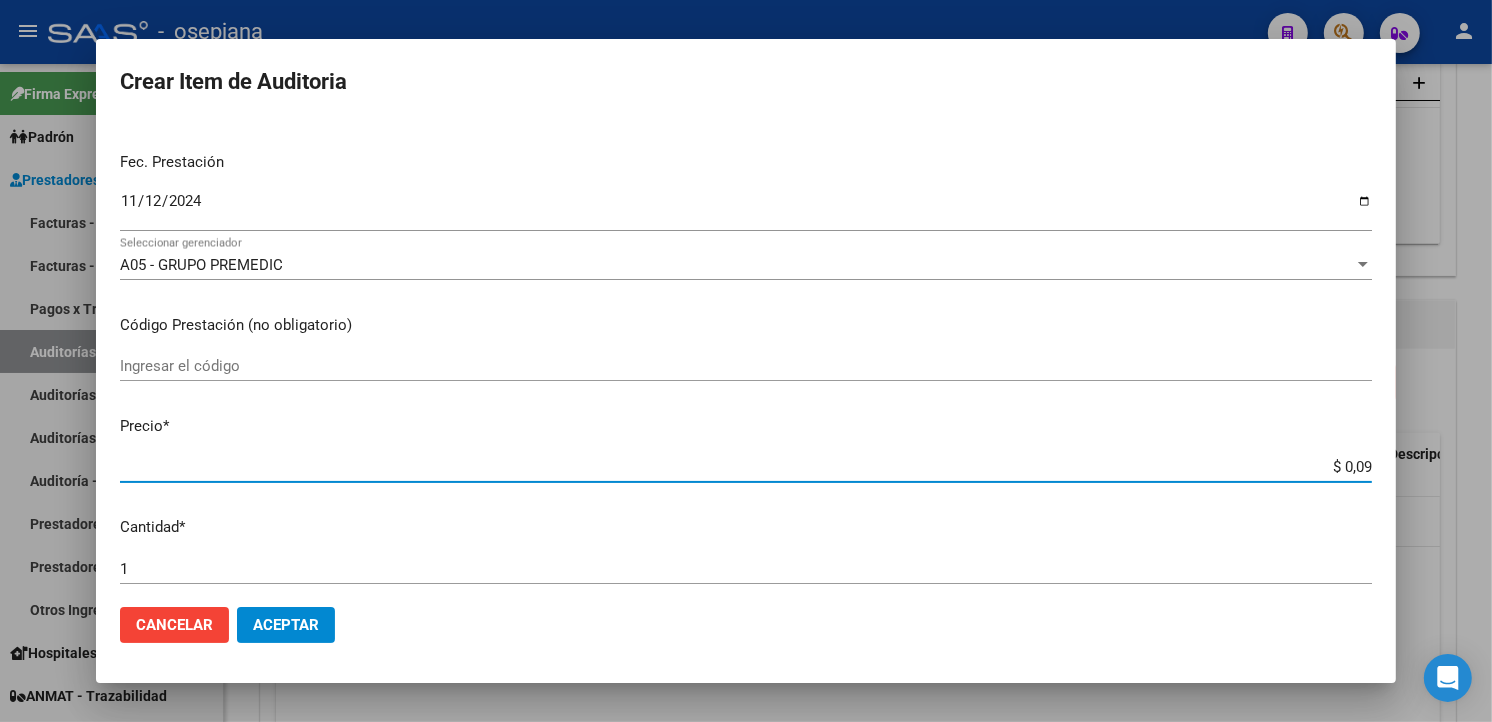 type on "$ 0,93" 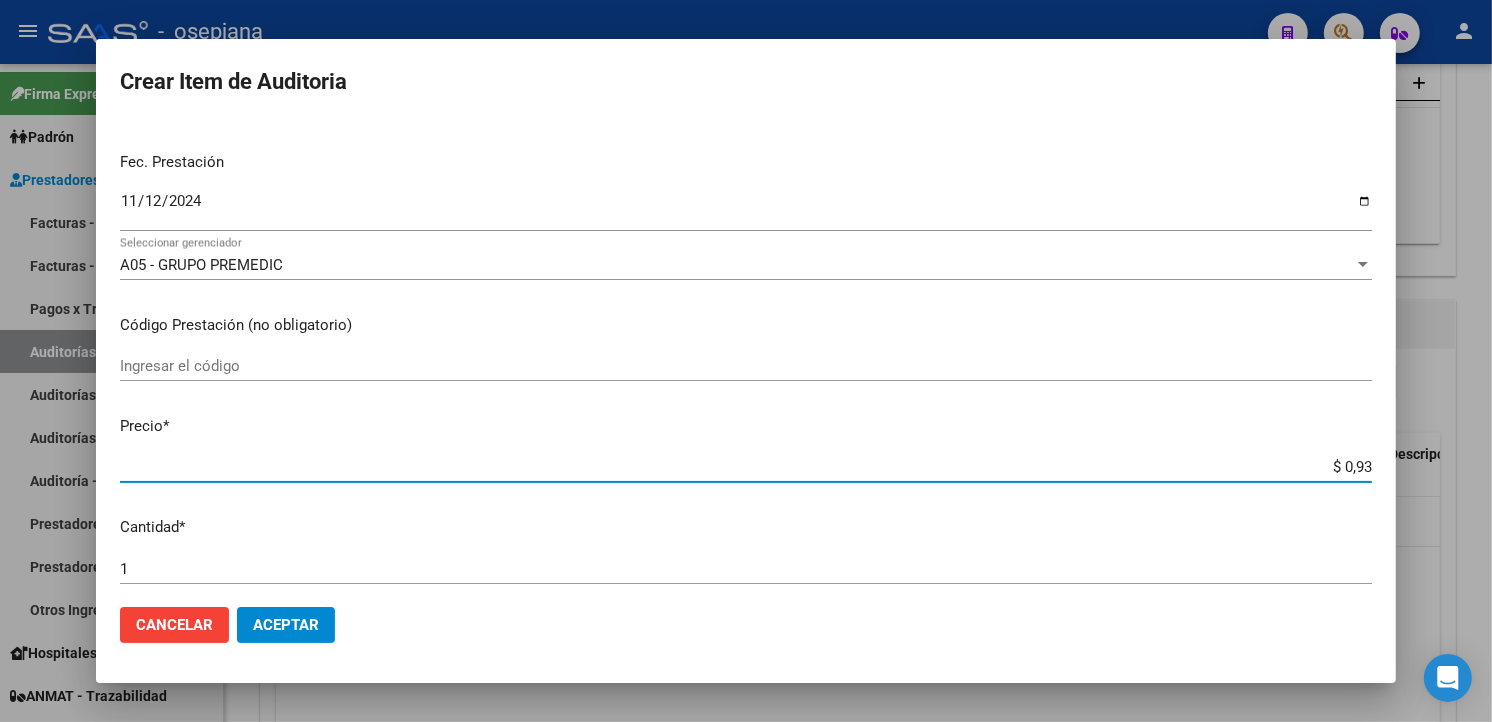 type on "$ [AMOUNT]" 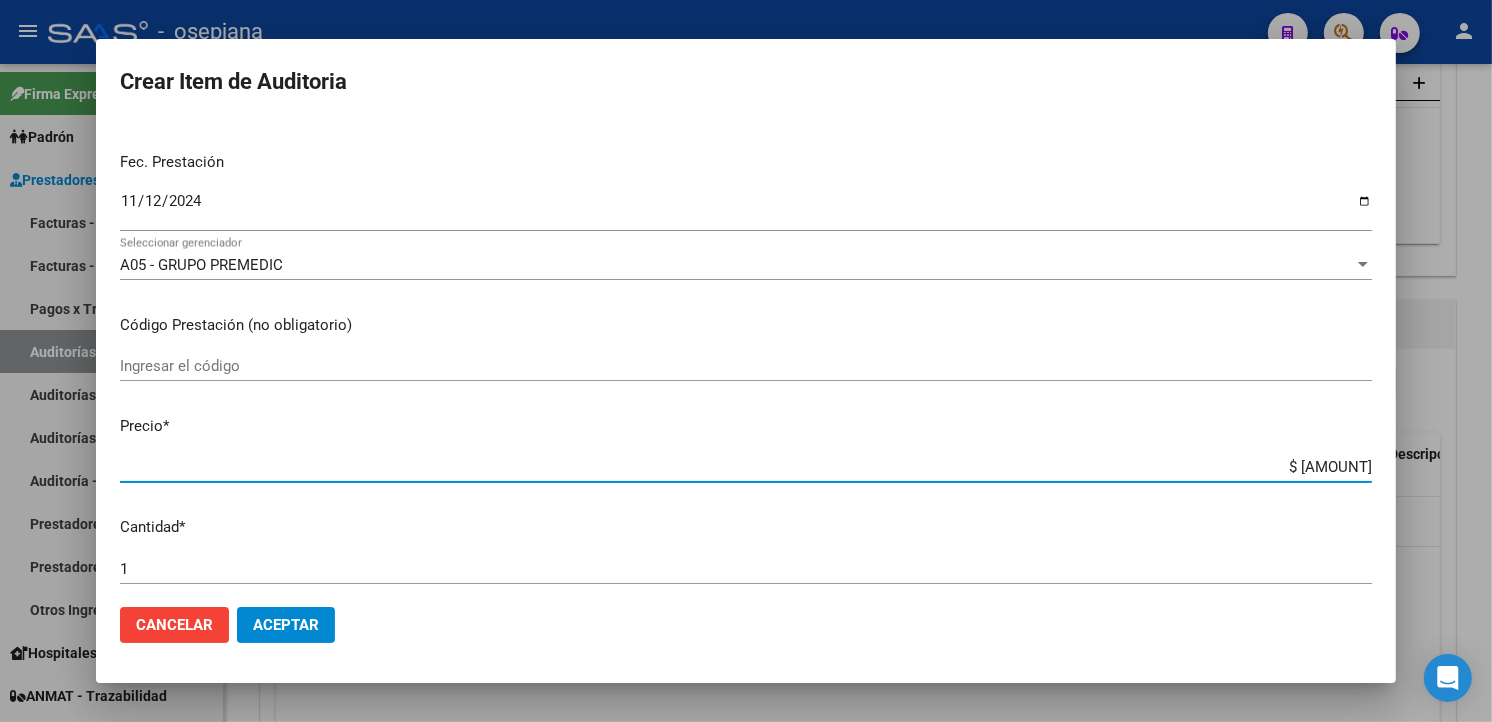 type on "$ 93,41" 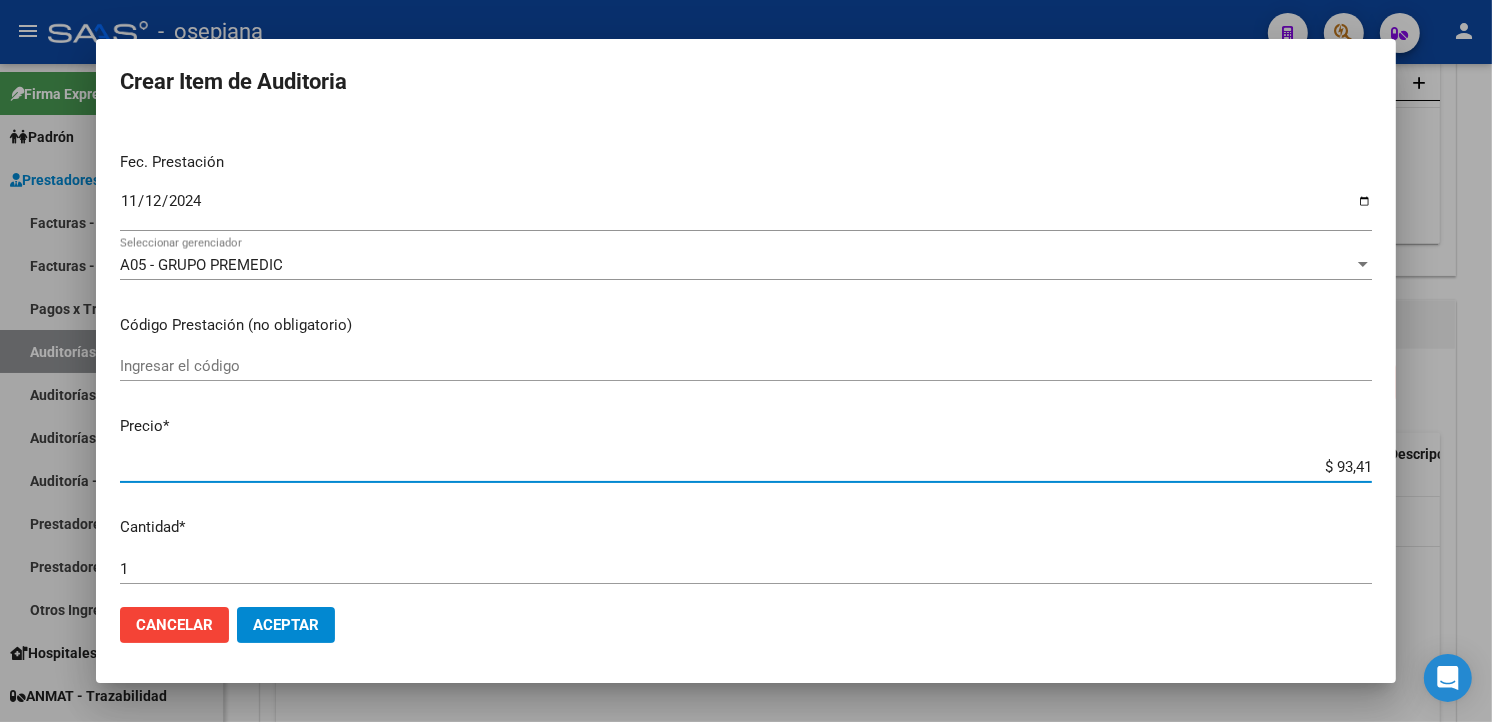 type on "$ [AMOUNT]" 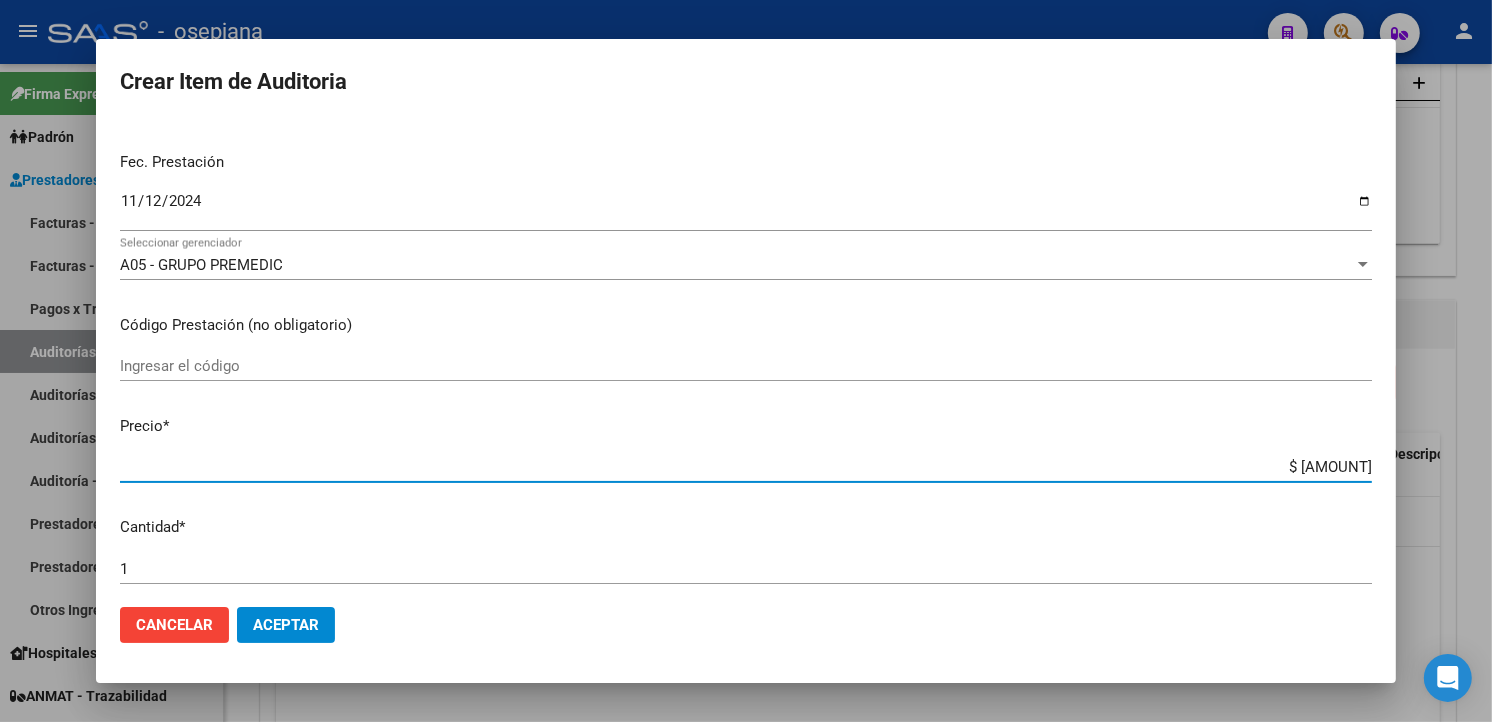 type on "$ [AMOUNT]" 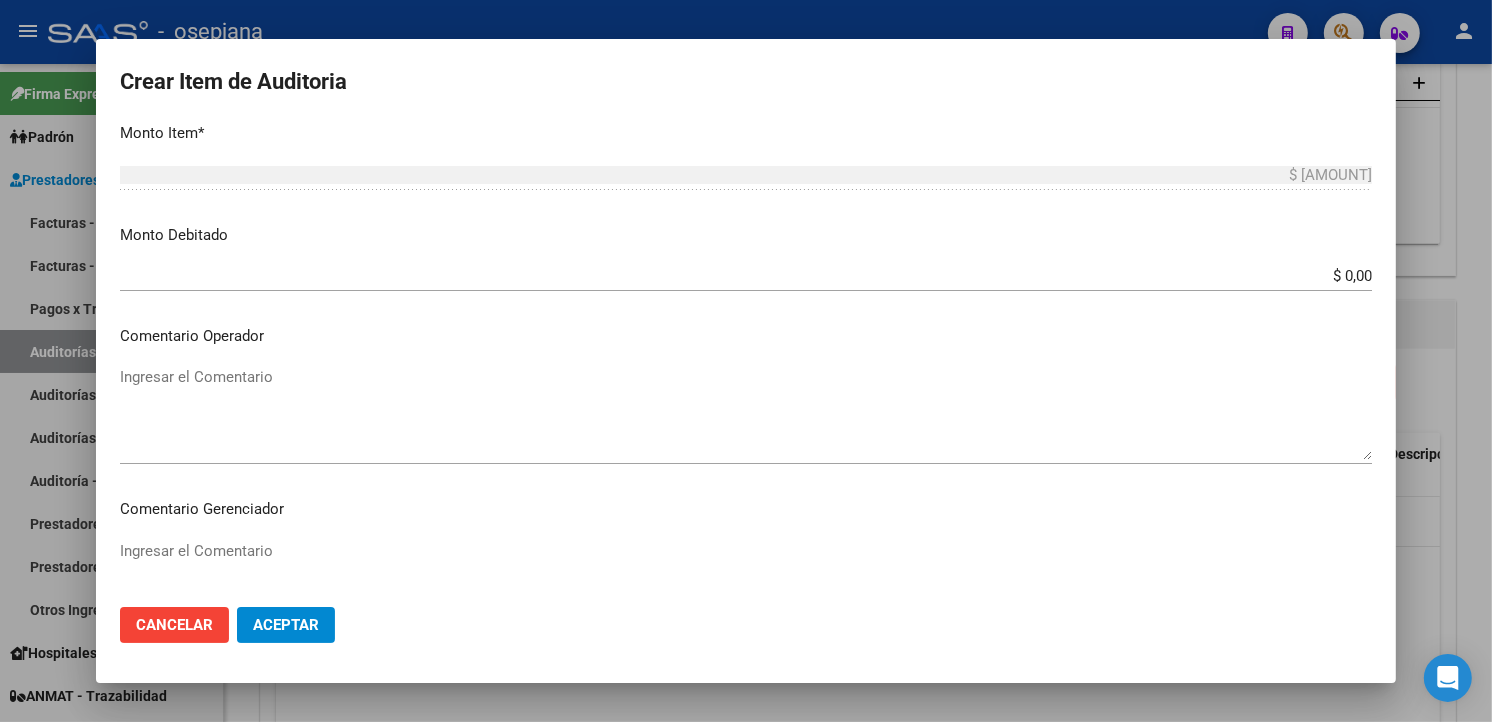 scroll, scrollTop: 1157, scrollLeft: 0, axis: vertical 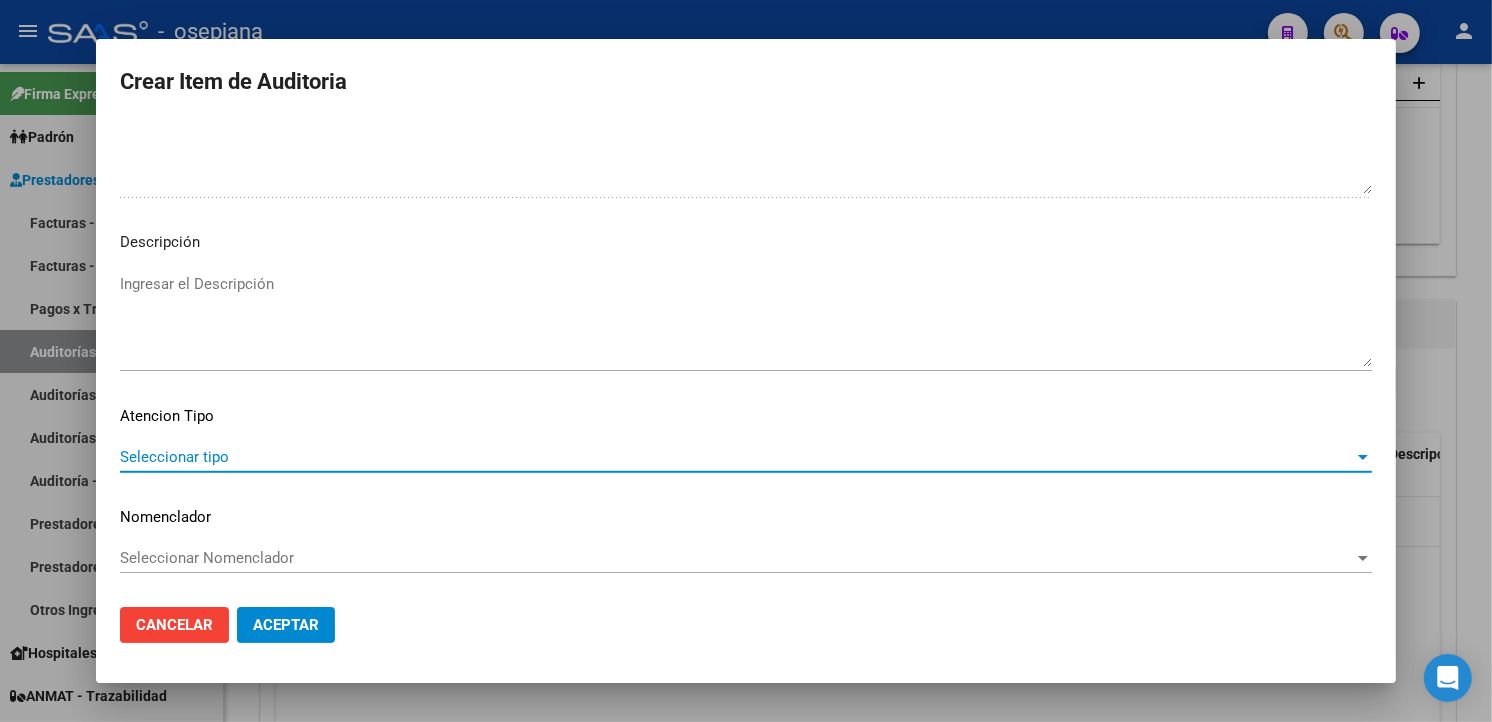 click on "Seleccionar tipo" at bounding box center (737, 457) 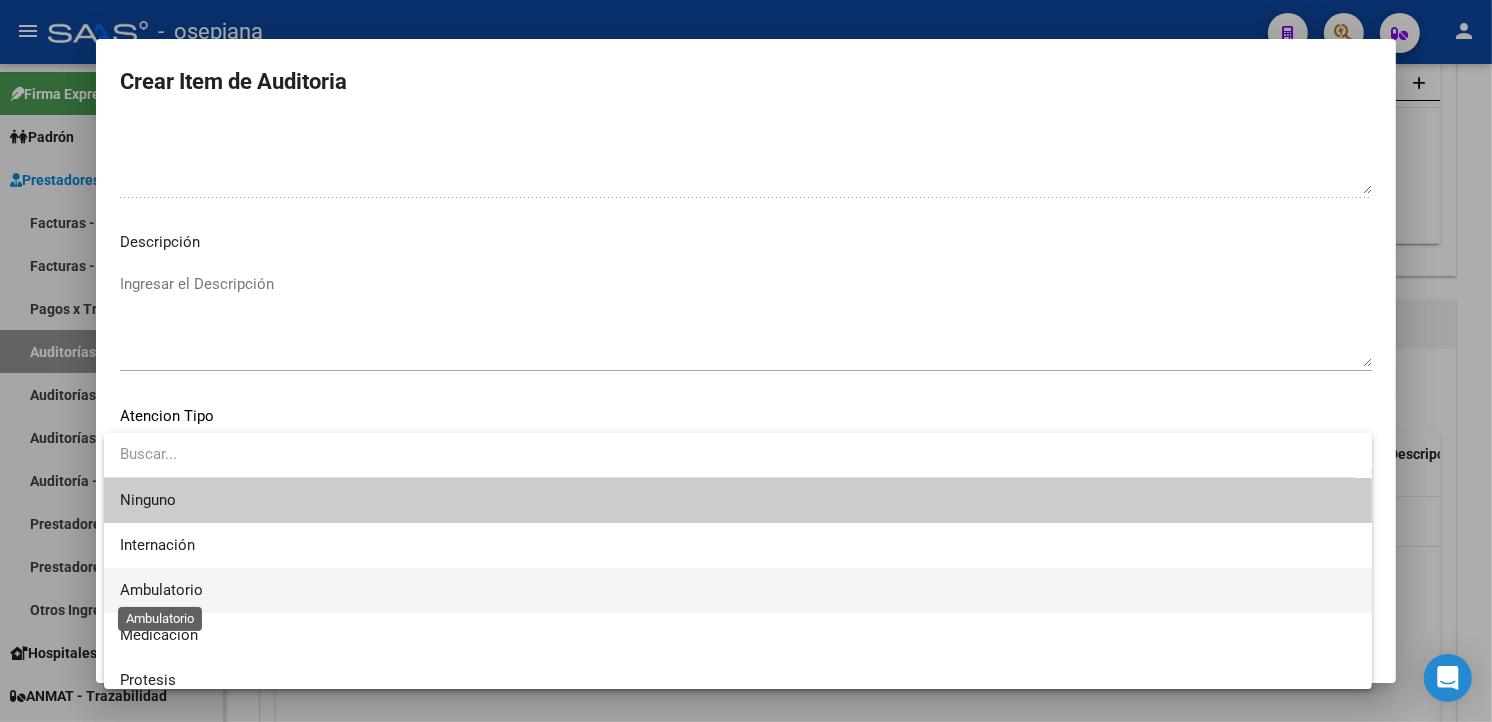click on "Ambulatorio" at bounding box center (161, 590) 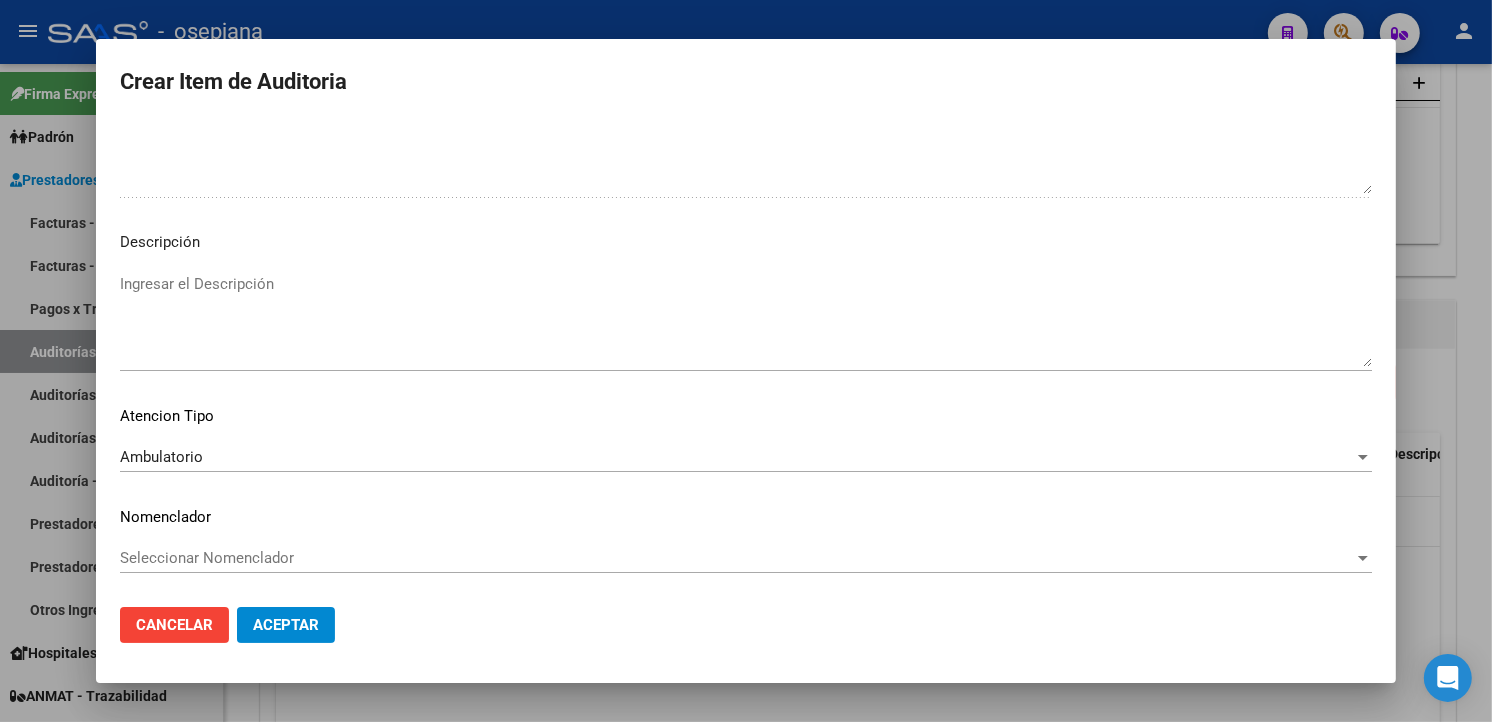 click on "Seleccionar Nomenclador Seleccionar Nomenclador" 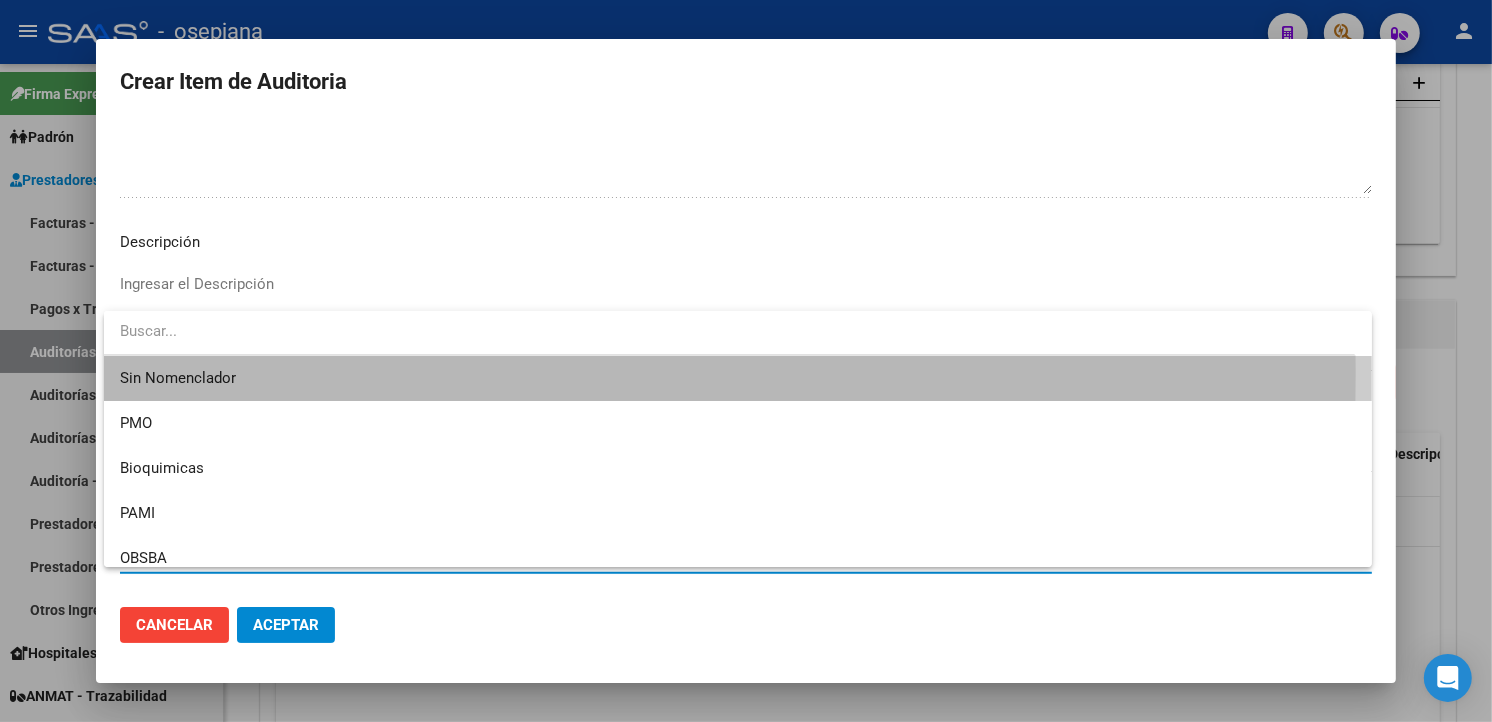 click on "Sin Nomenclador" at bounding box center (738, 378) 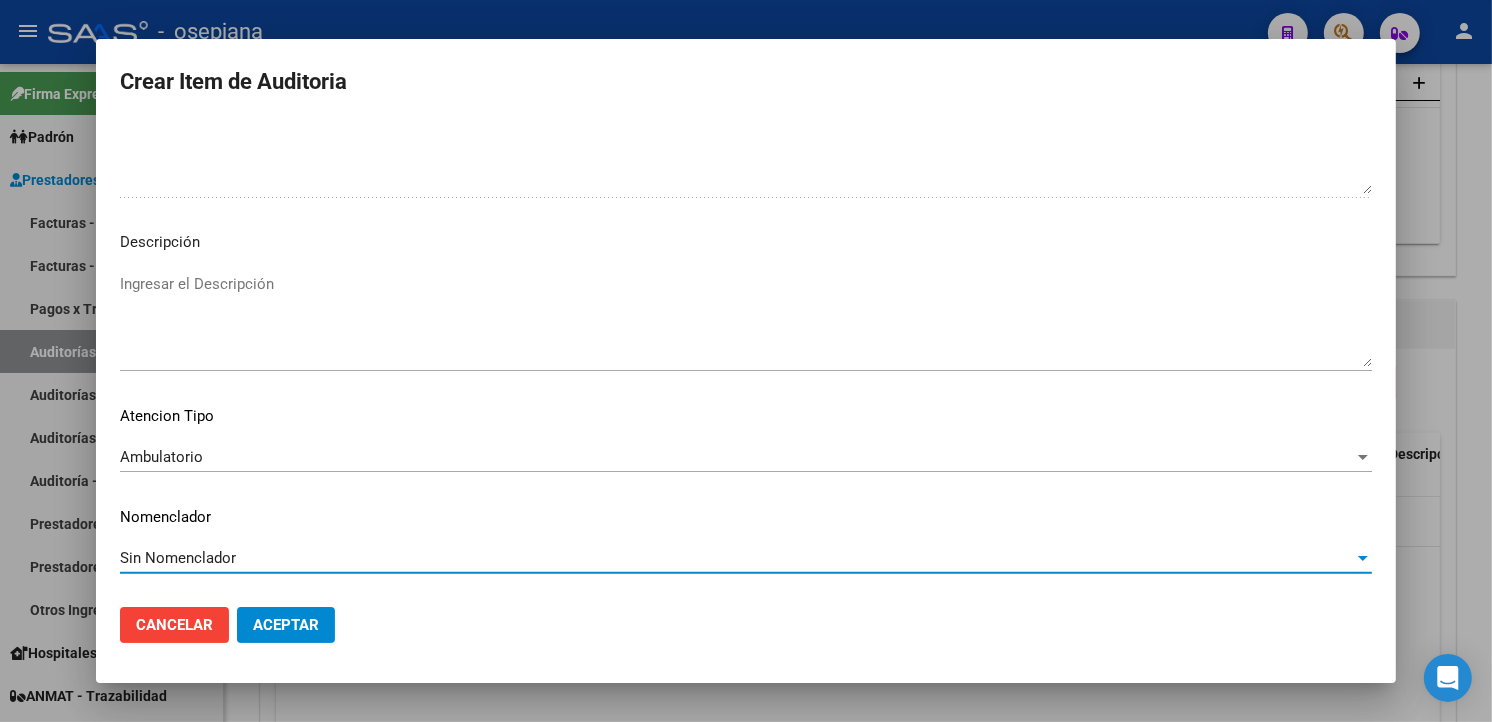 click on "Aceptar" 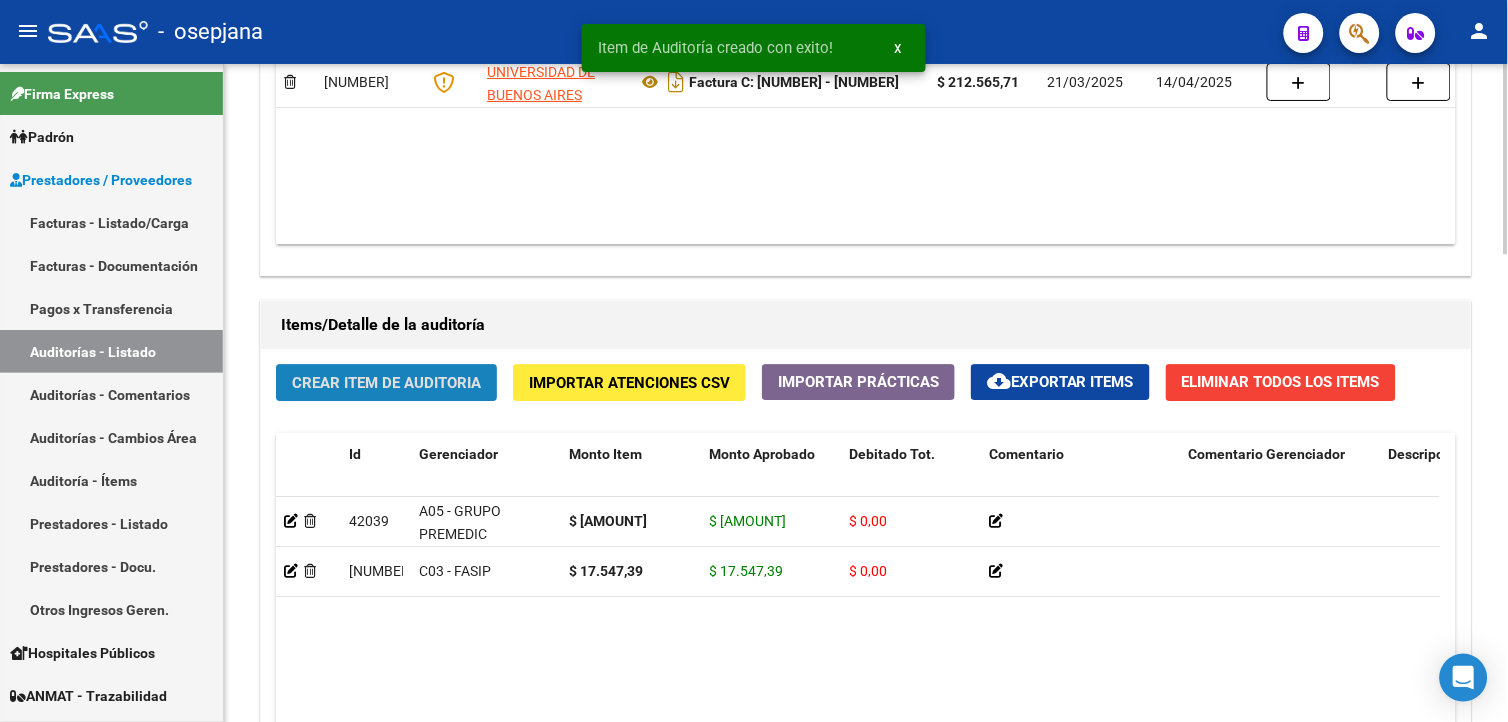 click on "Crear Item de Auditoria" 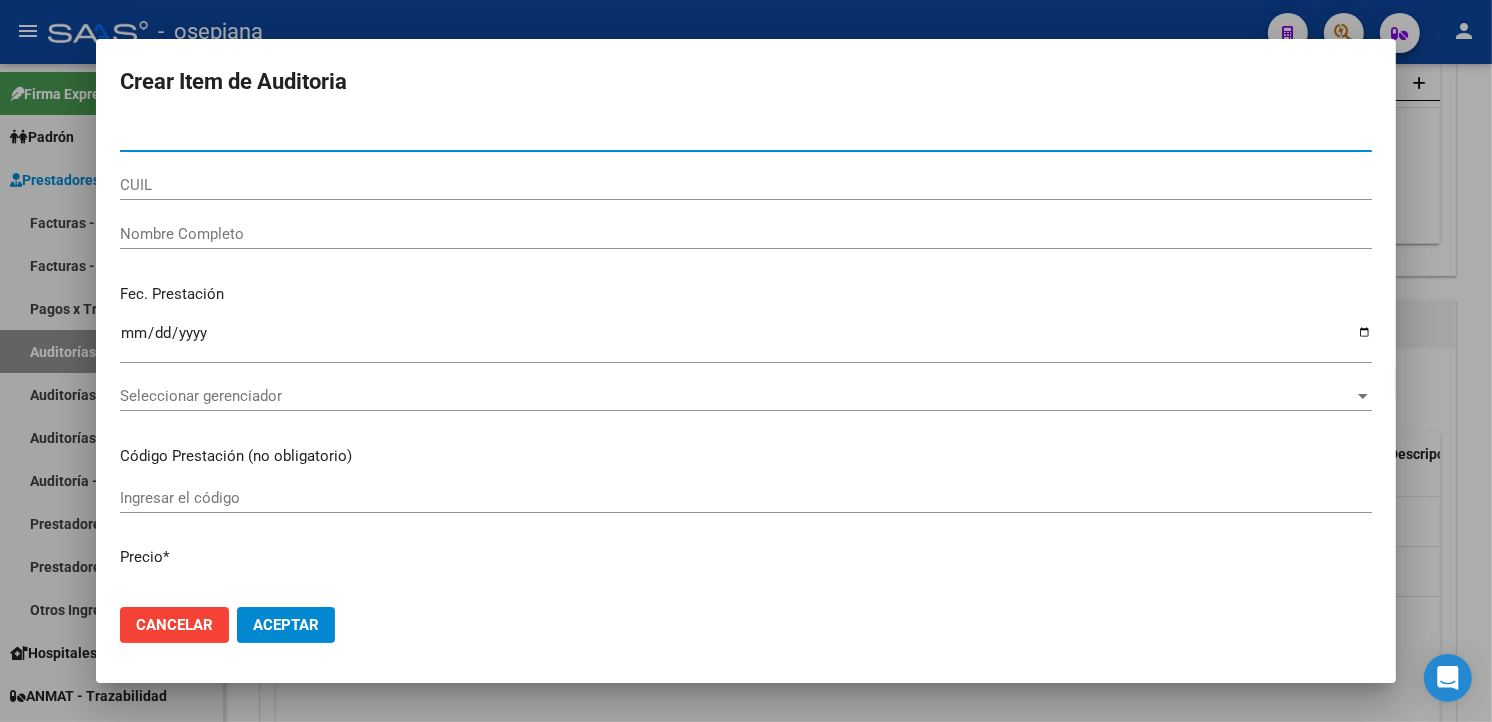 type on "[NUMBER]" 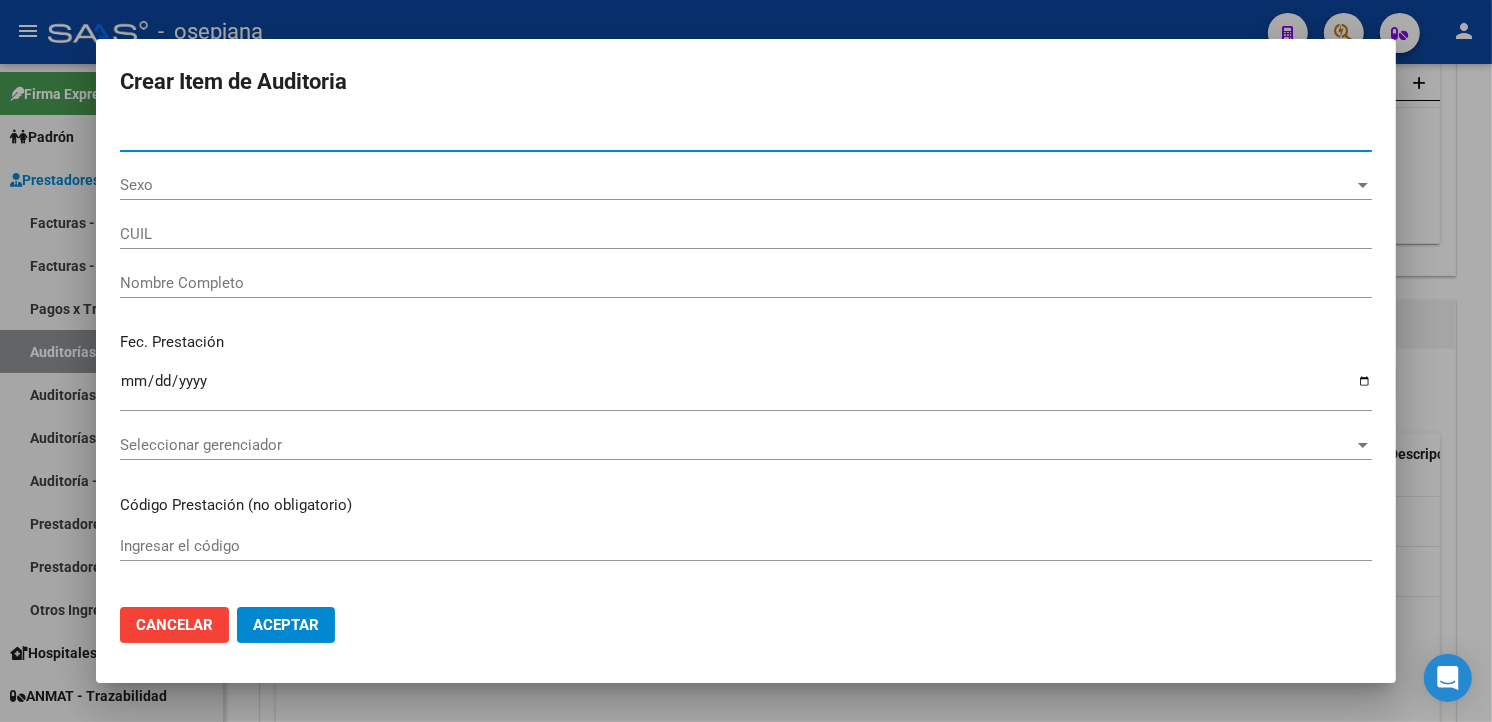 type on "[NUMBER]" 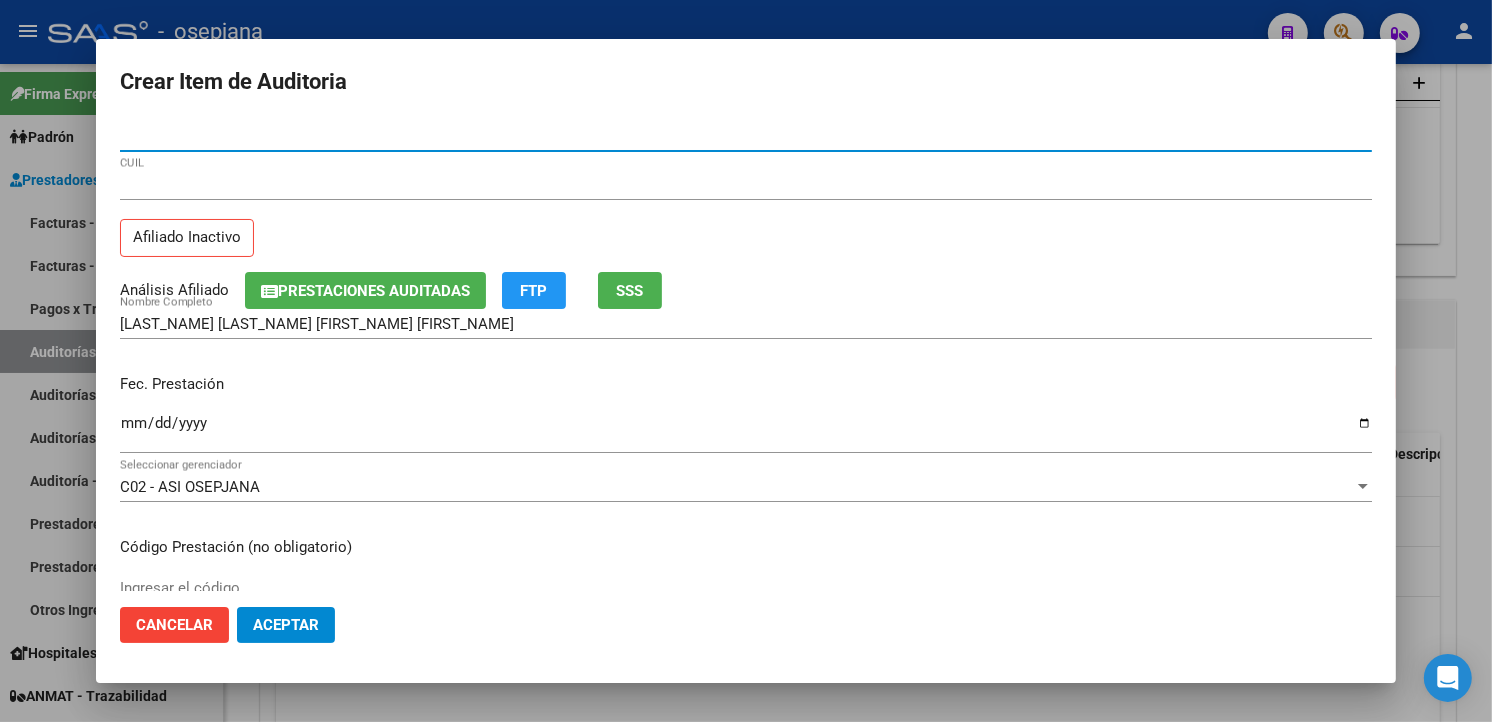 type on "[NUMBER]" 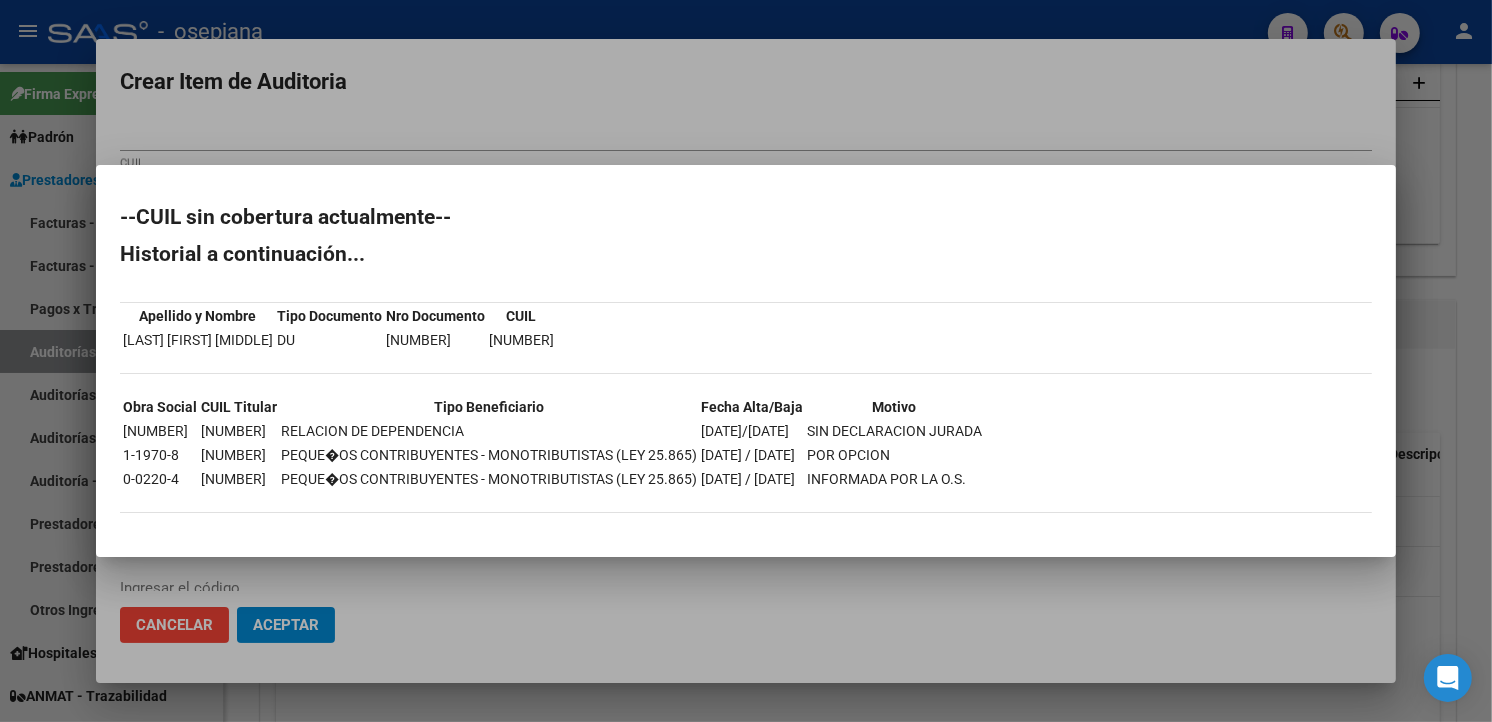 drag, startPoint x: 711, startPoint y: 140, endPoint x: 495, endPoint y: 244, distance: 239.73318 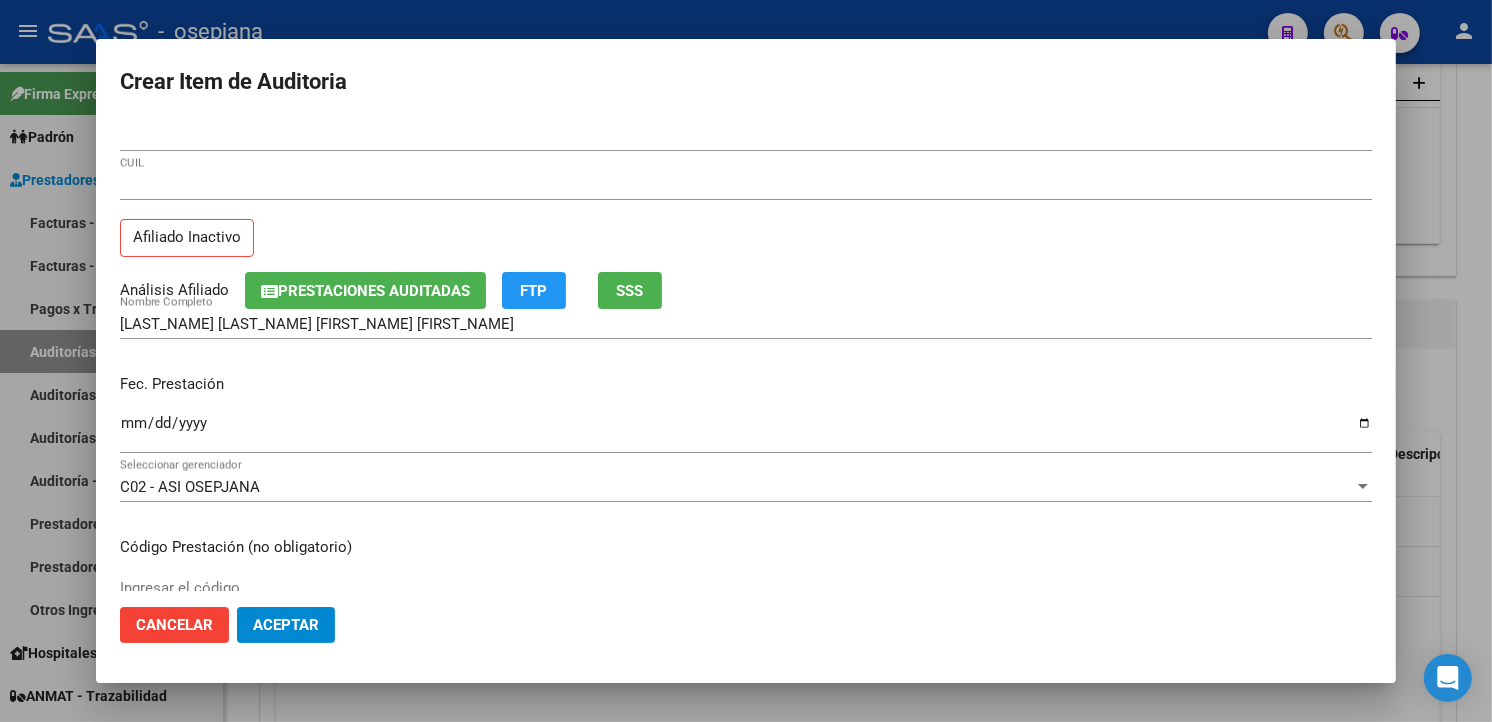 click on "Ingresar la fecha" at bounding box center [746, 431] 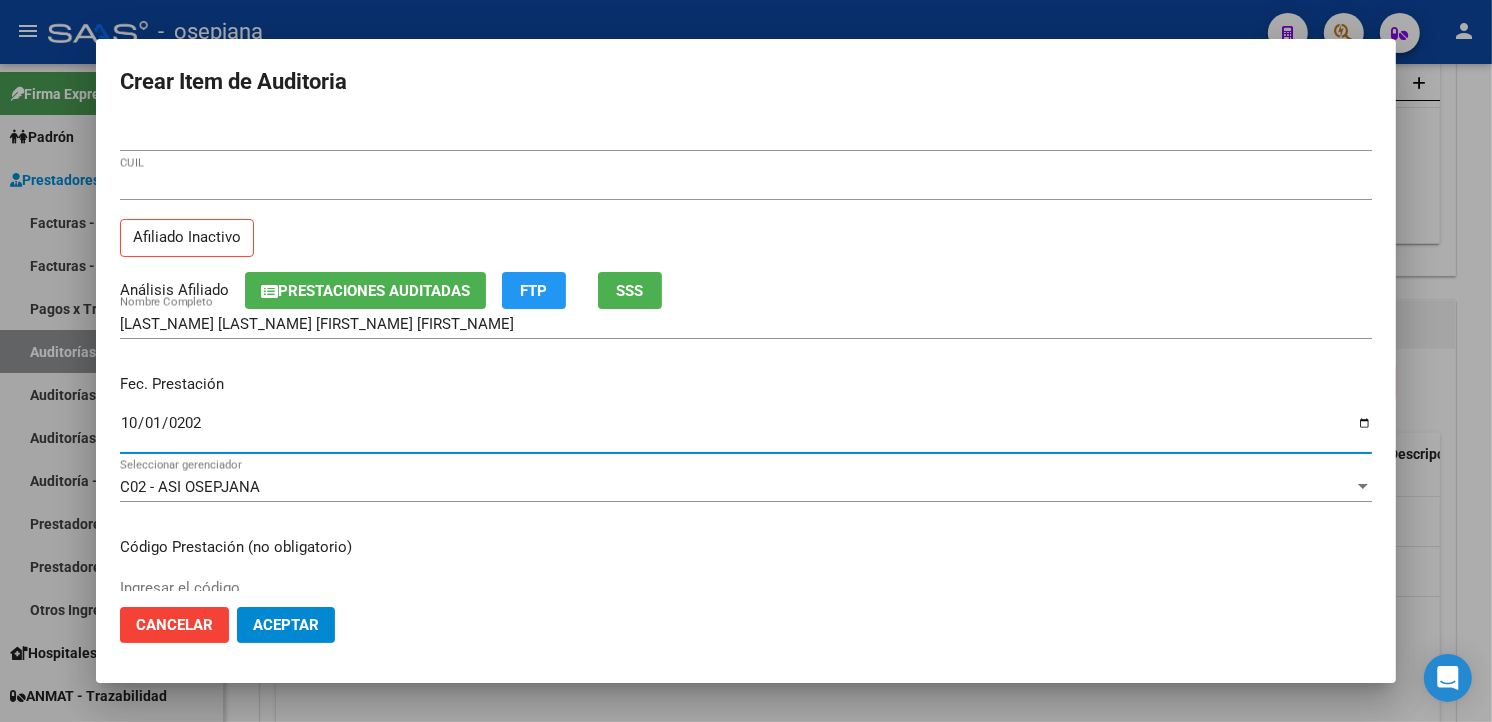 type on "[DATE]" 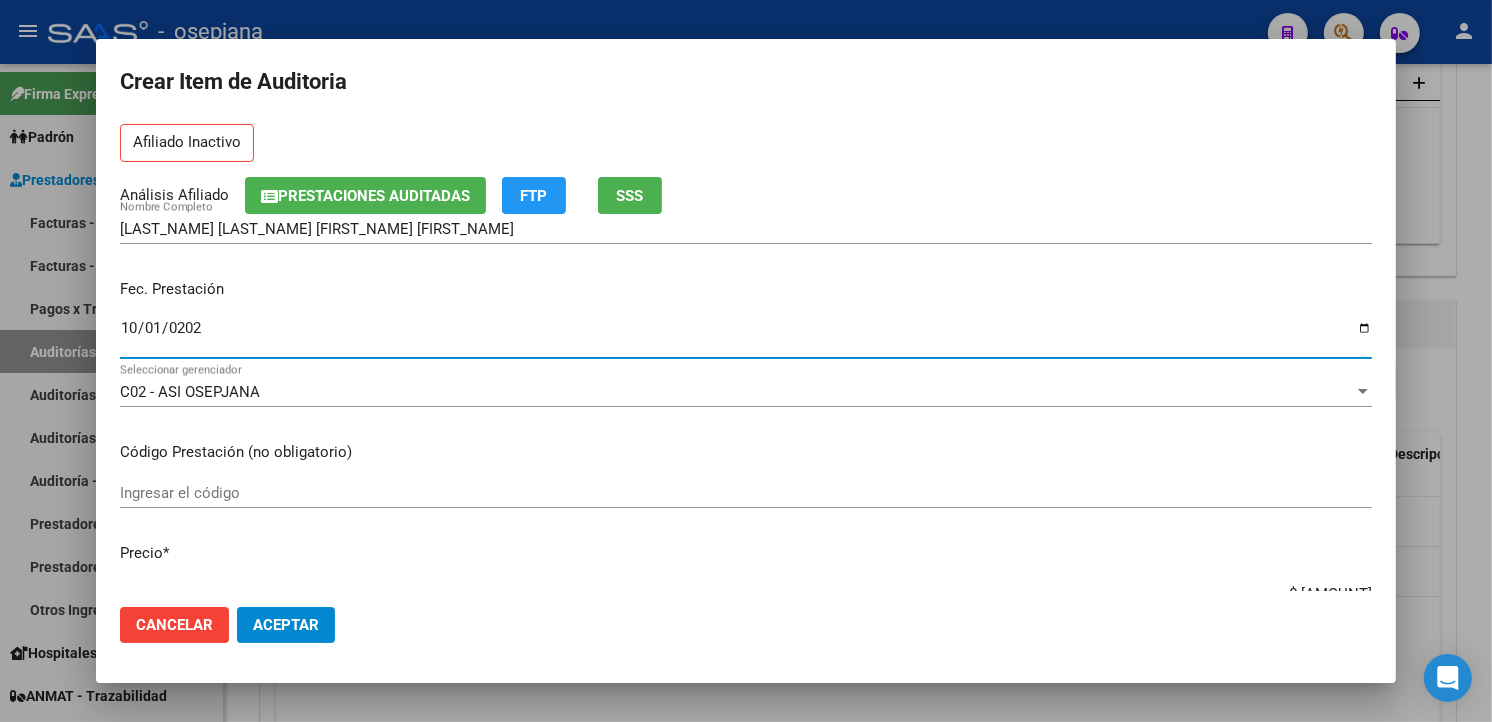 scroll, scrollTop: 222, scrollLeft: 0, axis: vertical 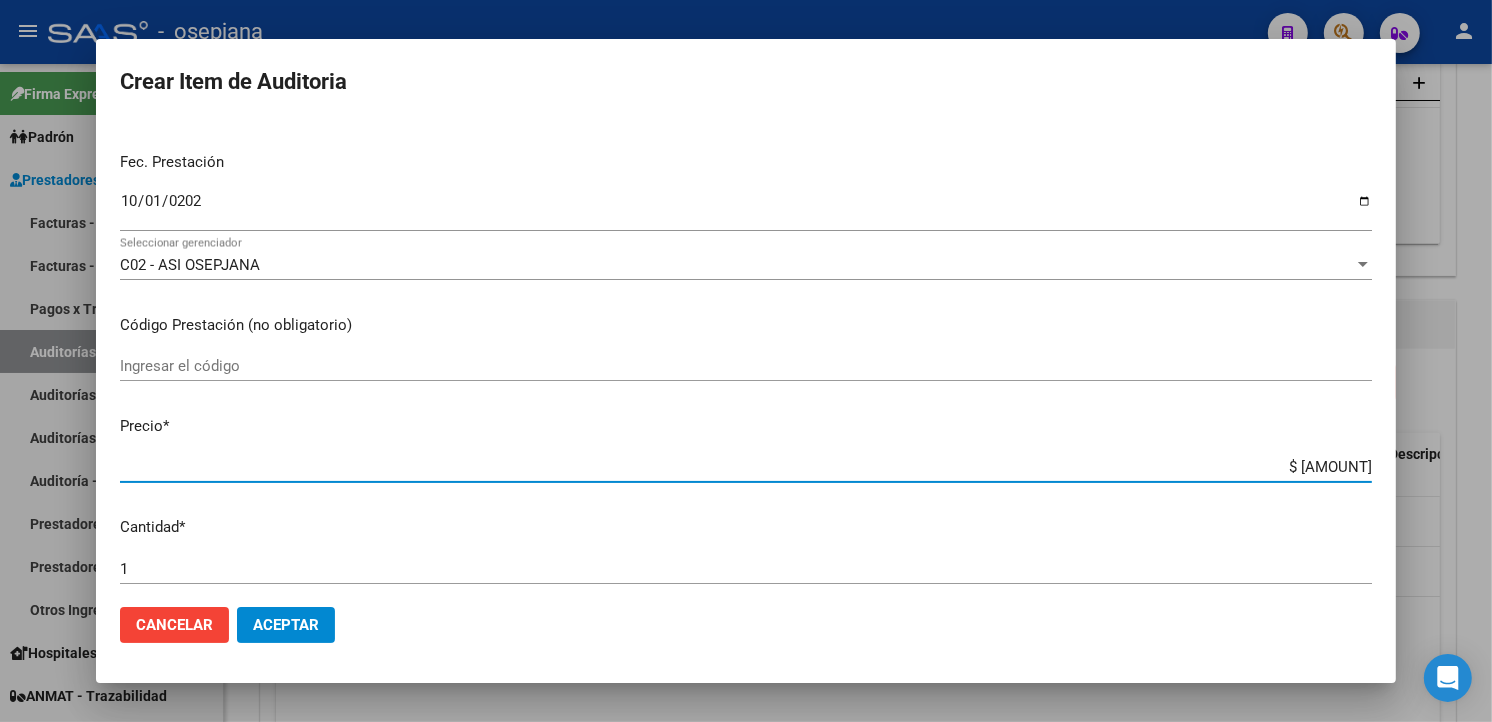 drag, startPoint x: 1261, startPoint y: 463, endPoint x: 1425, endPoint y: 454, distance: 164.24677 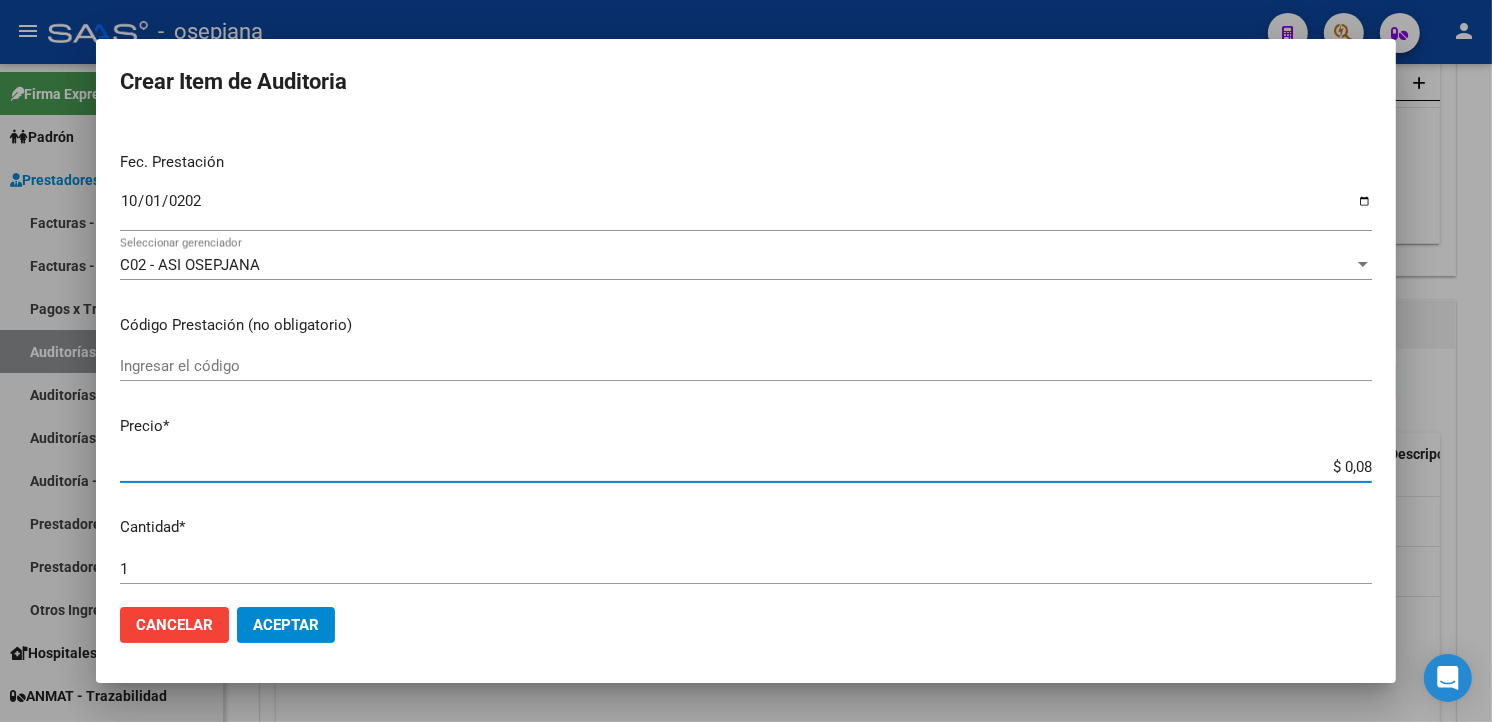 type on "$ 0,81" 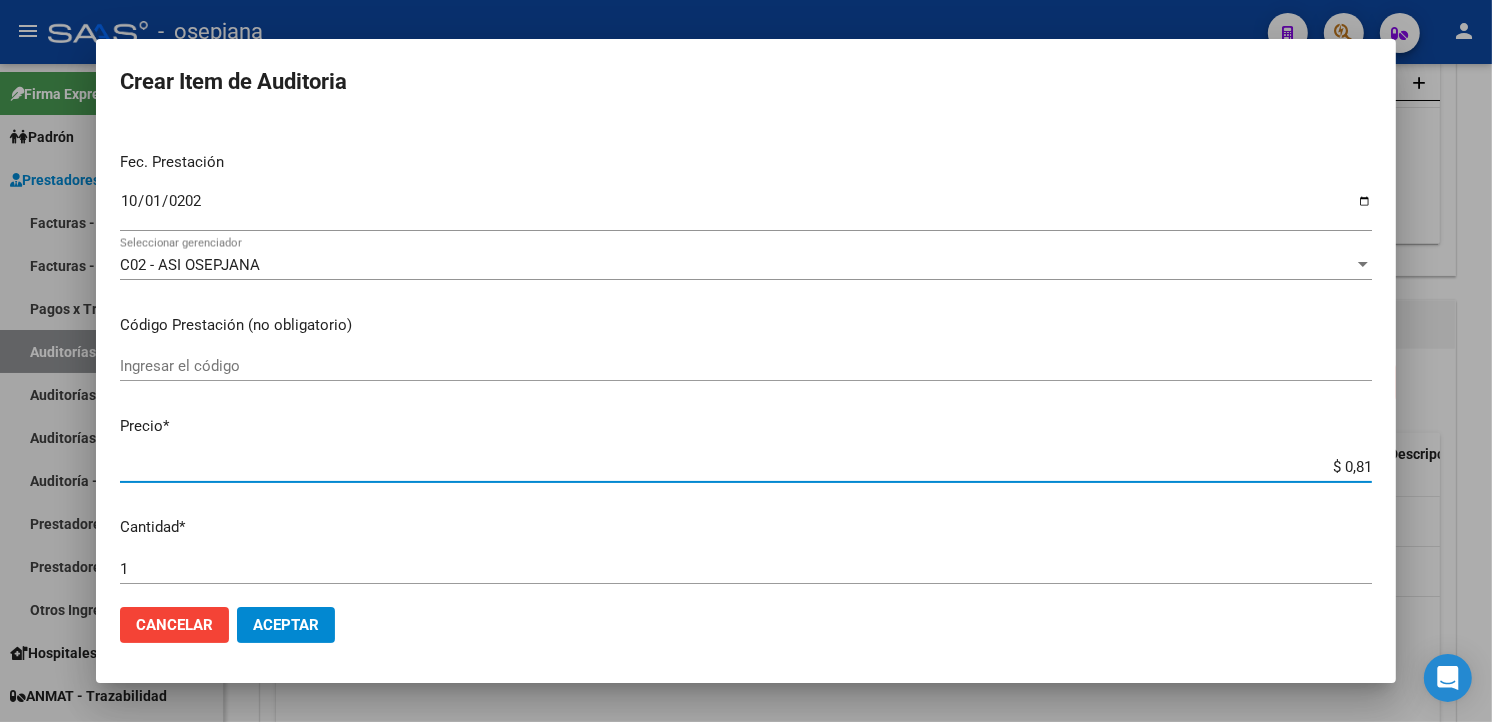 type on "$ [AMOUNT]" 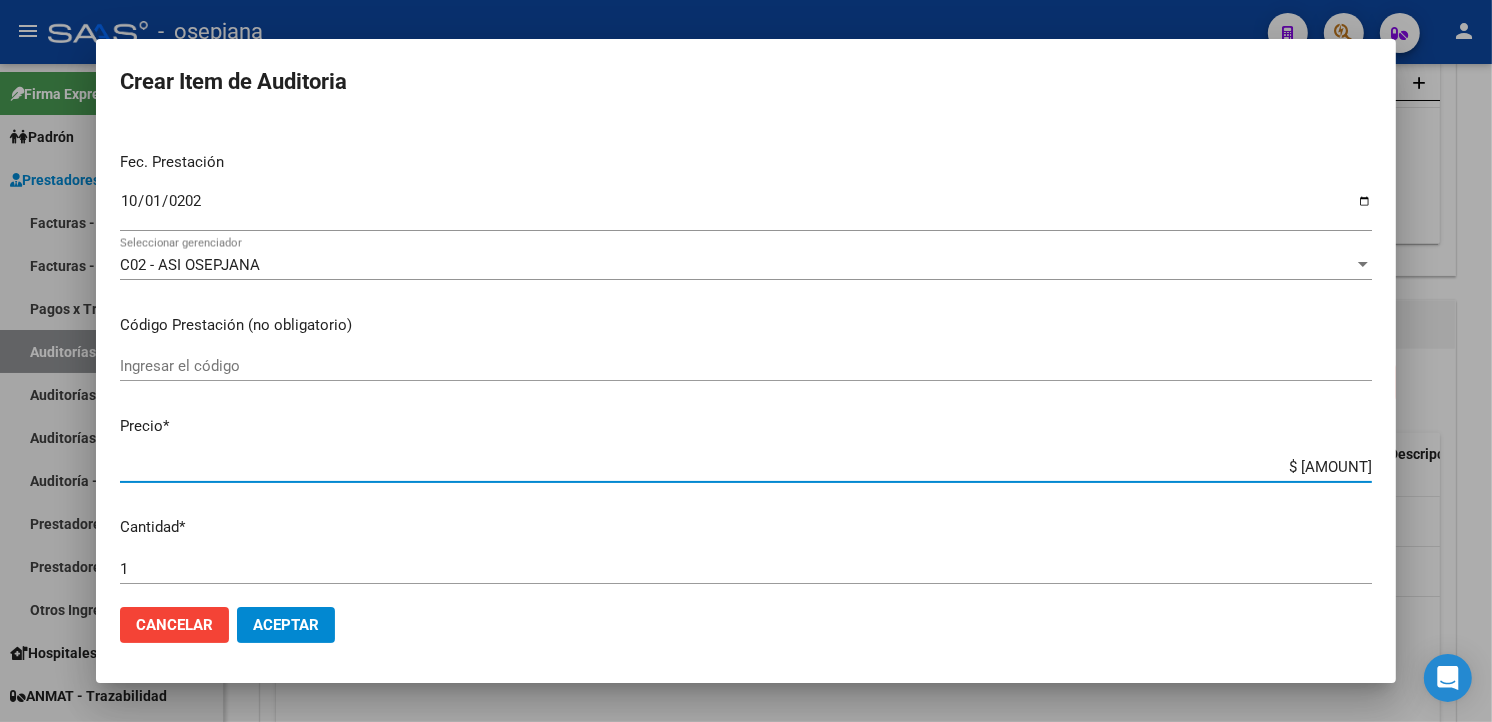 type on "$ [AMOUNT]" 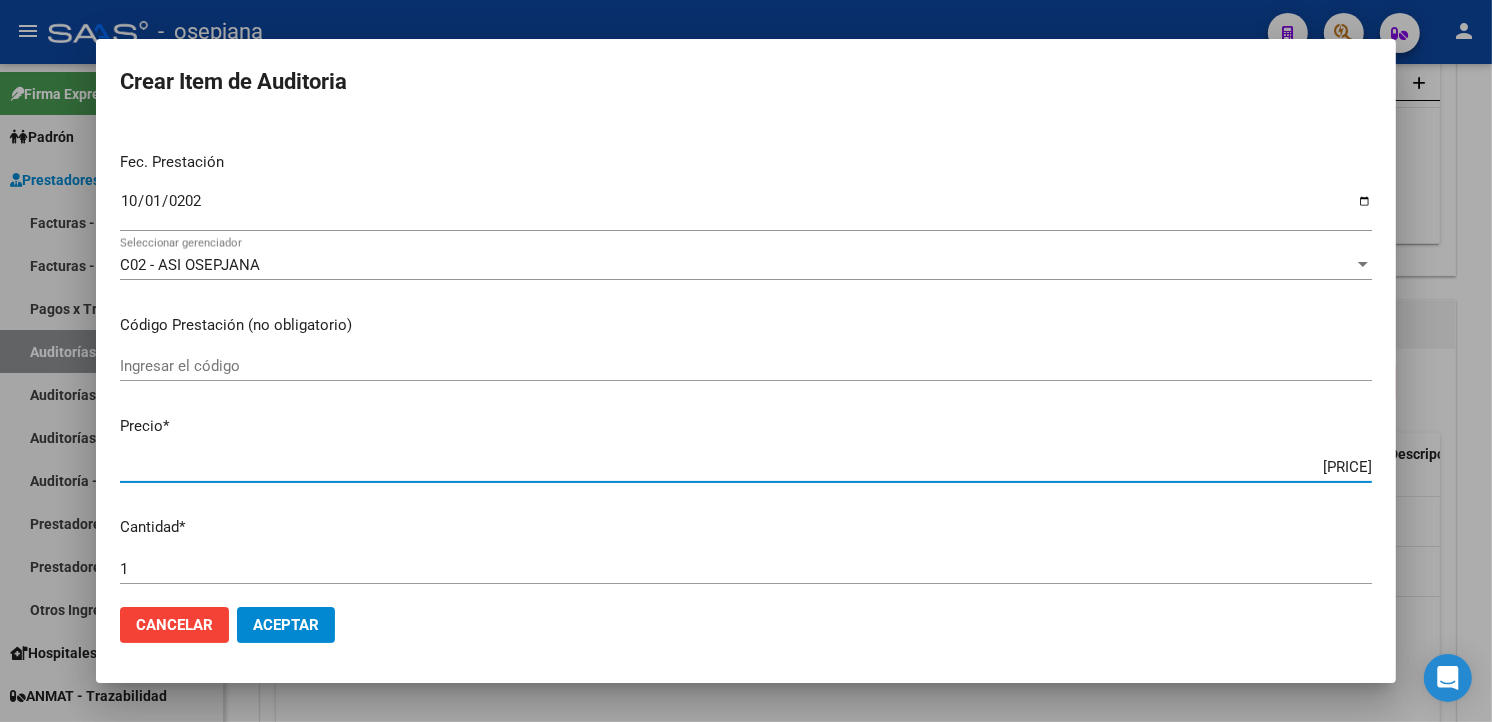type on "$ [AMOUNT]" 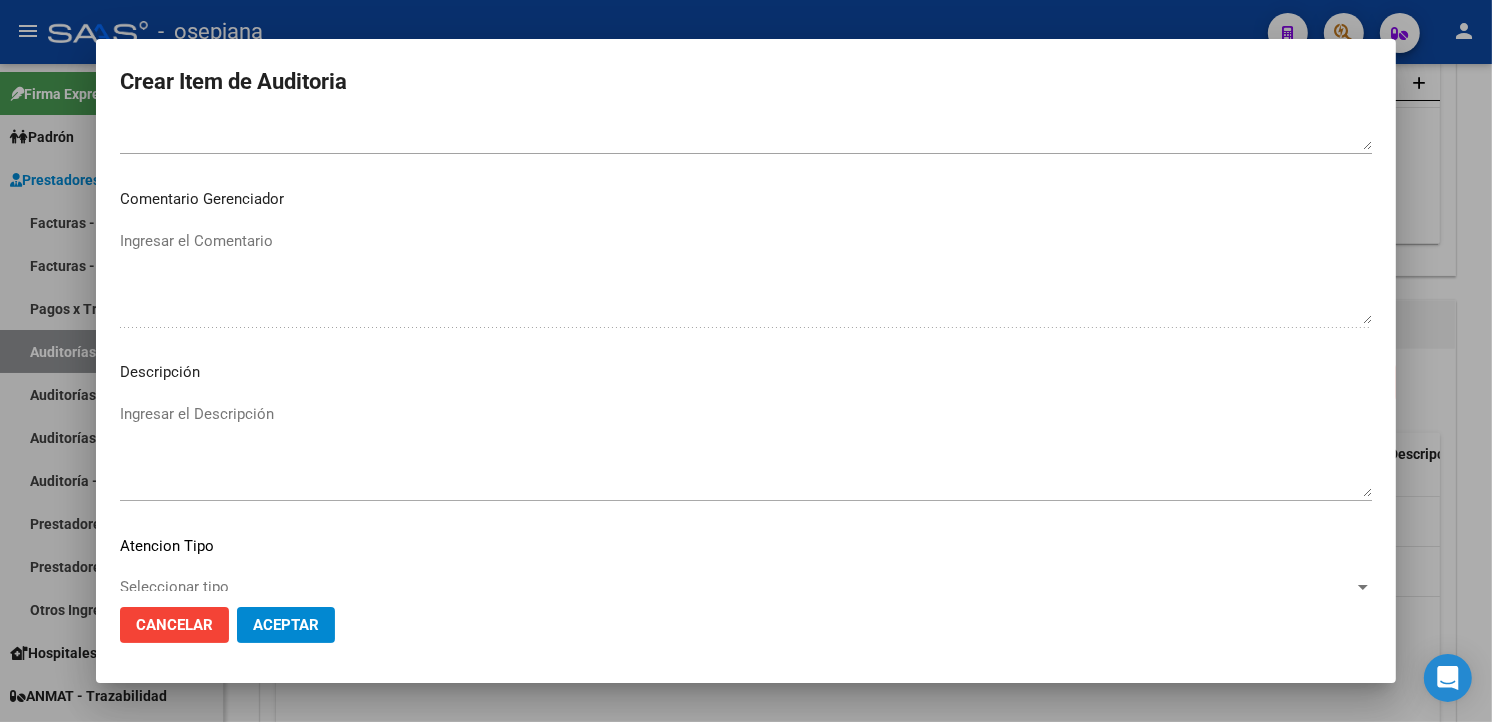 scroll, scrollTop: 1157, scrollLeft: 0, axis: vertical 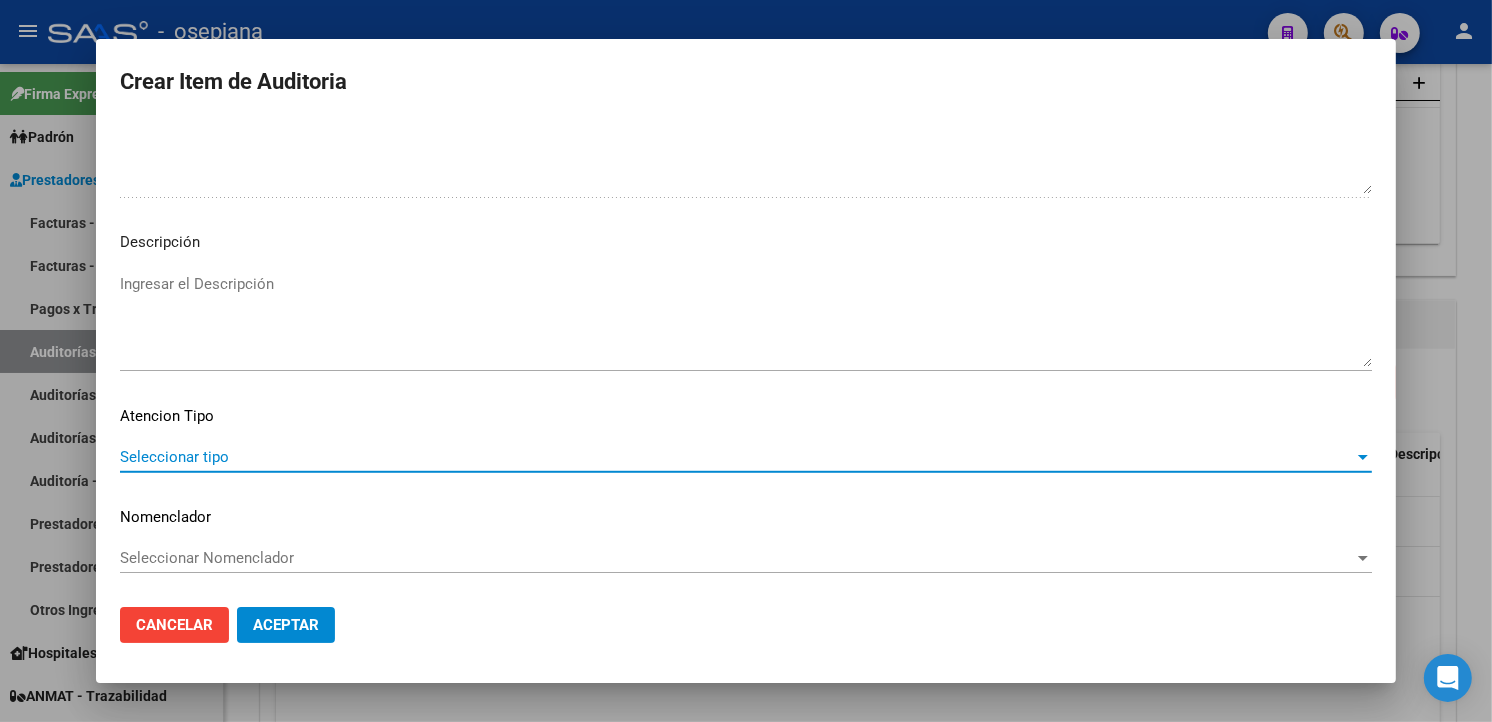 click on "Seleccionar tipo" at bounding box center [737, 457] 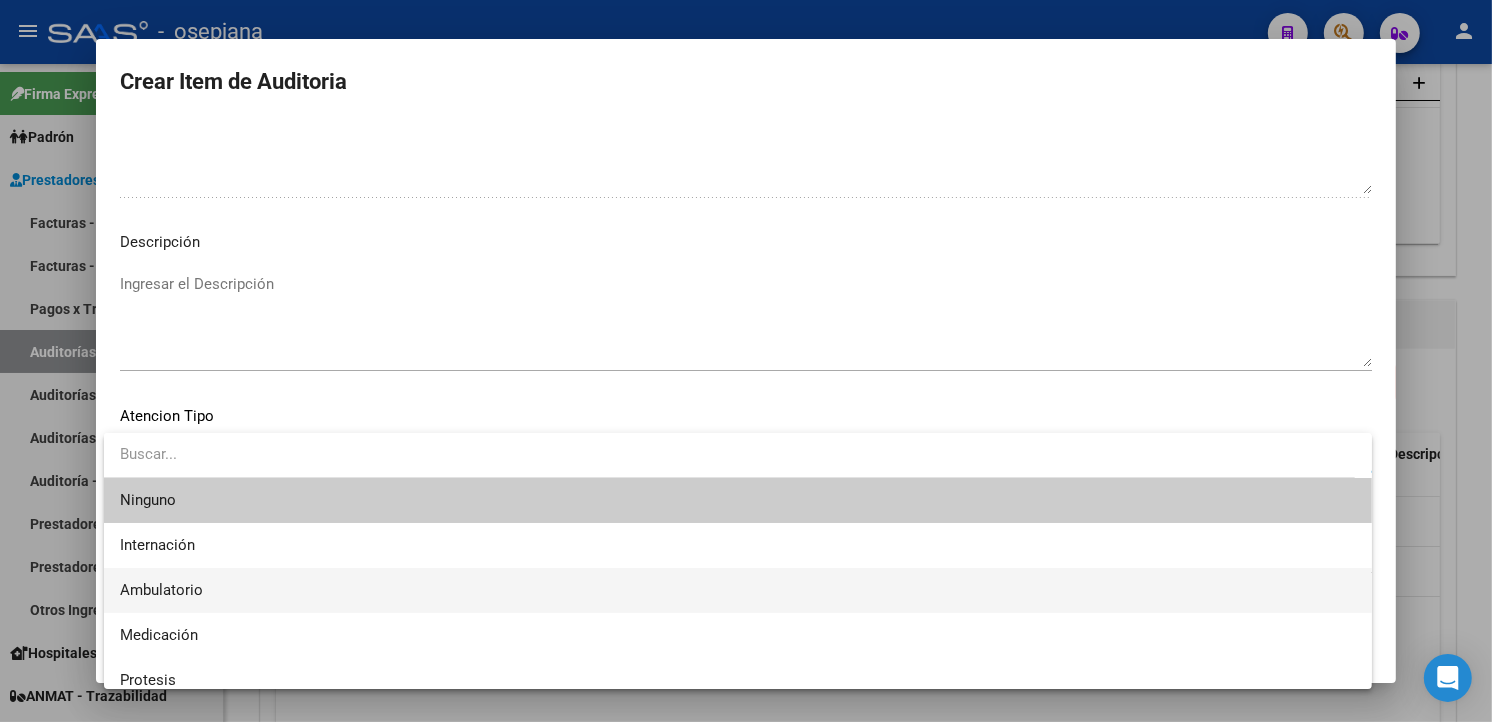 drag, startPoint x: 171, startPoint y: 455, endPoint x: 141, endPoint y: 583, distance: 131.46863 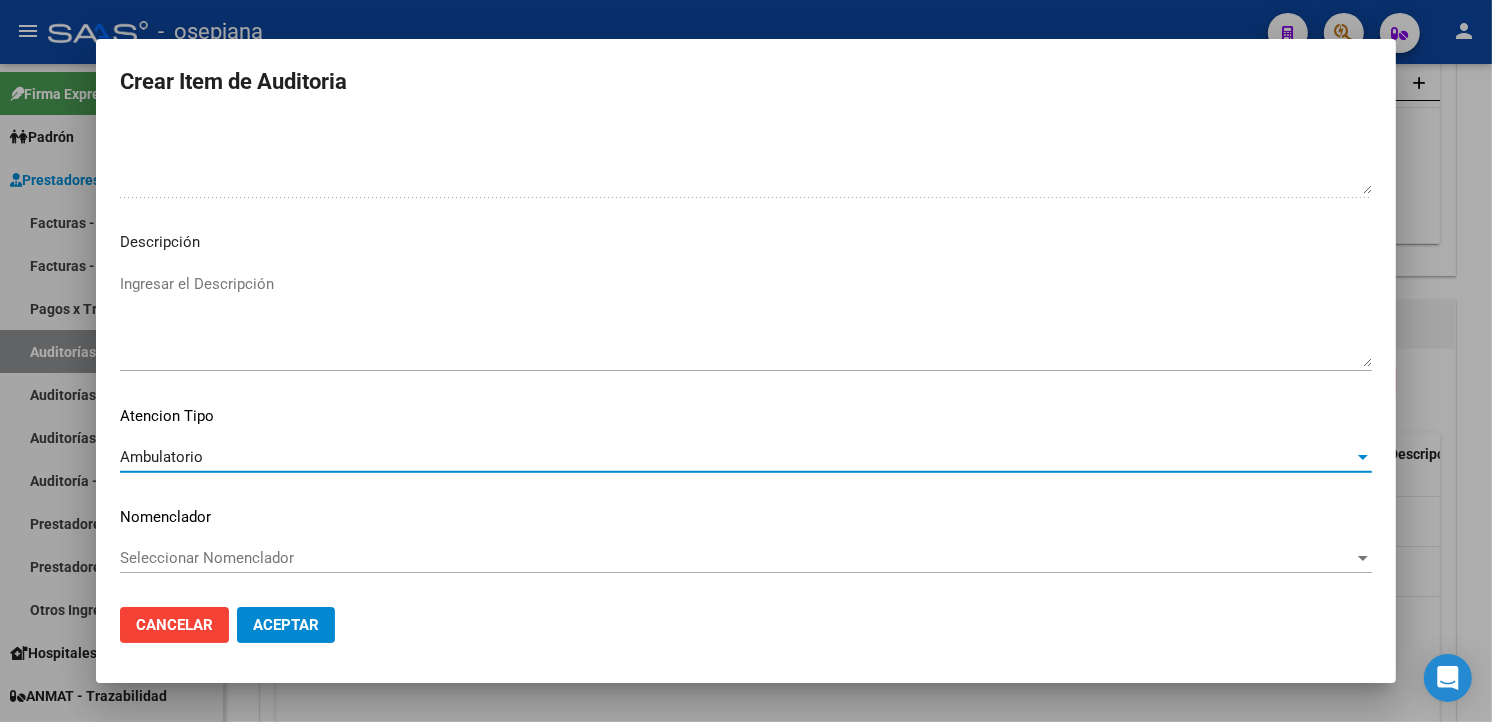 click on "Seleccionar Nomenclador" at bounding box center [737, 558] 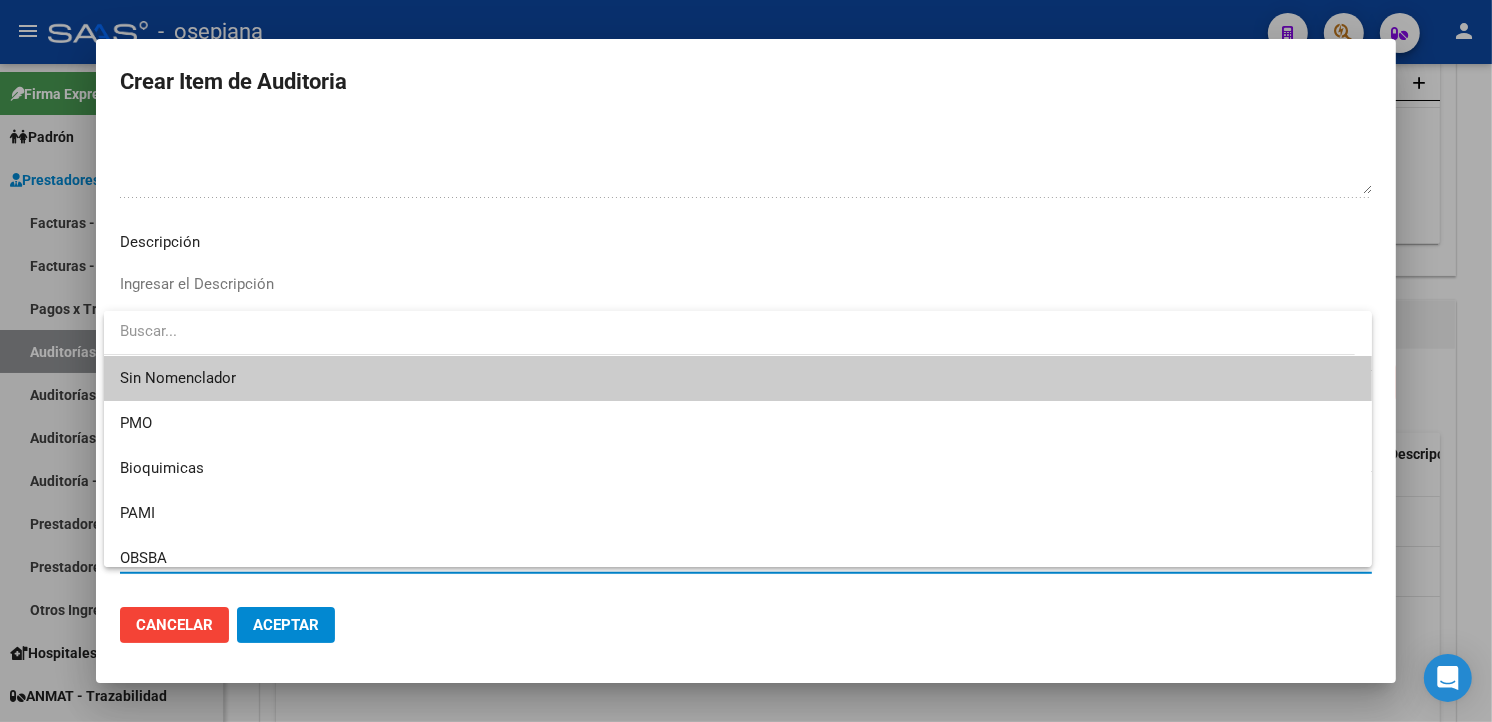 drag, startPoint x: 175, startPoint y: 380, endPoint x: 180, endPoint y: 396, distance: 16.763054 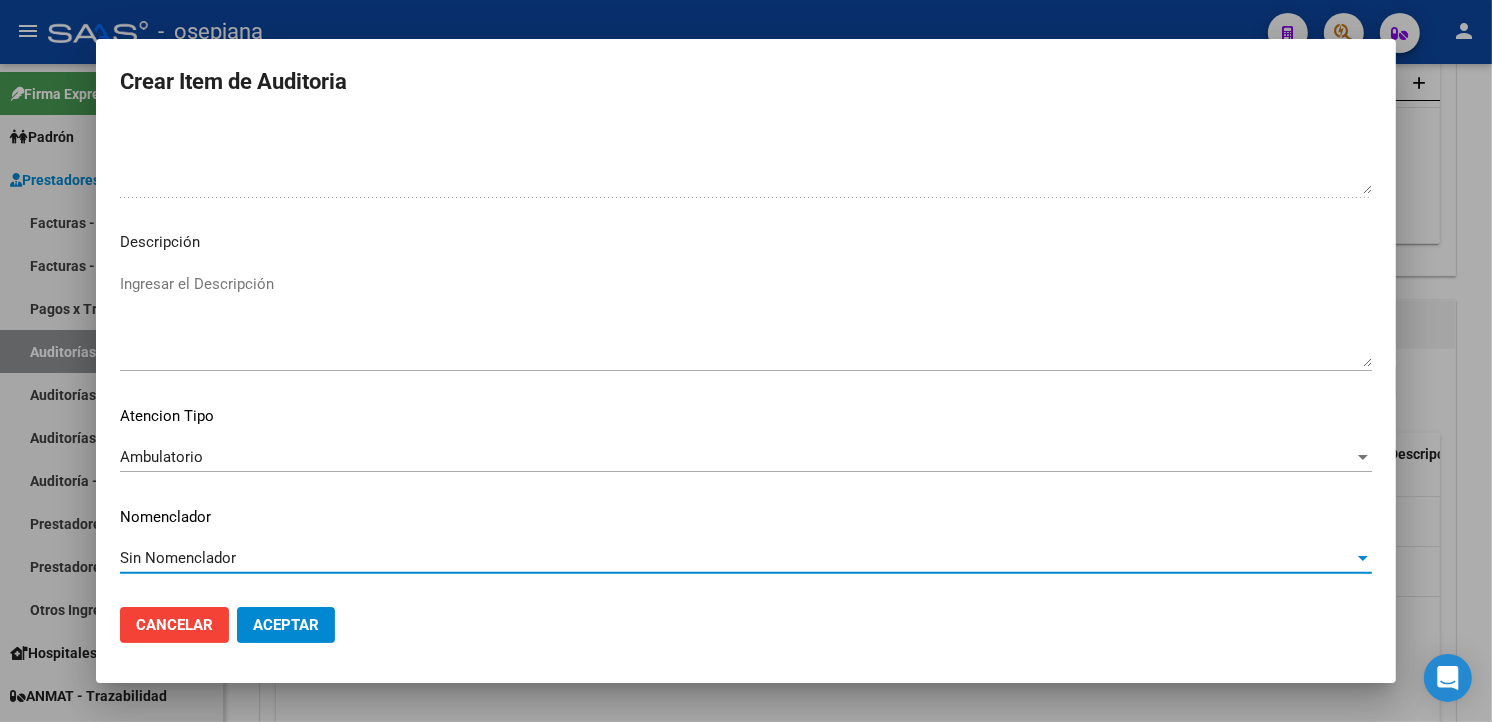drag, startPoint x: 288, startPoint y: 623, endPoint x: 288, endPoint y: 611, distance: 12 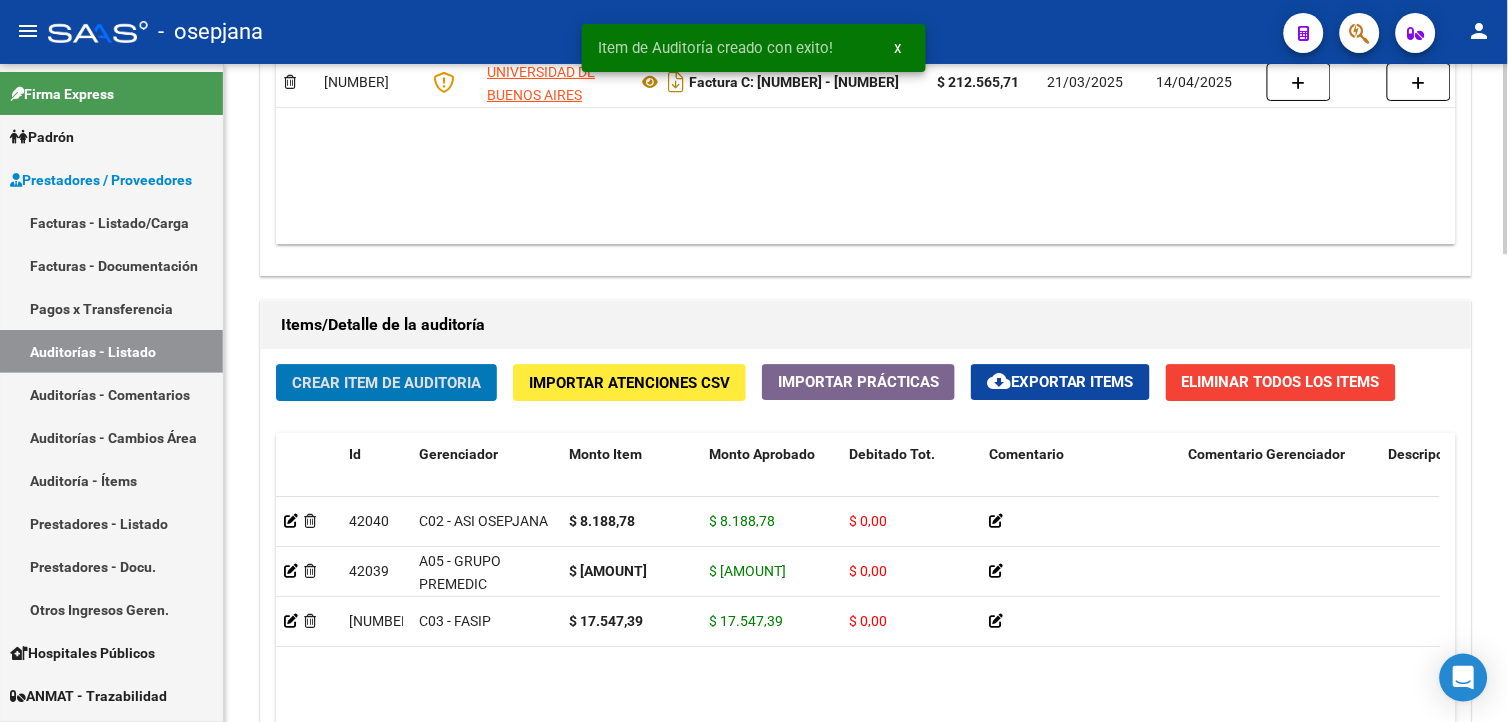 click on "Crear Item de Auditoria" 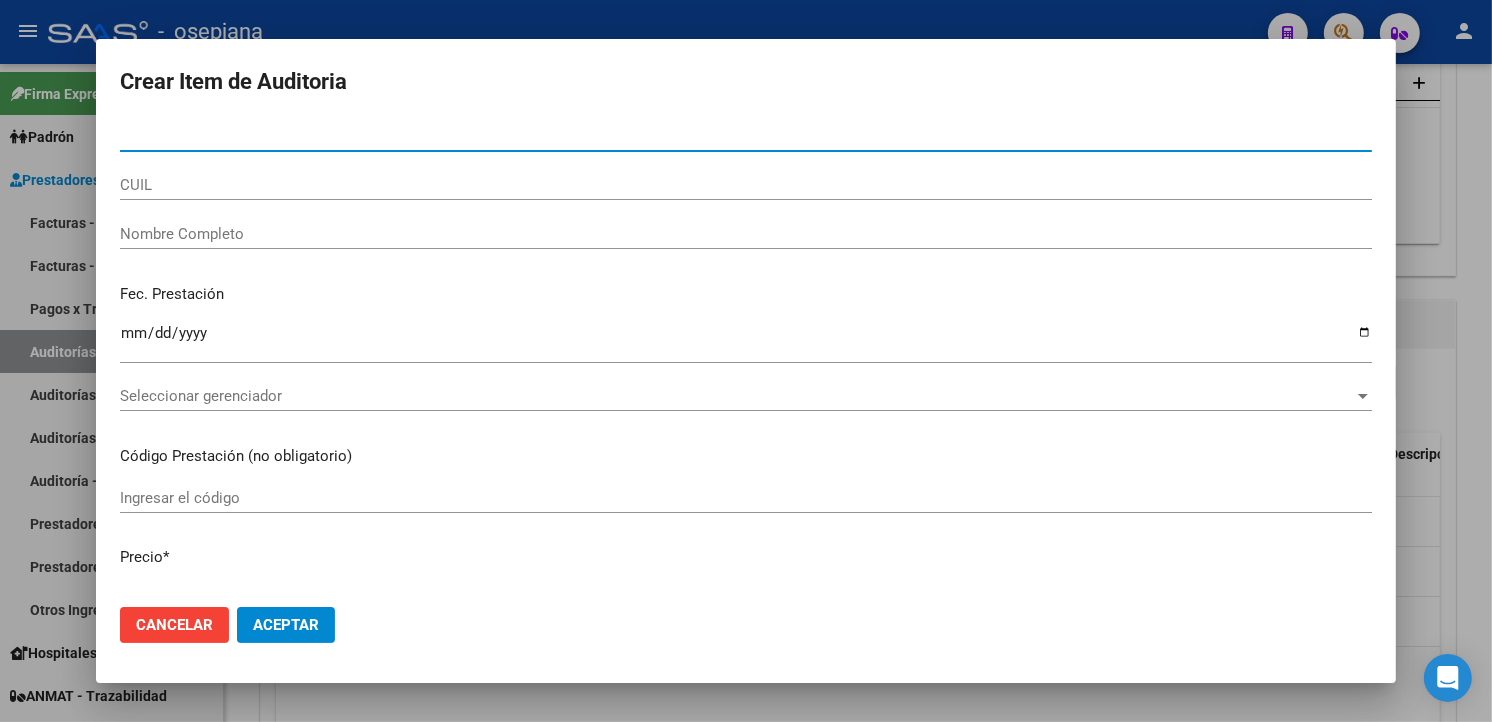 type on "[NUMBER]" 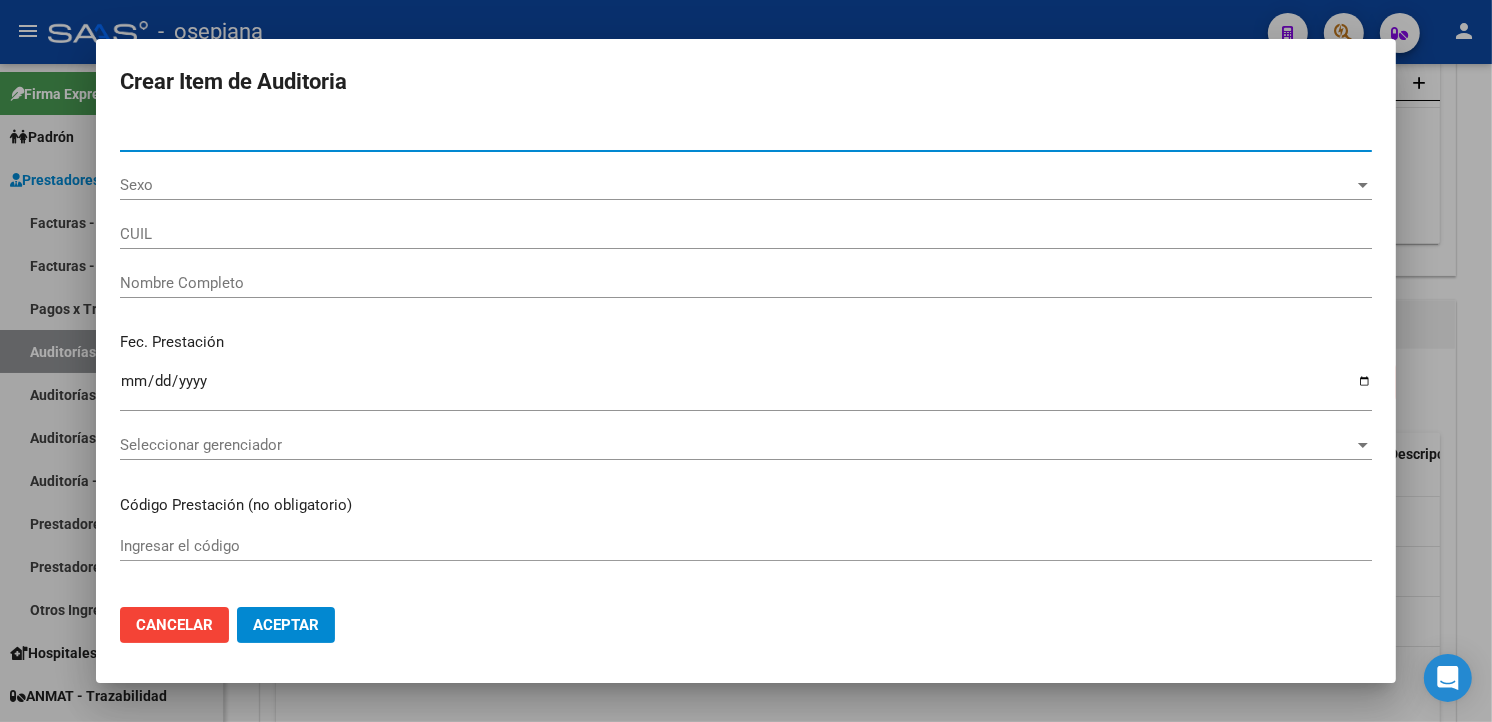 type on "[NUMBER]" 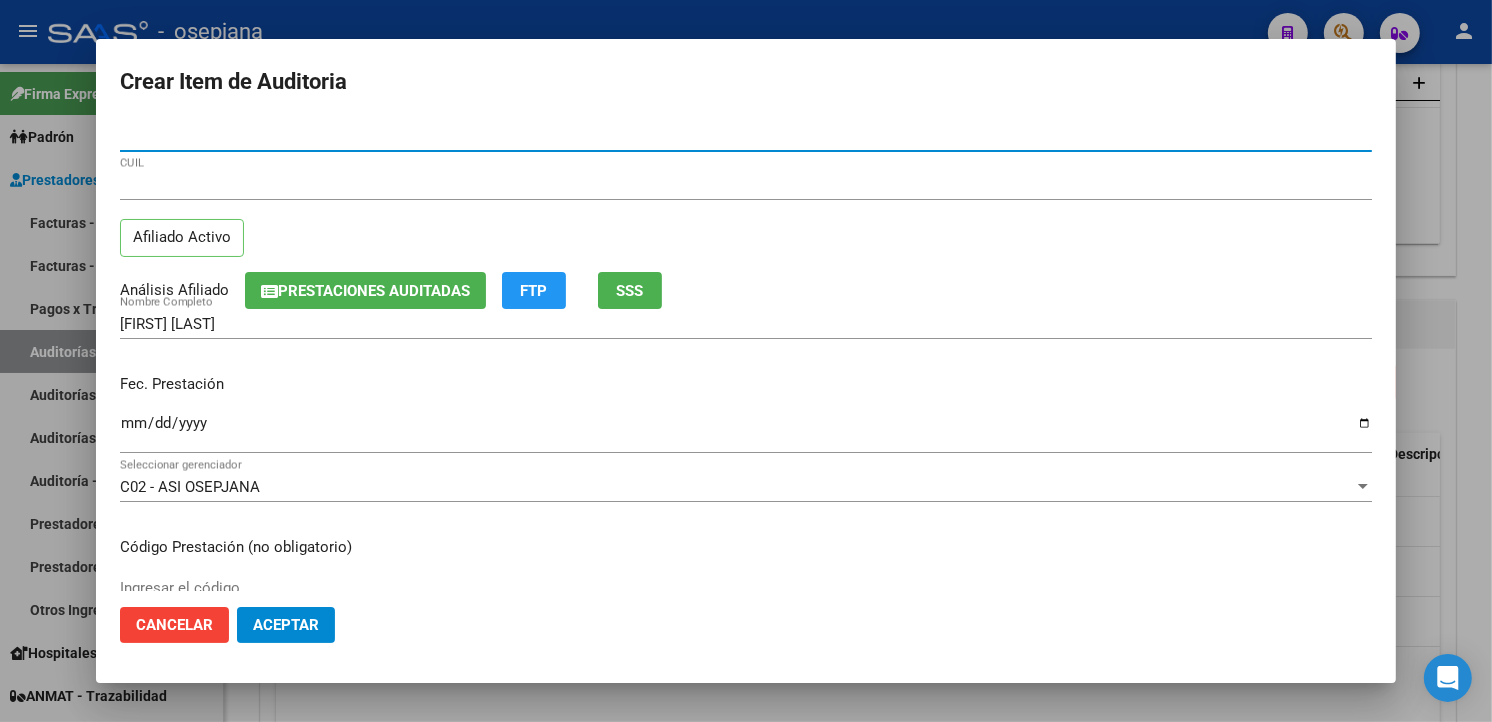 type on "[NUMBER]" 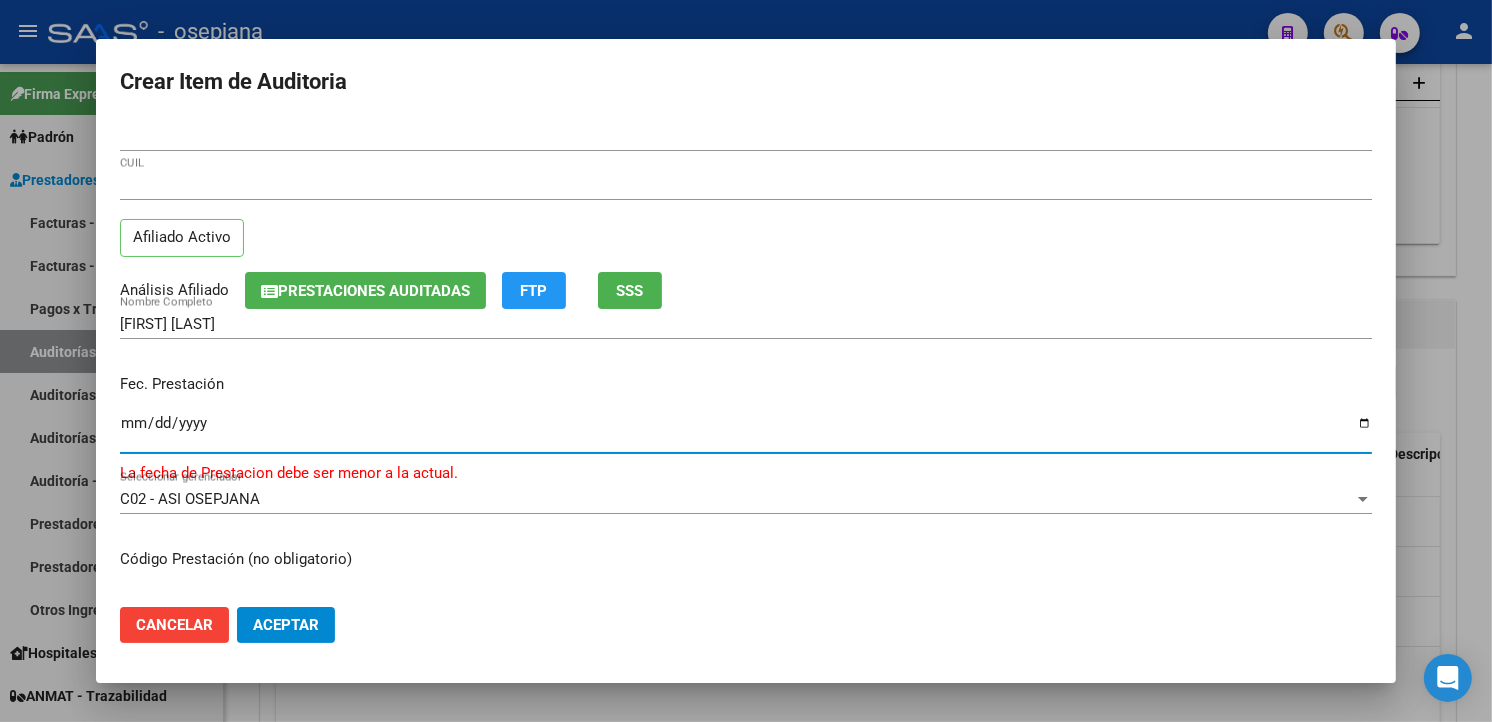 type on "[DATE]" 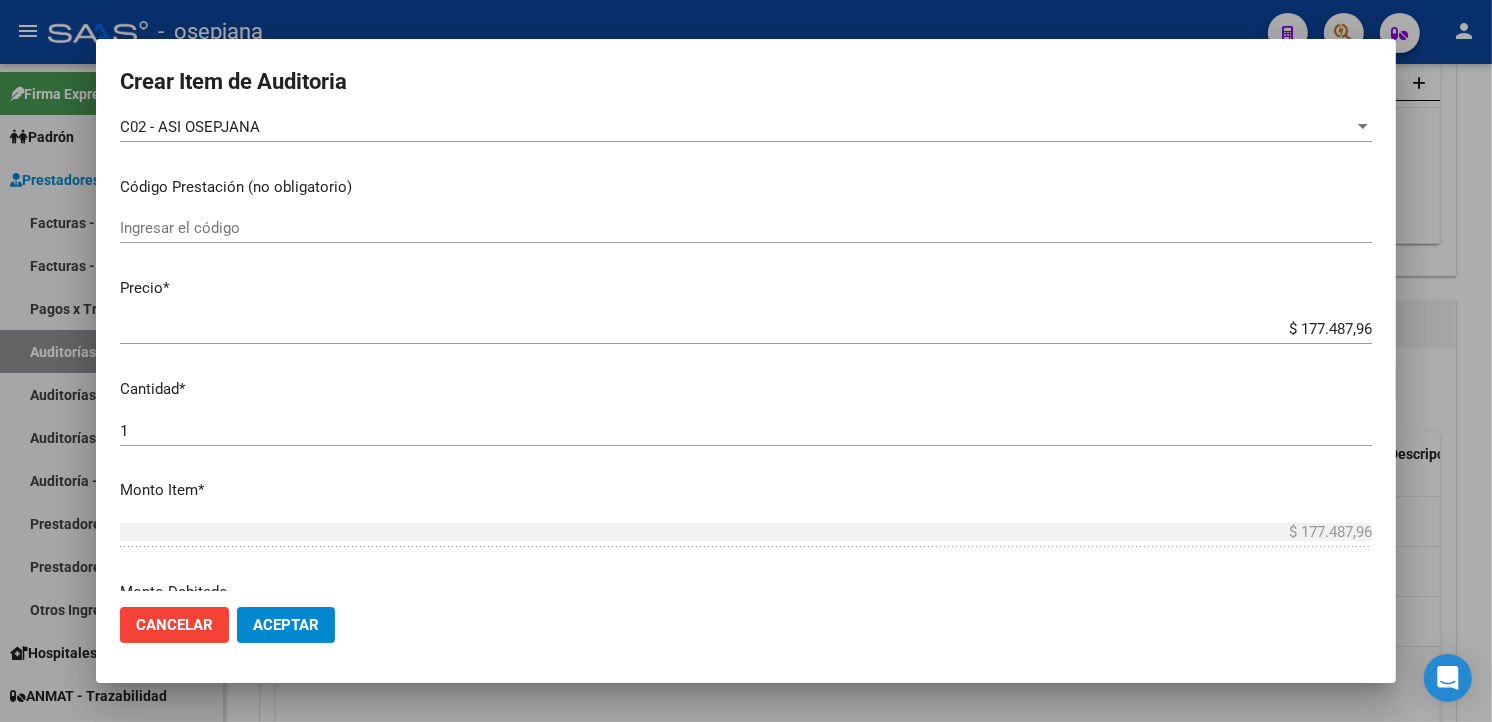 scroll, scrollTop: 444, scrollLeft: 0, axis: vertical 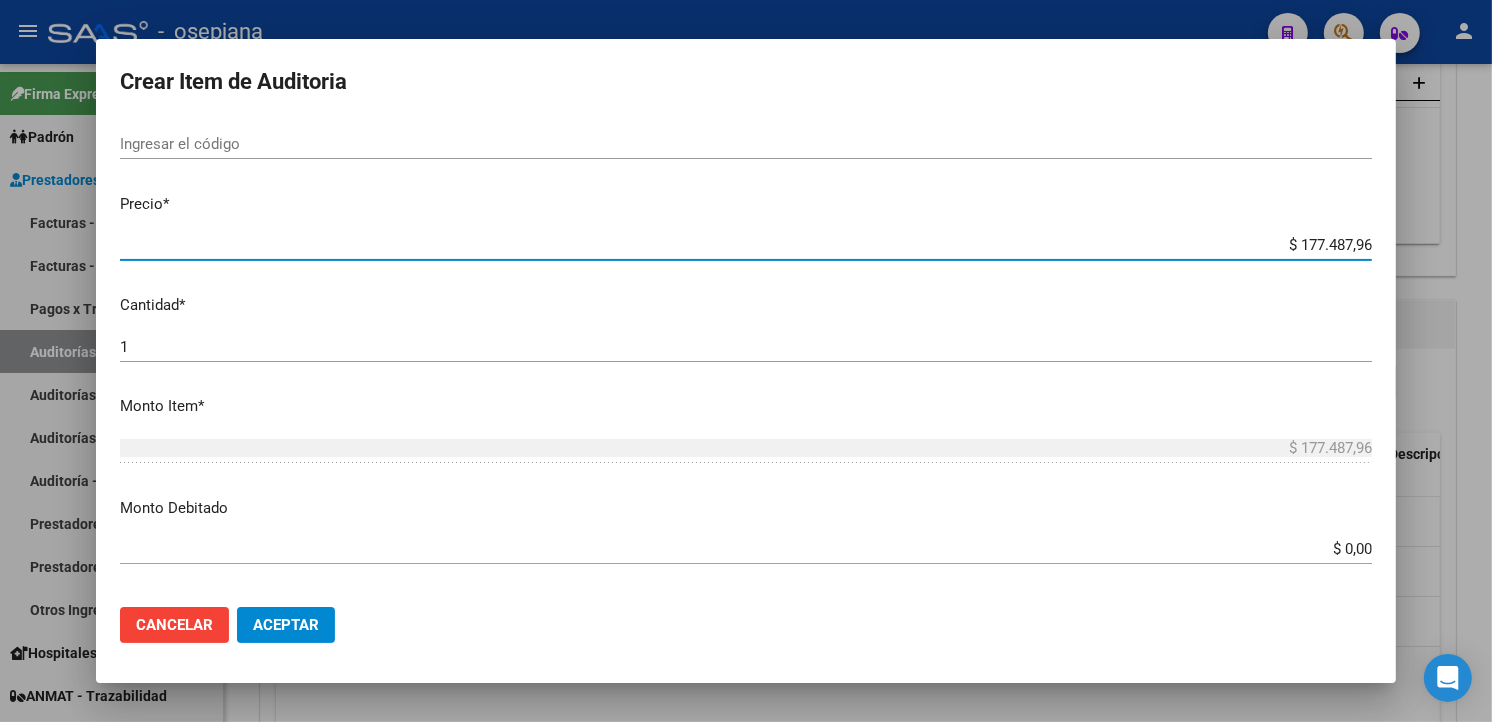 drag, startPoint x: 1273, startPoint y: 242, endPoint x: 1474, endPoint y: 236, distance: 201.08954 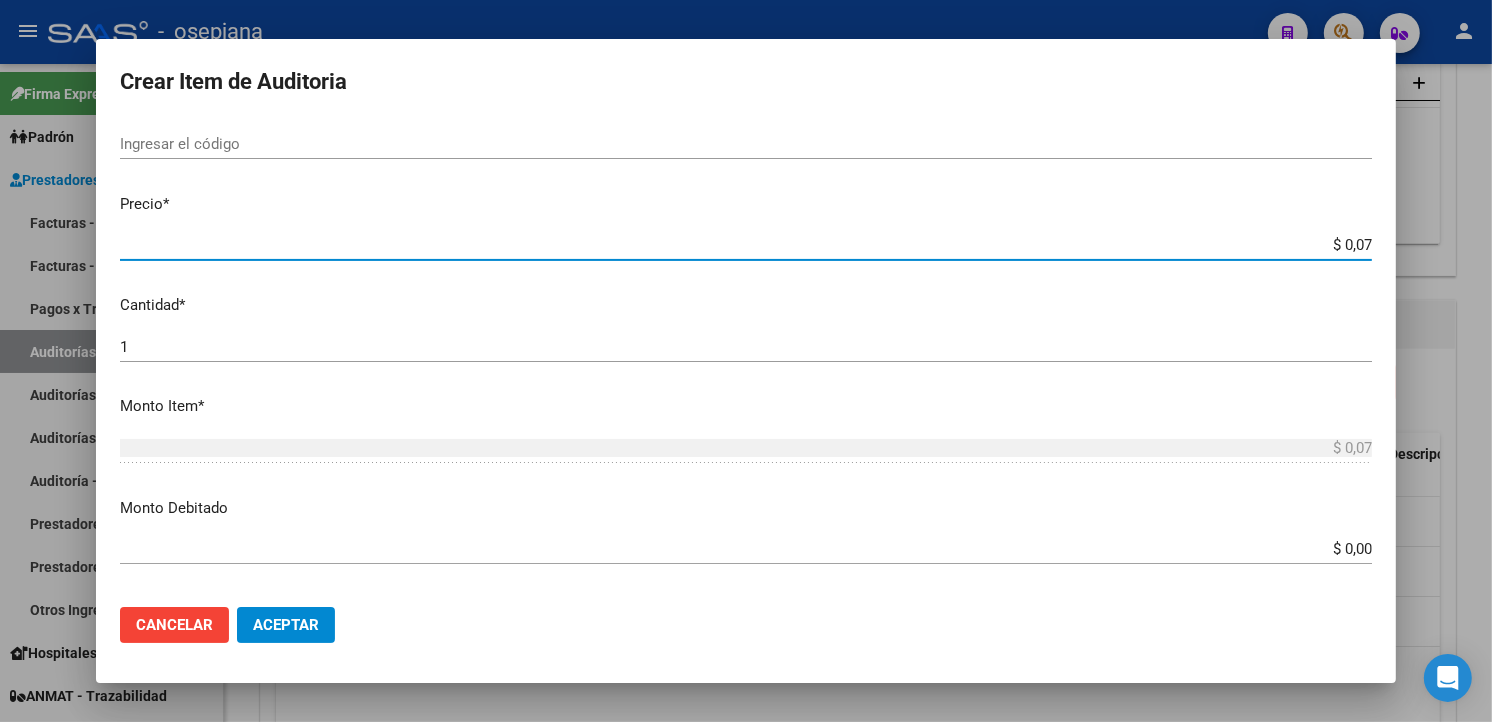 type on "$ [AMOUNT]" 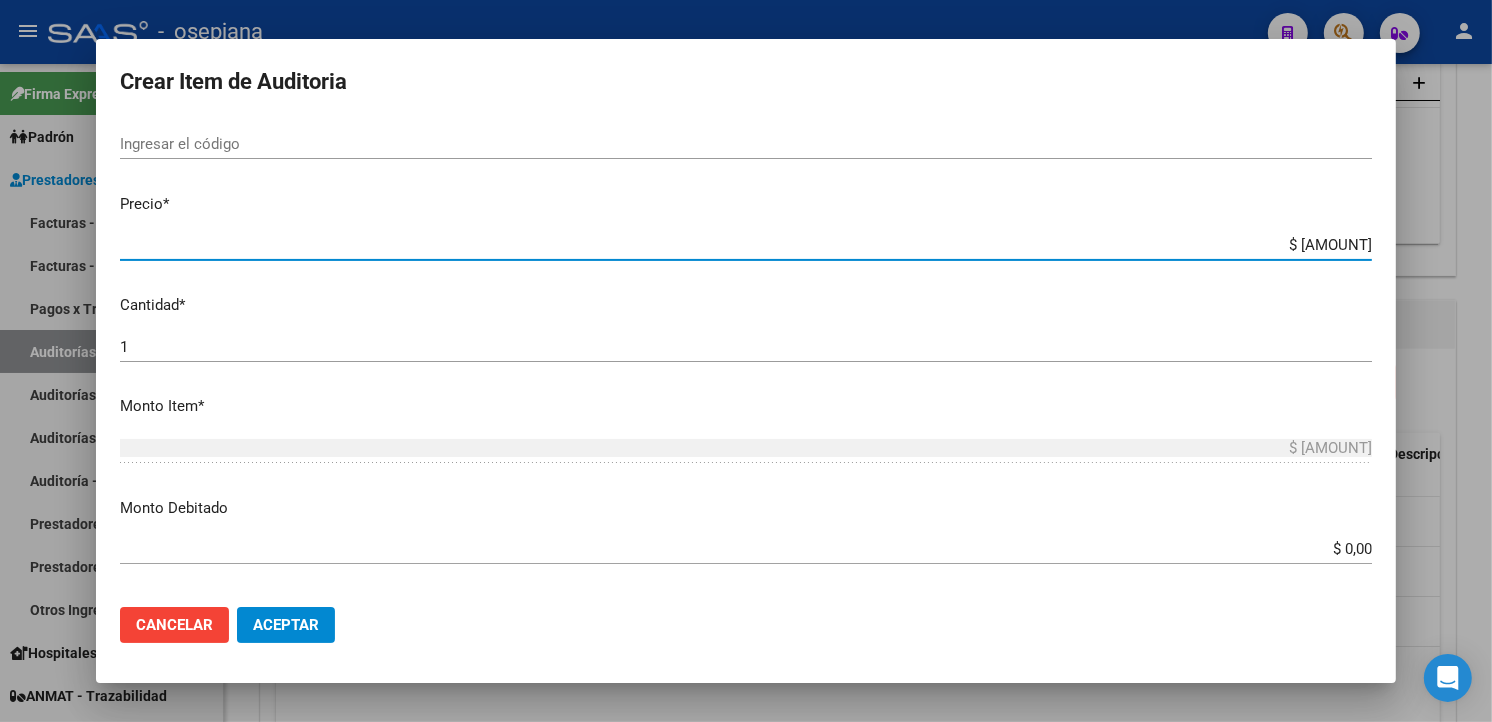 type on "$ 7,88" 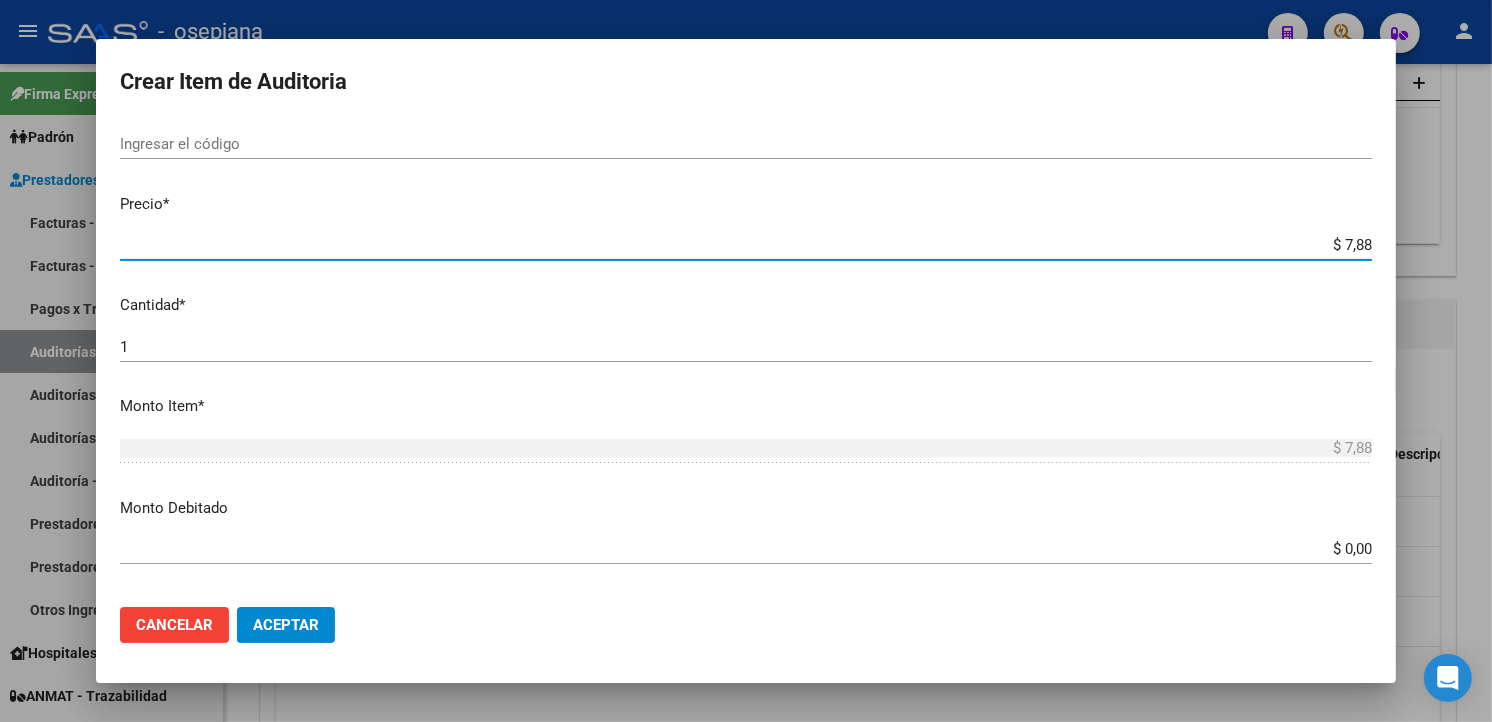 type on "$ [AMOUNT]" 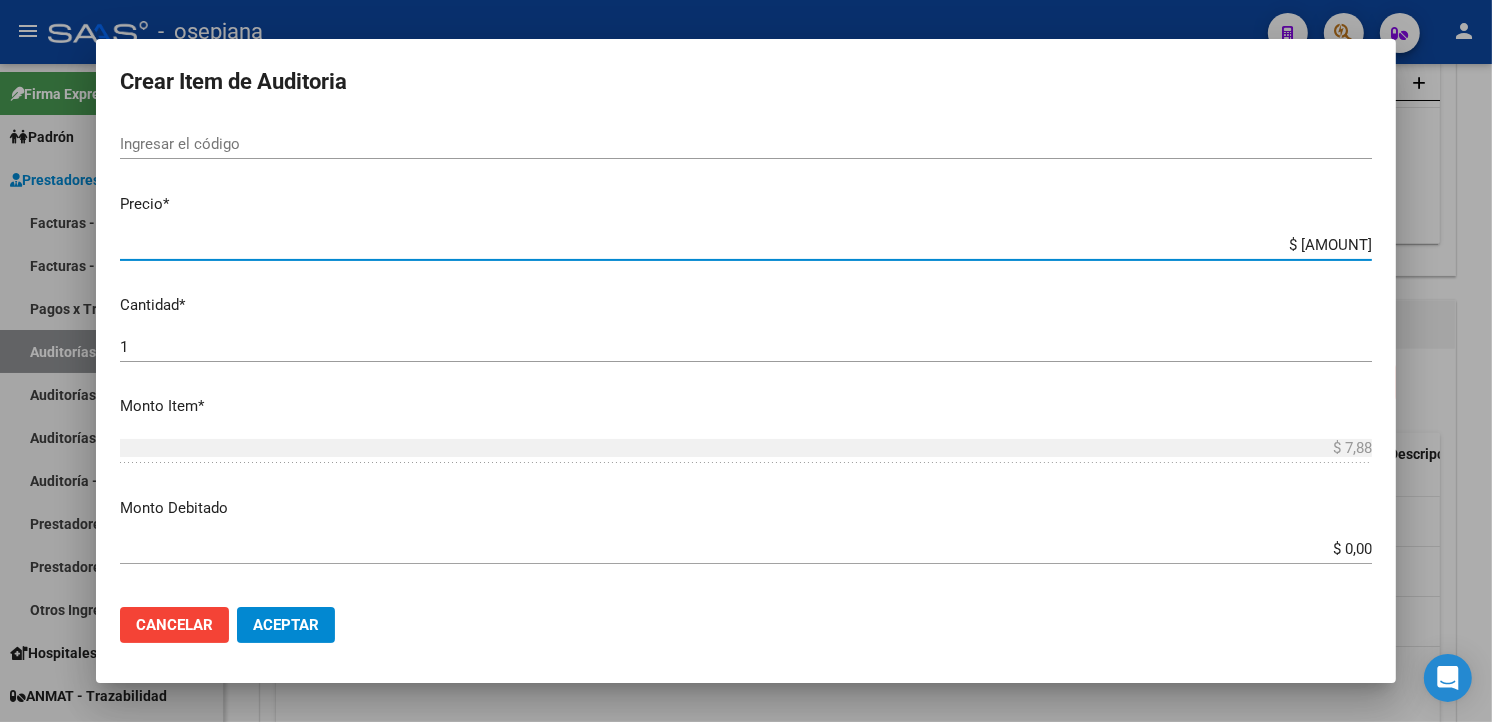type on "$ [AMOUNT]" 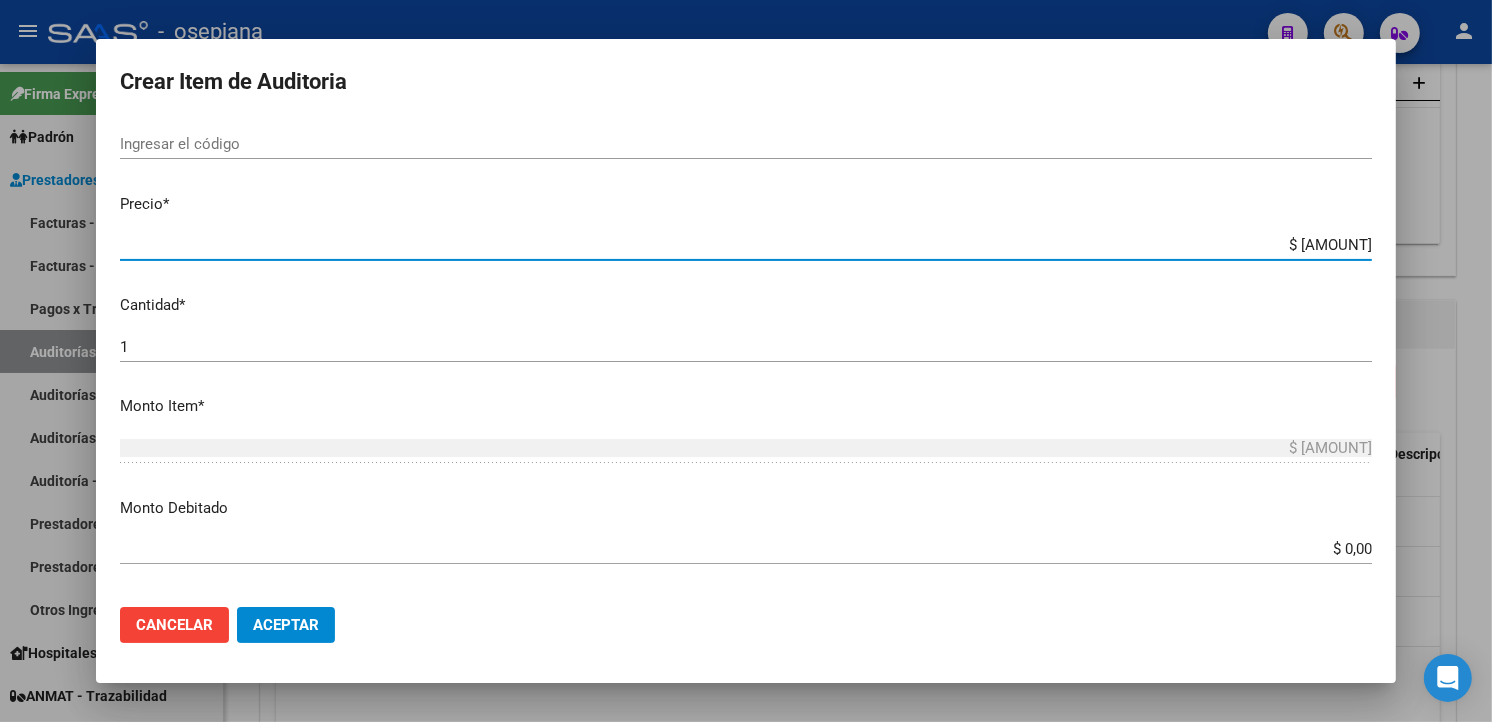 type on "$ [AMOUNT]" 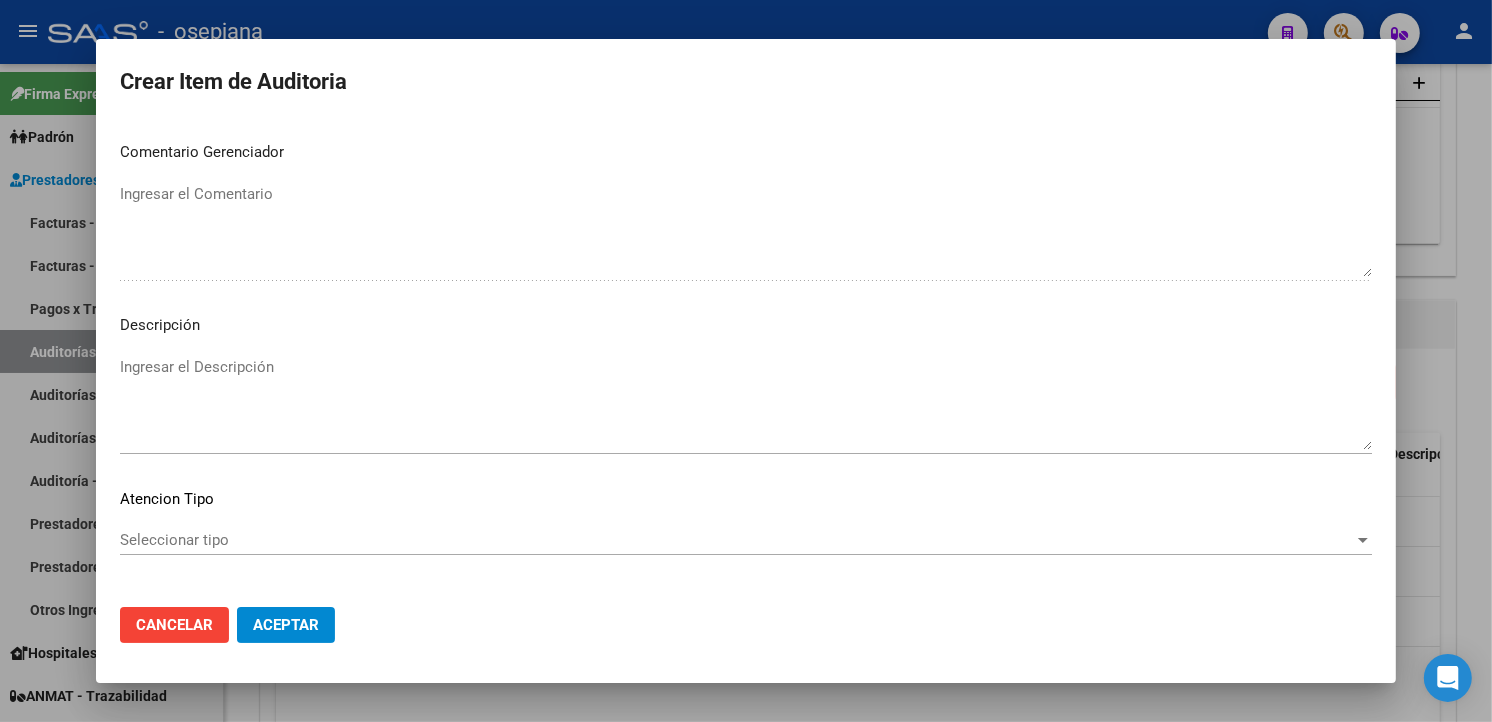 scroll, scrollTop: 1157, scrollLeft: 0, axis: vertical 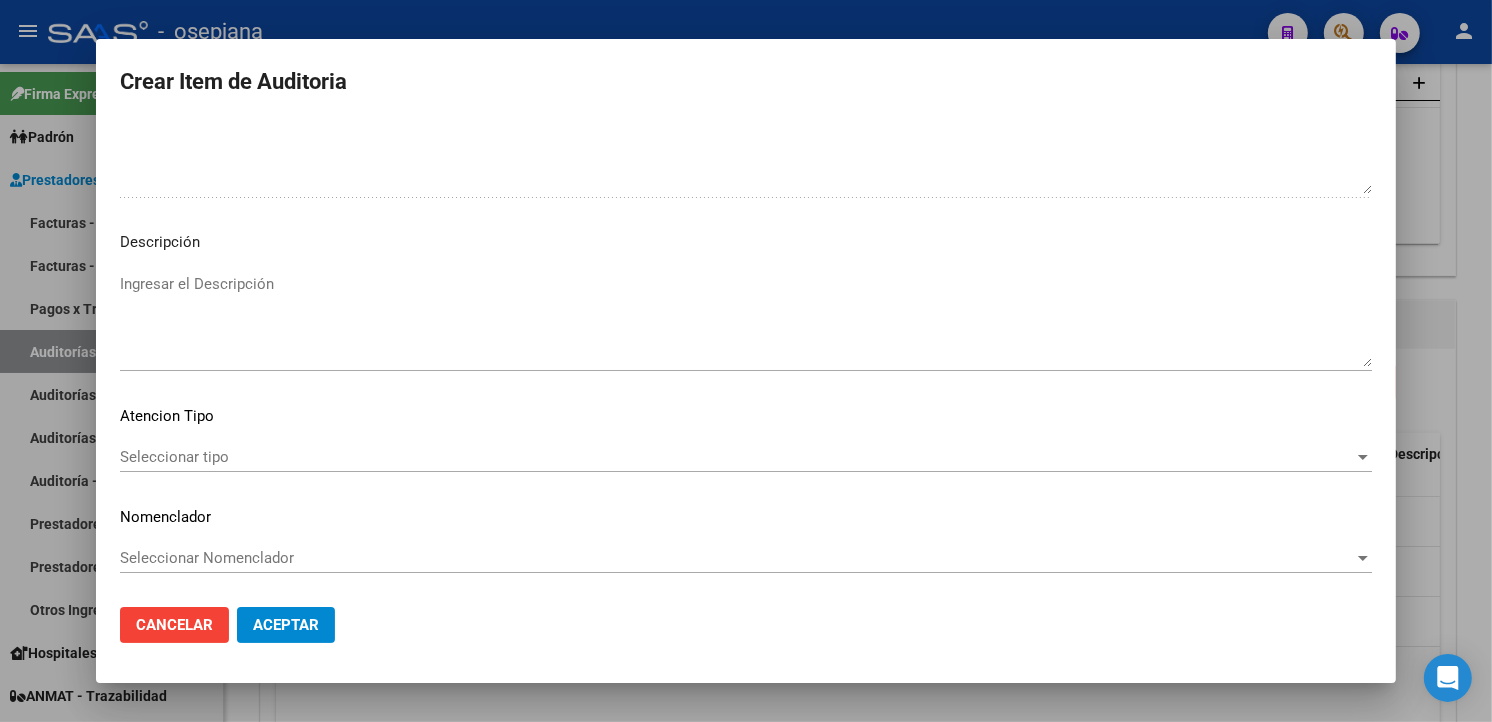 click on "Seleccionar tipo" at bounding box center (737, 457) 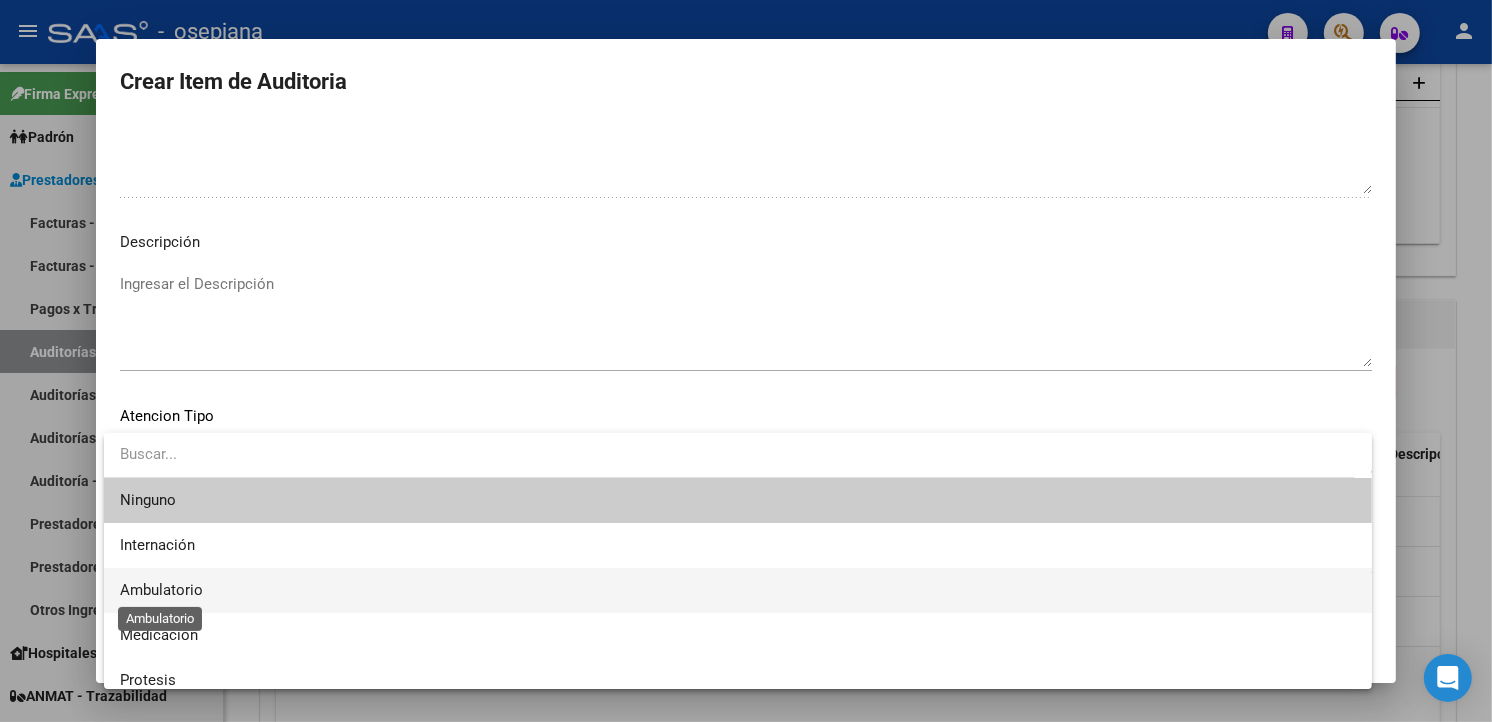 click on "Ambulatorio" at bounding box center (161, 590) 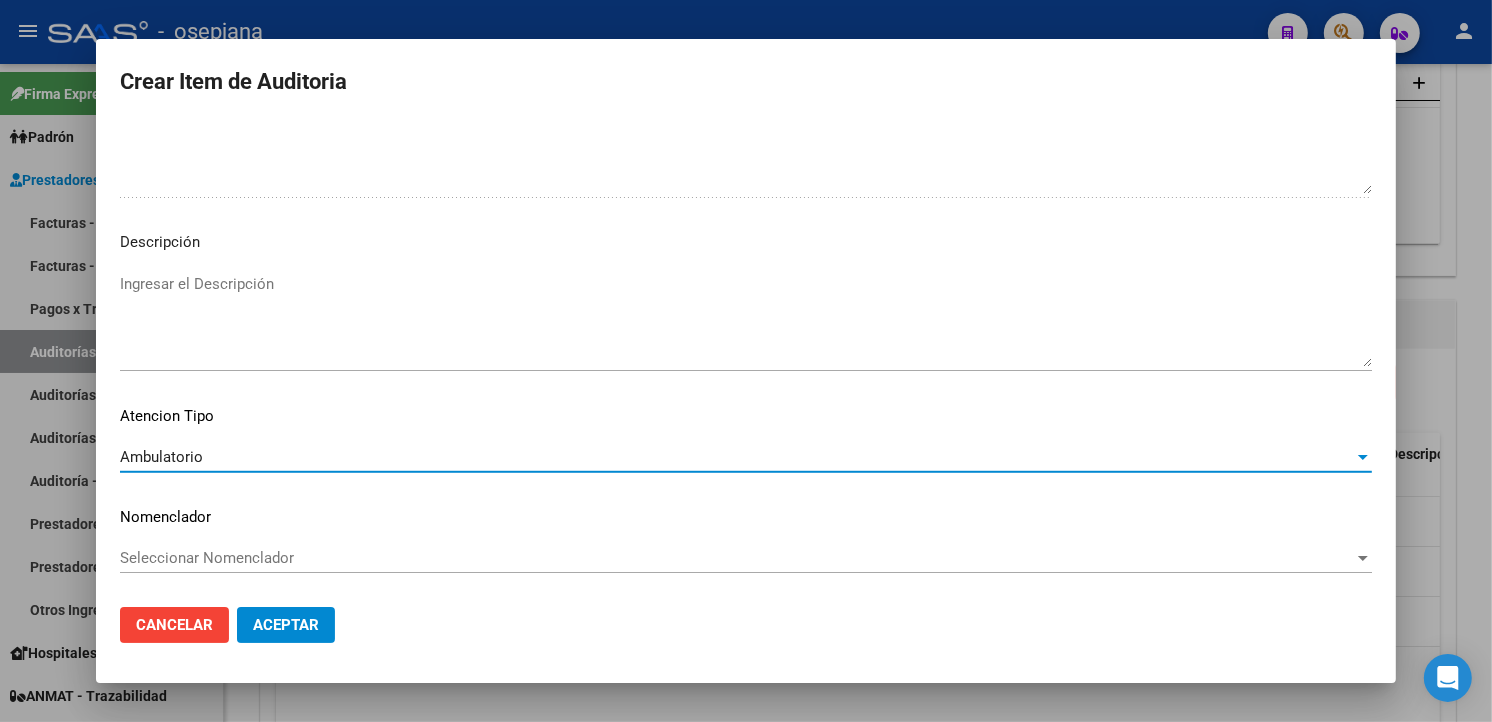 click on "Seleccionar Nomenclador" at bounding box center (737, 558) 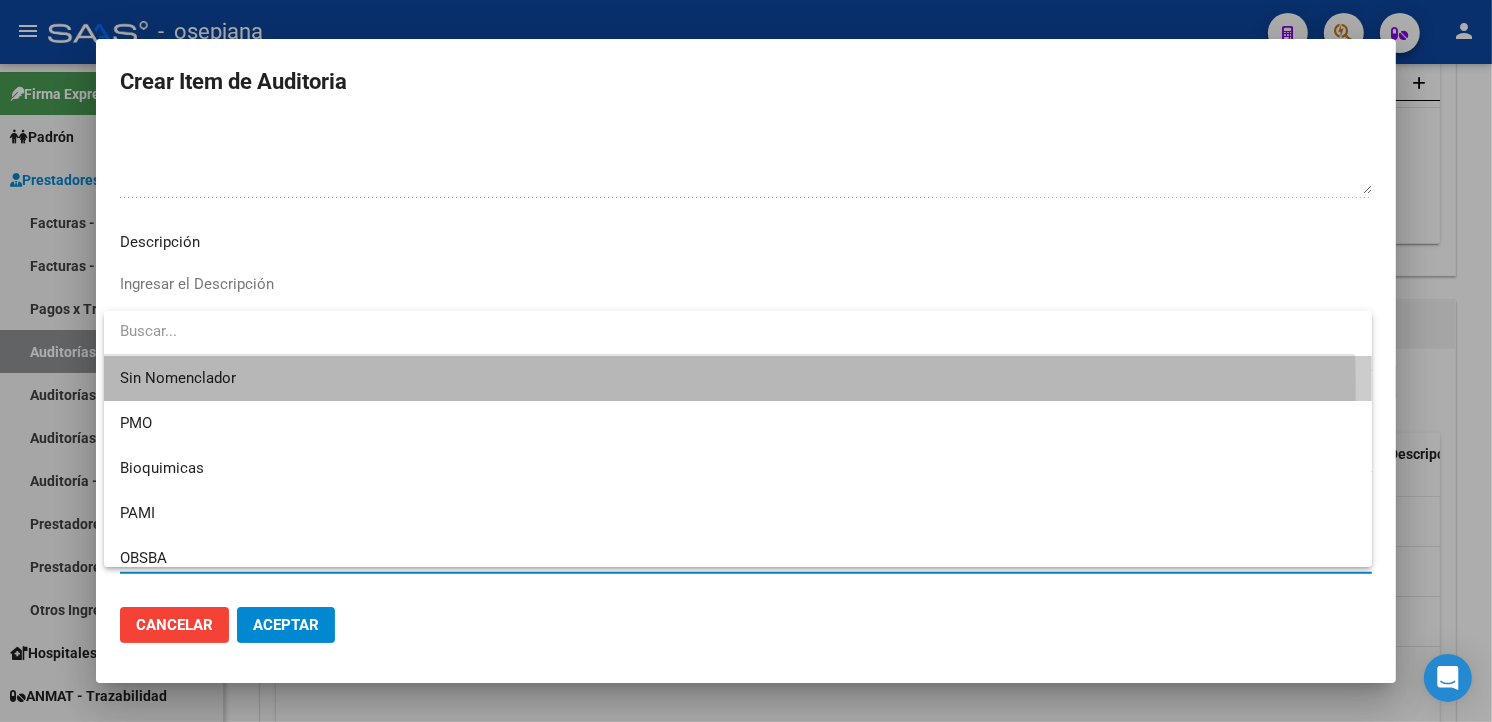 drag, startPoint x: 167, startPoint y: 392, endPoint x: 194, endPoint y: 407, distance: 30.88689 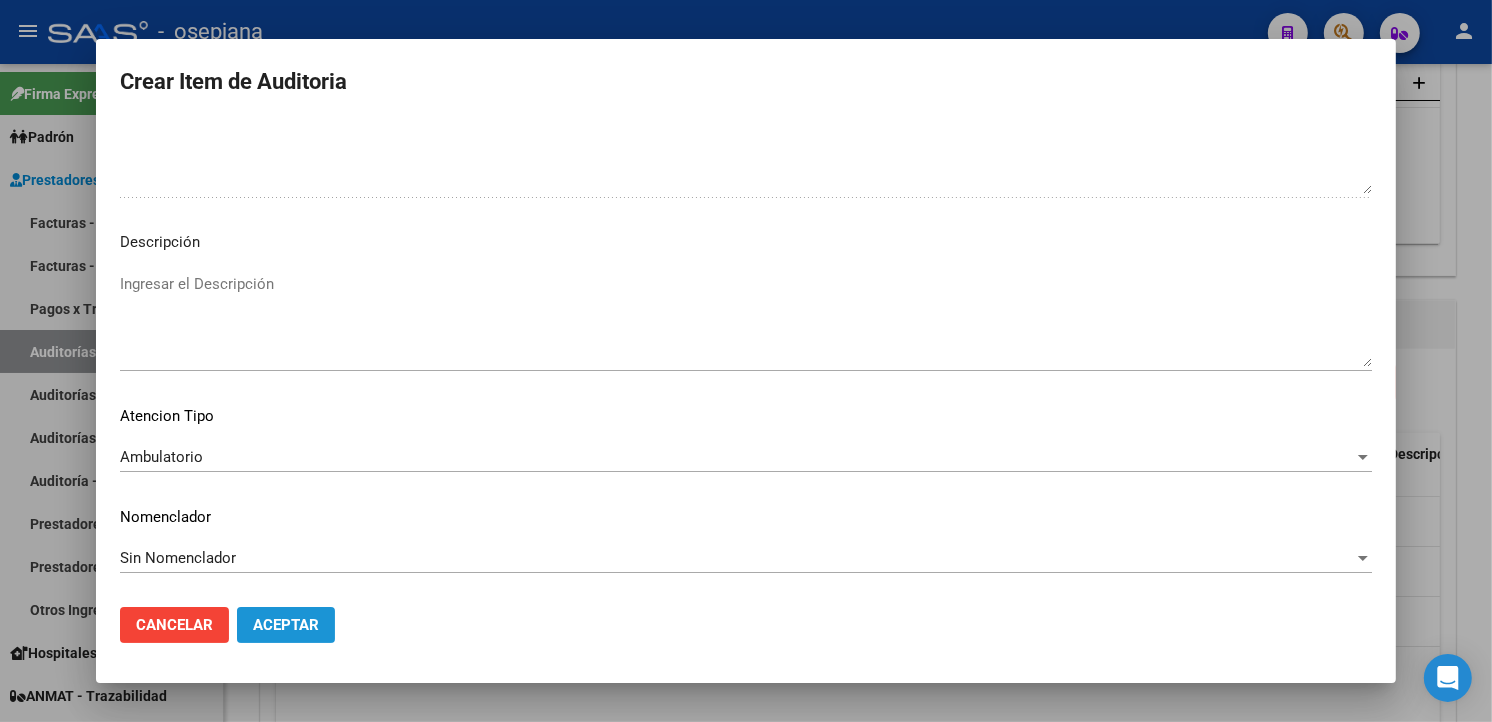 click on "Aceptar" 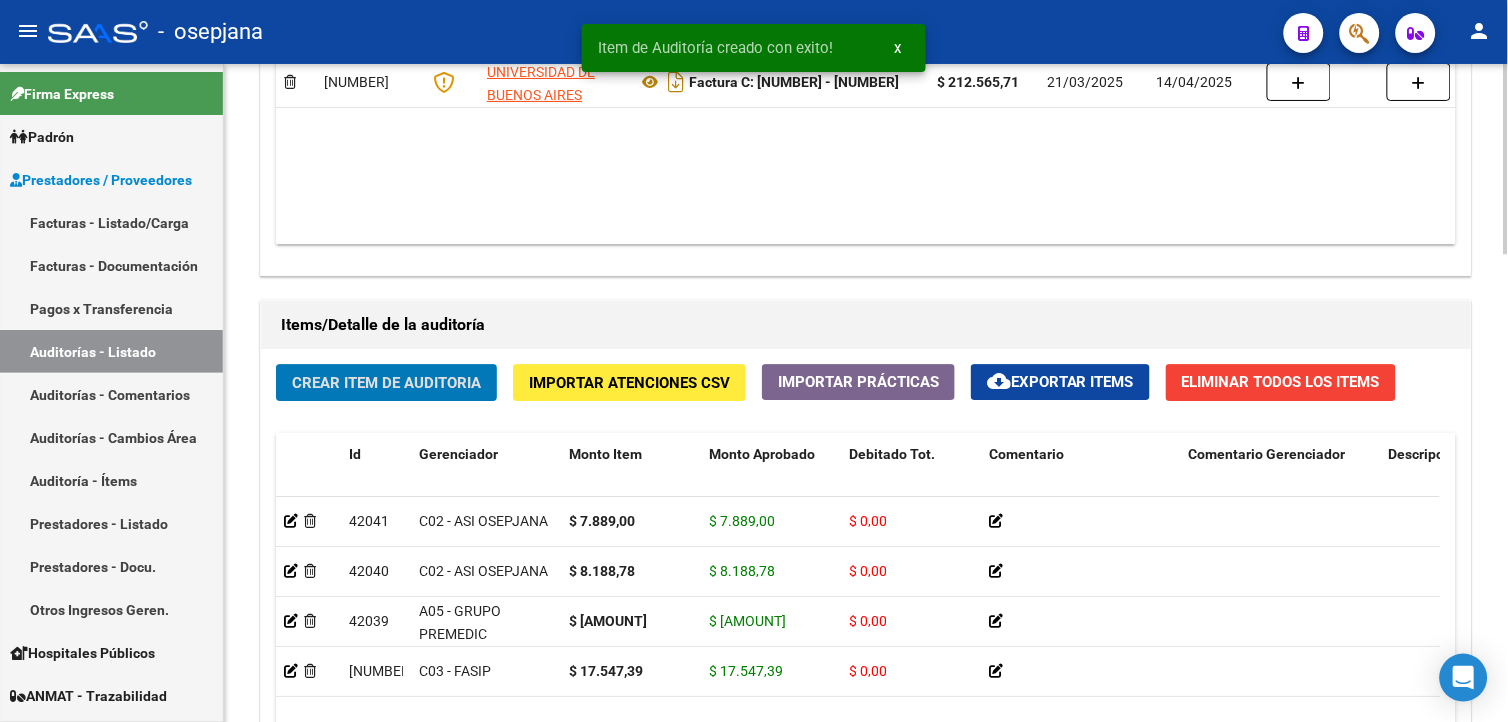 click on "Crear Item de Auditoria" 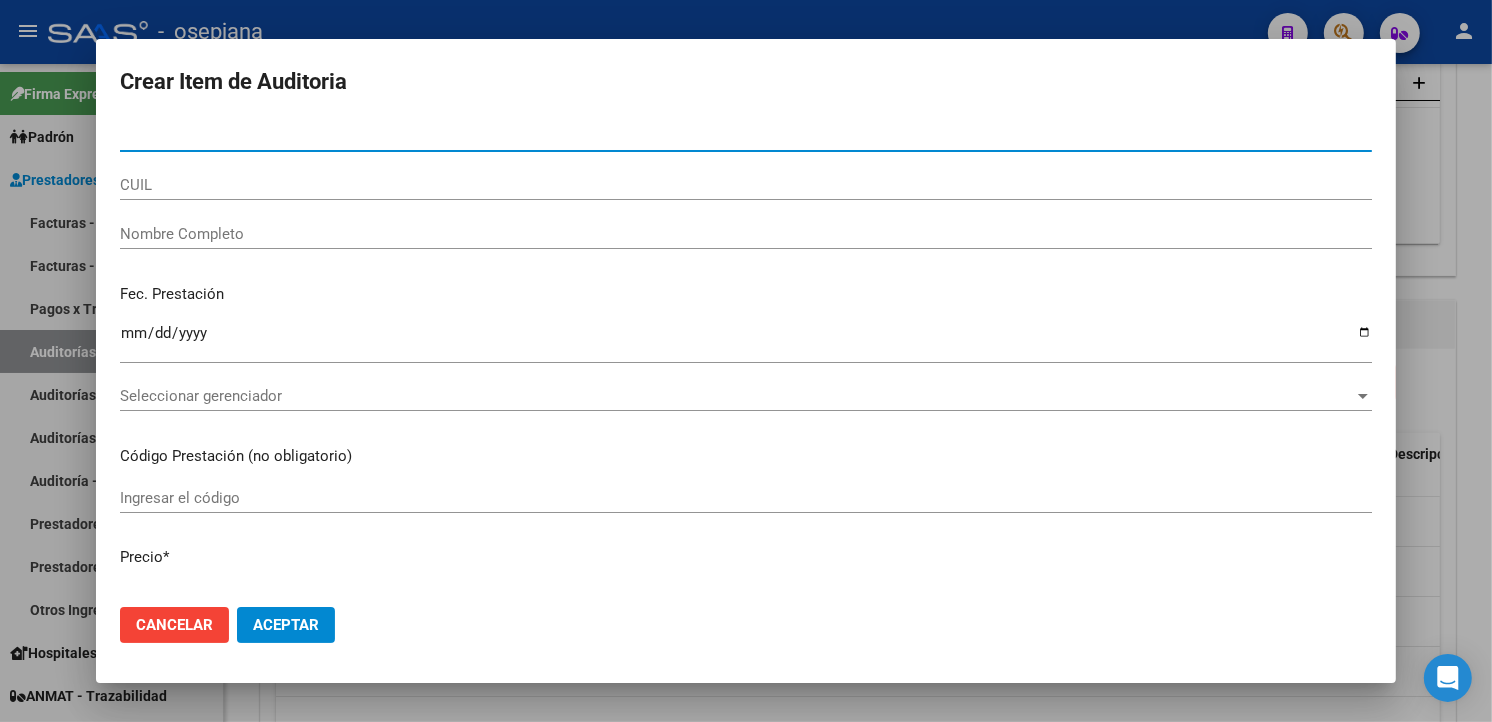 type on "[NUMBER]" 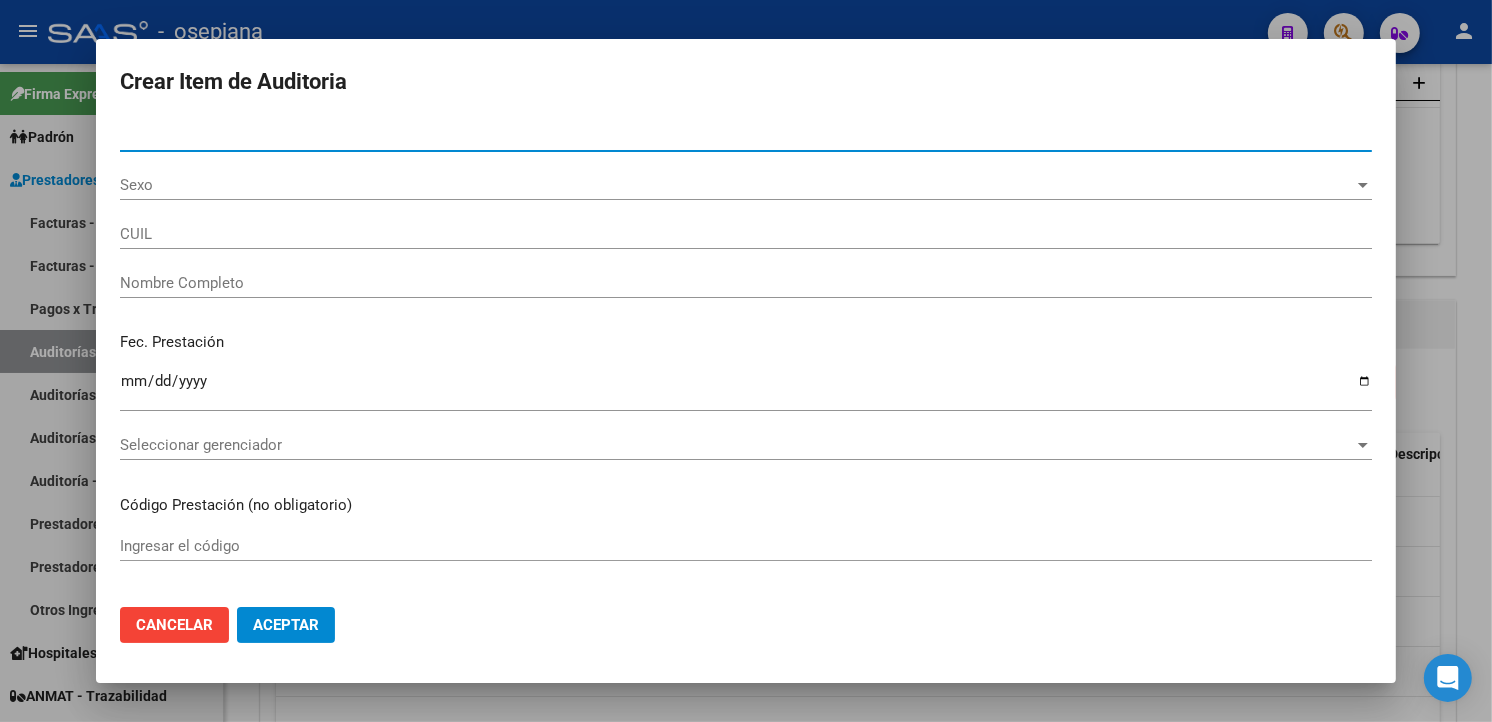 type on "[NUMBER]" 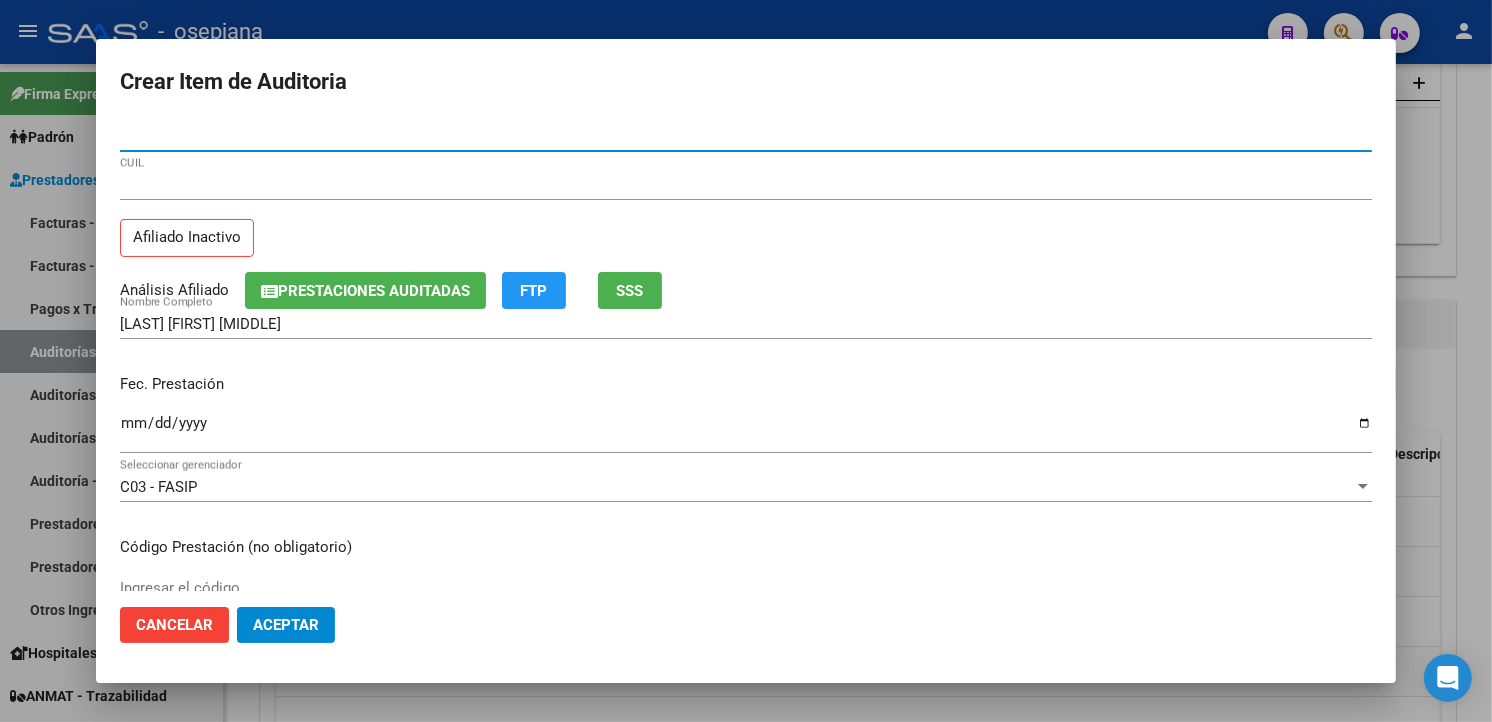 type on "[NUMBER]" 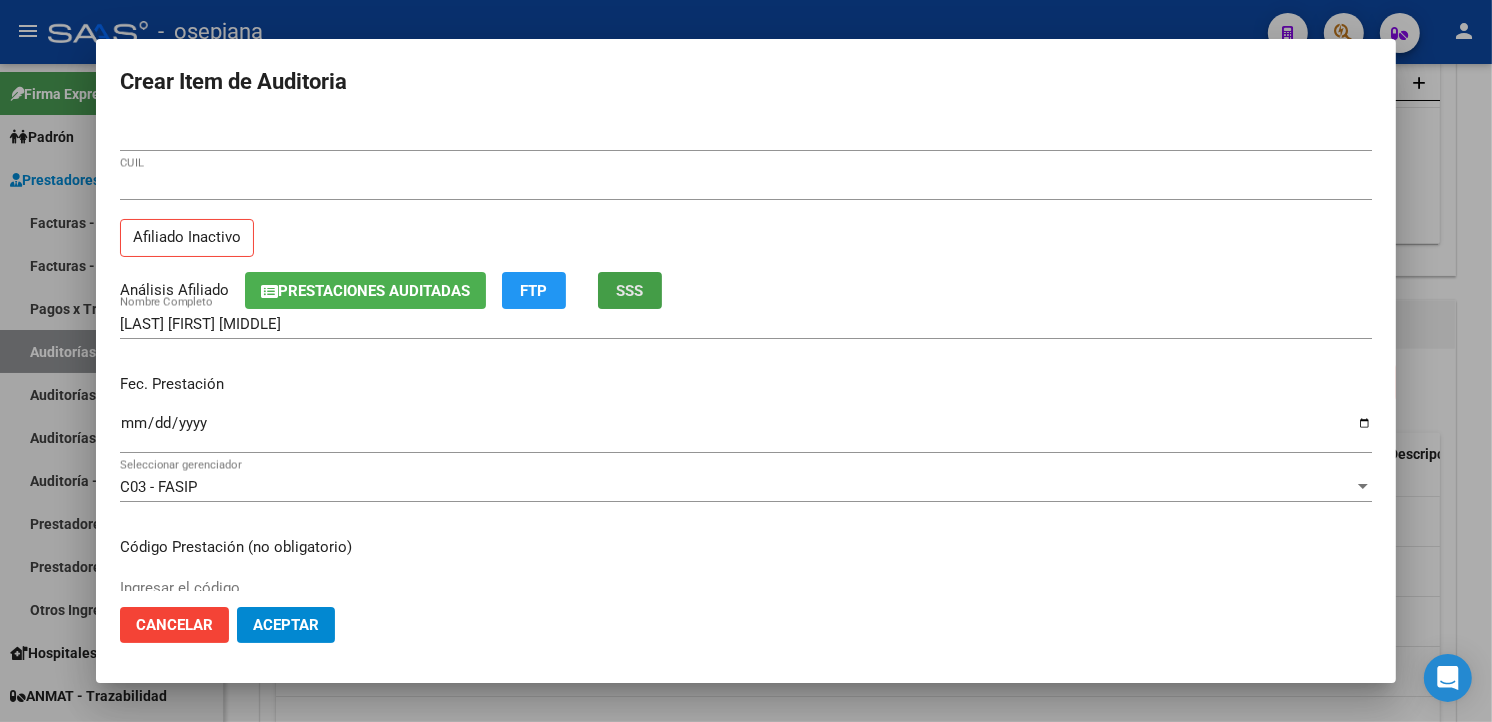 click on "SSS" 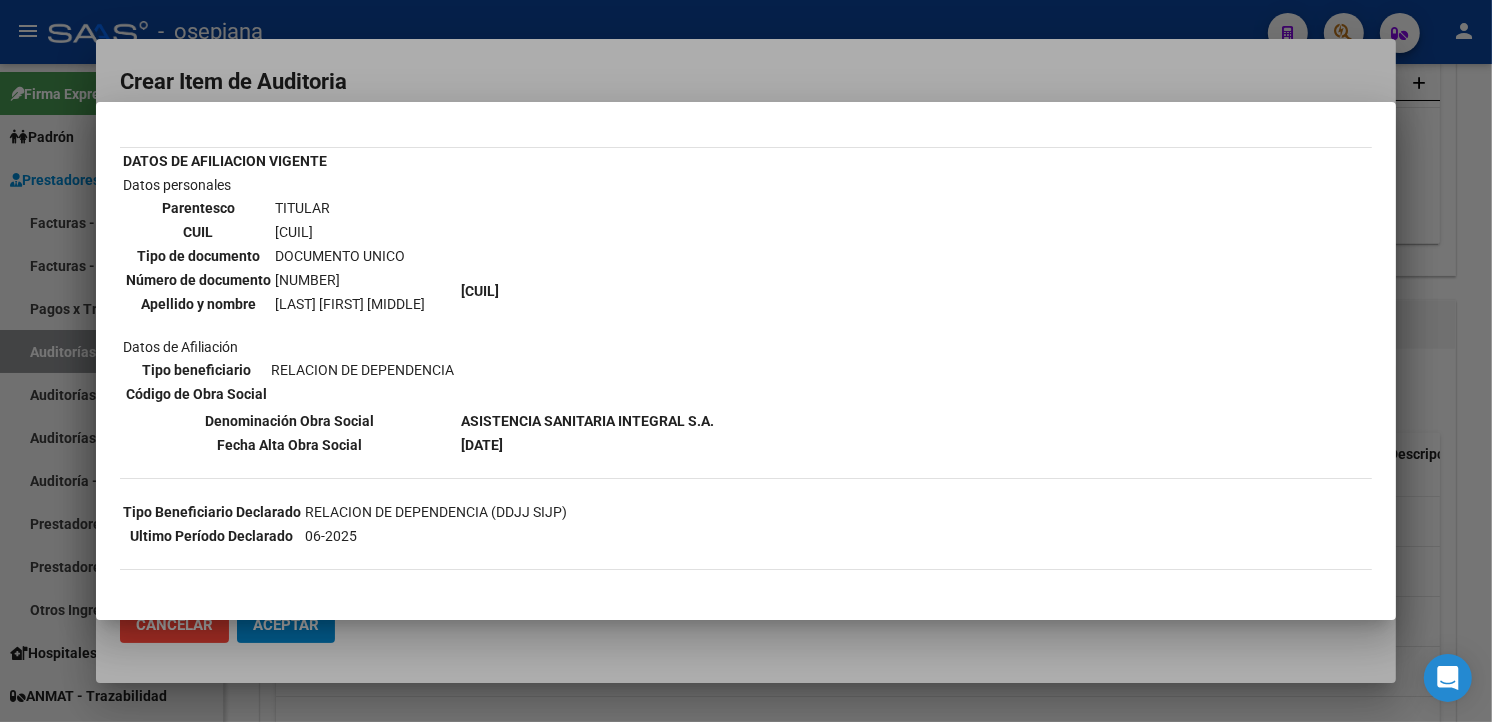 scroll, scrollTop: 274, scrollLeft: 0, axis: vertical 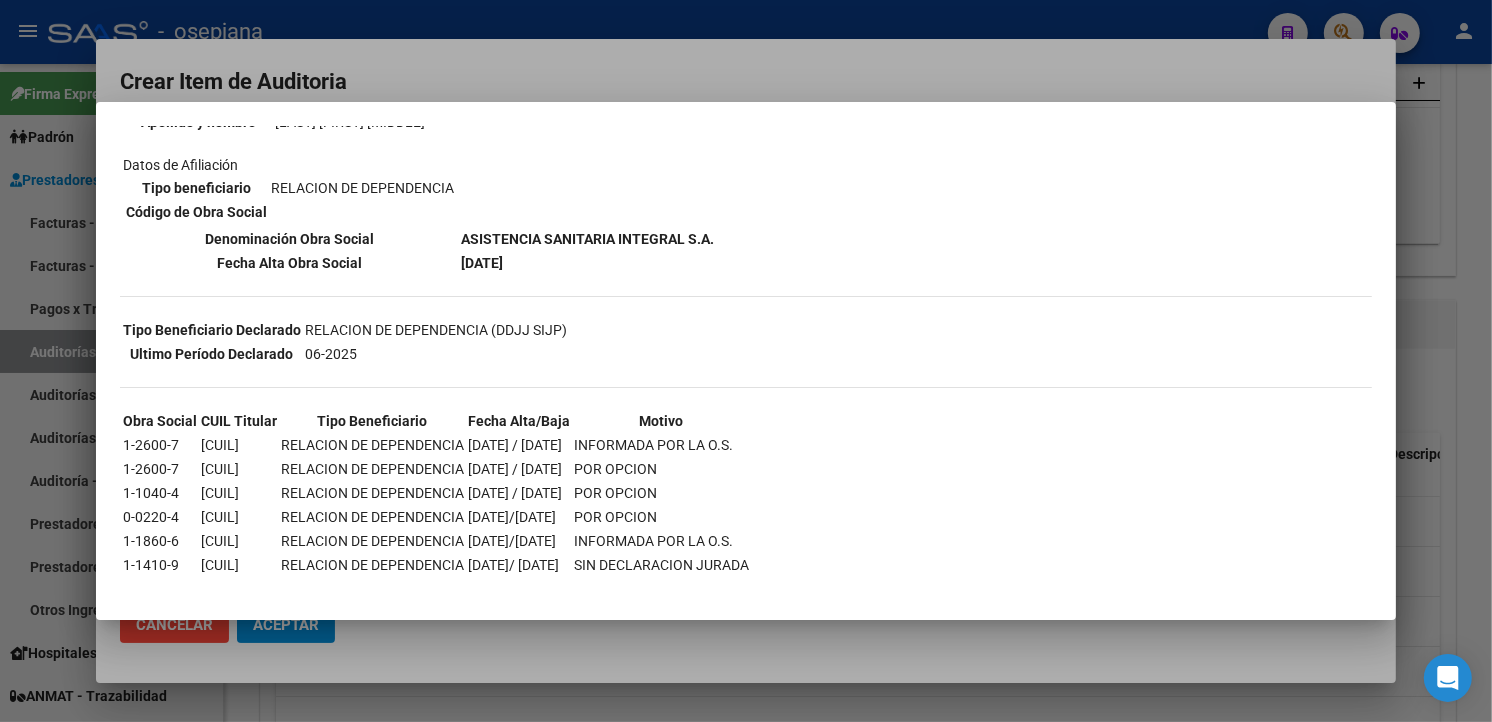 drag, startPoint x: 583, startPoint y: 496, endPoint x: 694, endPoint y: 494, distance: 111.01801 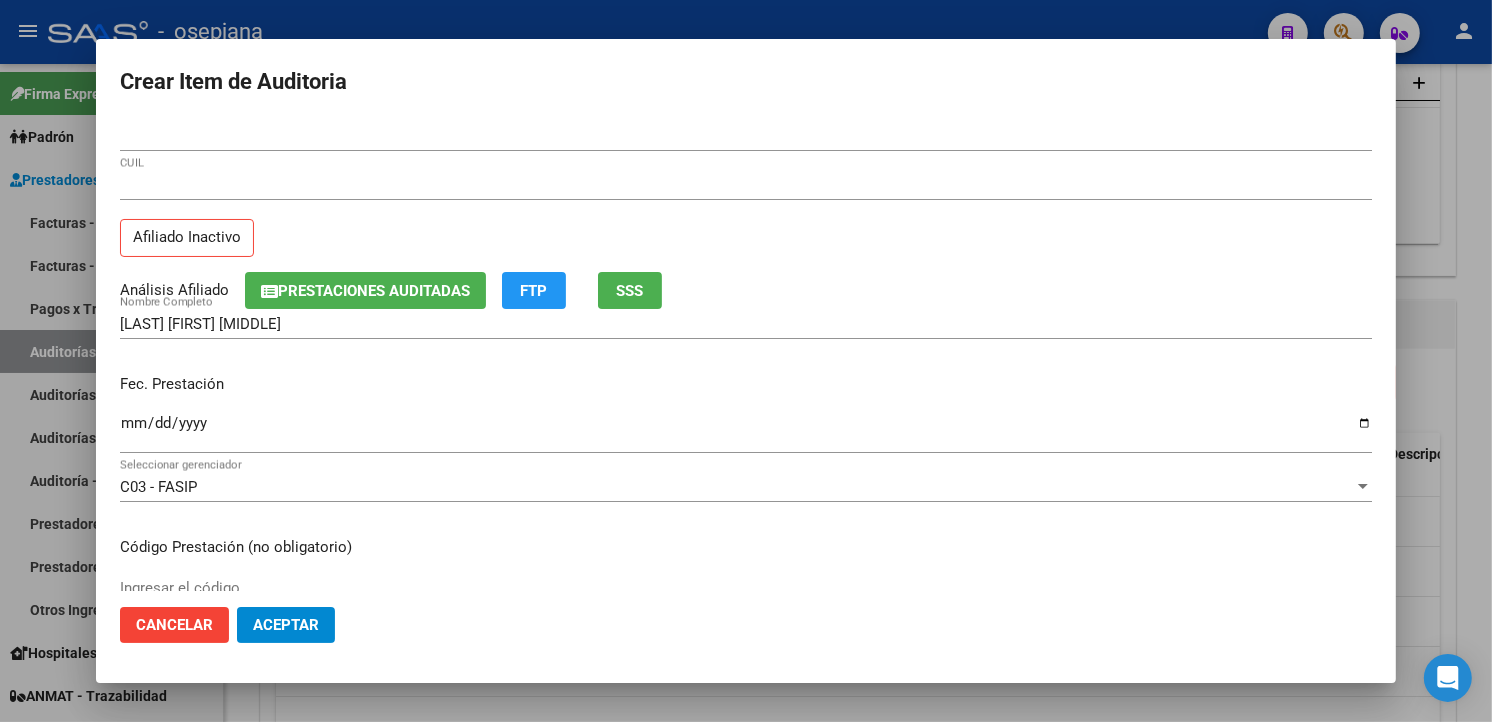 drag, startPoint x: 142, startPoint y: 436, endPoint x: 153, endPoint y: 433, distance: 11.401754 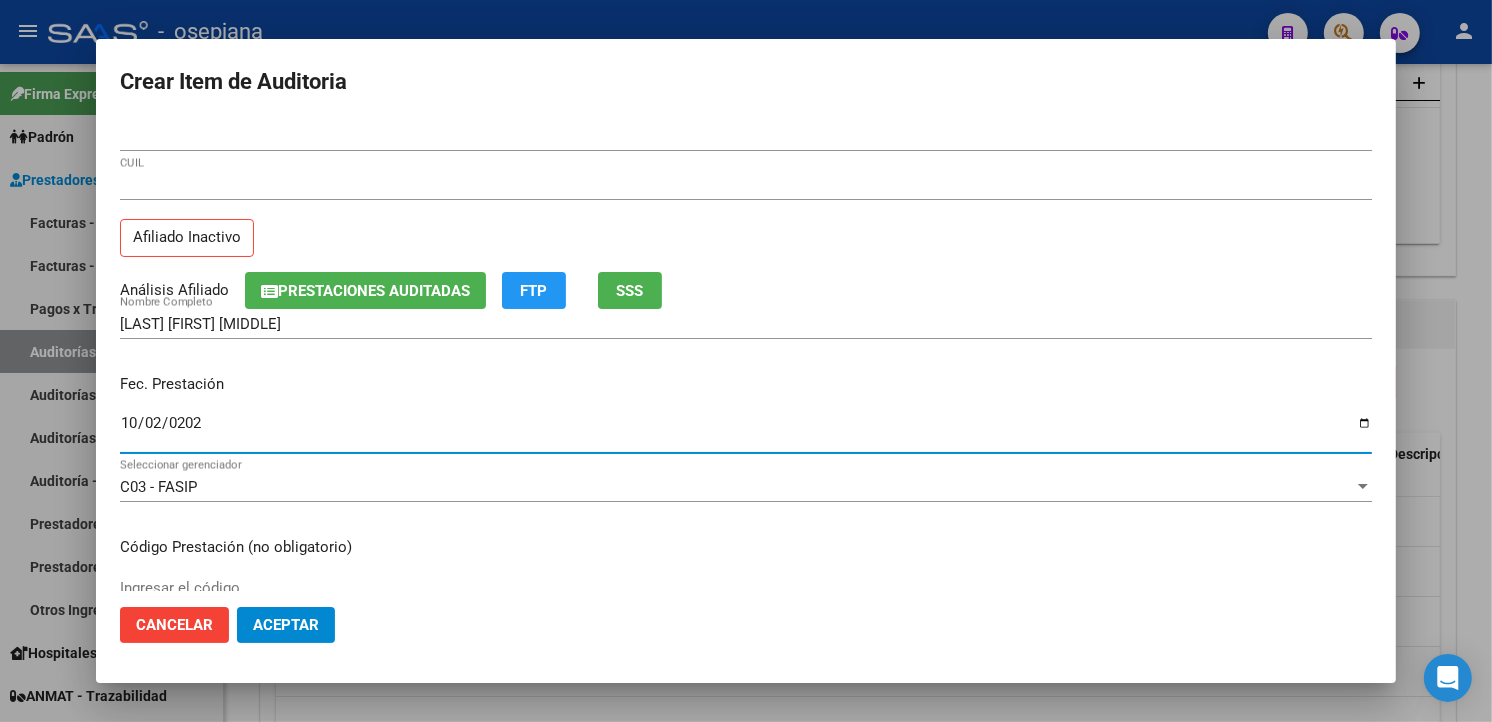 type on "[DATE]" 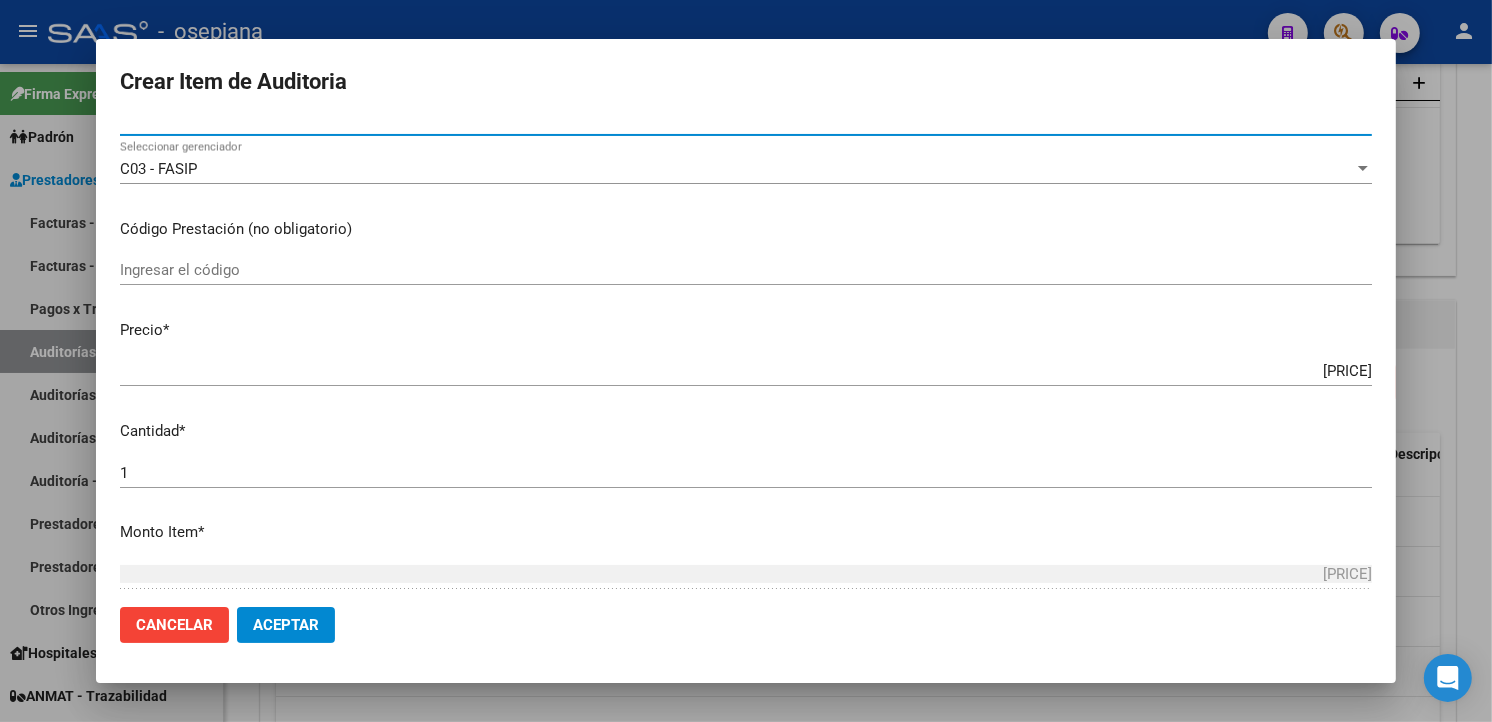 scroll, scrollTop: 333, scrollLeft: 0, axis: vertical 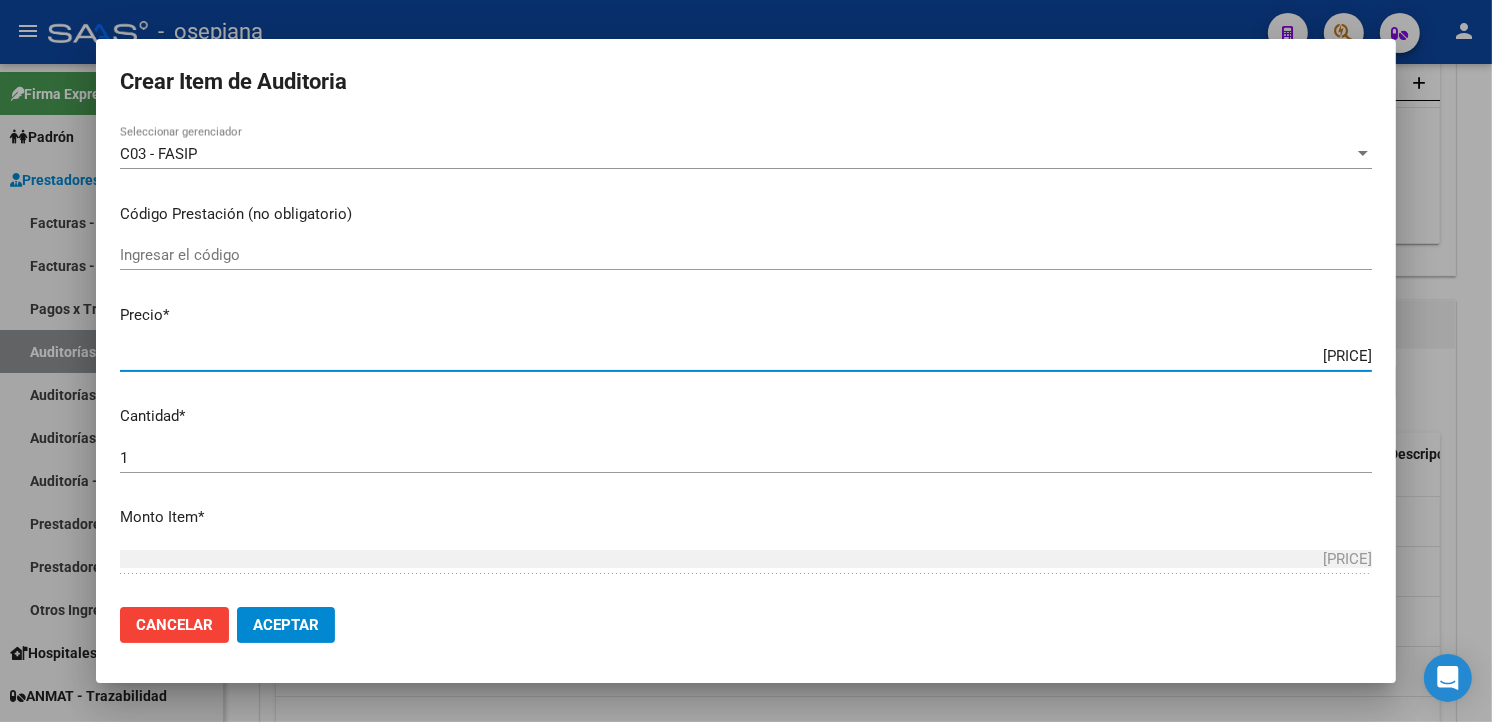 drag, startPoint x: 1270, startPoint y: 361, endPoint x: 1507, endPoint y: 347, distance: 237.41315 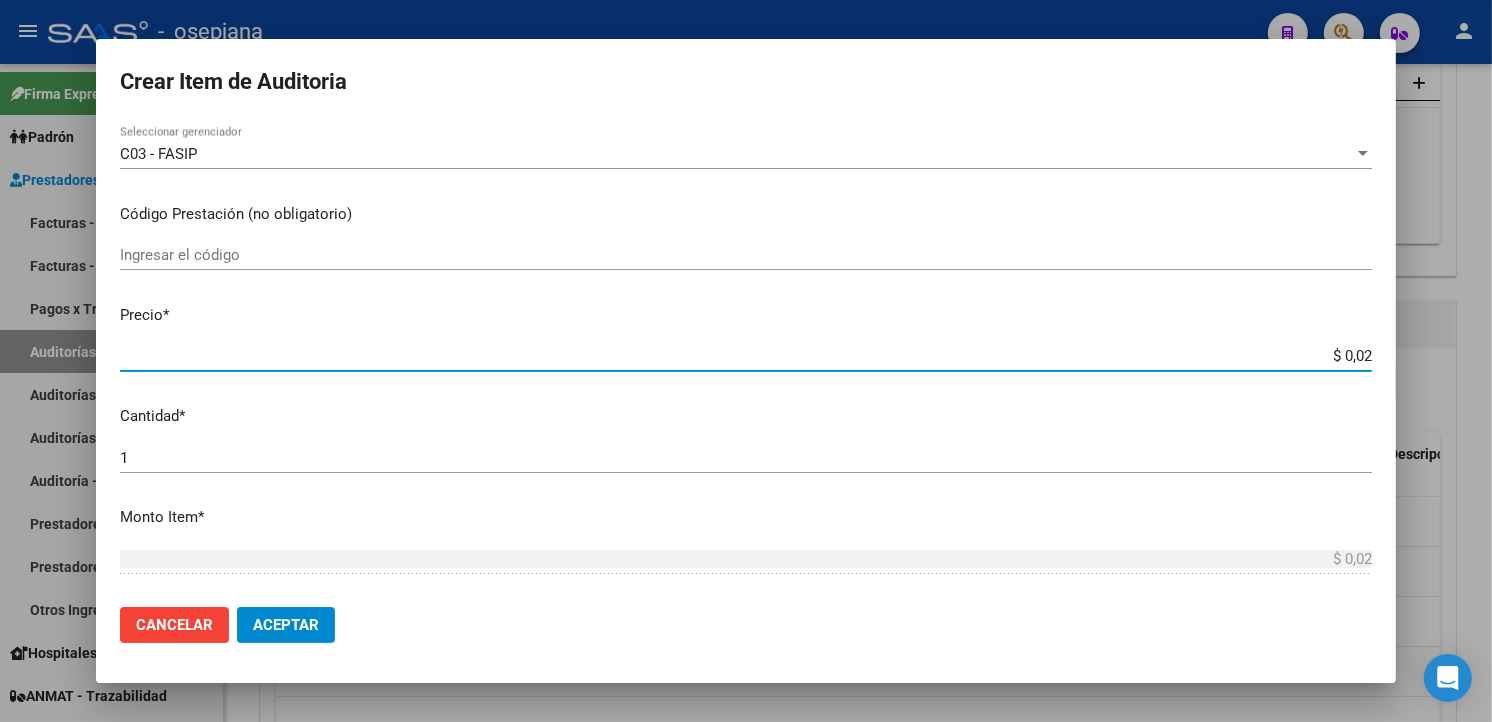 type on "$ 0,20" 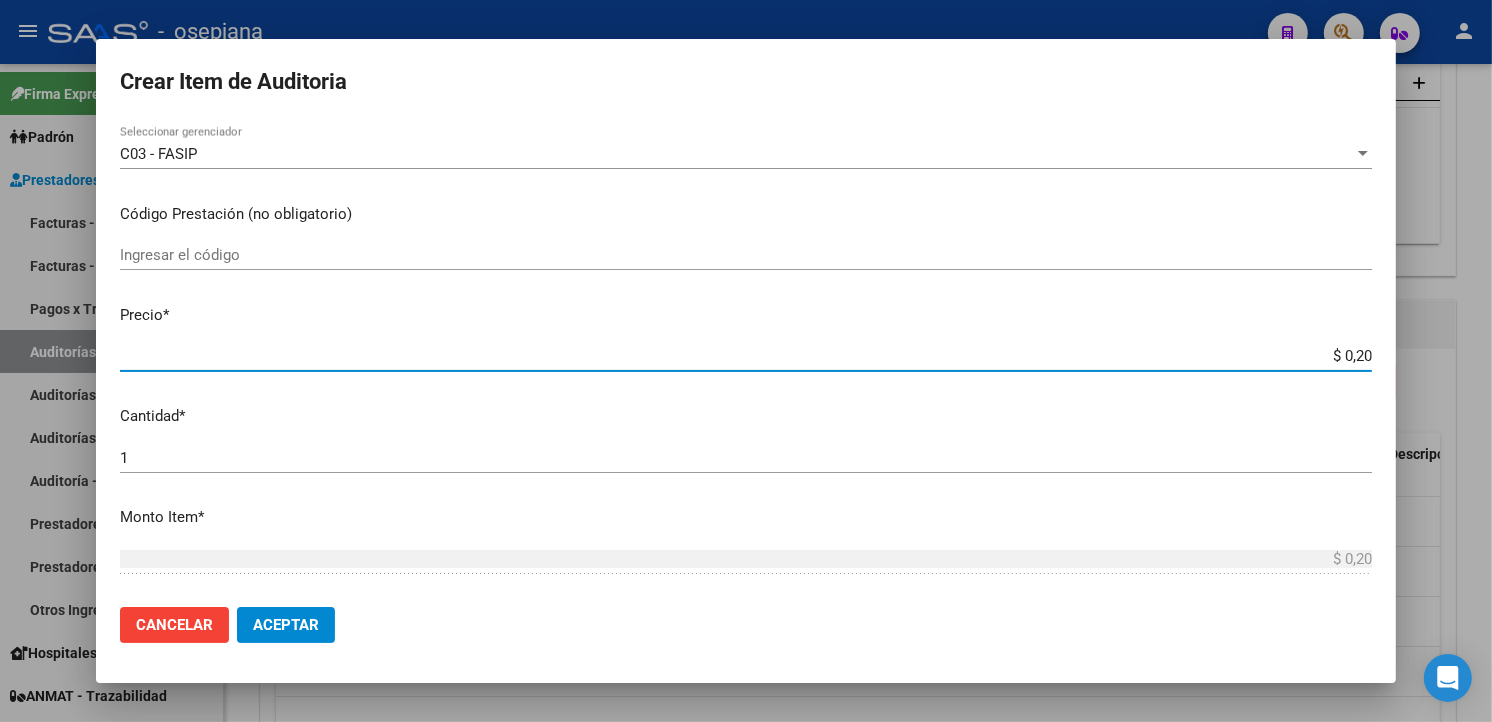 type on "$ 2,07" 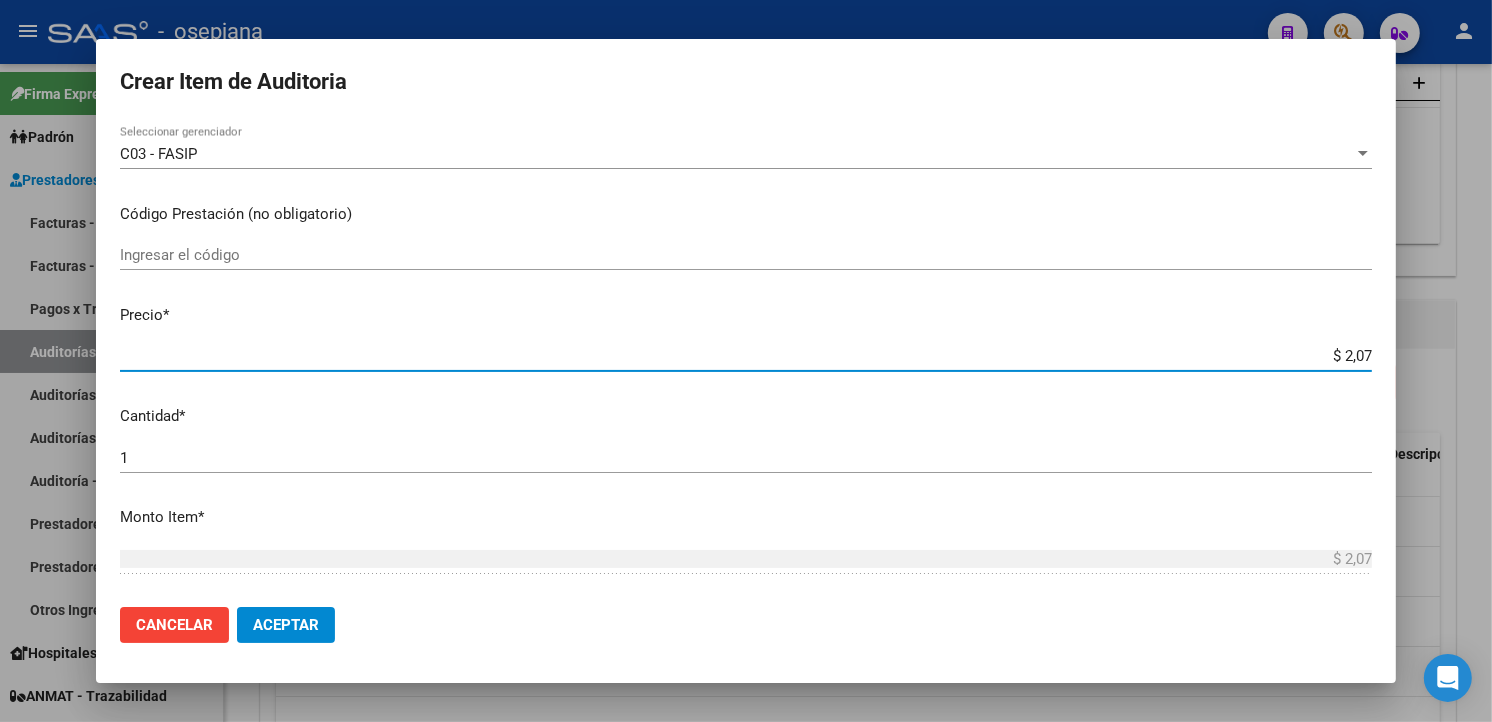 type on "$ [AMOUNT]" 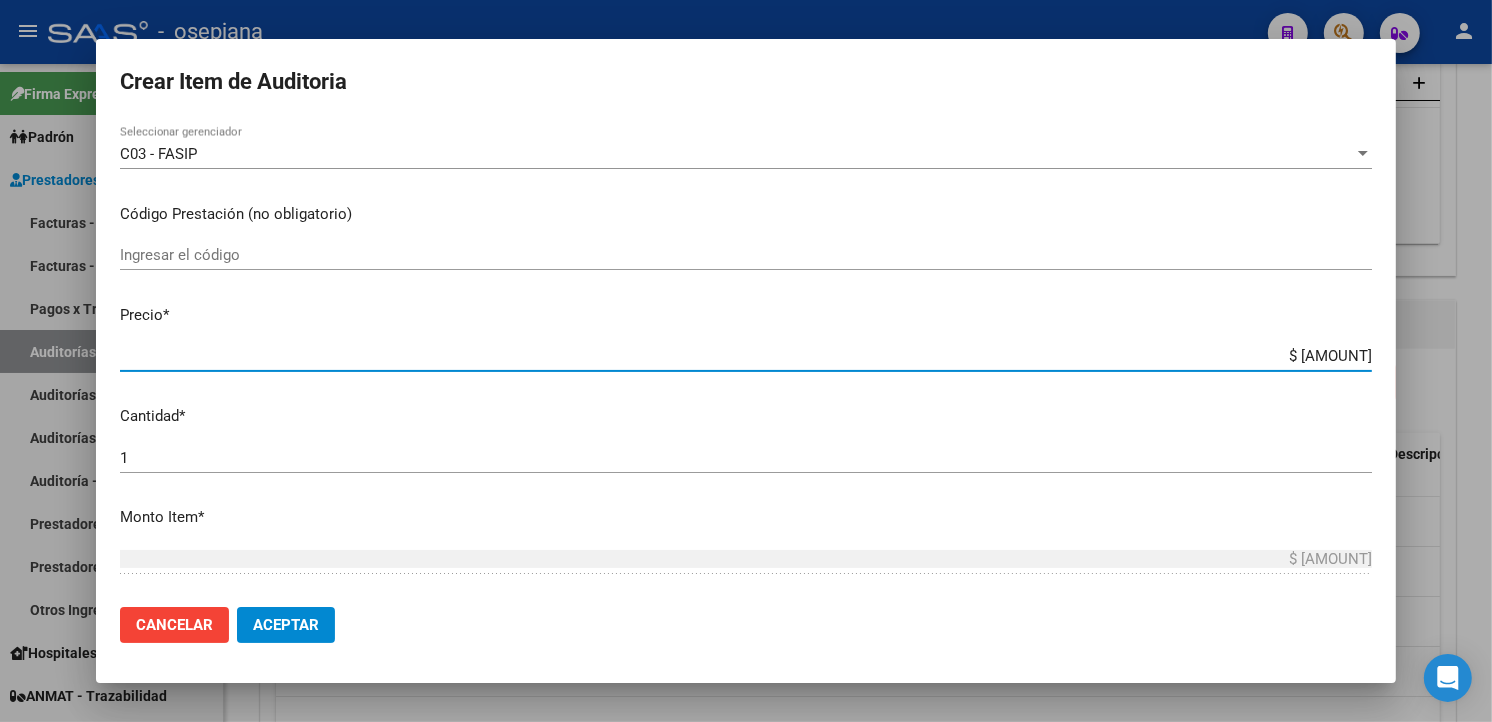 type on "[PRICE]" 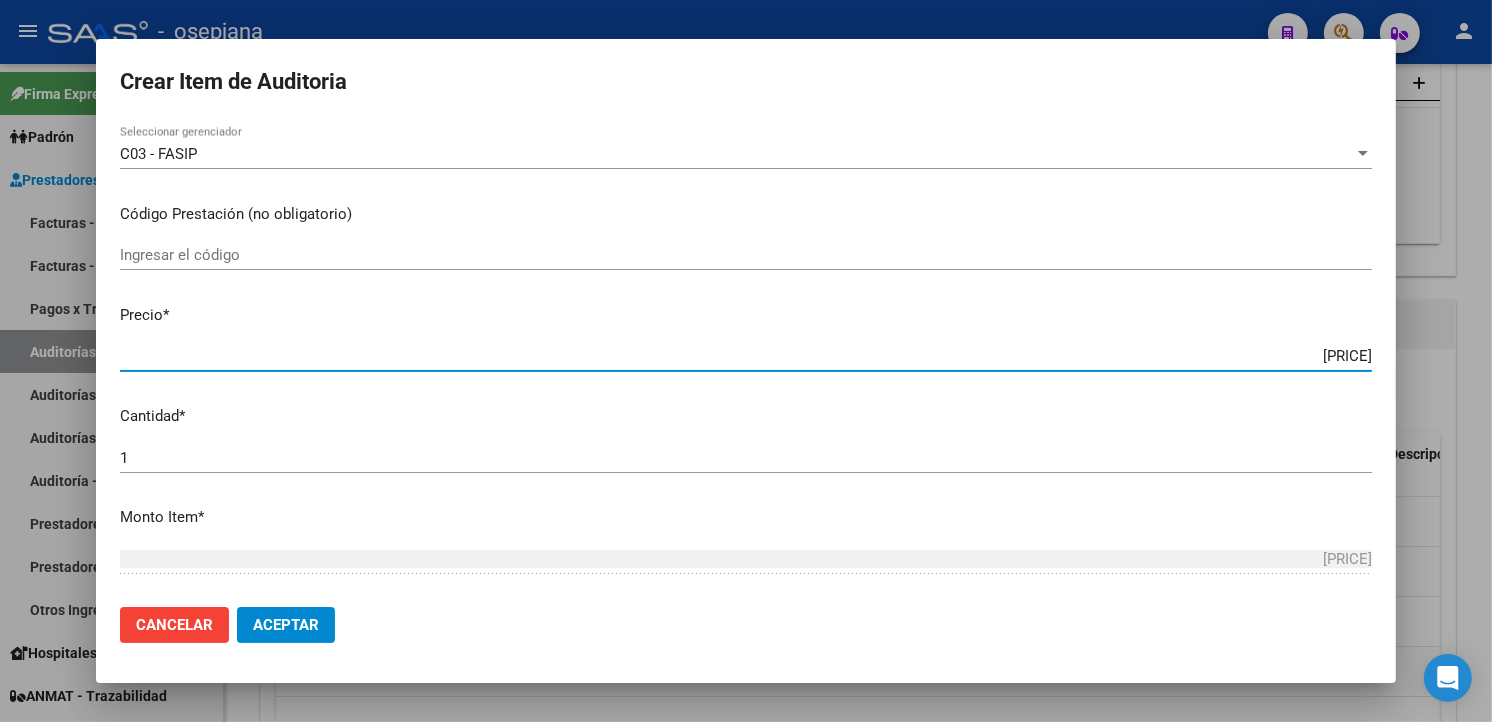type on "$ 2.077,06" 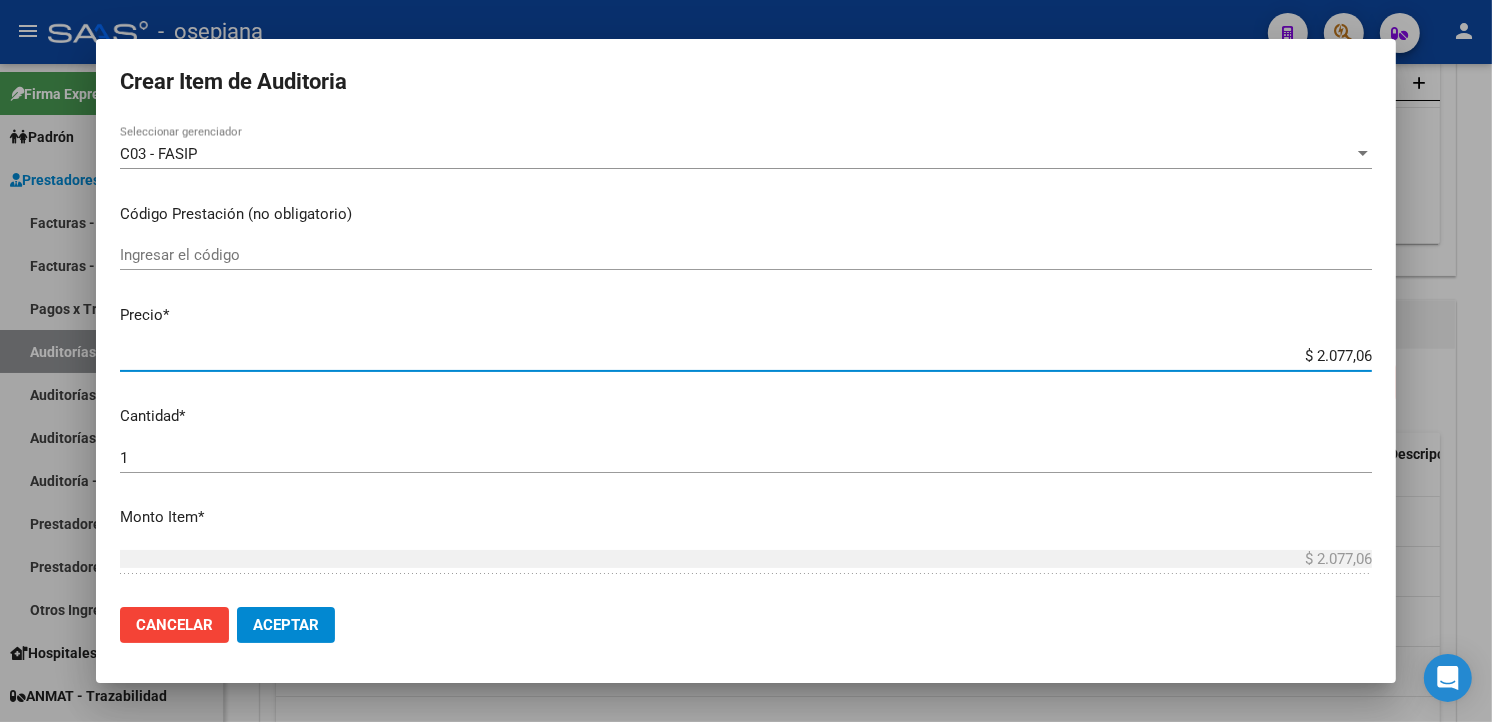 type on "$ [AMOUNT]" 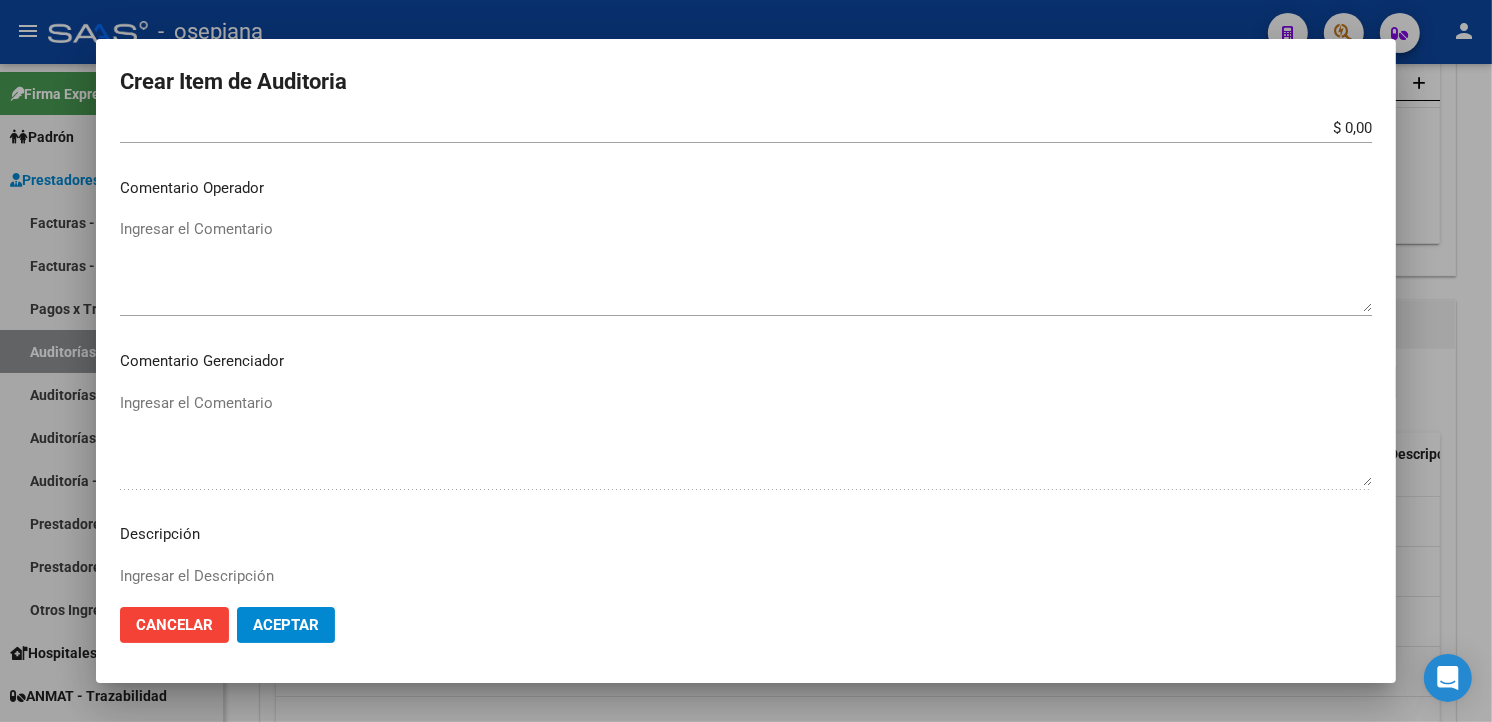 scroll, scrollTop: 1157, scrollLeft: 0, axis: vertical 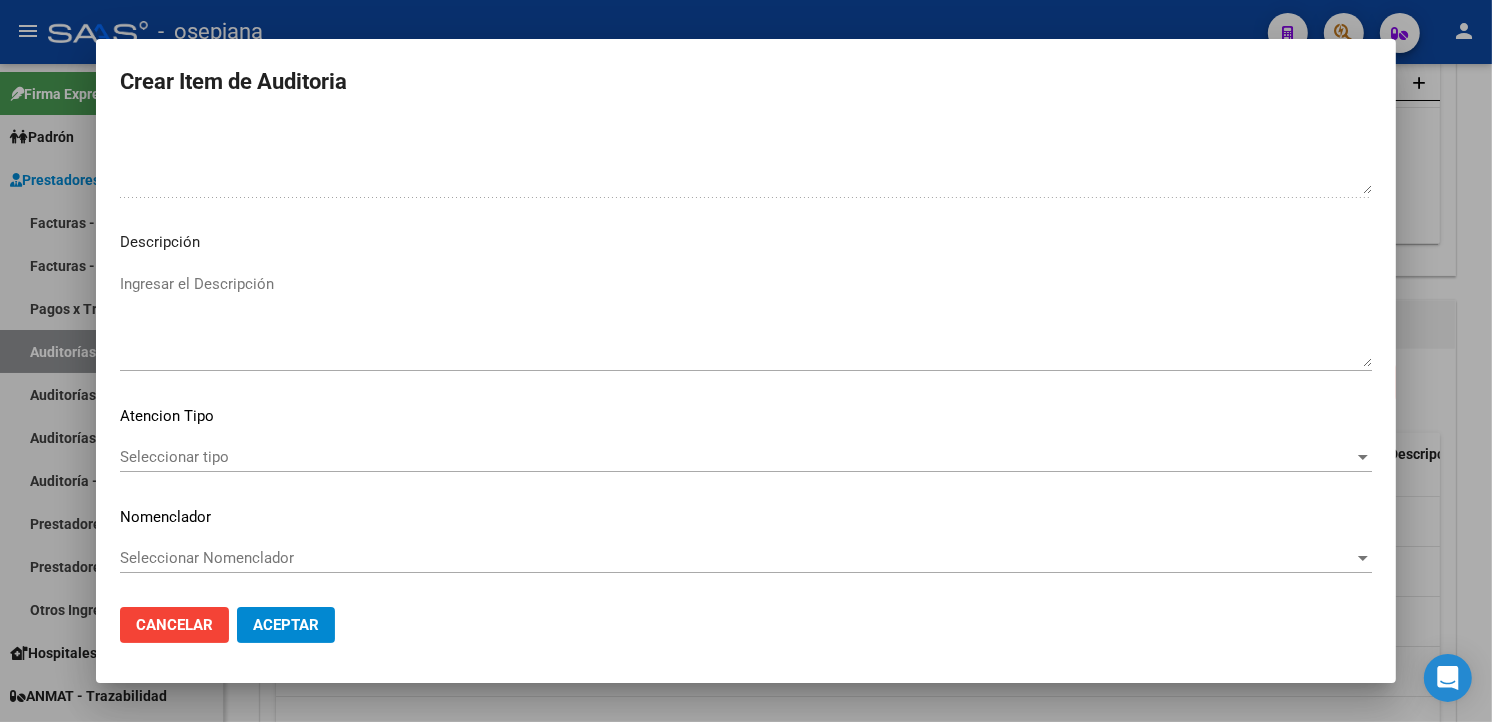 click on "Seleccionar tipo" at bounding box center (737, 457) 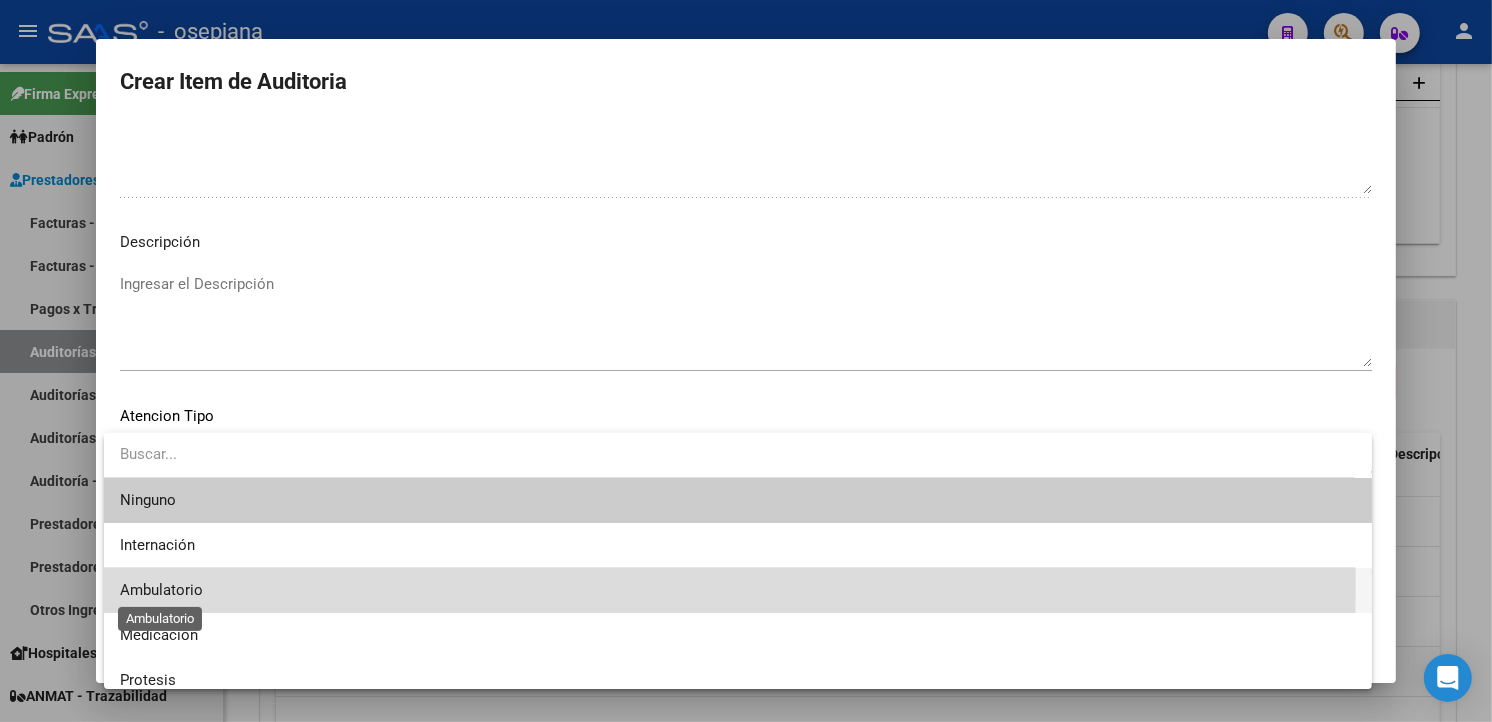 click on "Ambulatorio" at bounding box center [161, 590] 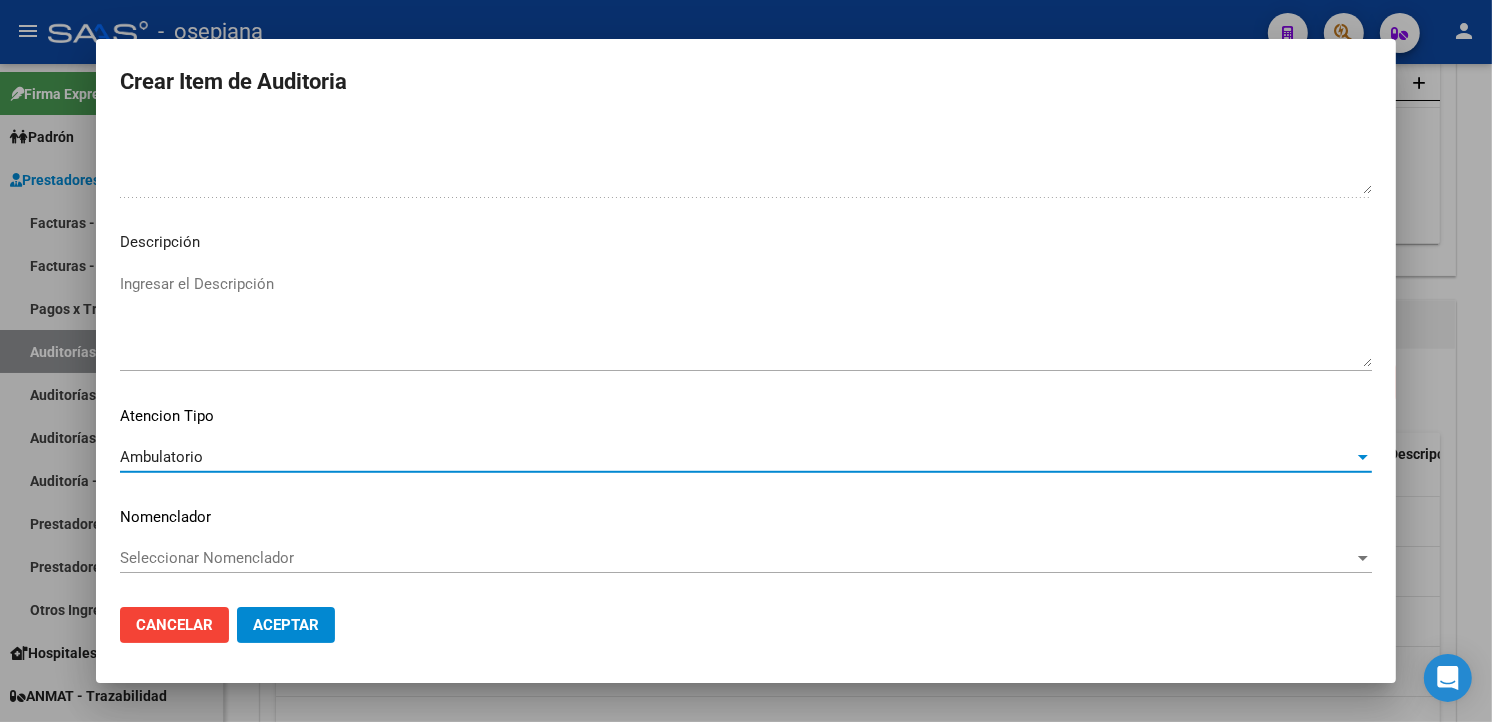 click on "Seleccionar Nomenclador" at bounding box center (737, 558) 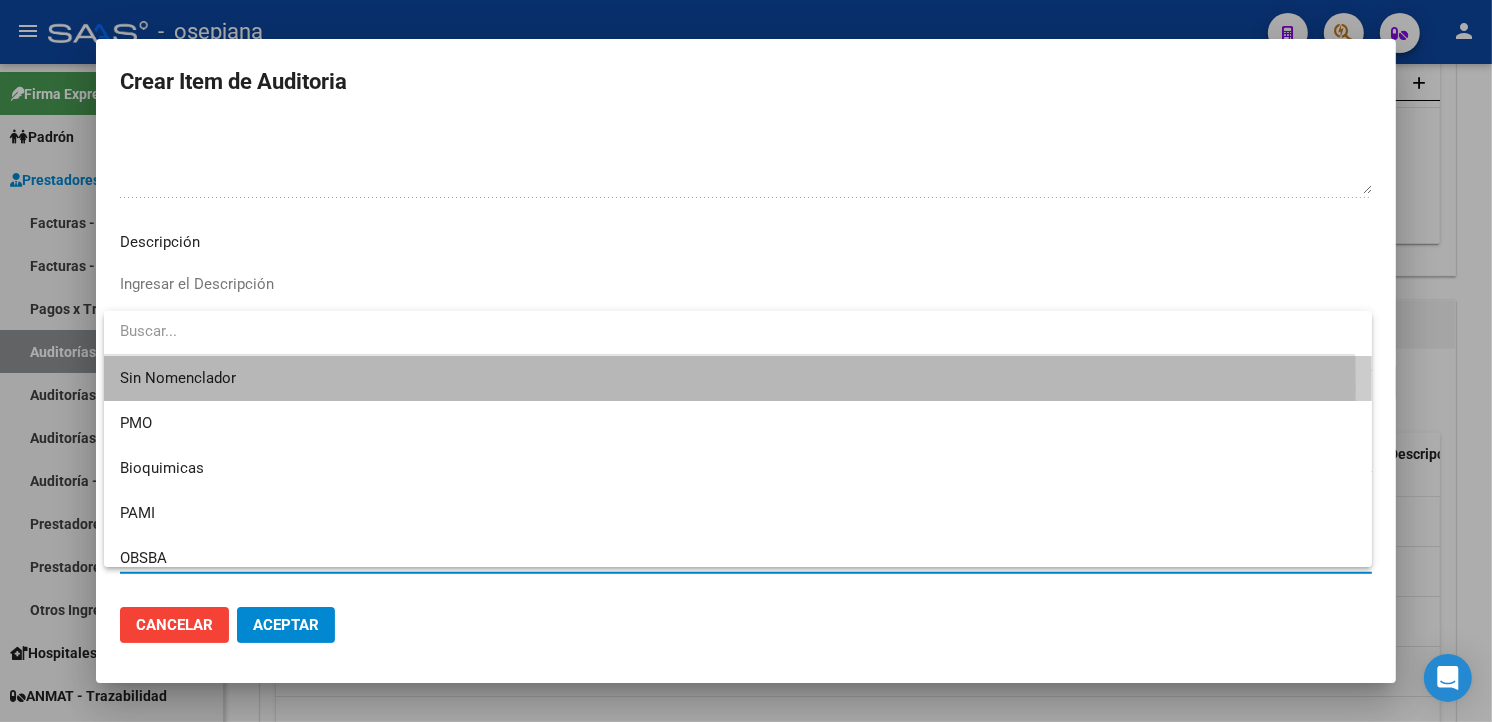 drag, startPoint x: 161, startPoint y: 556, endPoint x: 142, endPoint y: 387, distance: 170.0647 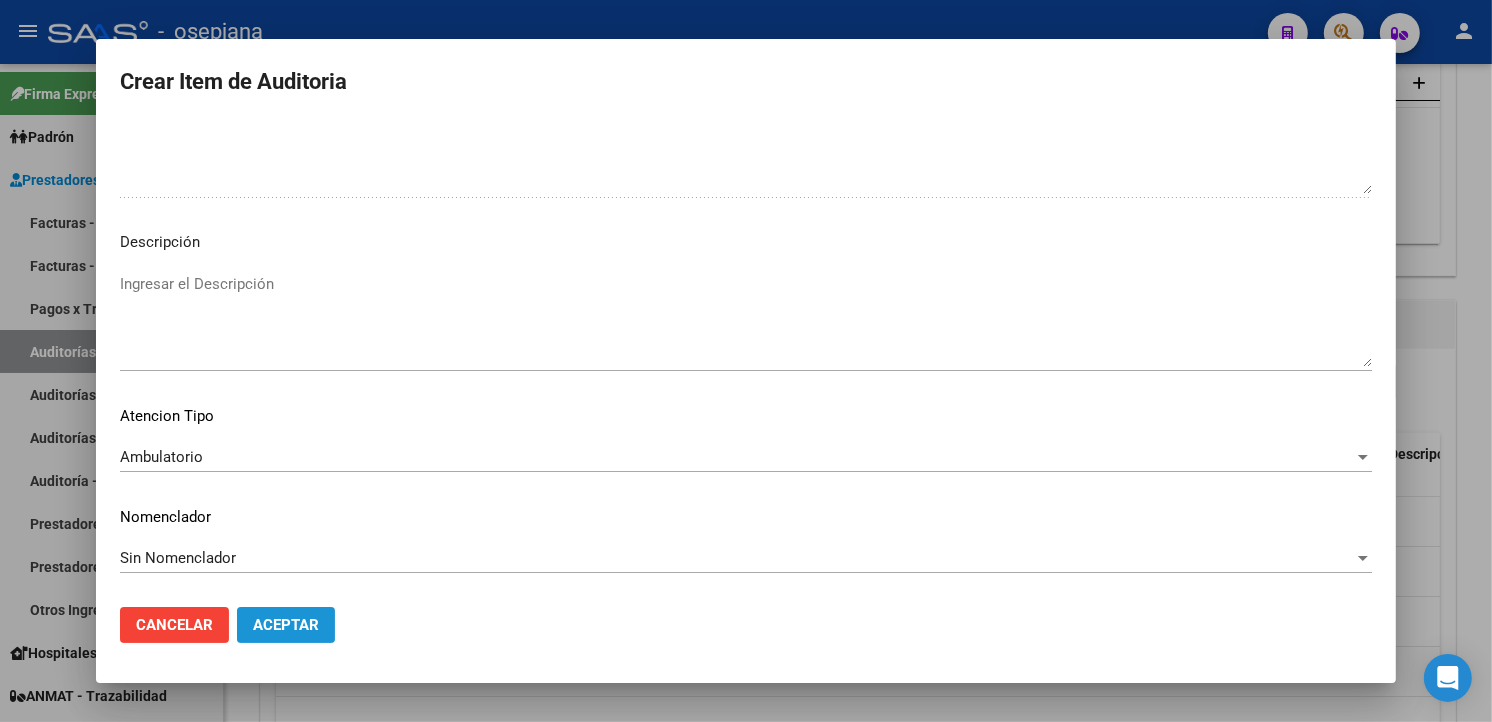 click on "Aceptar" 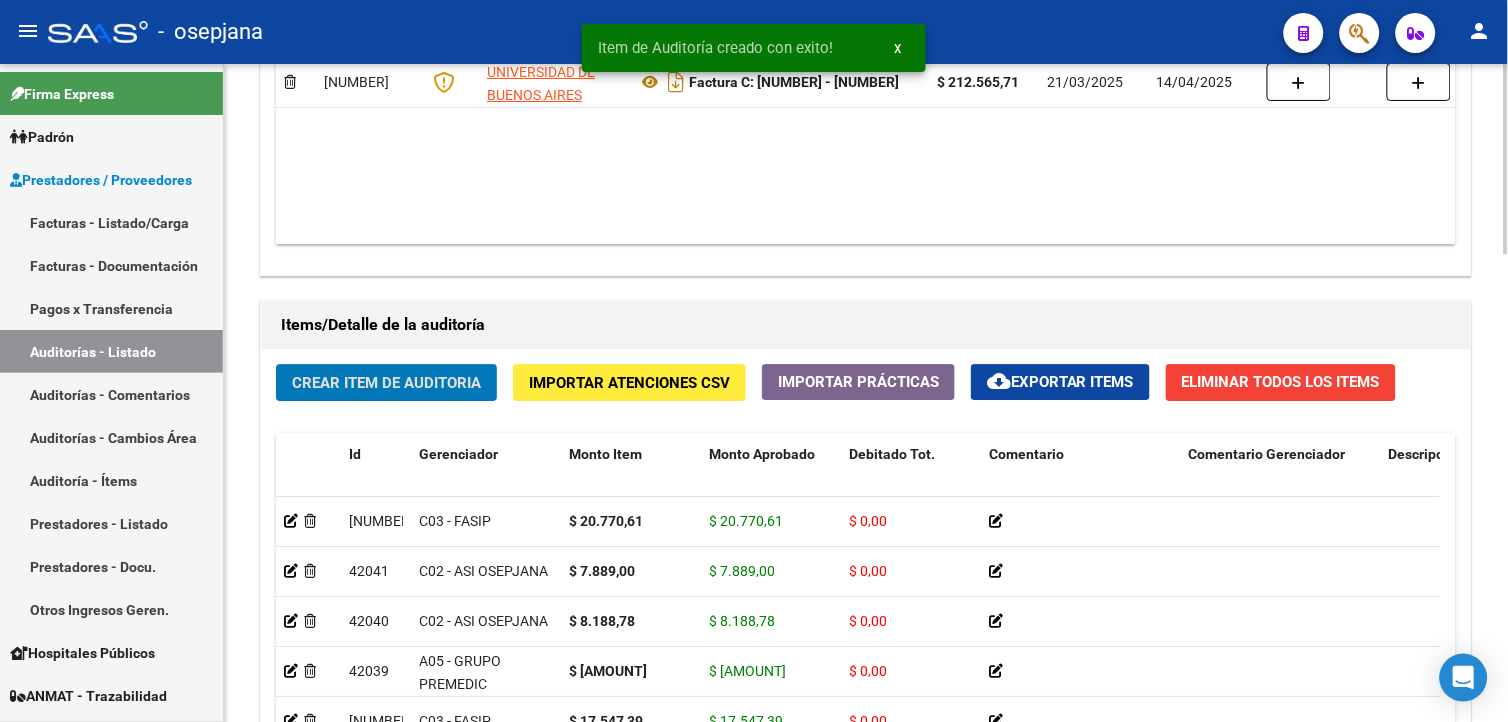 click on "Crear Item de Auditoria" 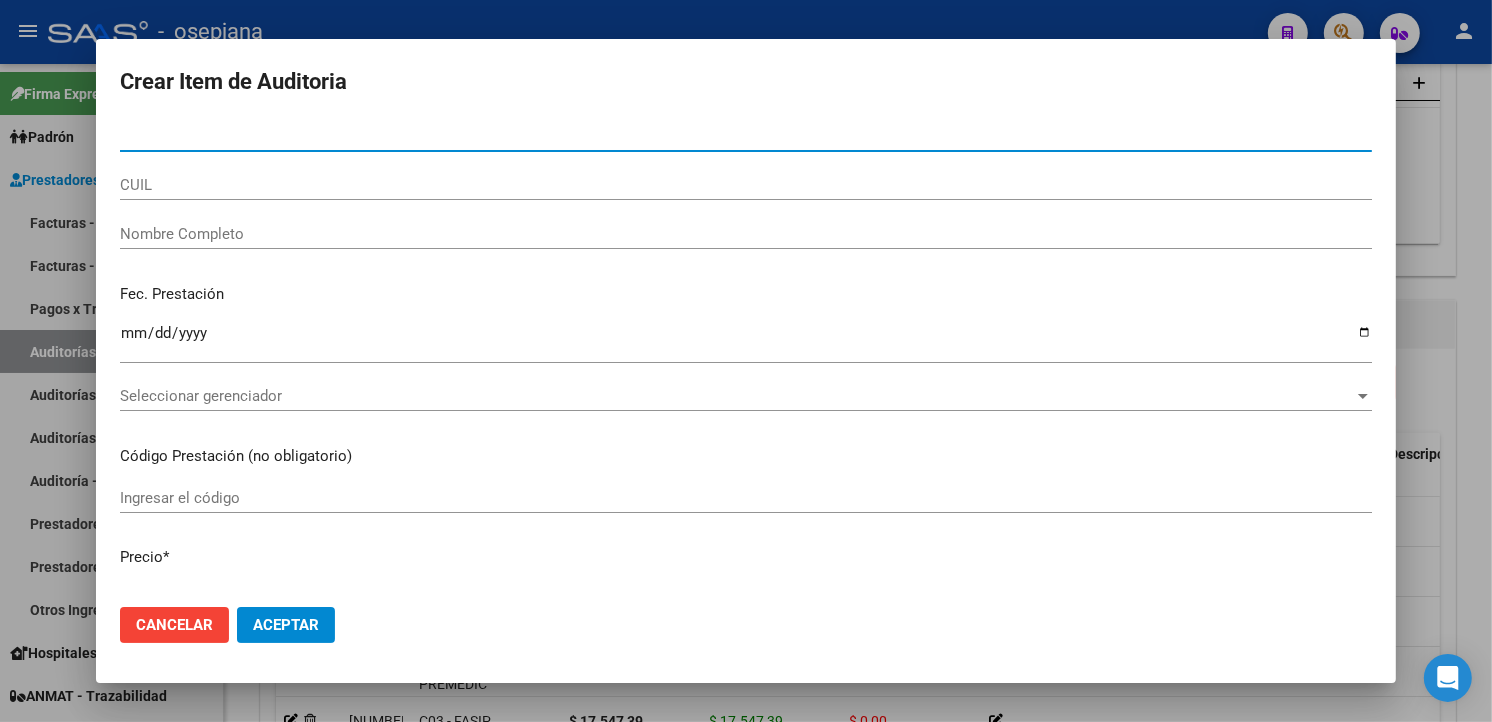 type on "[NUMBER]" 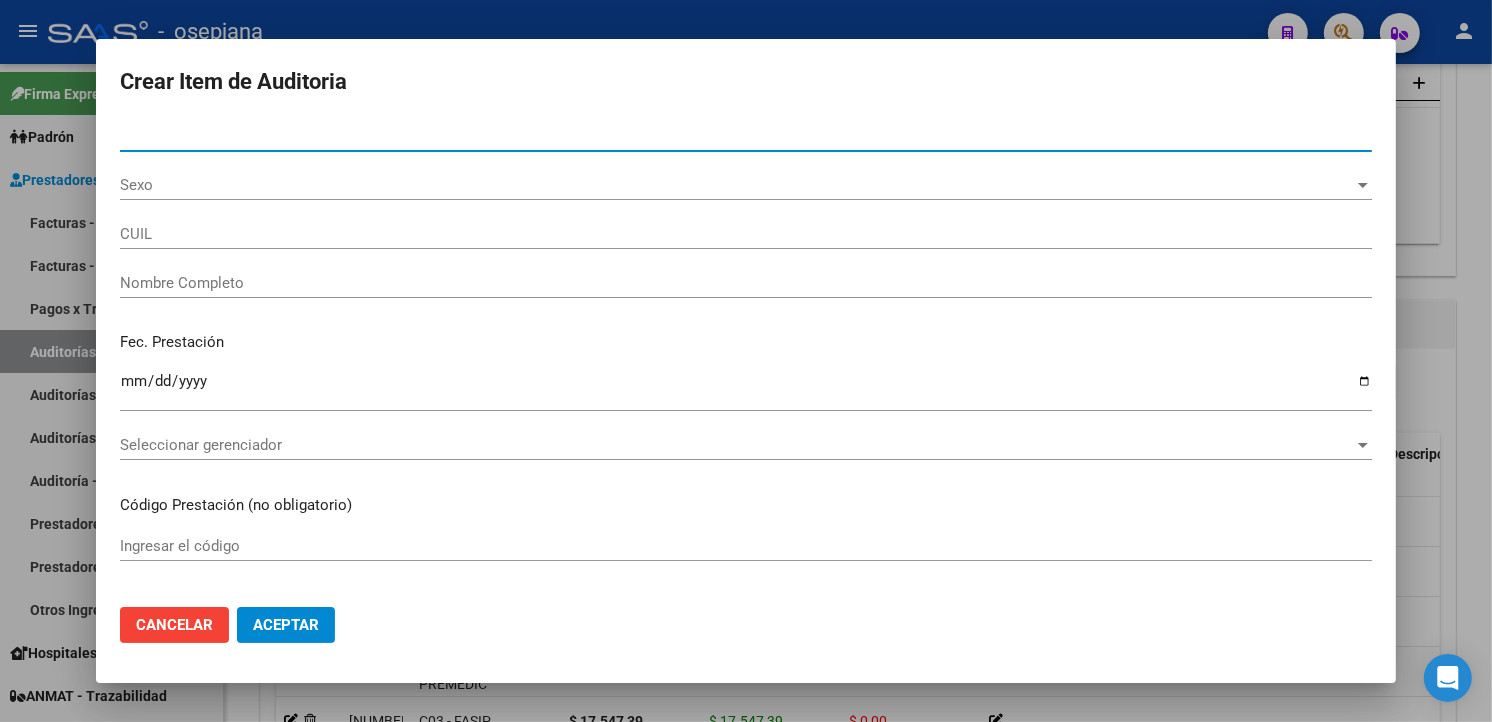type on "[LAST] [FIRST] [MIDDLE]          -" 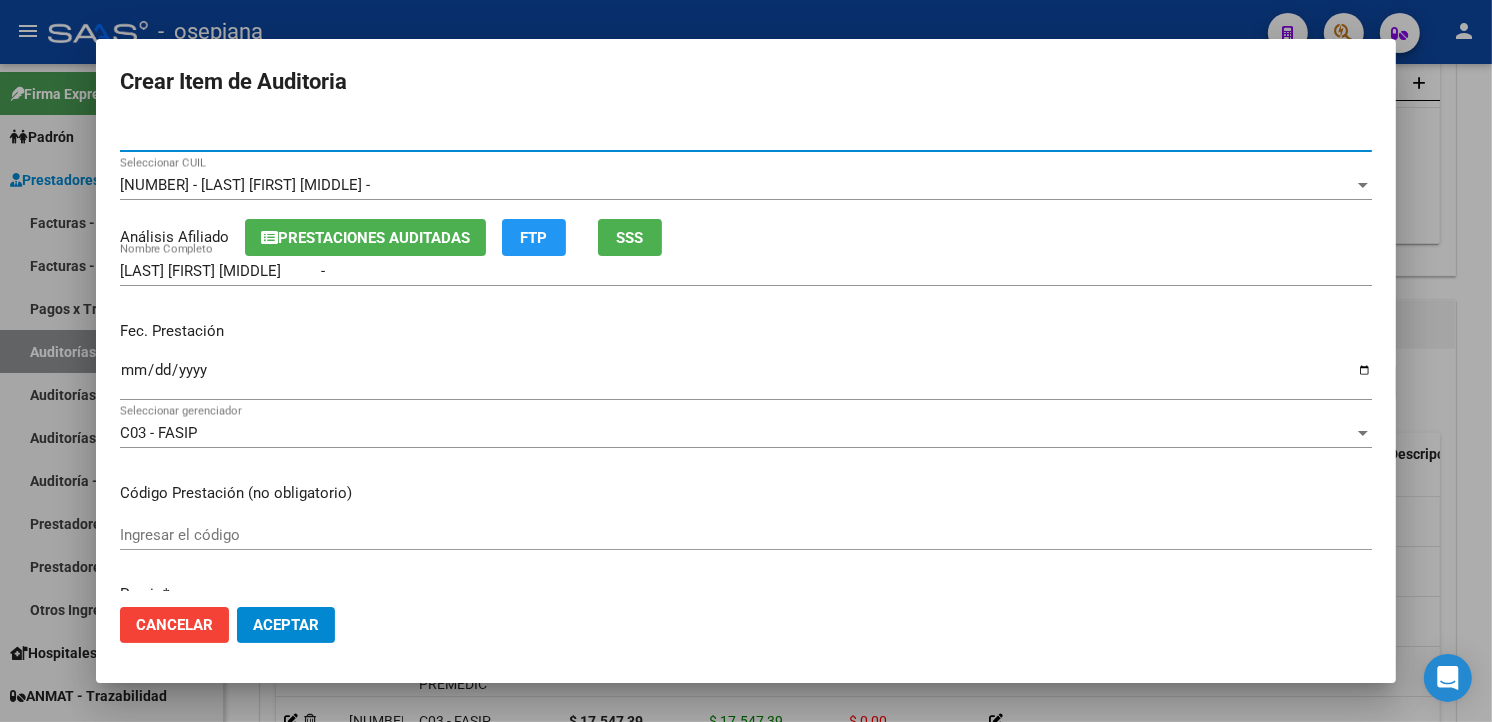 type on "[NUMBER]" 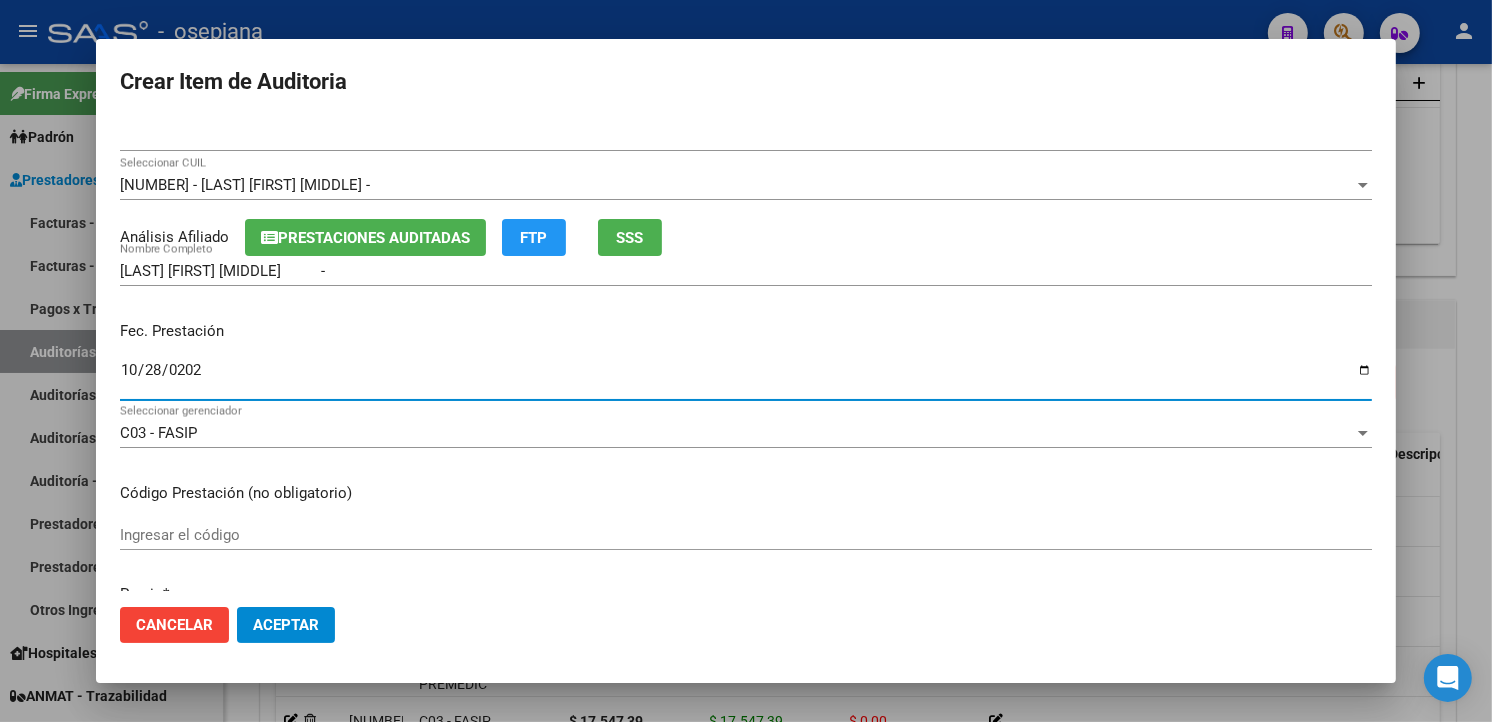 type on "[DATE]" 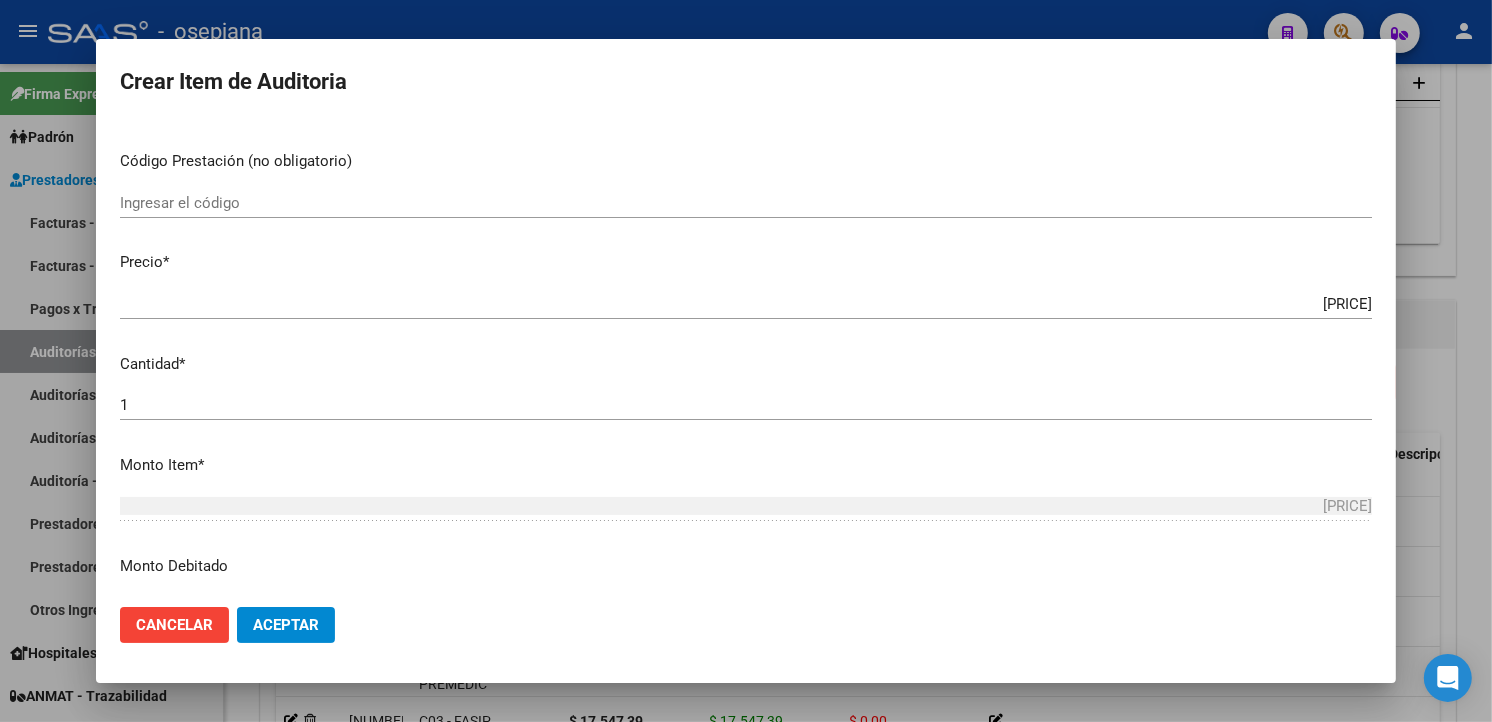 scroll, scrollTop: 333, scrollLeft: 0, axis: vertical 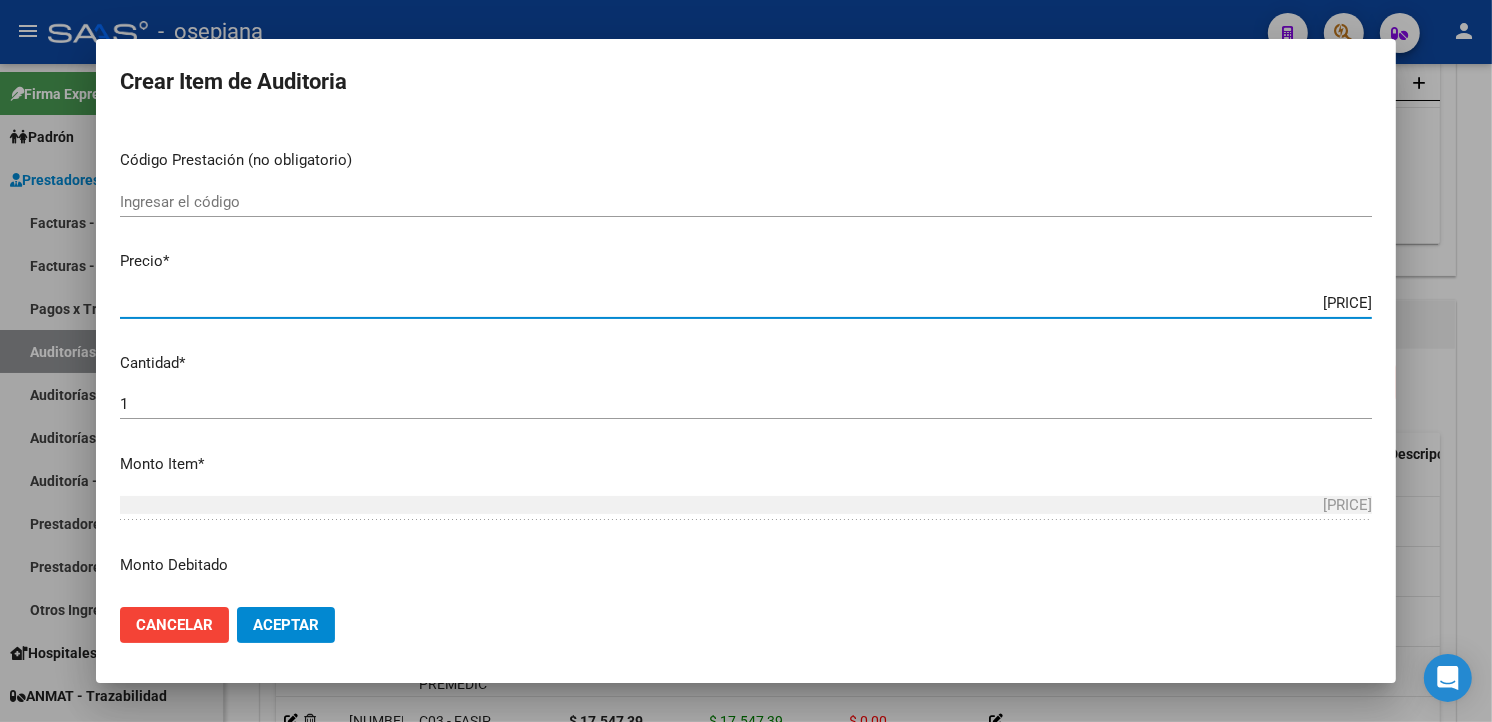 drag, startPoint x: 1268, startPoint y: 307, endPoint x: 1462, endPoint y: 298, distance: 194.20865 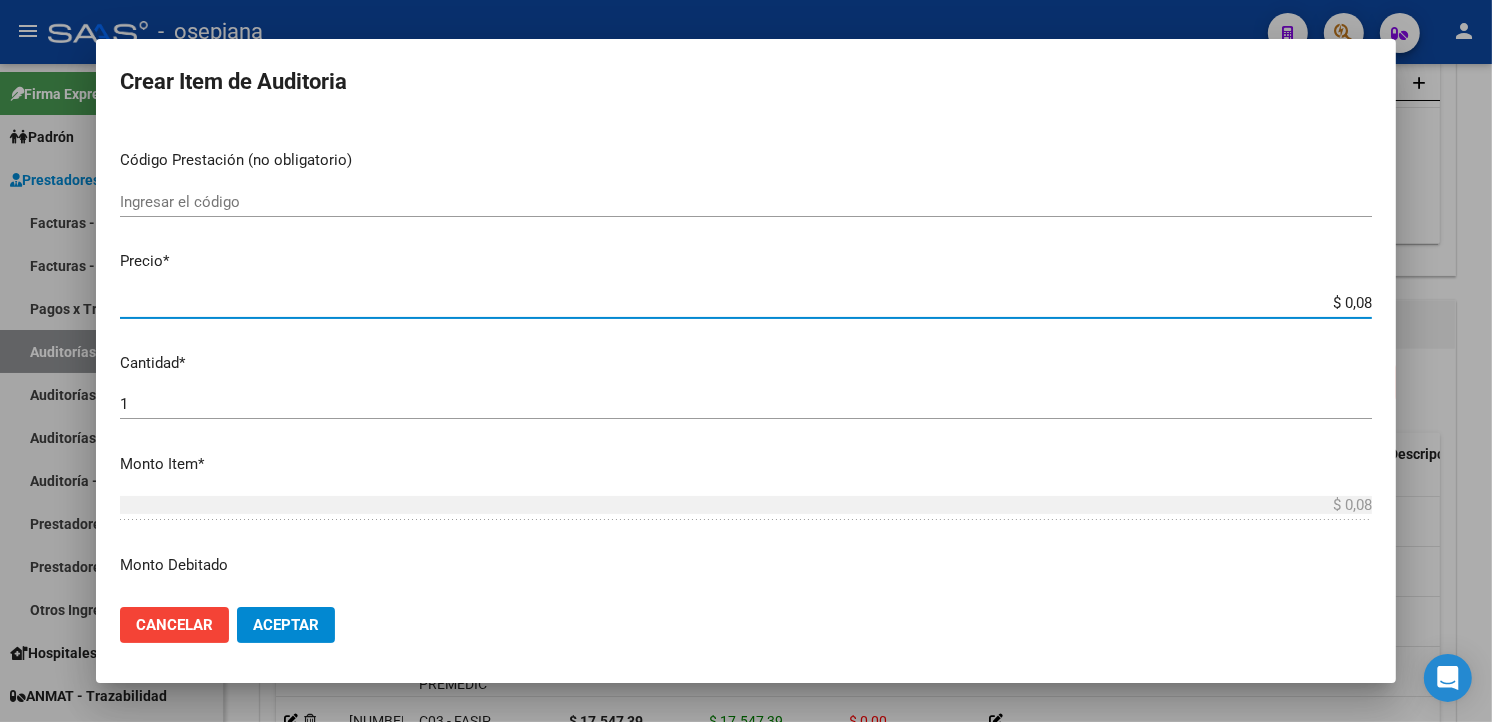 type on "$ 0,81" 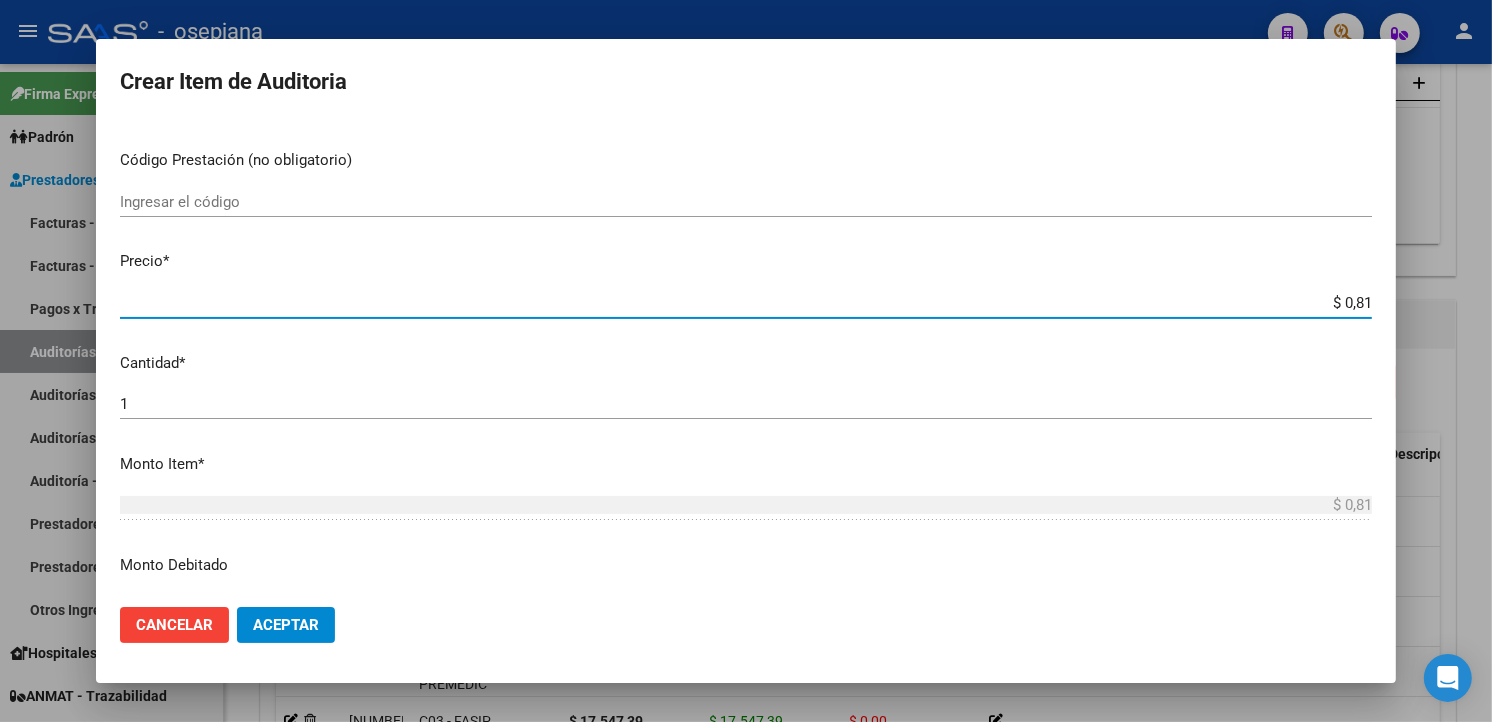 type on "$ [AMOUNT]" 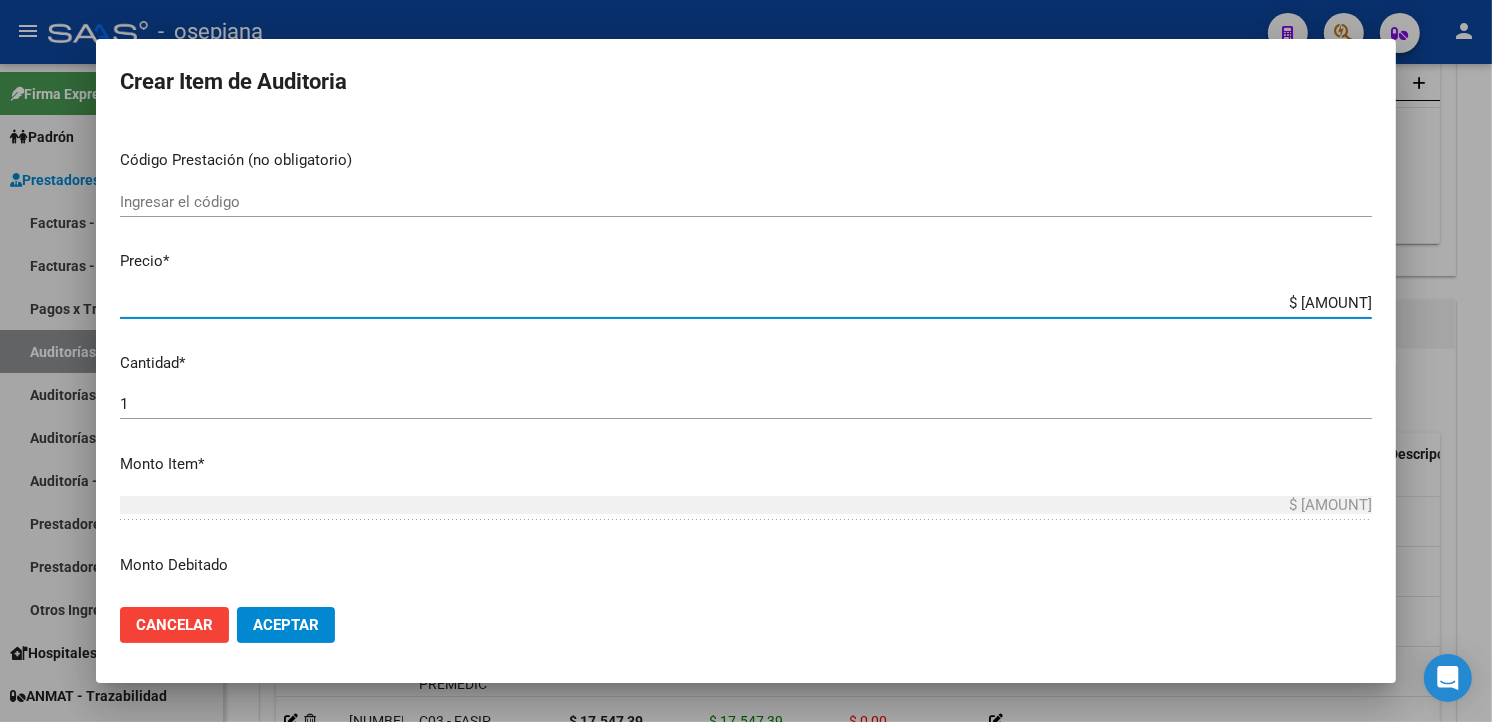 type on "$ [AMOUNT]" 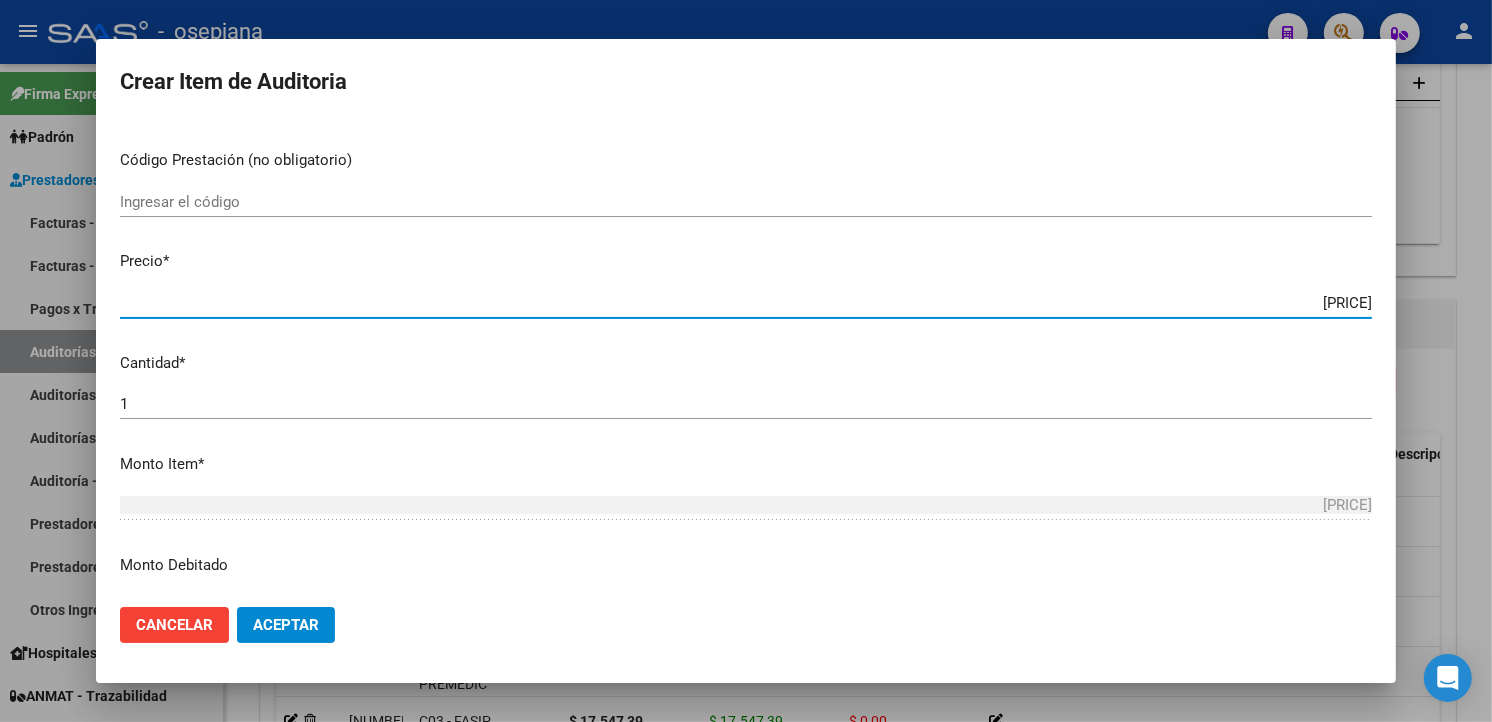 type on "$ [AMOUNT]" 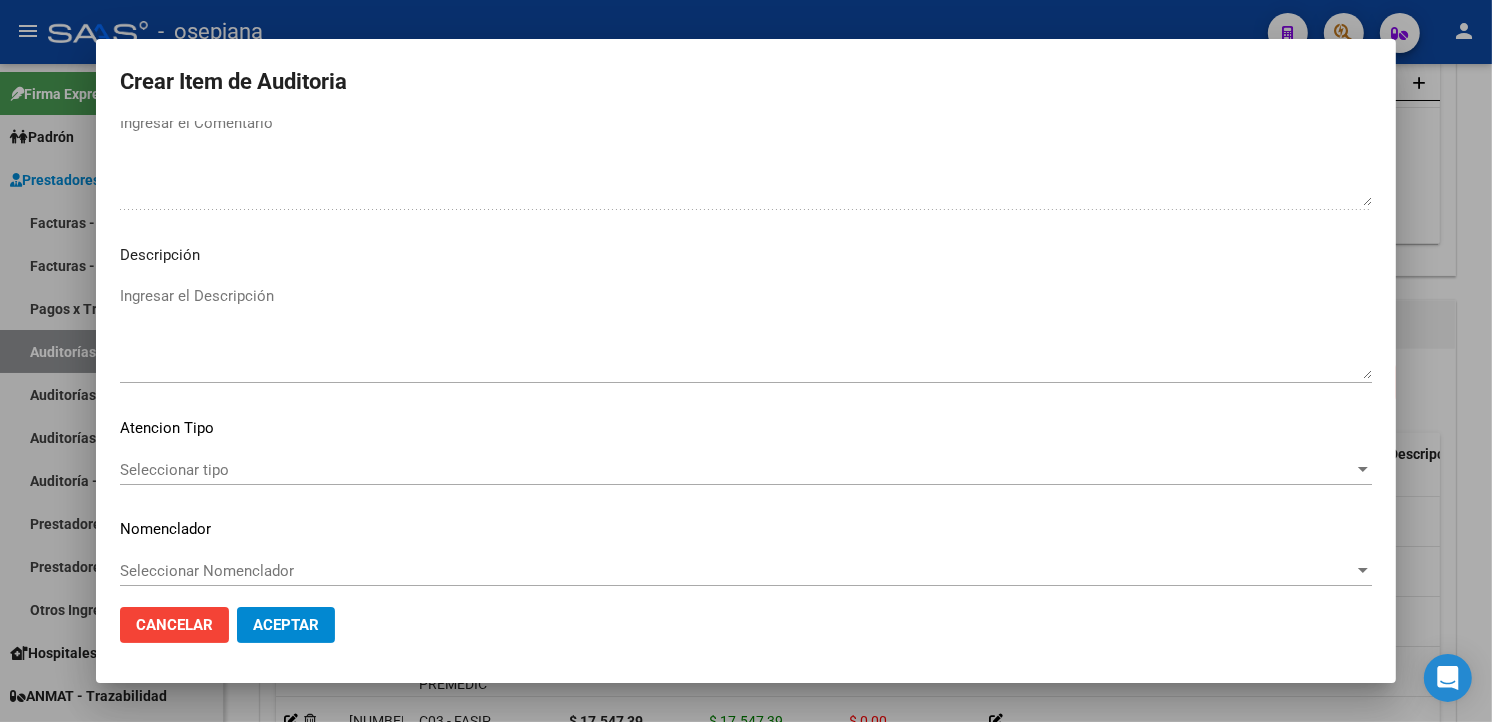 scroll, scrollTop: 1104, scrollLeft: 0, axis: vertical 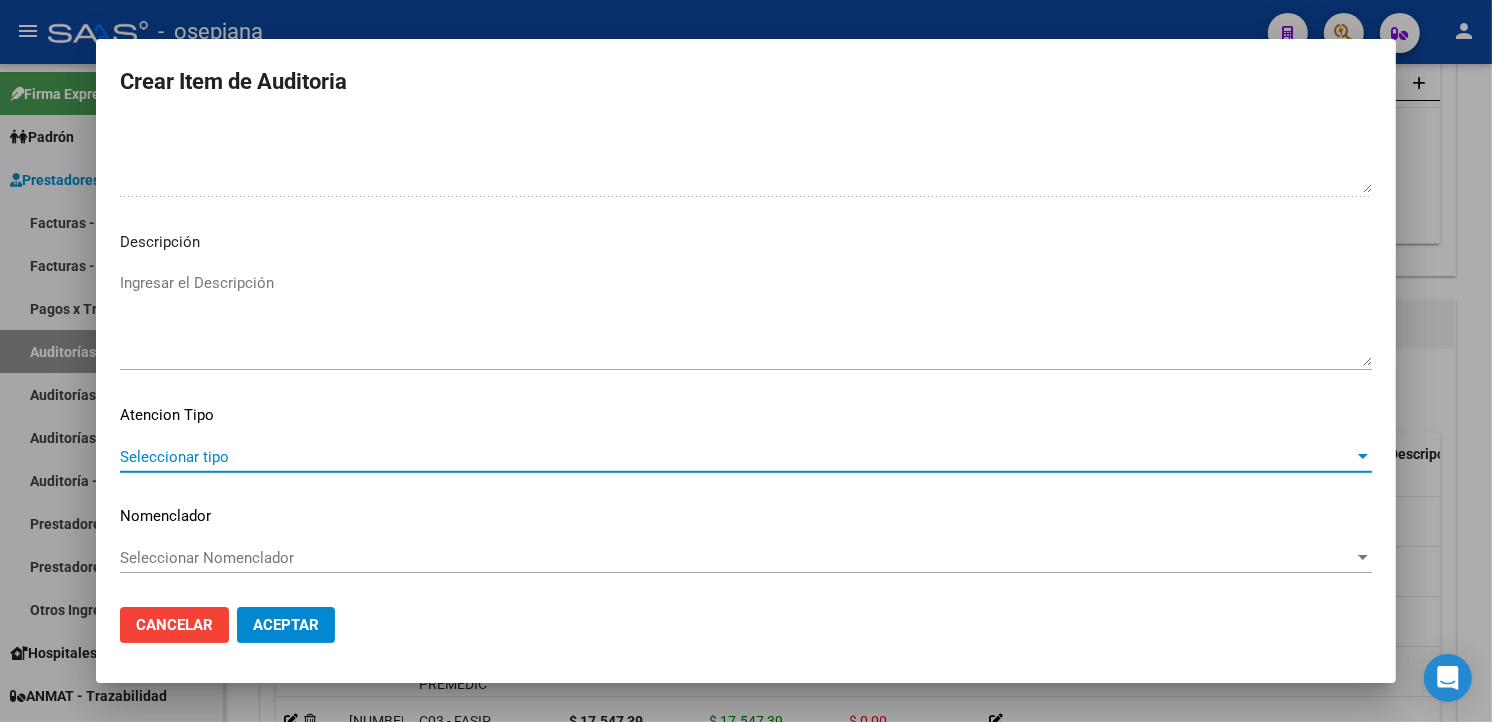 click on "Seleccionar tipo" at bounding box center (737, 457) 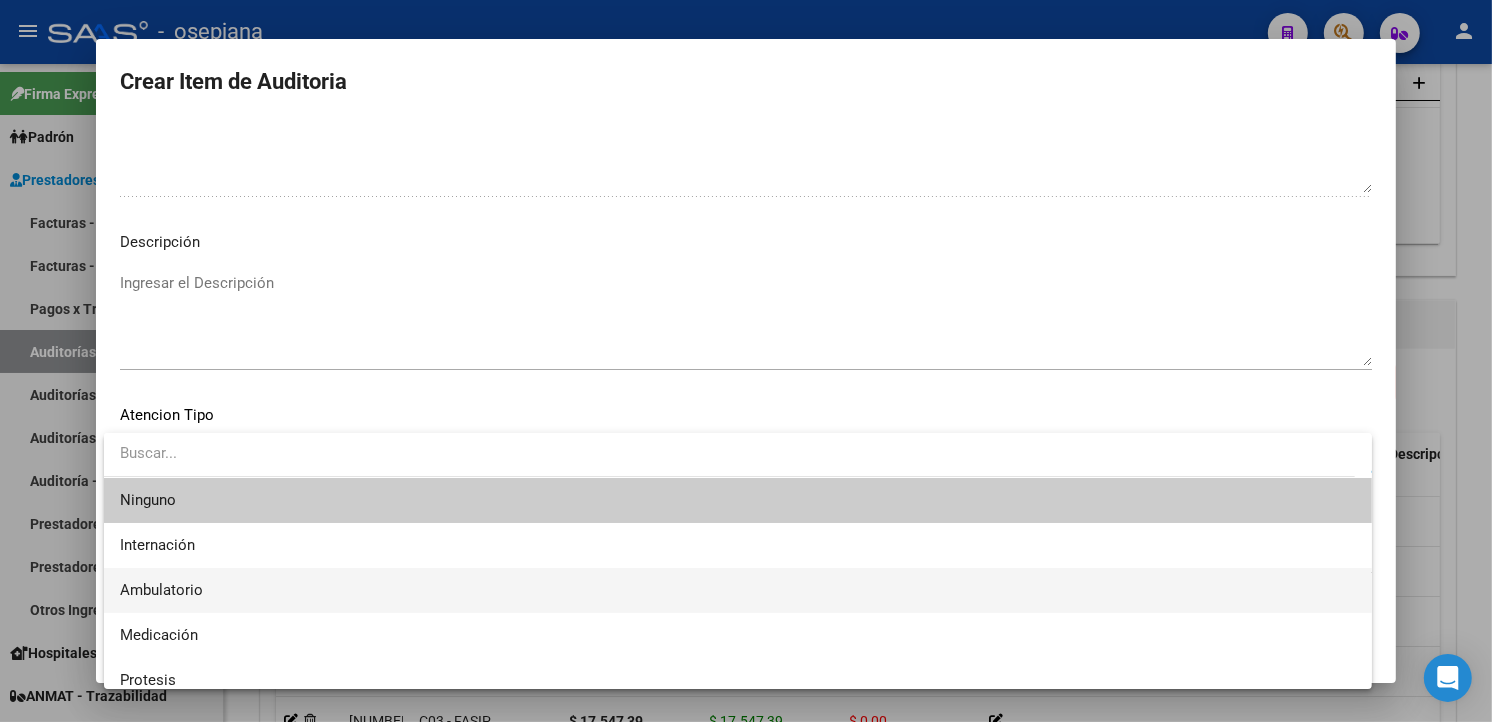drag, startPoint x: 207, startPoint y: 457, endPoint x: 165, endPoint y: 591, distance: 140.42792 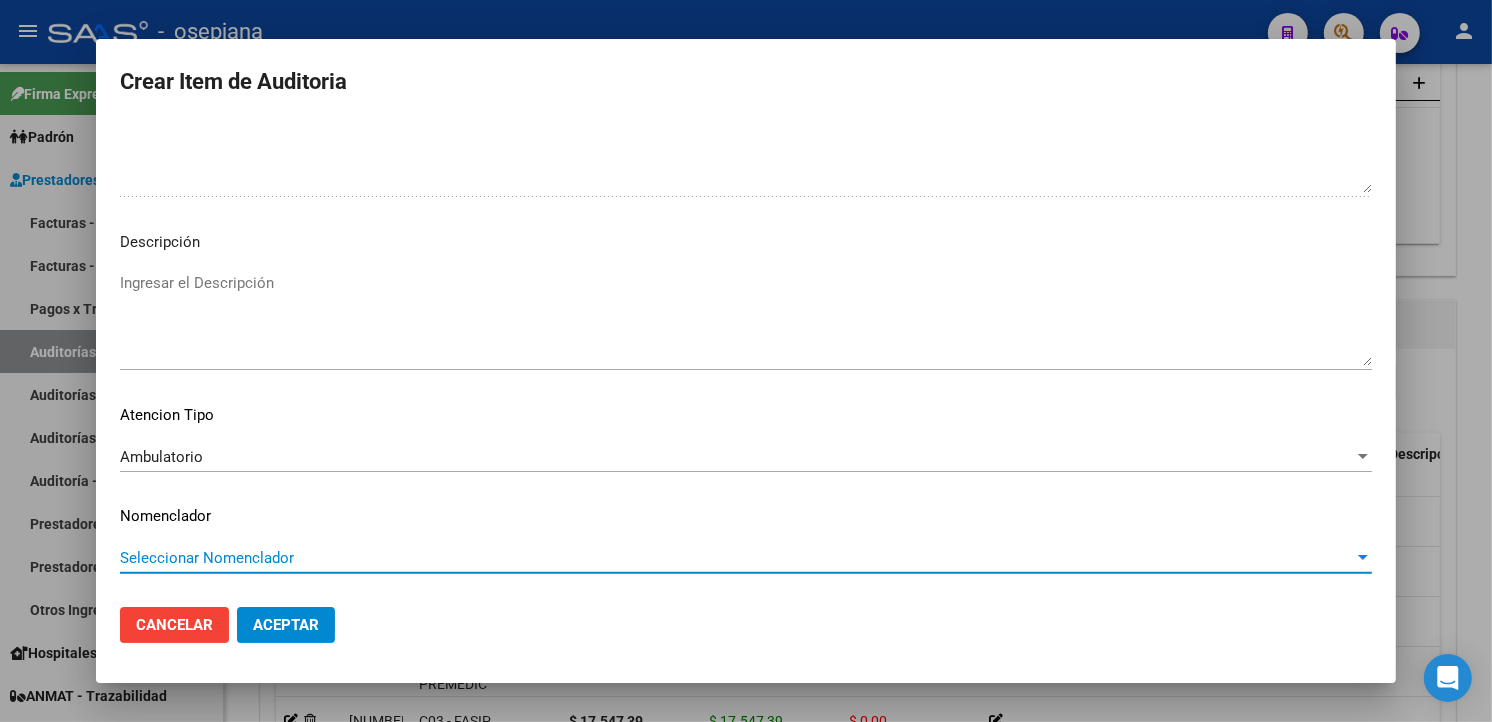 click on "Seleccionar Nomenclador" at bounding box center [737, 558] 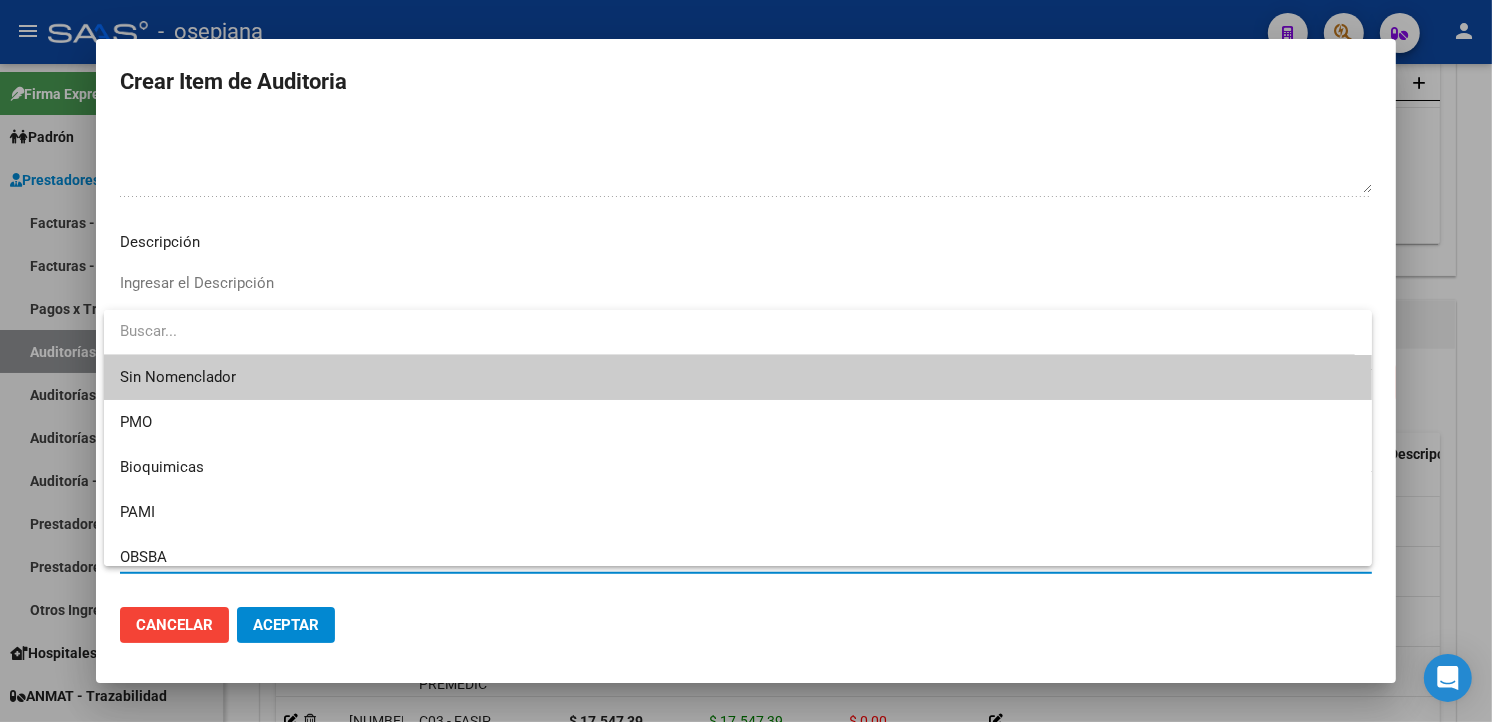 click on "Sin Nomenclador" at bounding box center (738, 377) 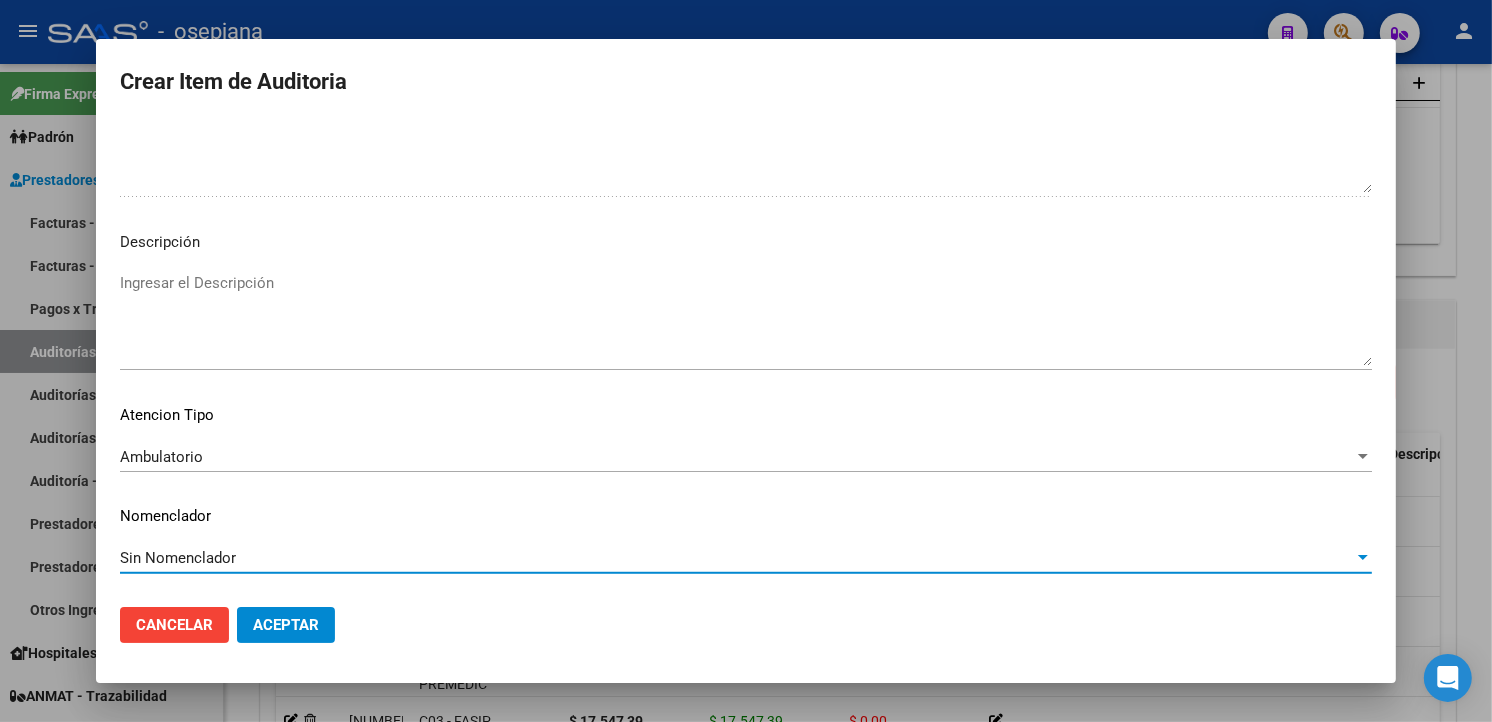 click on "Aceptar" 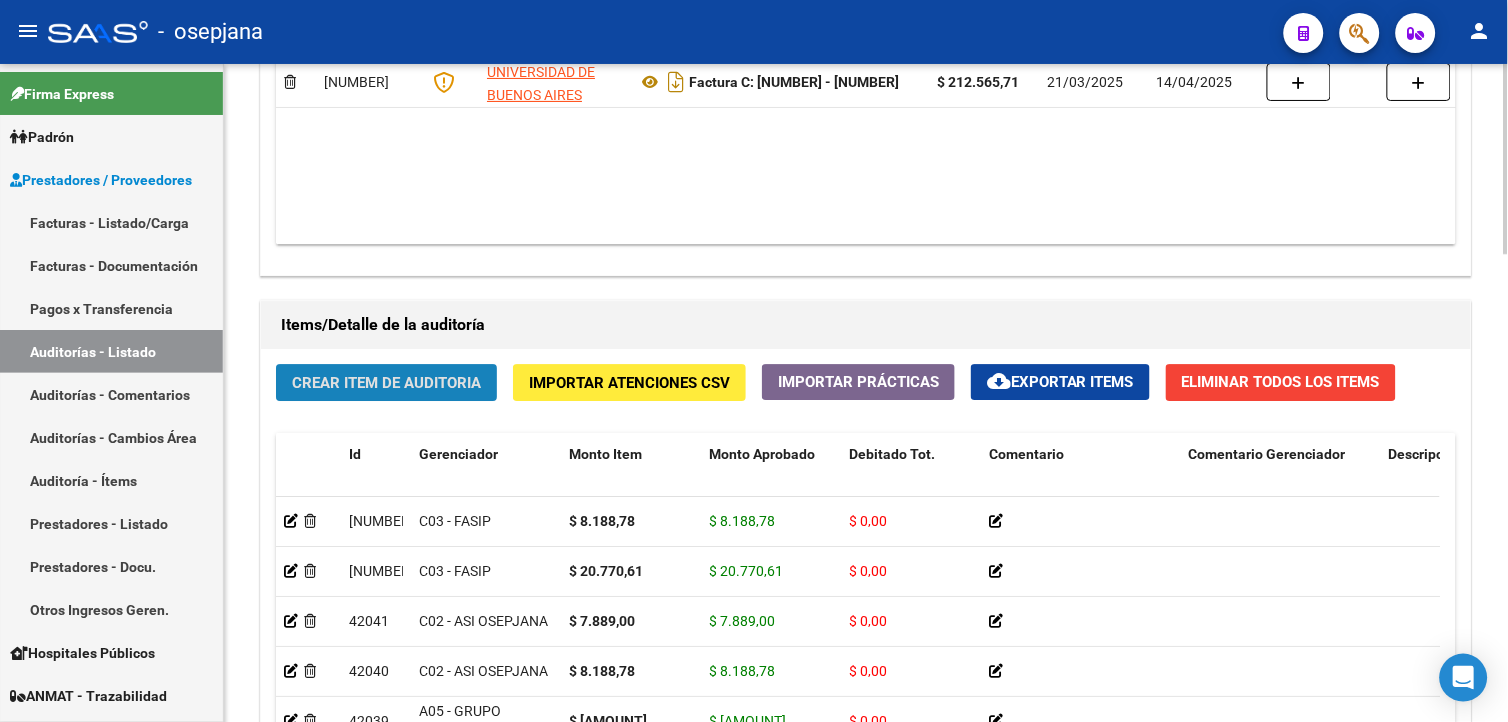 click on "Crear Item de Auditoria" 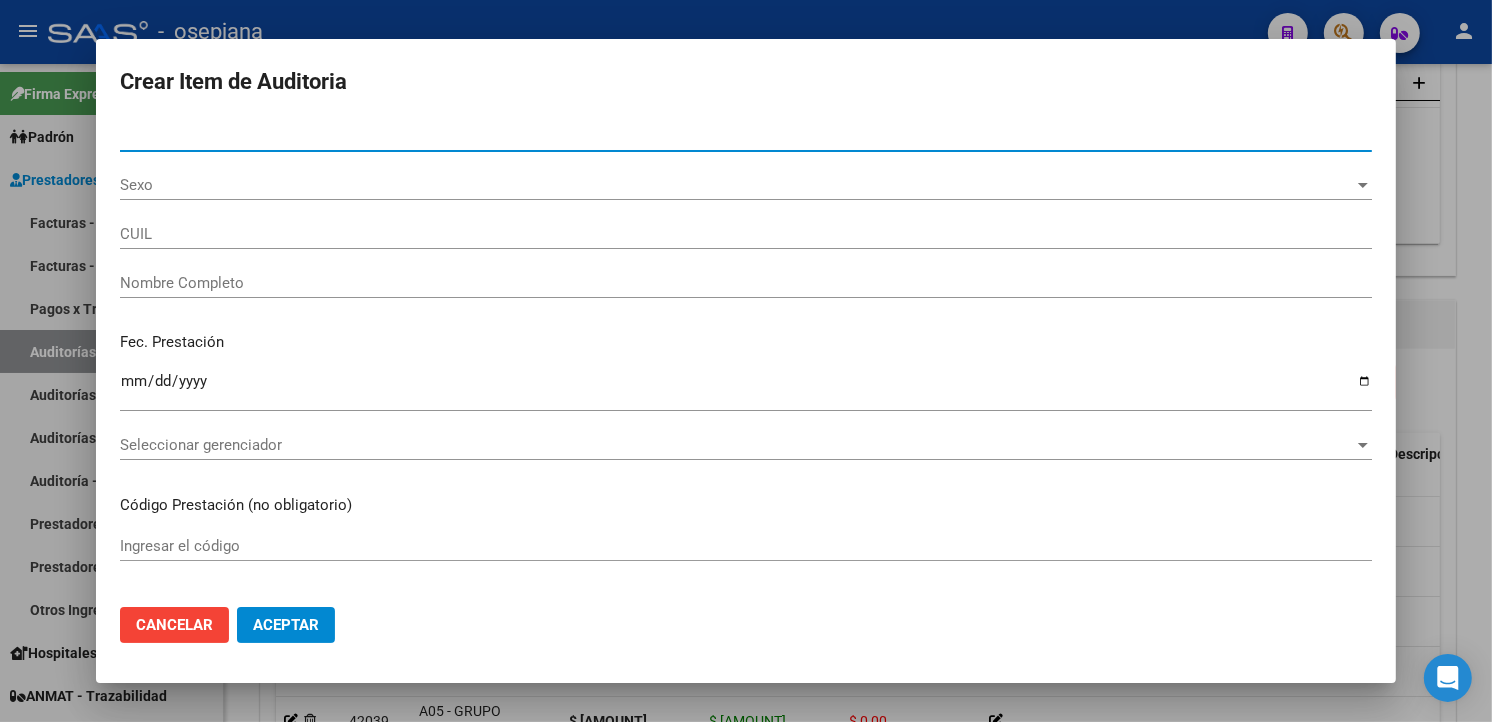 type on "[NUMBER]" 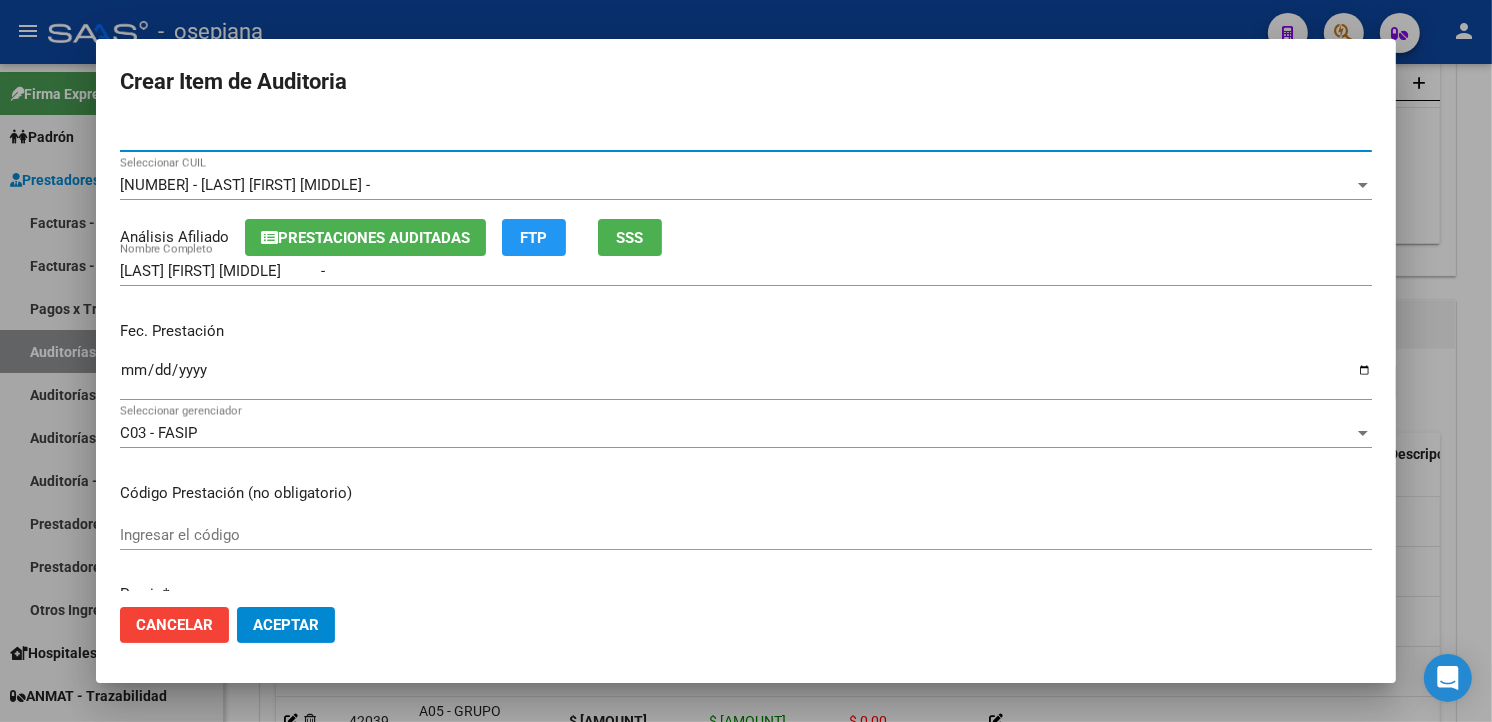 type on "[NUMBER]" 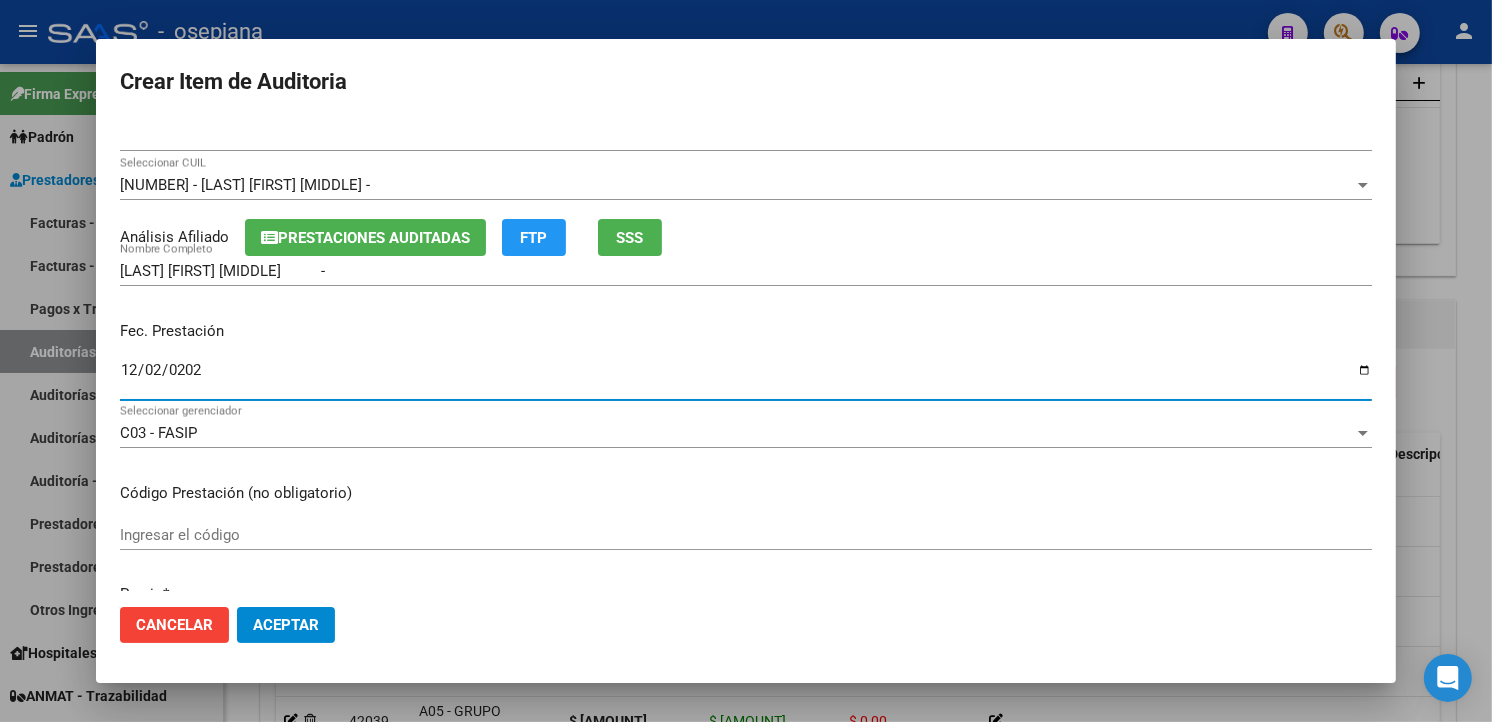 type on "[DATE]" 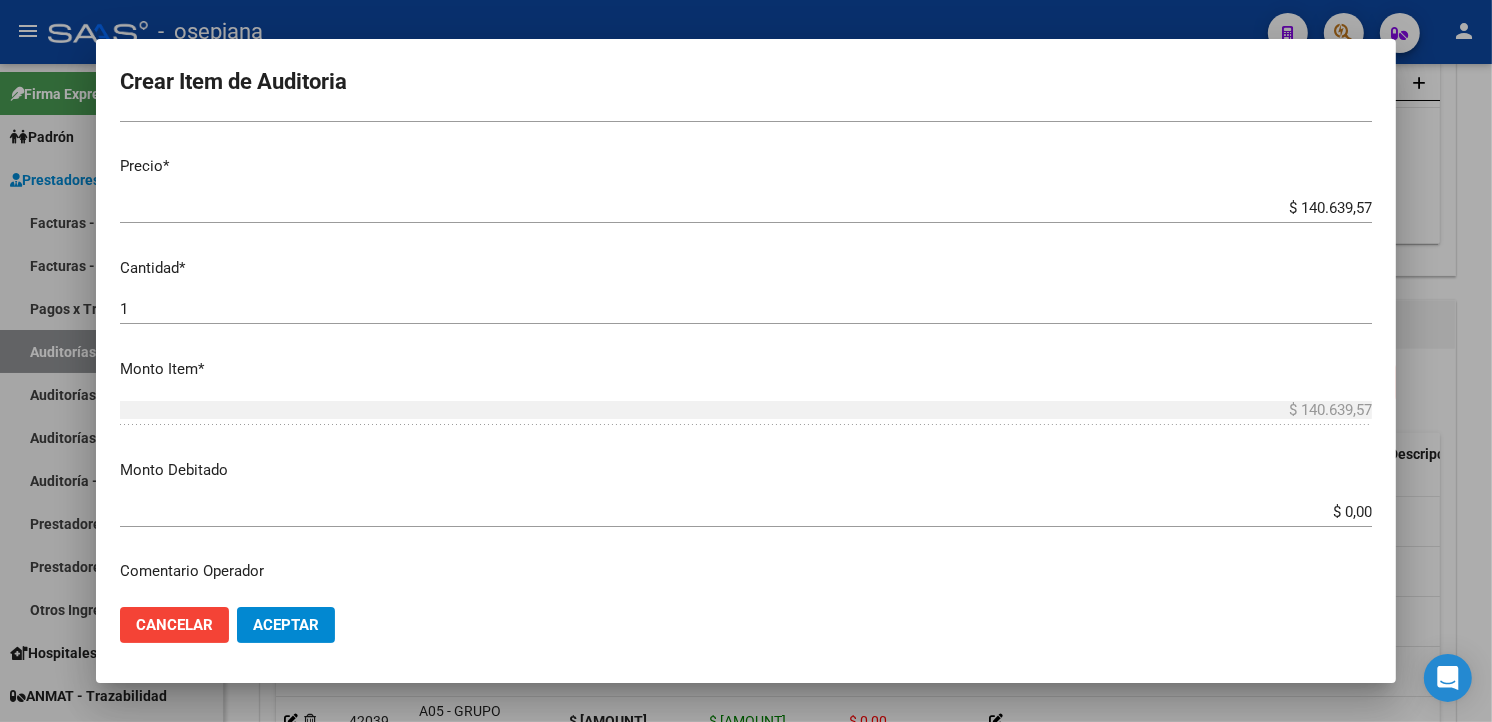 scroll, scrollTop: 444, scrollLeft: 0, axis: vertical 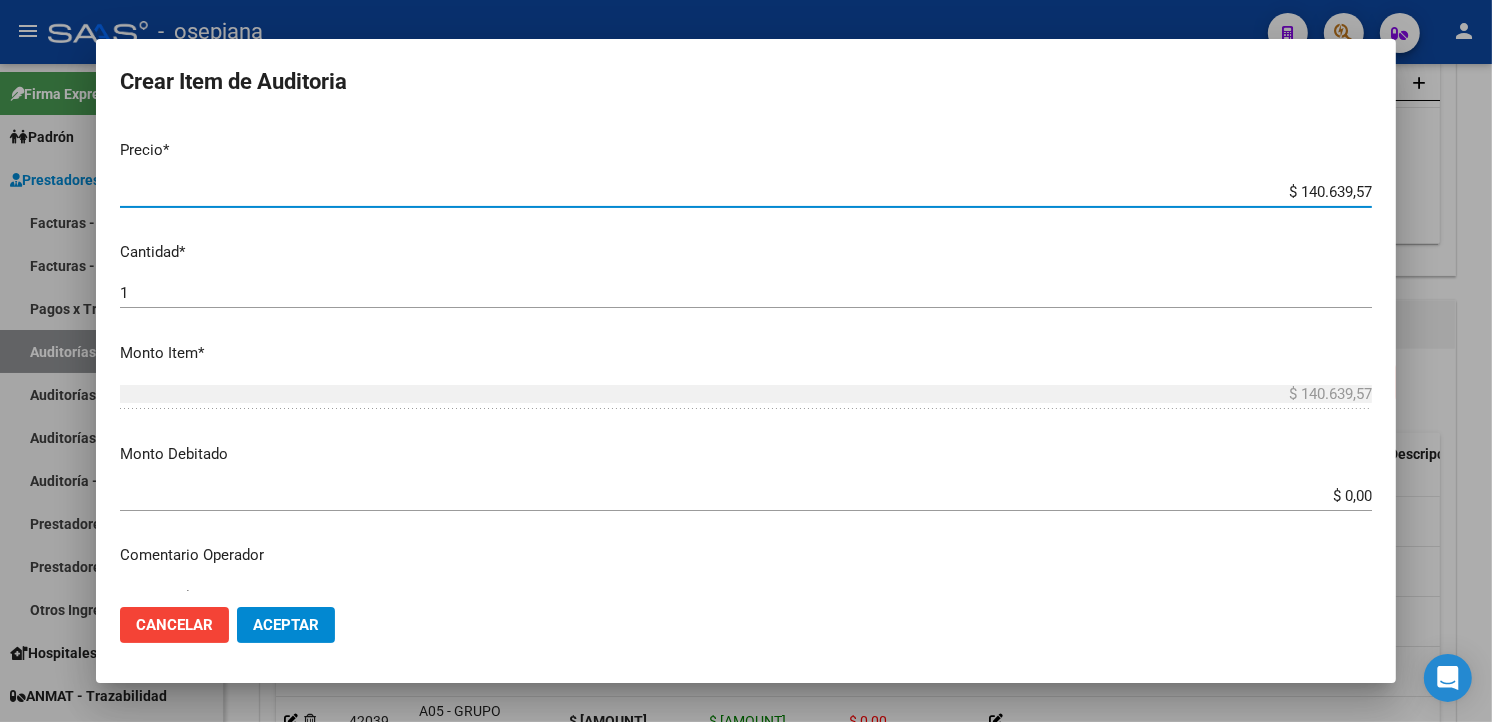 drag, startPoint x: 1268, startPoint y: 196, endPoint x: 1507, endPoint y: 196, distance: 239 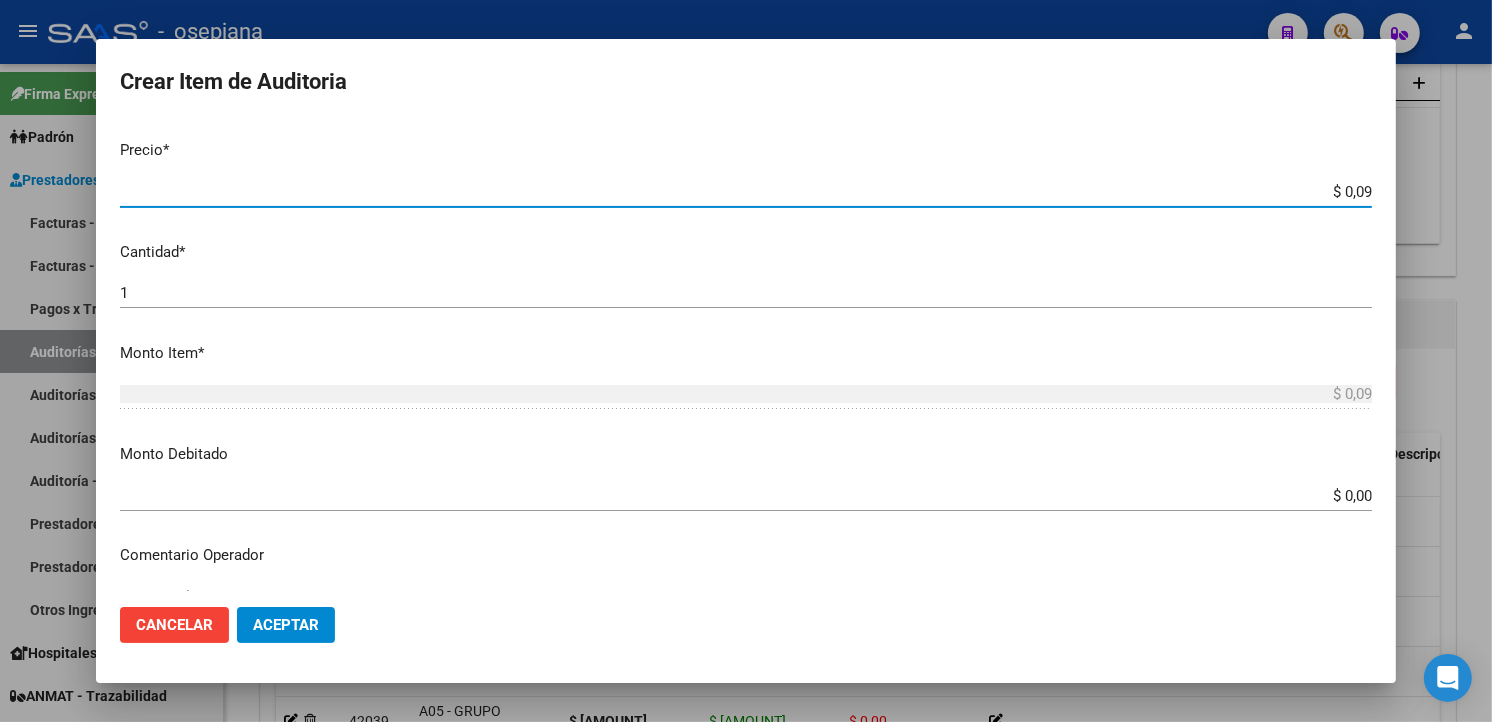 type on "$ 0,95" 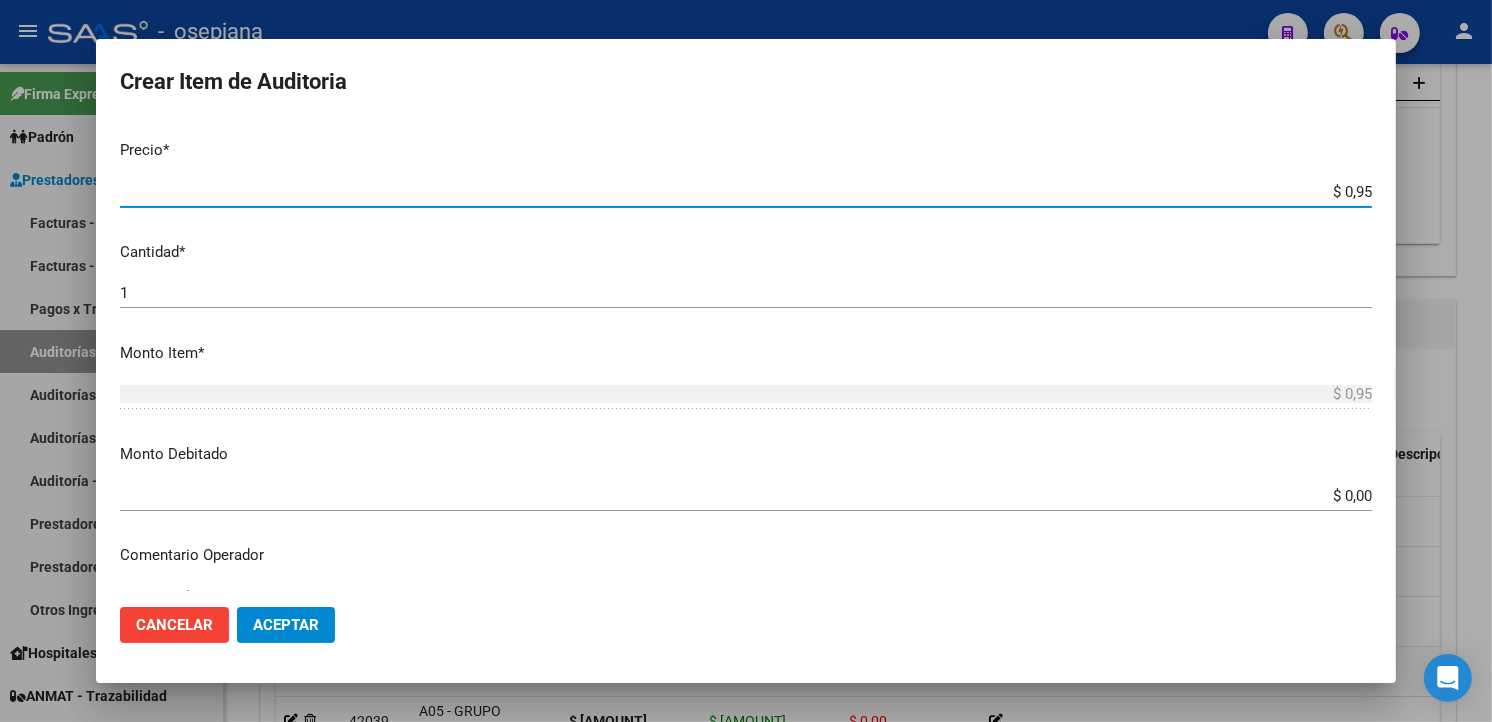 type on "$ 9,52" 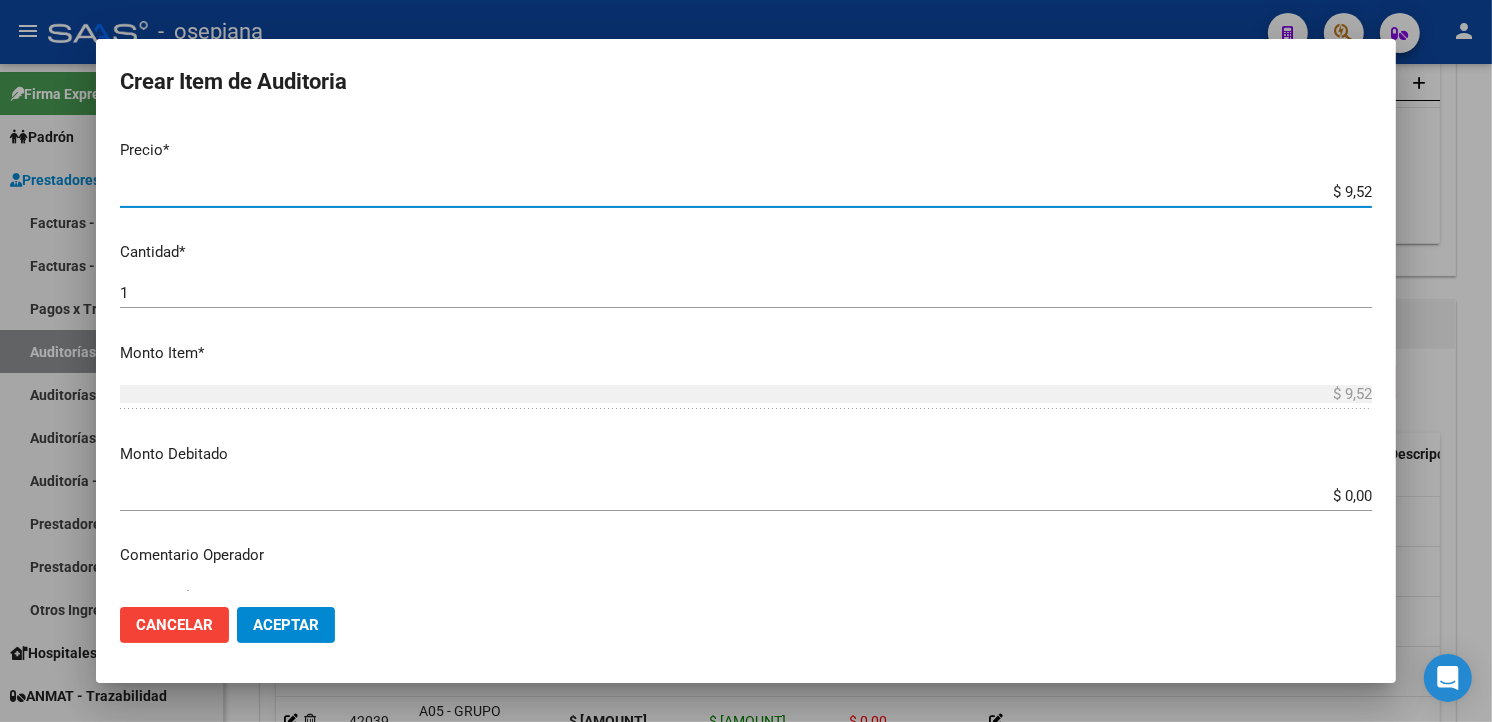type on "$ 95,28" 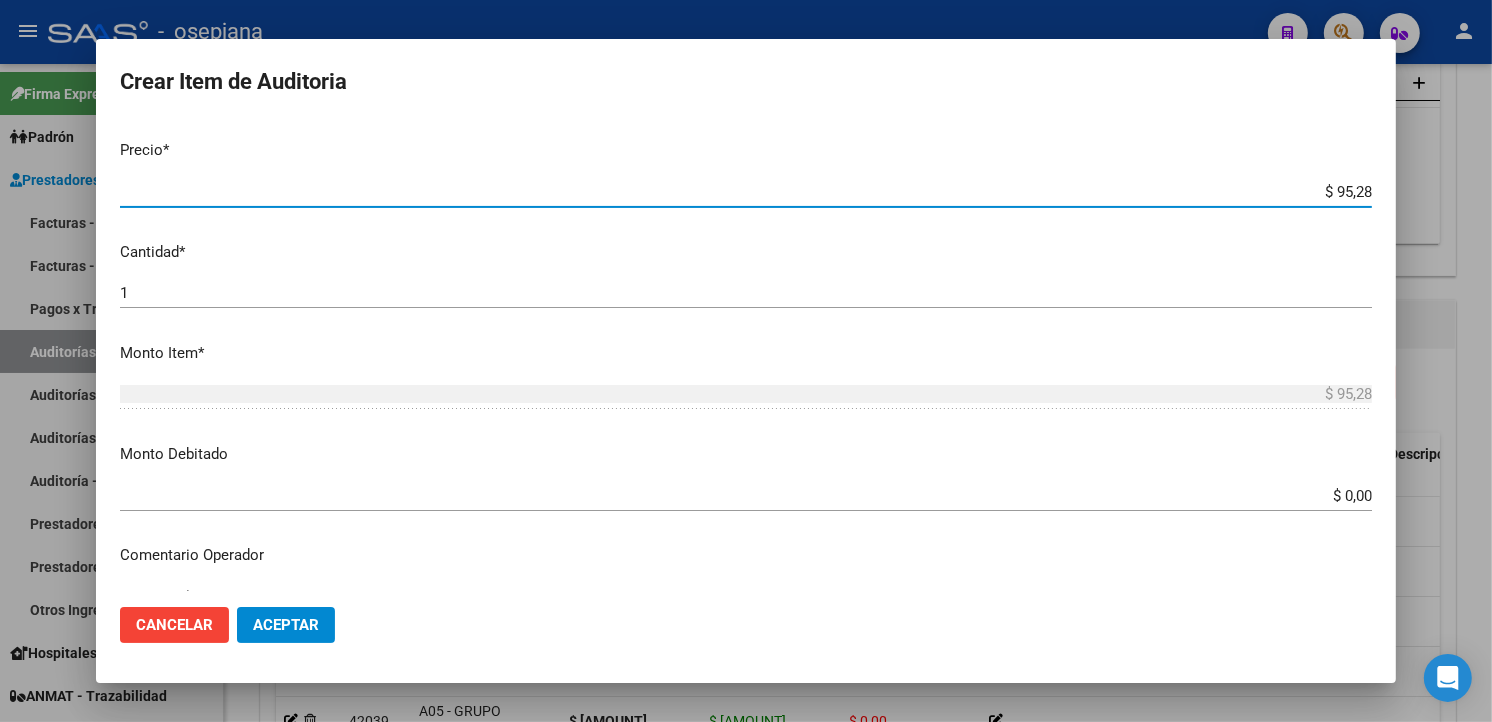 type on "$ [AMOUNT]" 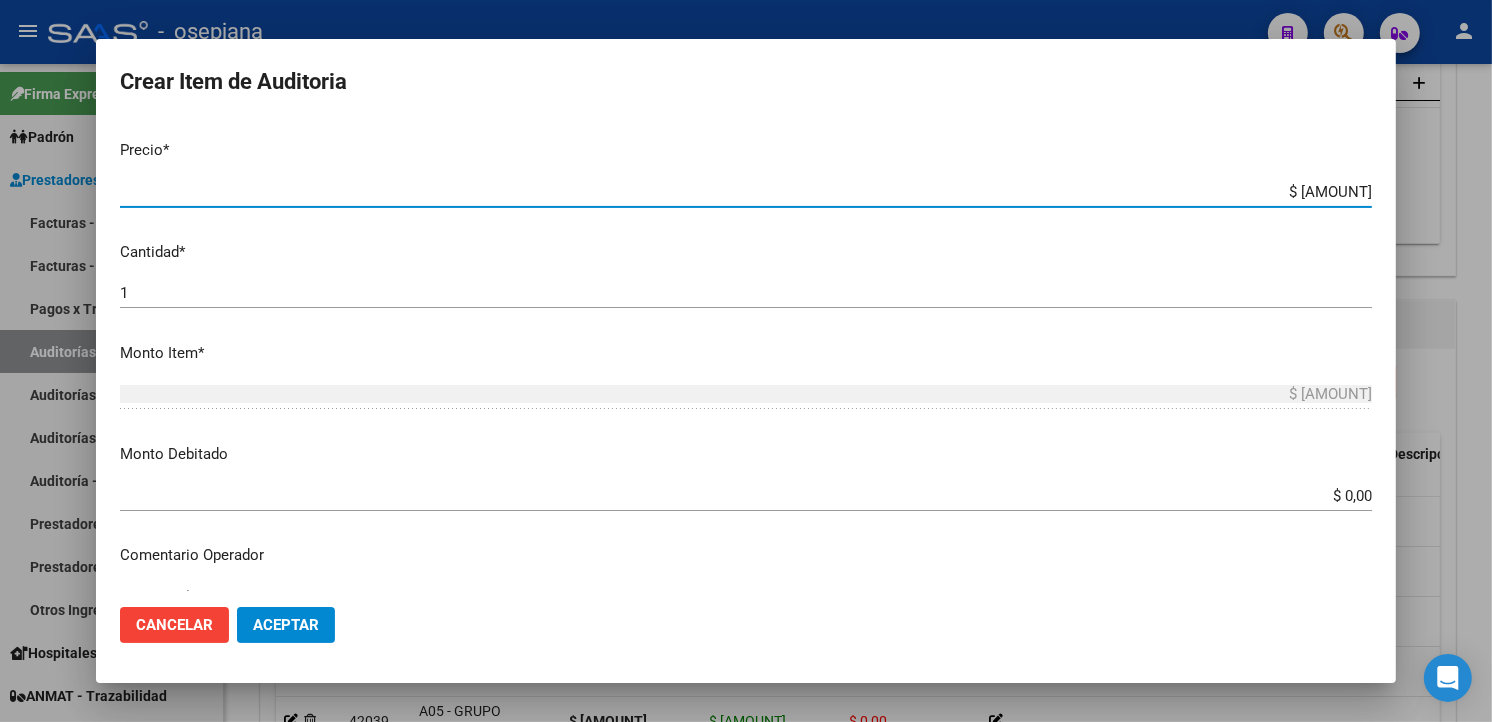 type on "$ 9.528,41" 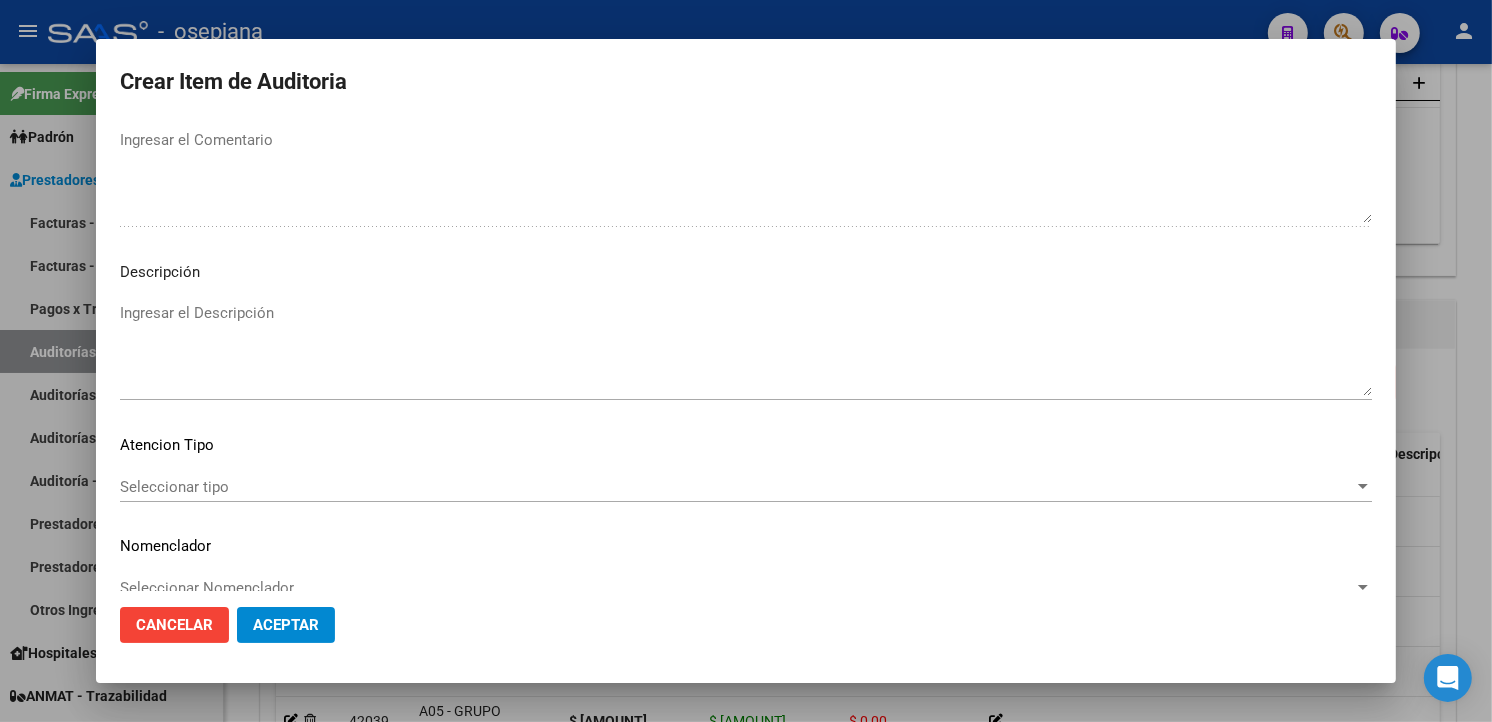 scroll, scrollTop: 1104, scrollLeft: 0, axis: vertical 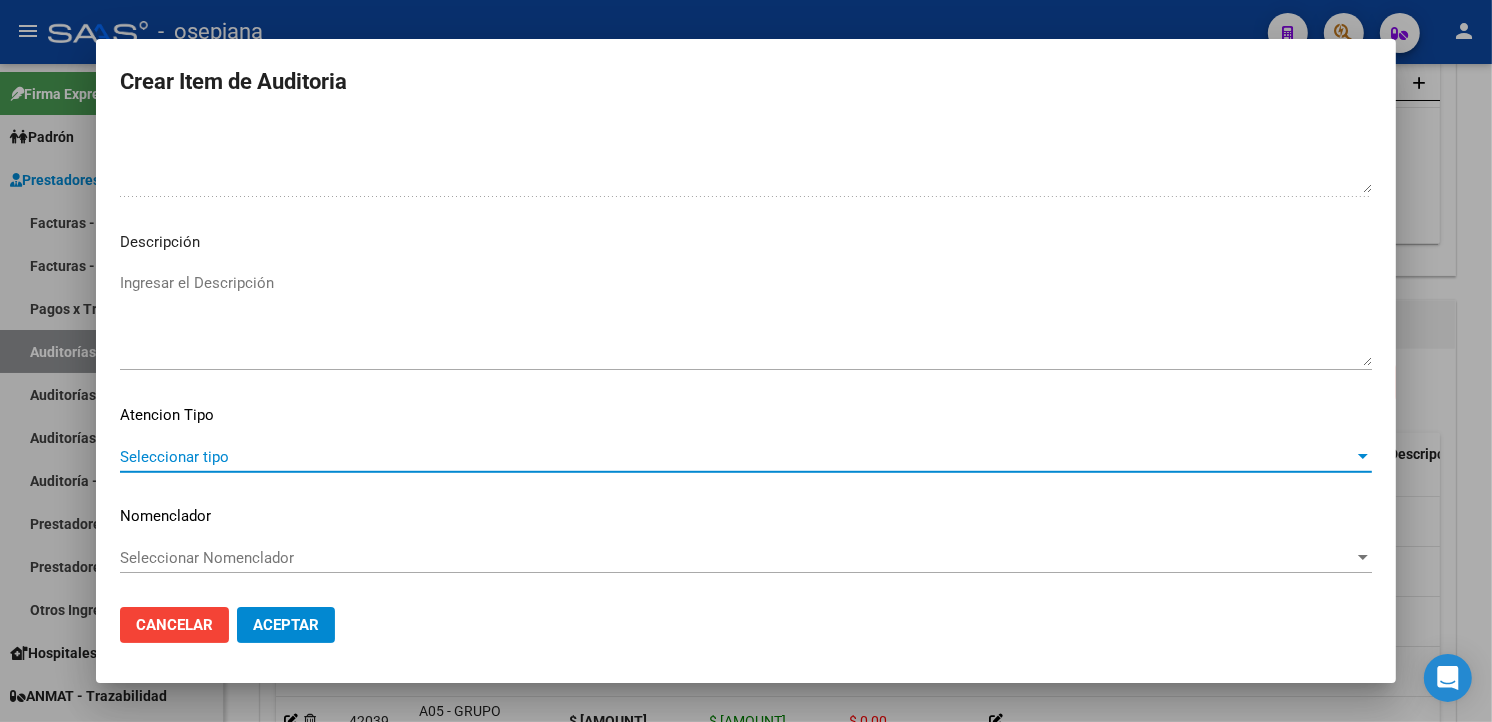 click on "Seleccionar tipo" at bounding box center (737, 457) 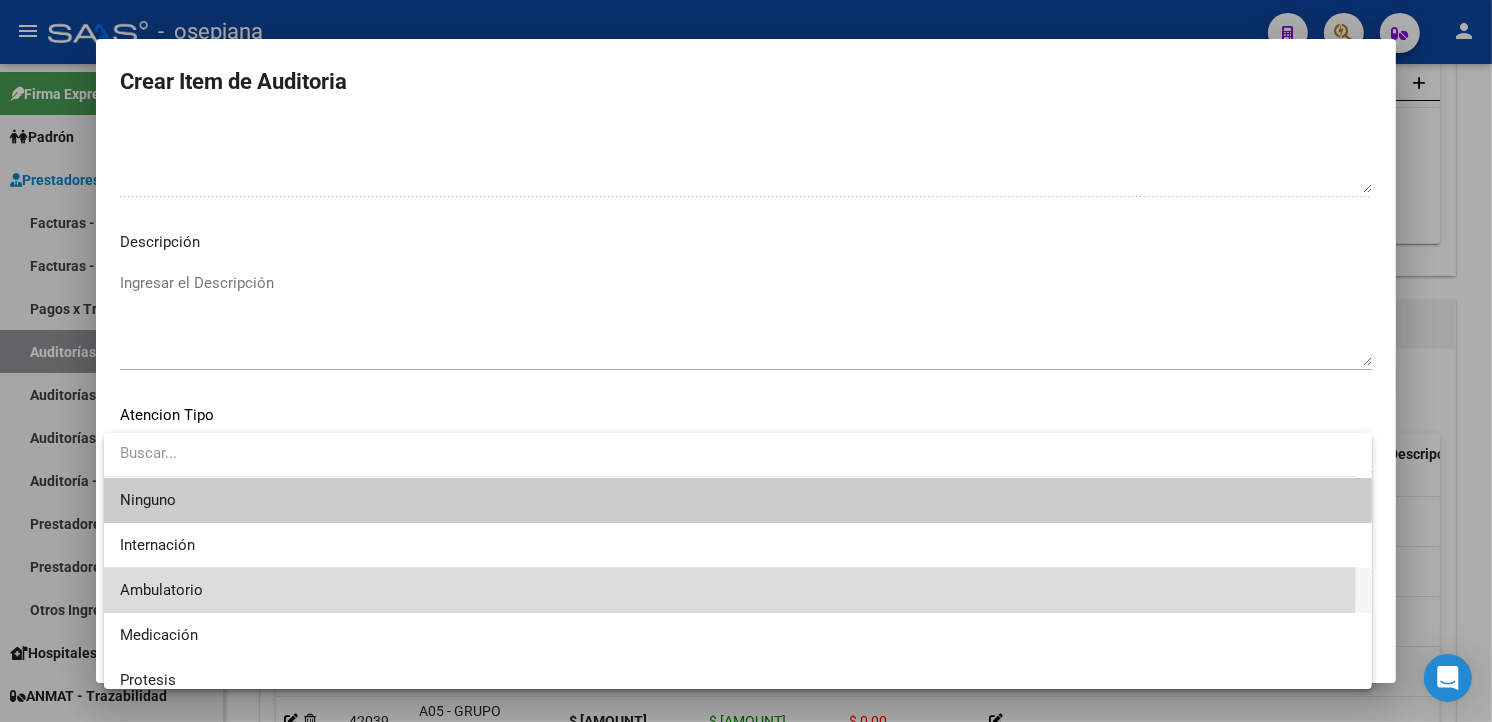 click on "Ambulatorio" at bounding box center [738, 590] 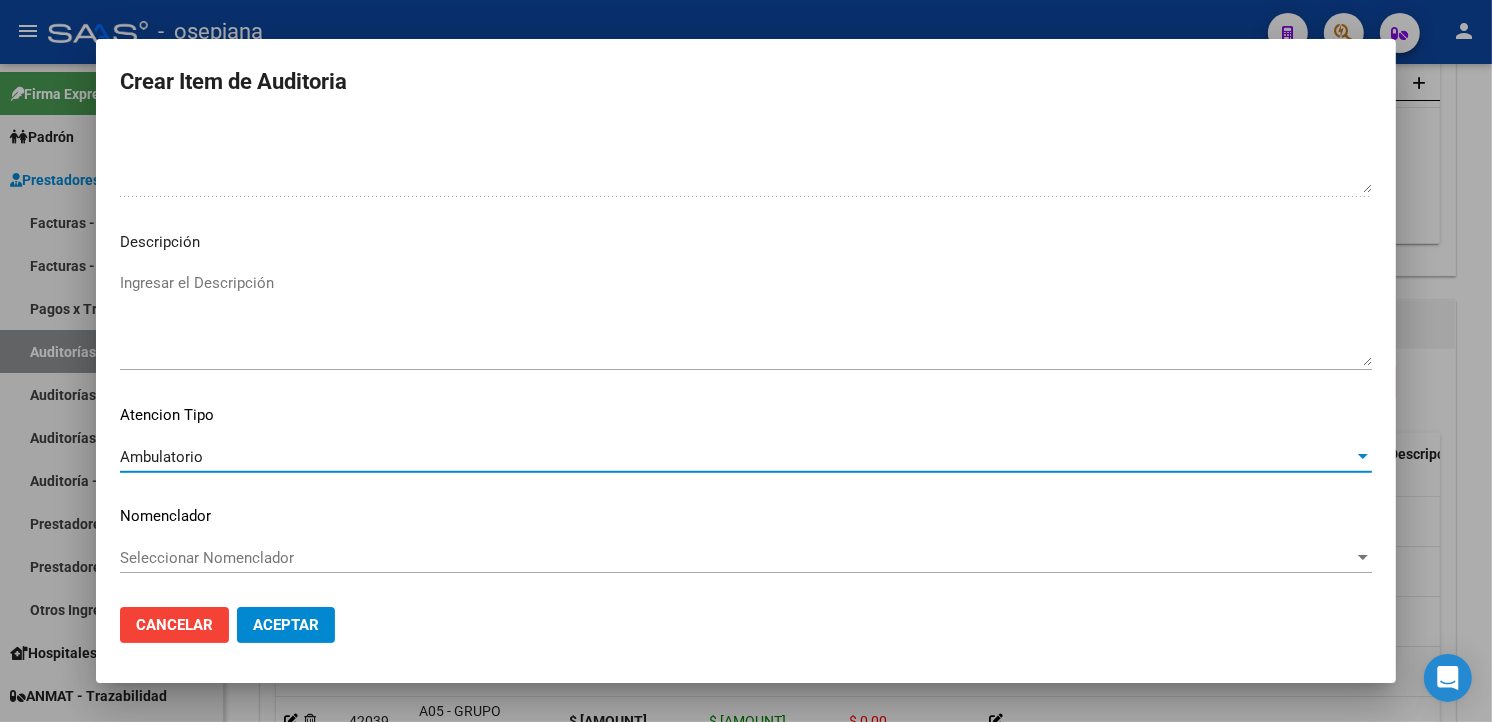 click on "Seleccionar Nomenclador" at bounding box center [737, 558] 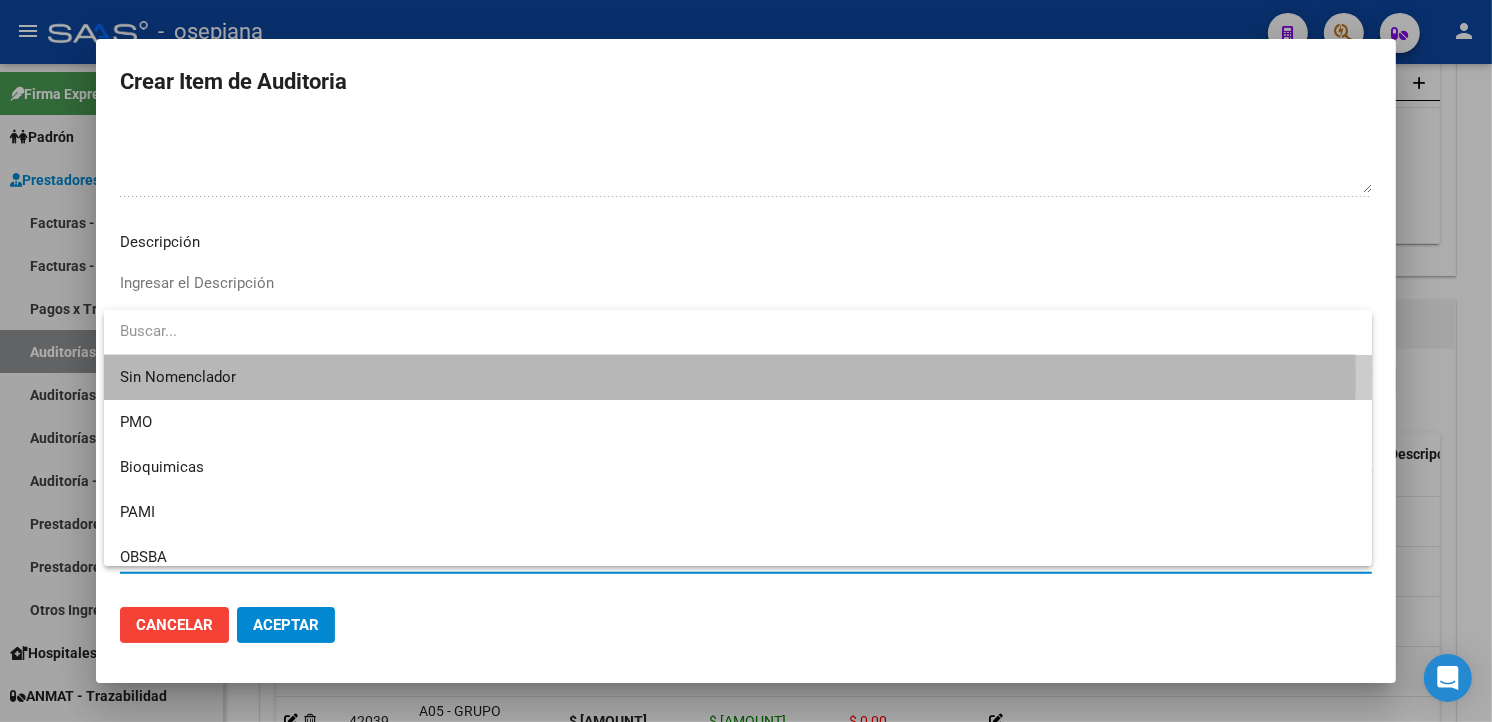click on "Sin Nomenclador" at bounding box center [738, 377] 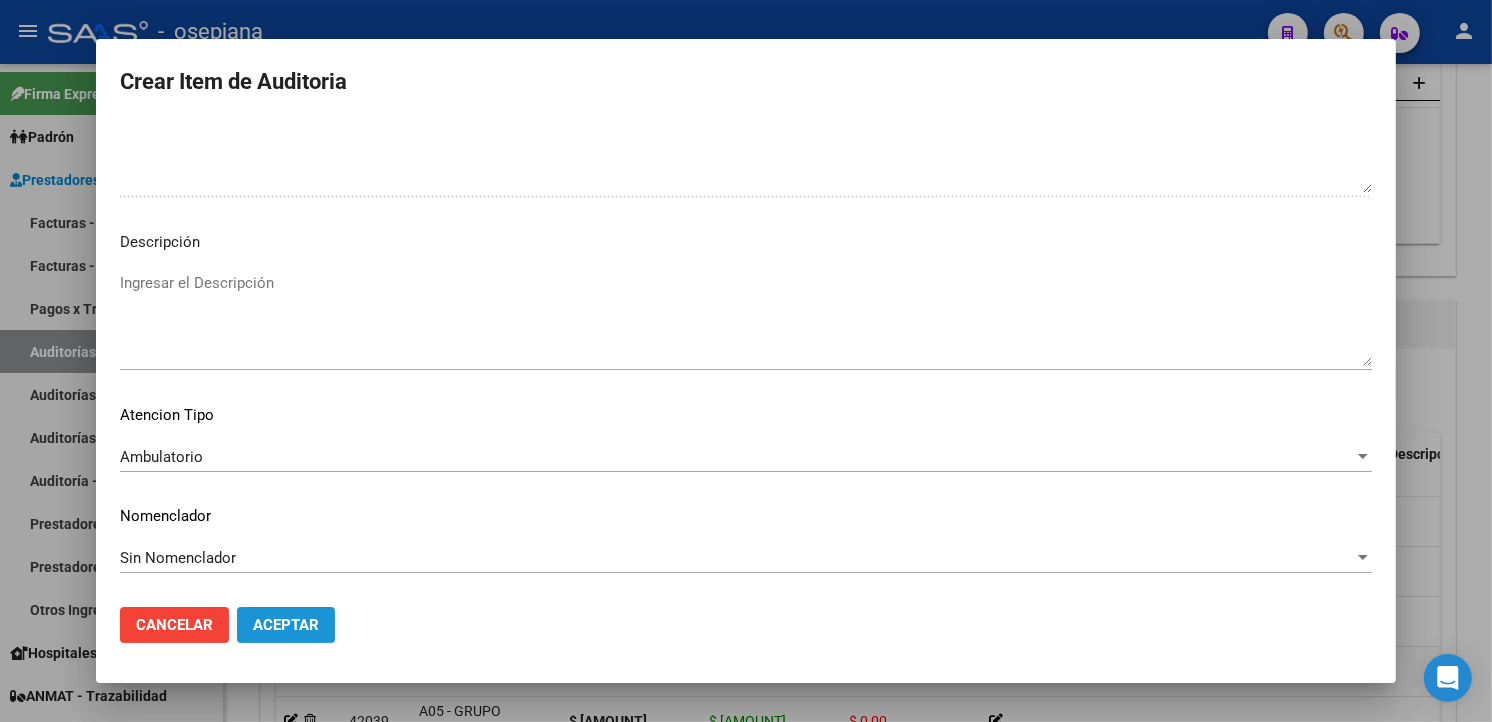 click on "Aceptar" 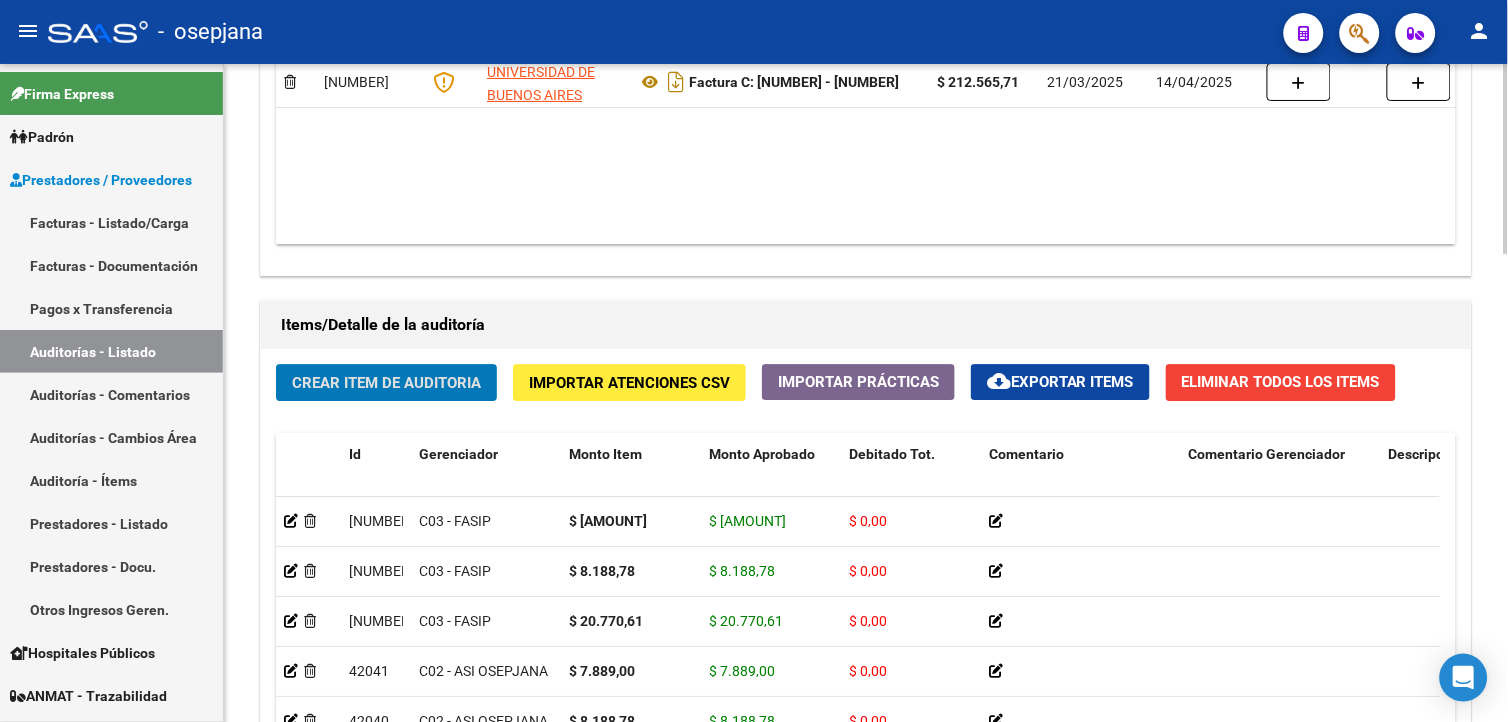 click on "Crear Item de Auditoria" 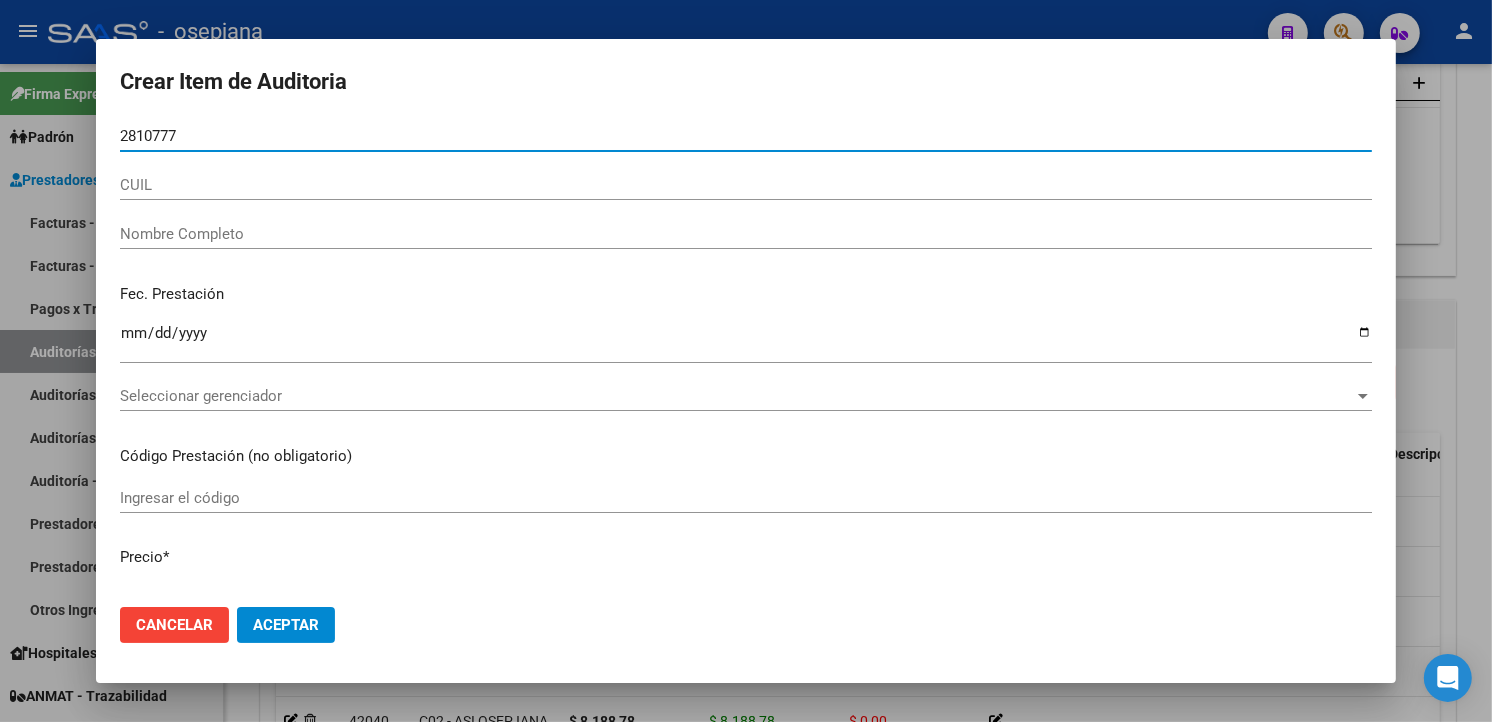 type on "[NUMBER]" 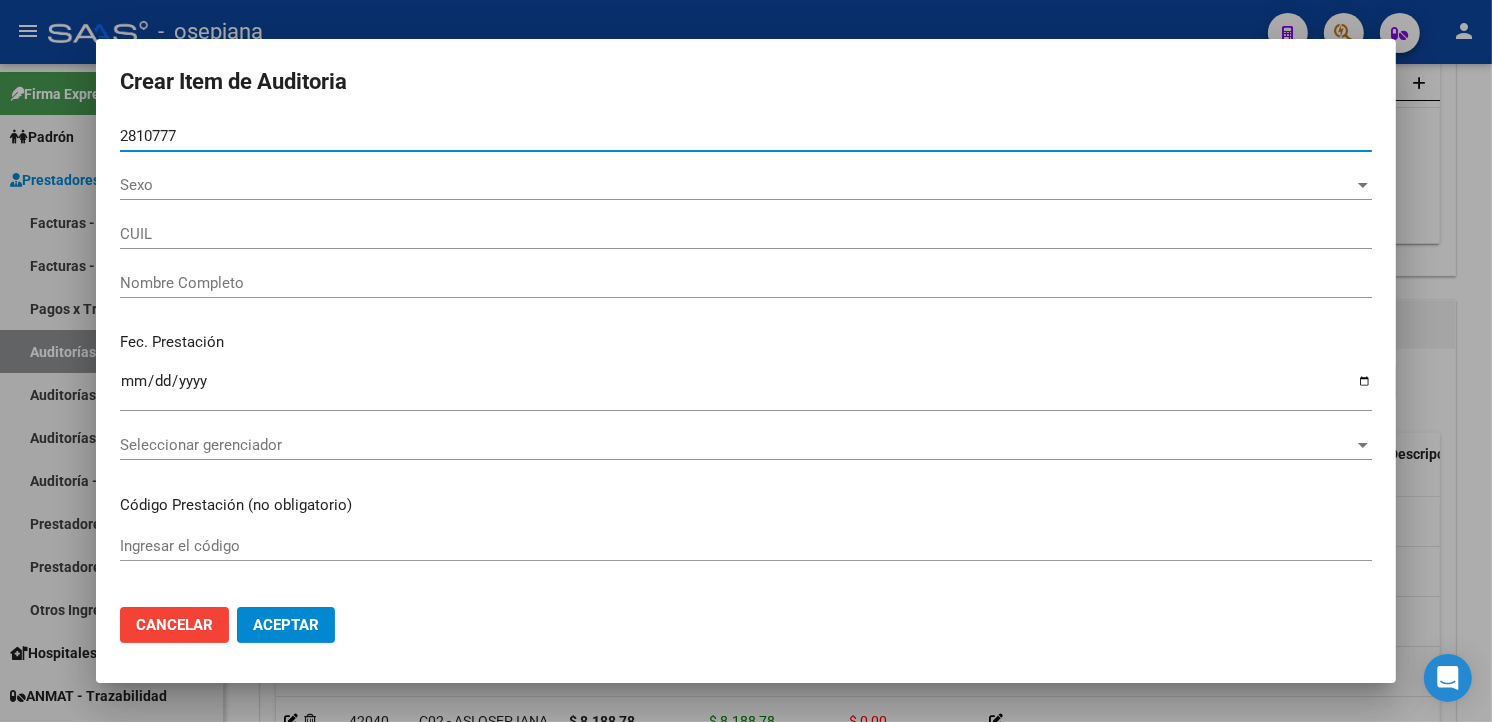 type on "[NUMBER]" 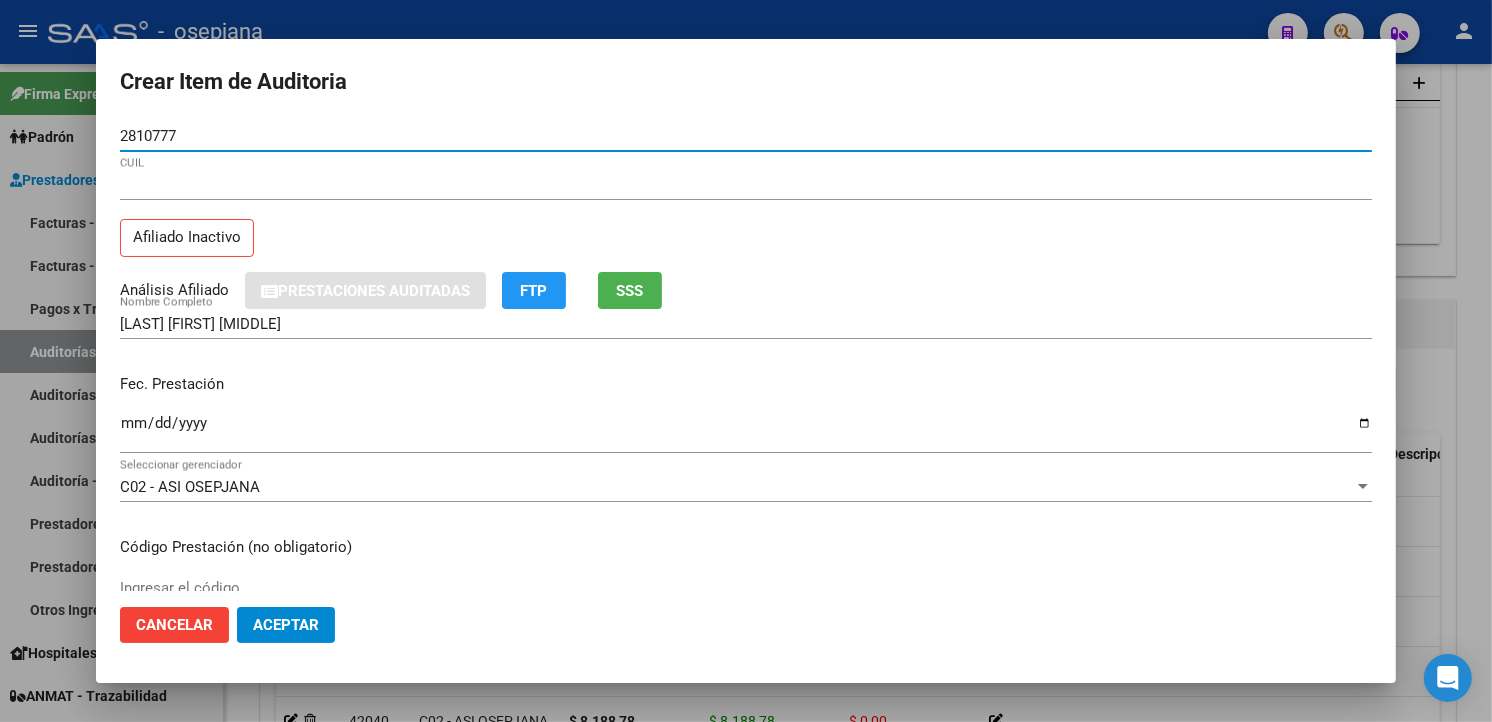 type on "[NUMBER]" 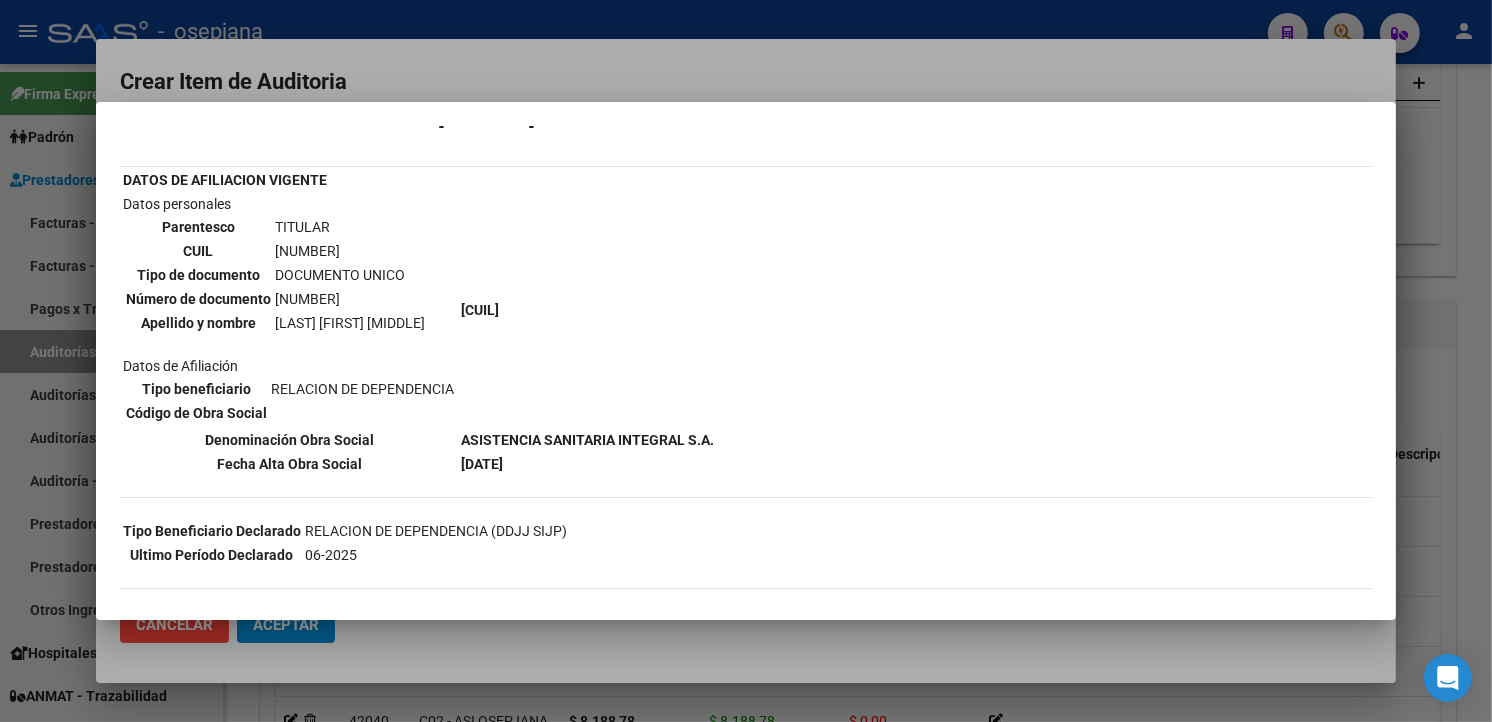 scroll, scrollTop: 366, scrollLeft: 0, axis: vertical 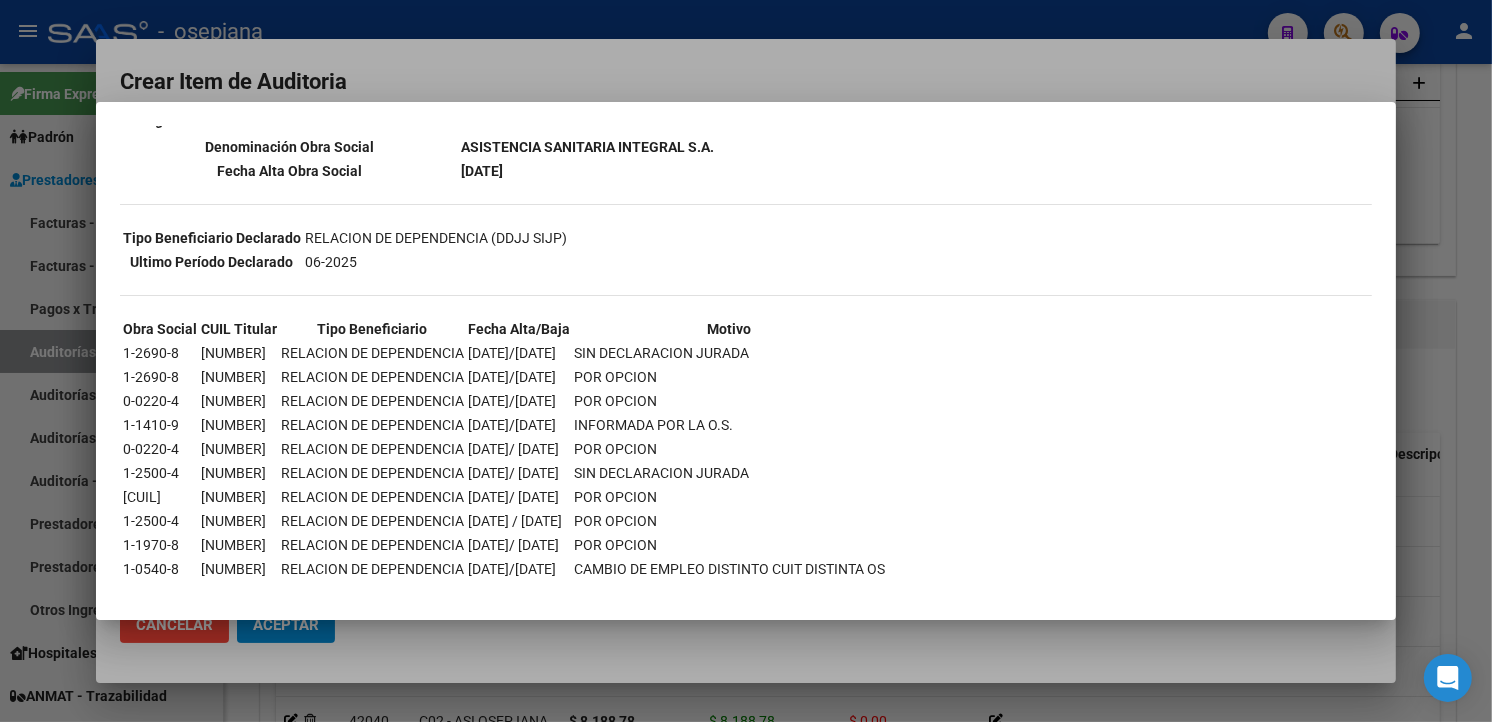 drag, startPoint x: 704, startPoint y: 77, endPoint x: 420, endPoint y: 210, distance: 313.60007 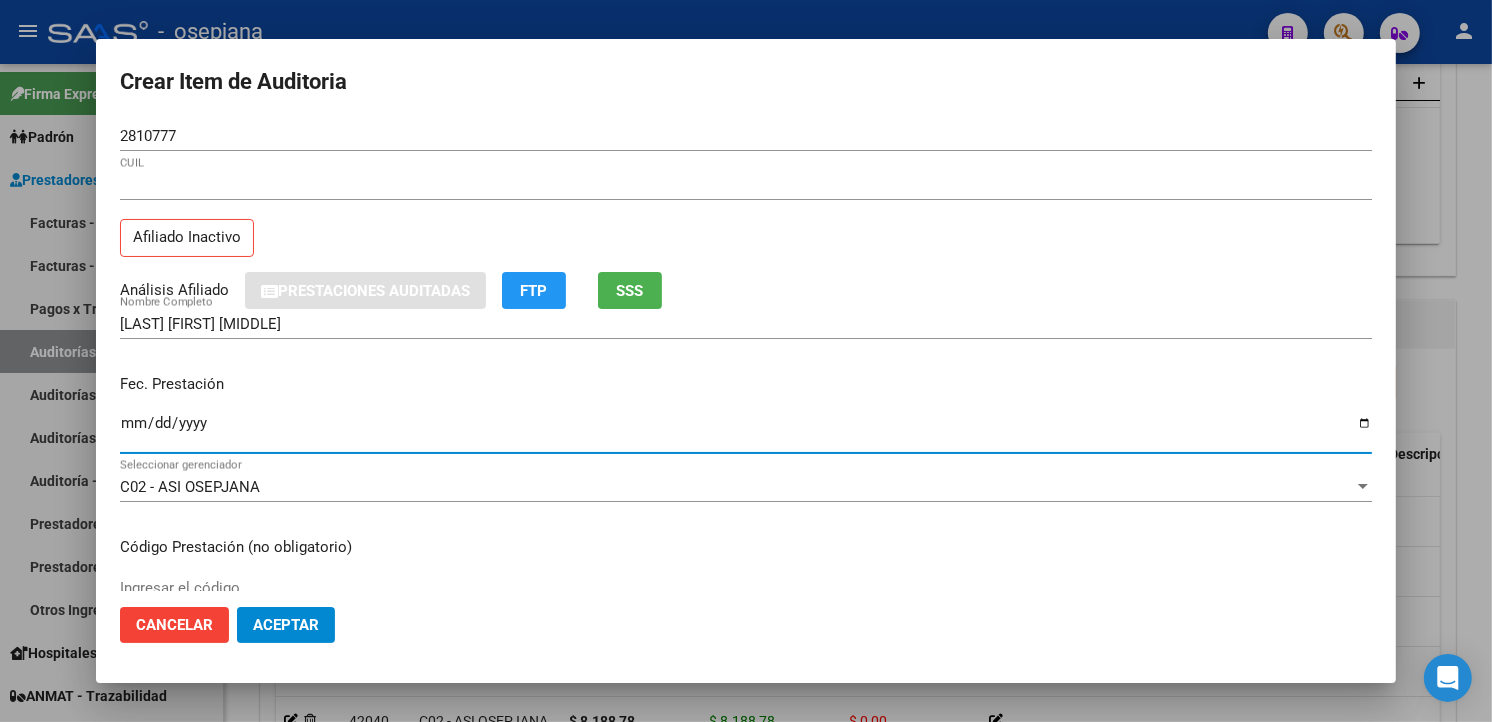 drag, startPoint x: 125, startPoint y: 432, endPoint x: 137, endPoint y: 424, distance: 14.422205 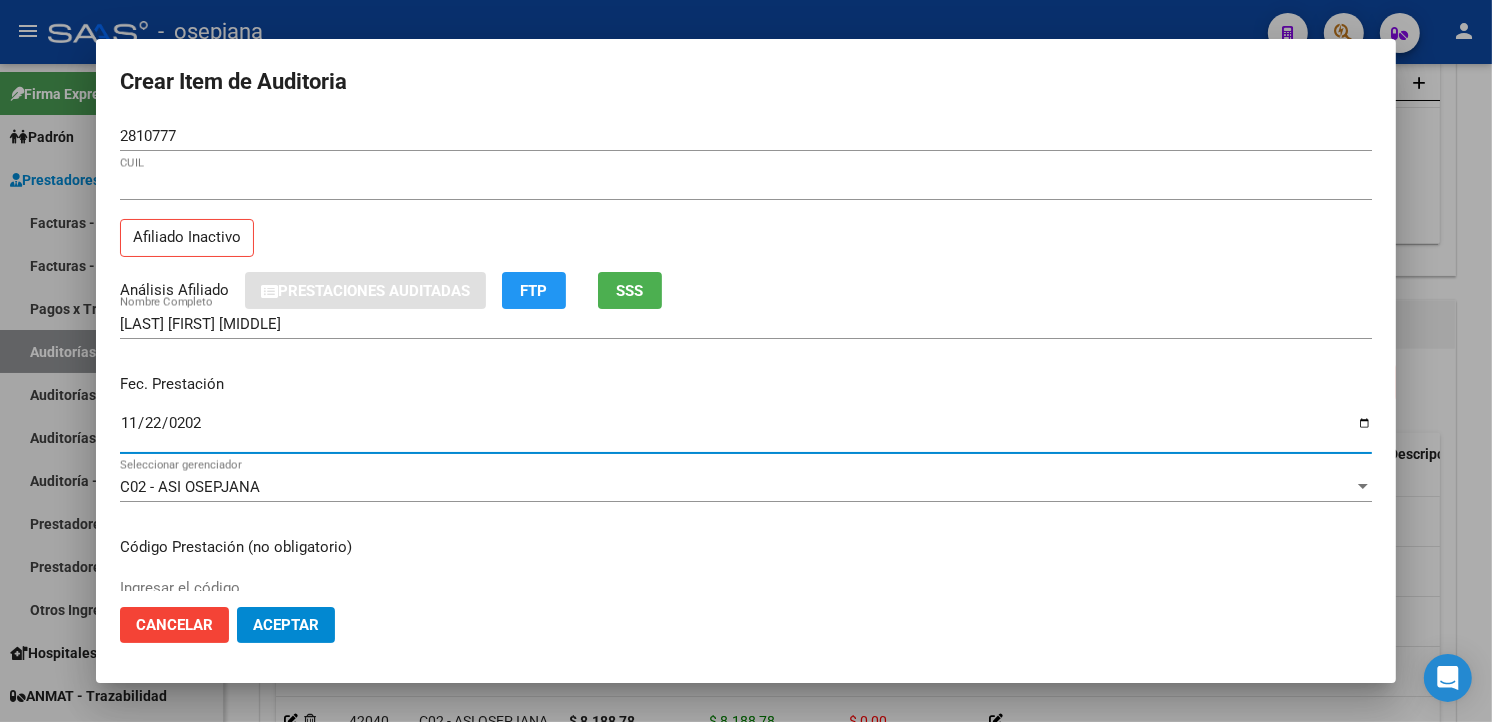 type on "2024-11-22" 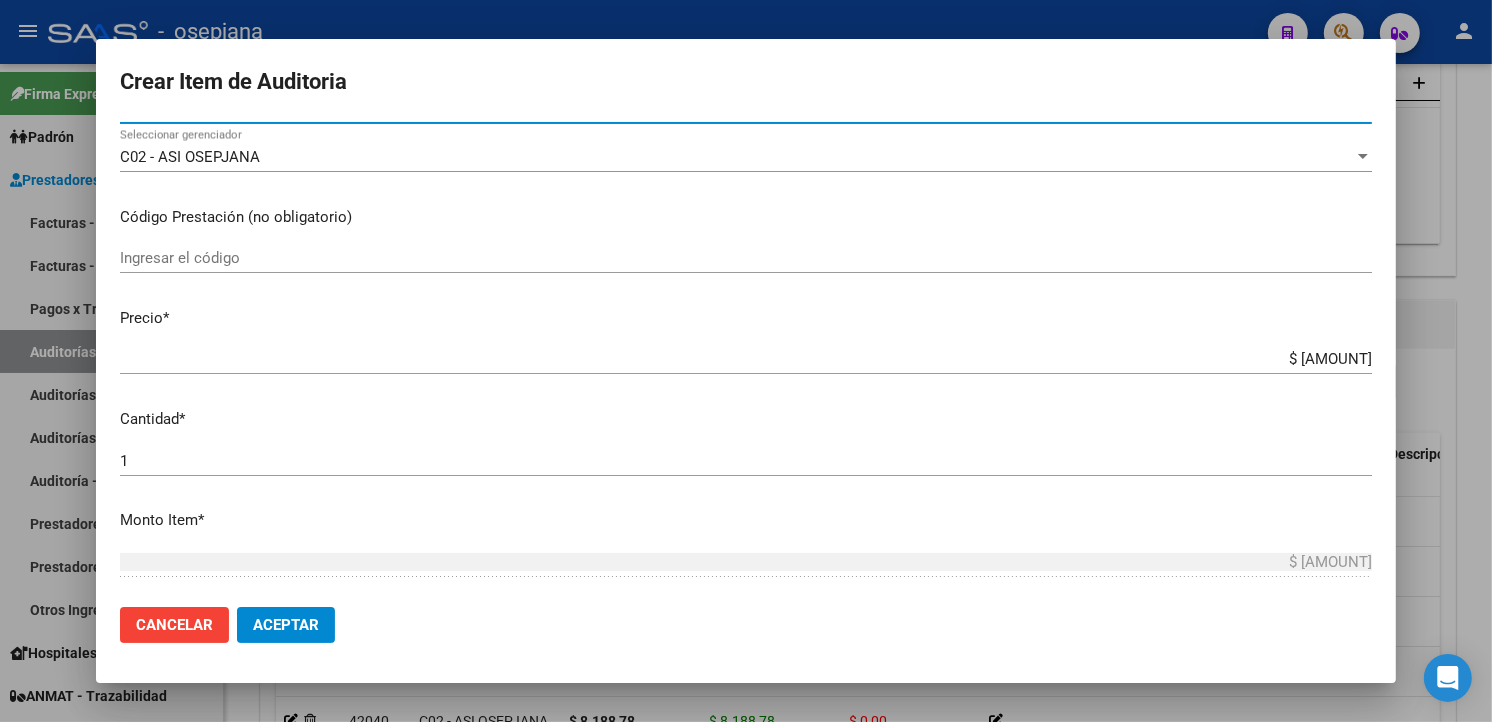 scroll, scrollTop: 333, scrollLeft: 0, axis: vertical 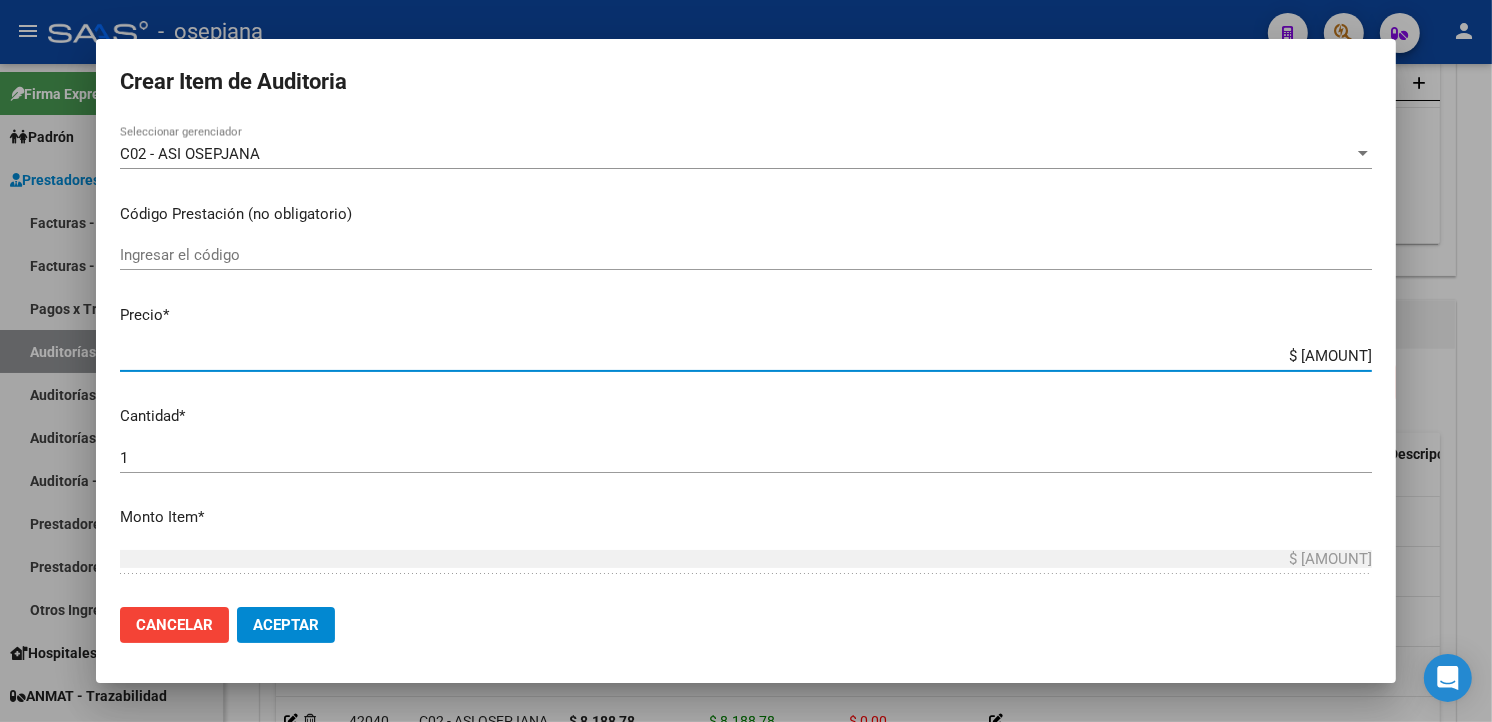 drag, startPoint x: 1263, startPoint y: 353, endPoint x: 1498, endPoint y: 344, distance: 235.17227 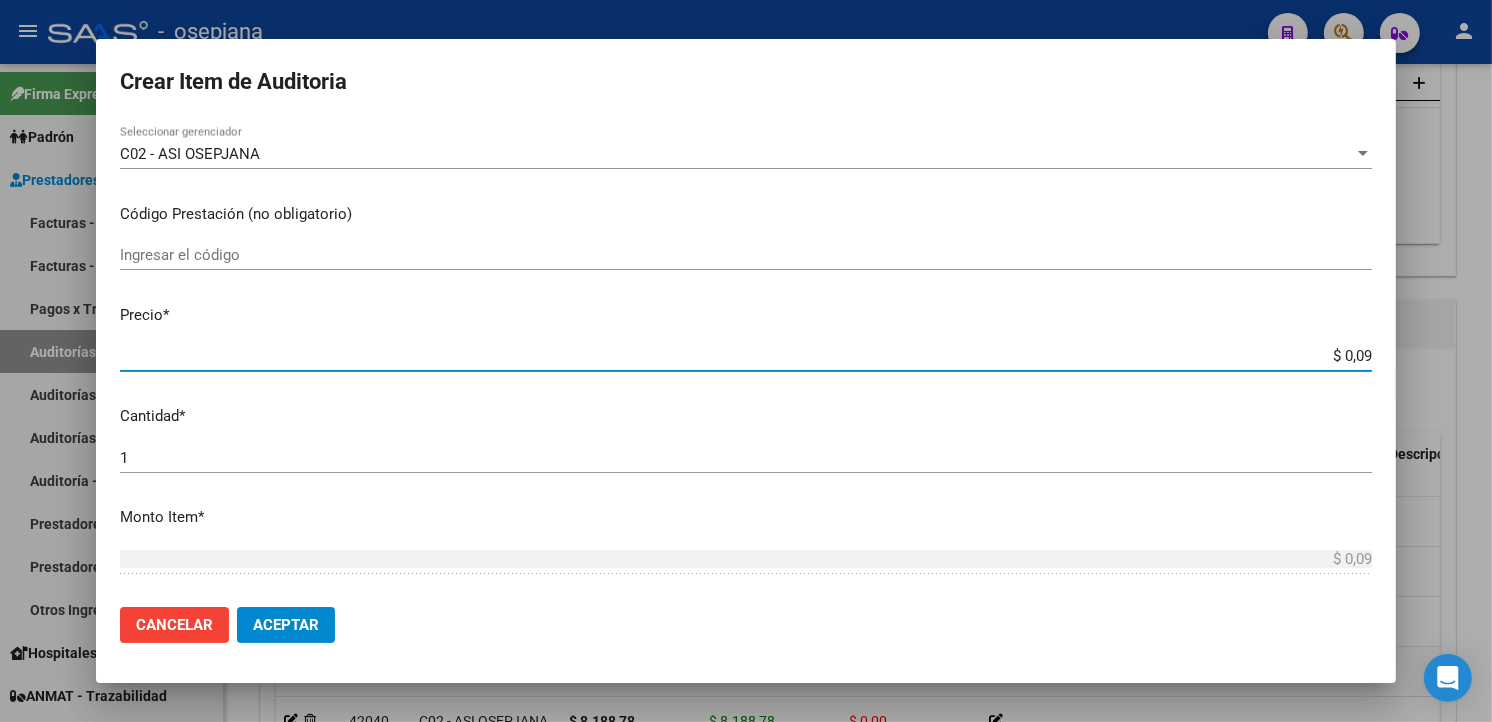 type on "$ 0,93" 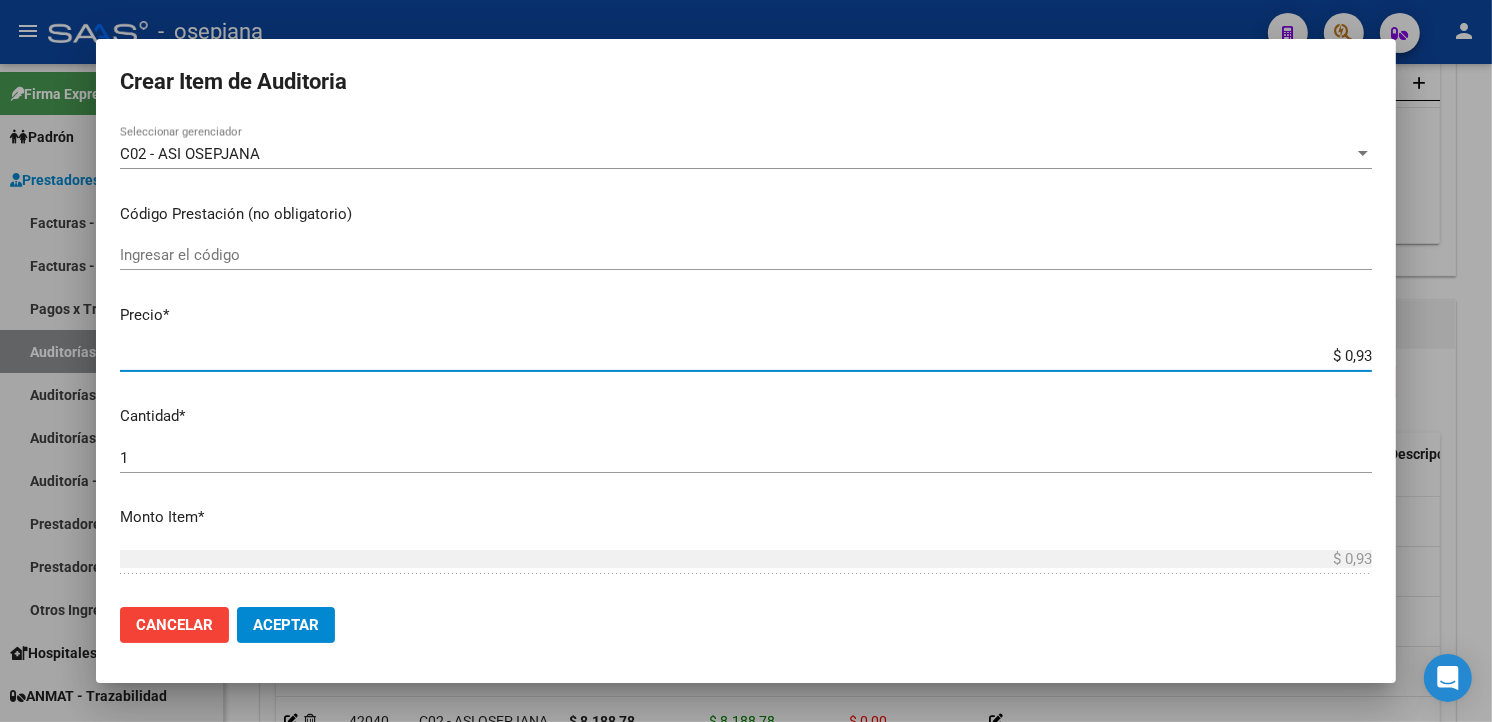 type on "$ [AMOUNT]" 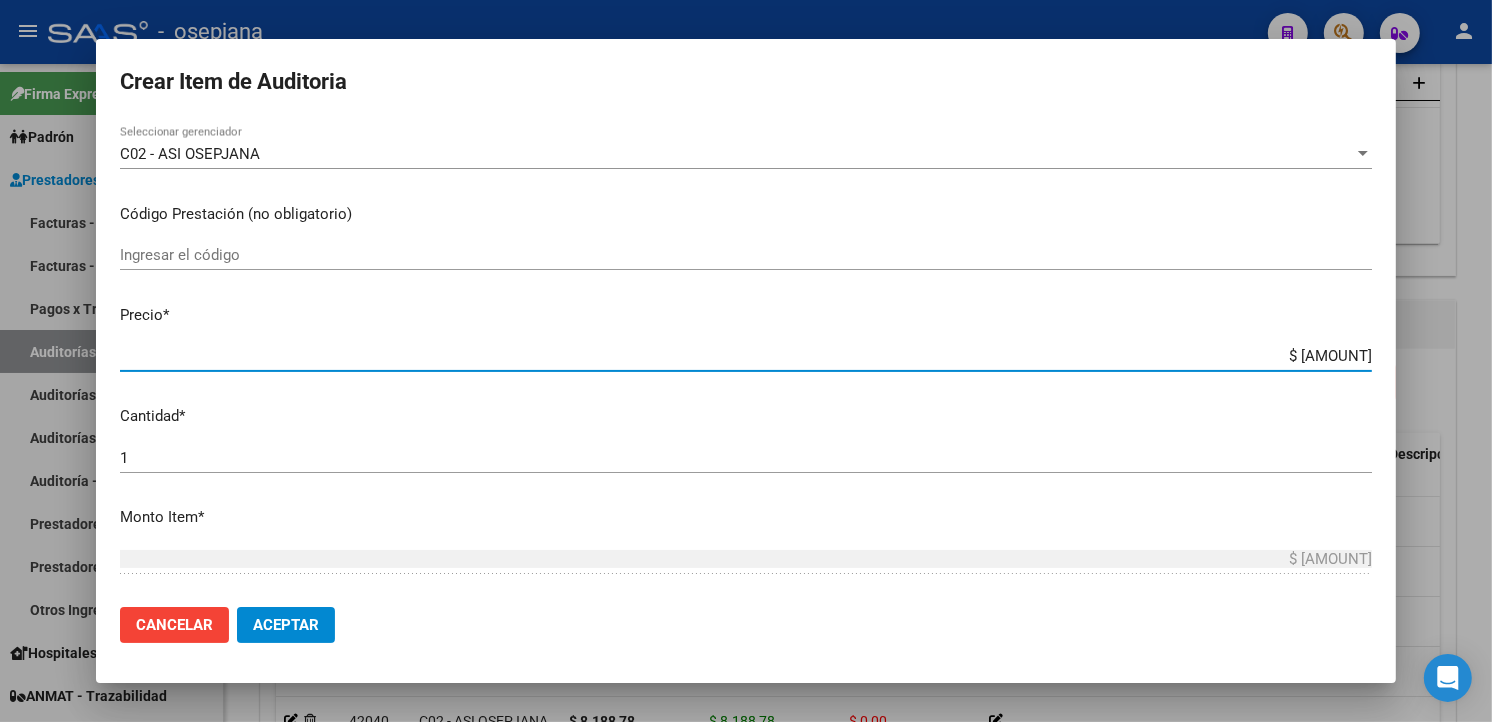 type on "$ 93,41" 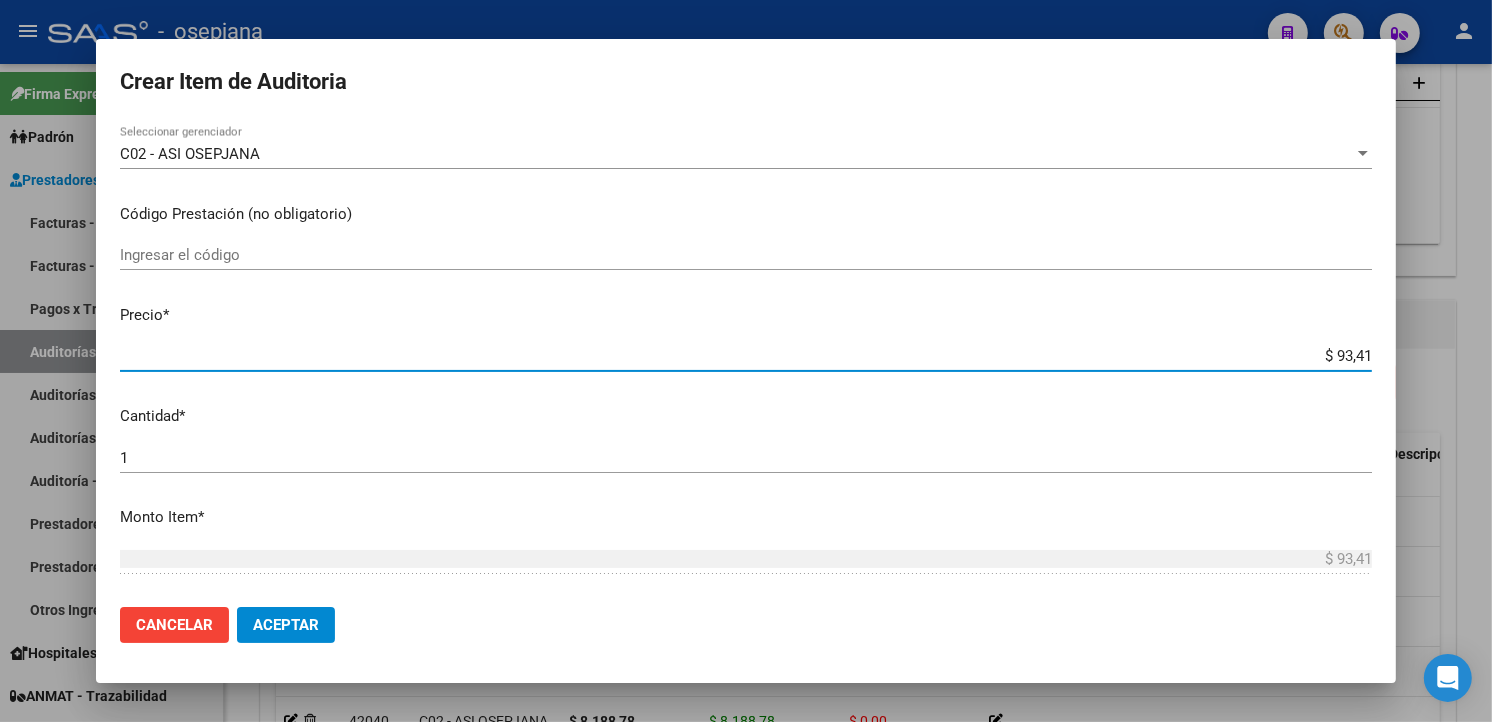 type on "$ [AMOUNT]" 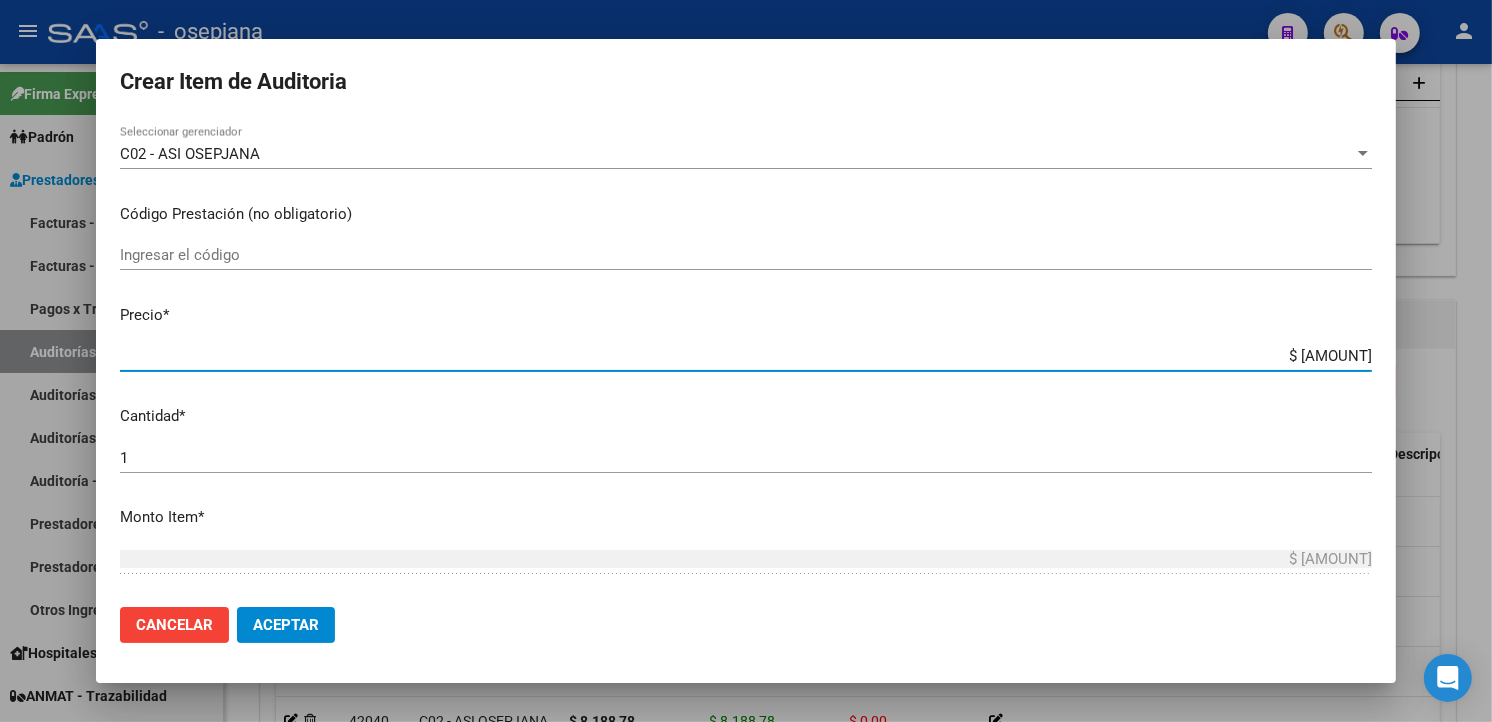 type on "$ [AMOUNT]" 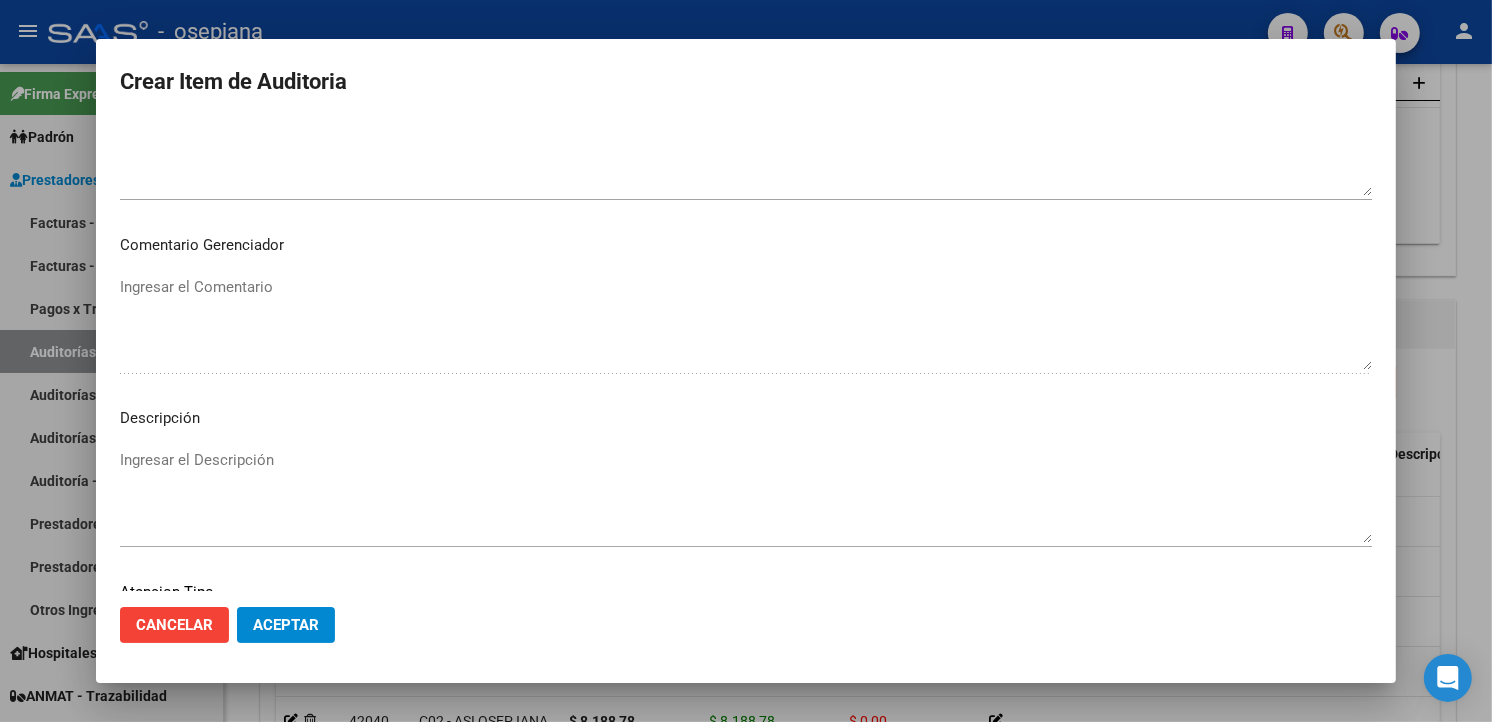 scroll, scrollTop: 1157, scrollLeft: 0, axis: vertical 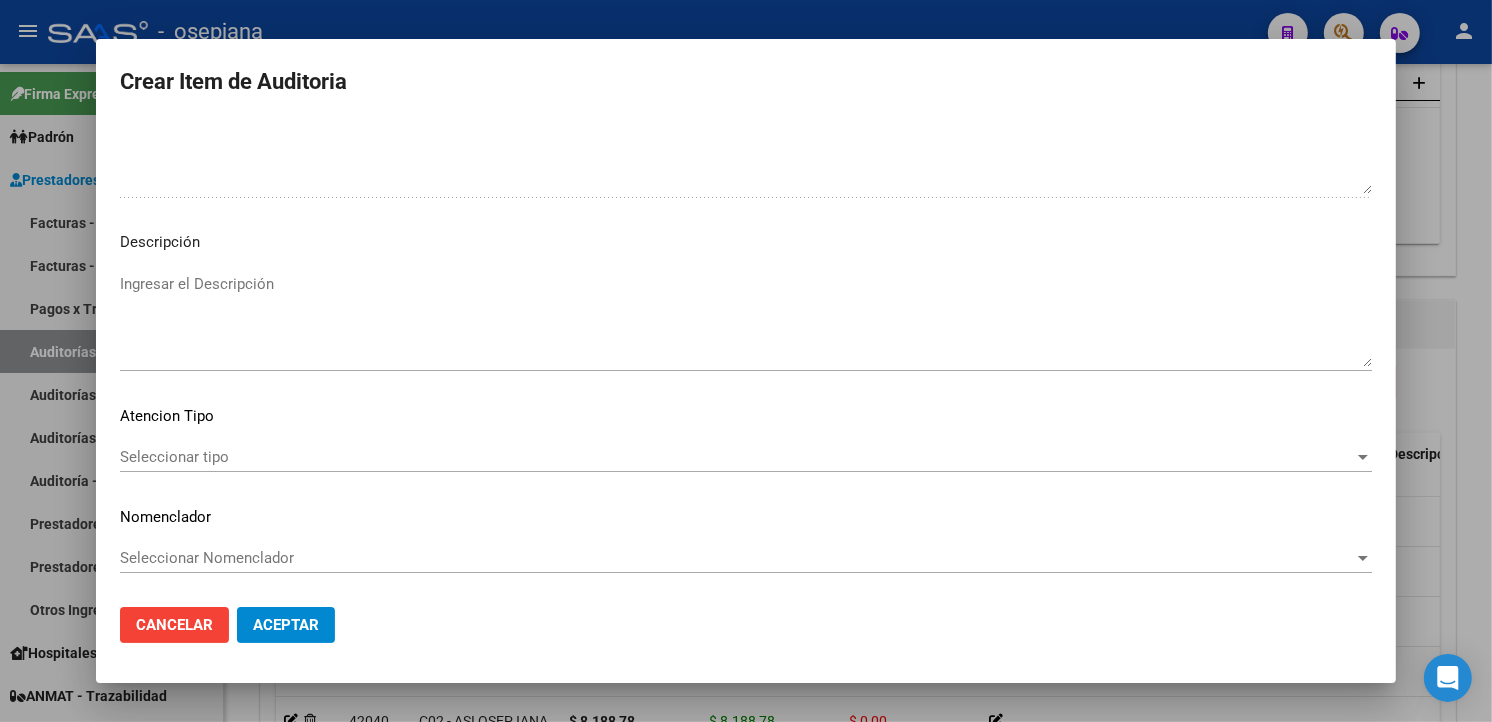click on "Seleccionar tipo" at bounding box center [737, 457] 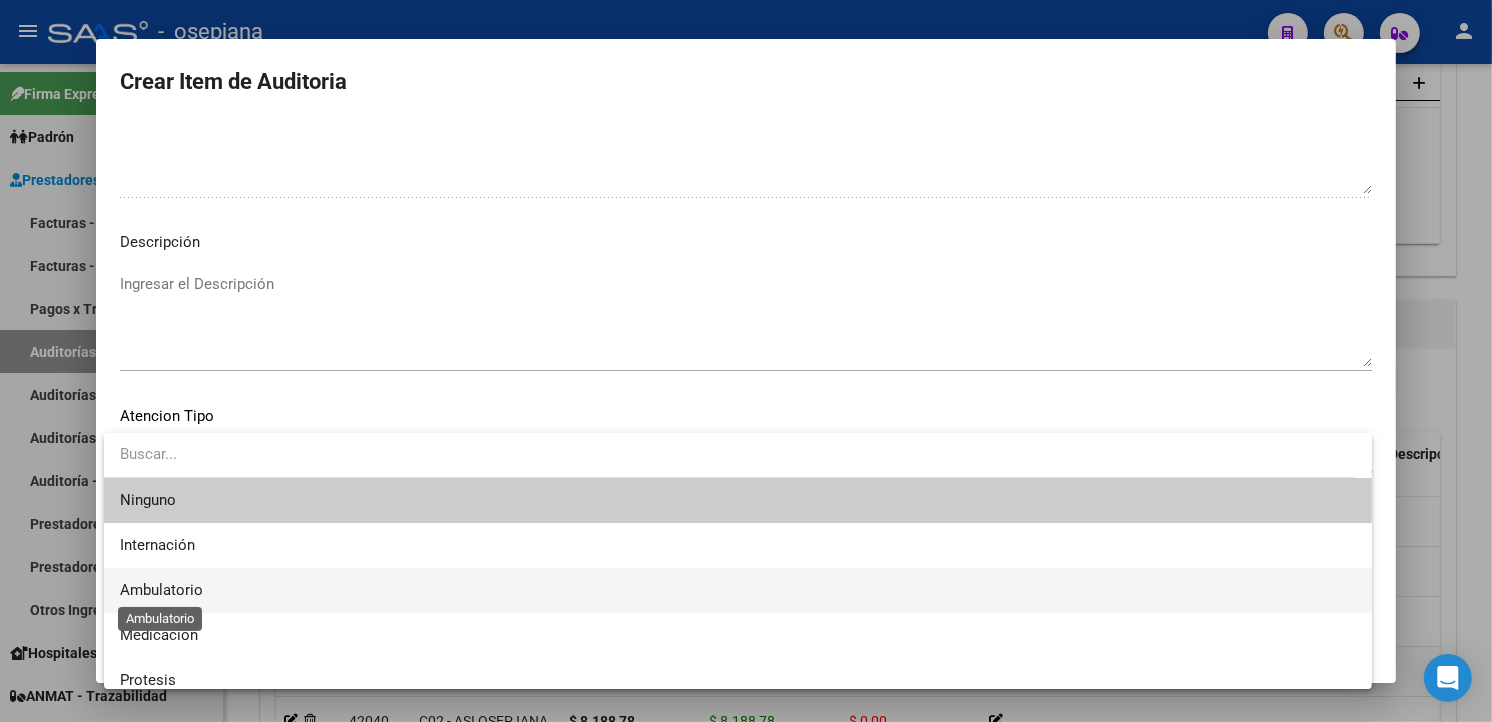 click on "Ambulatorio" at bounding box center (161, 590) 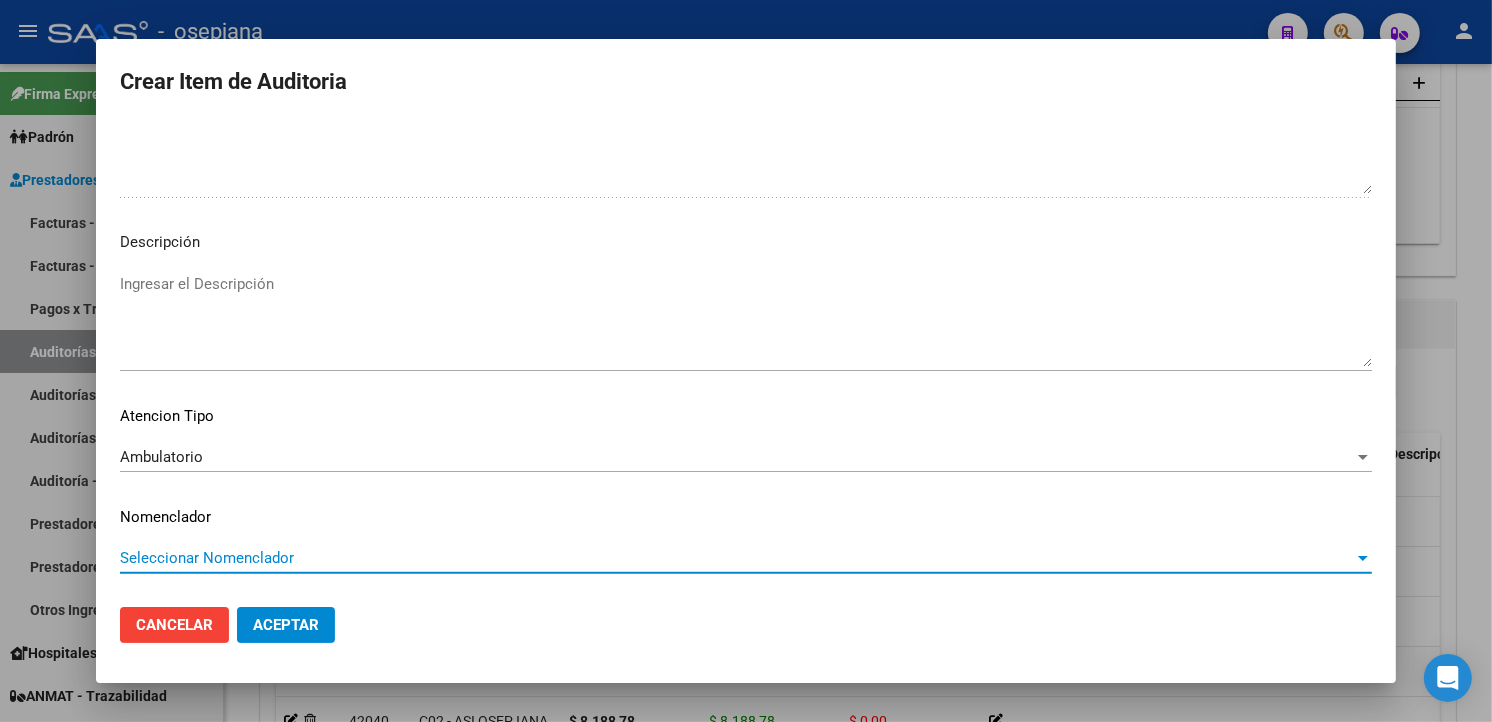 click on "Seleccionar Nomenclador" at bounding box center [737, 558] 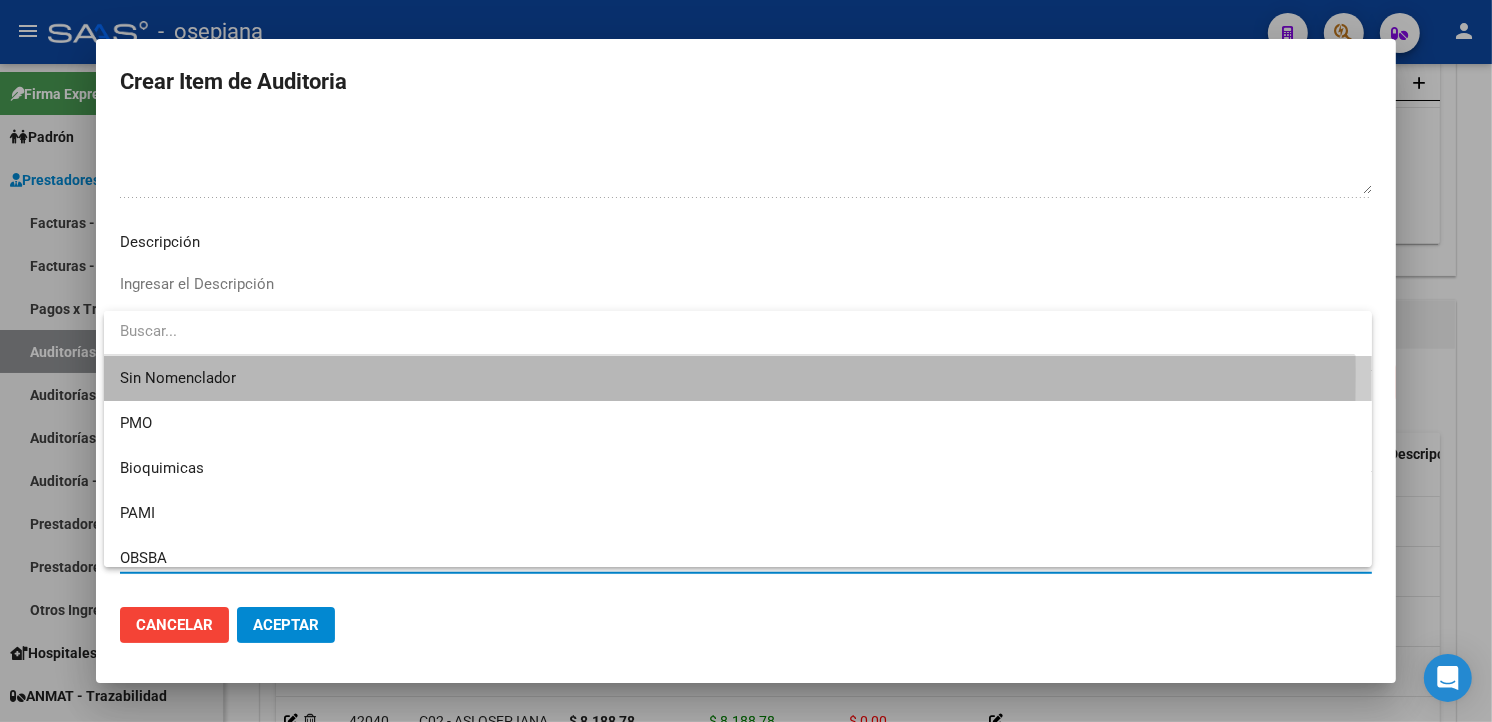 click on "Sin Nomenclador" at bounding box center [738, 378] 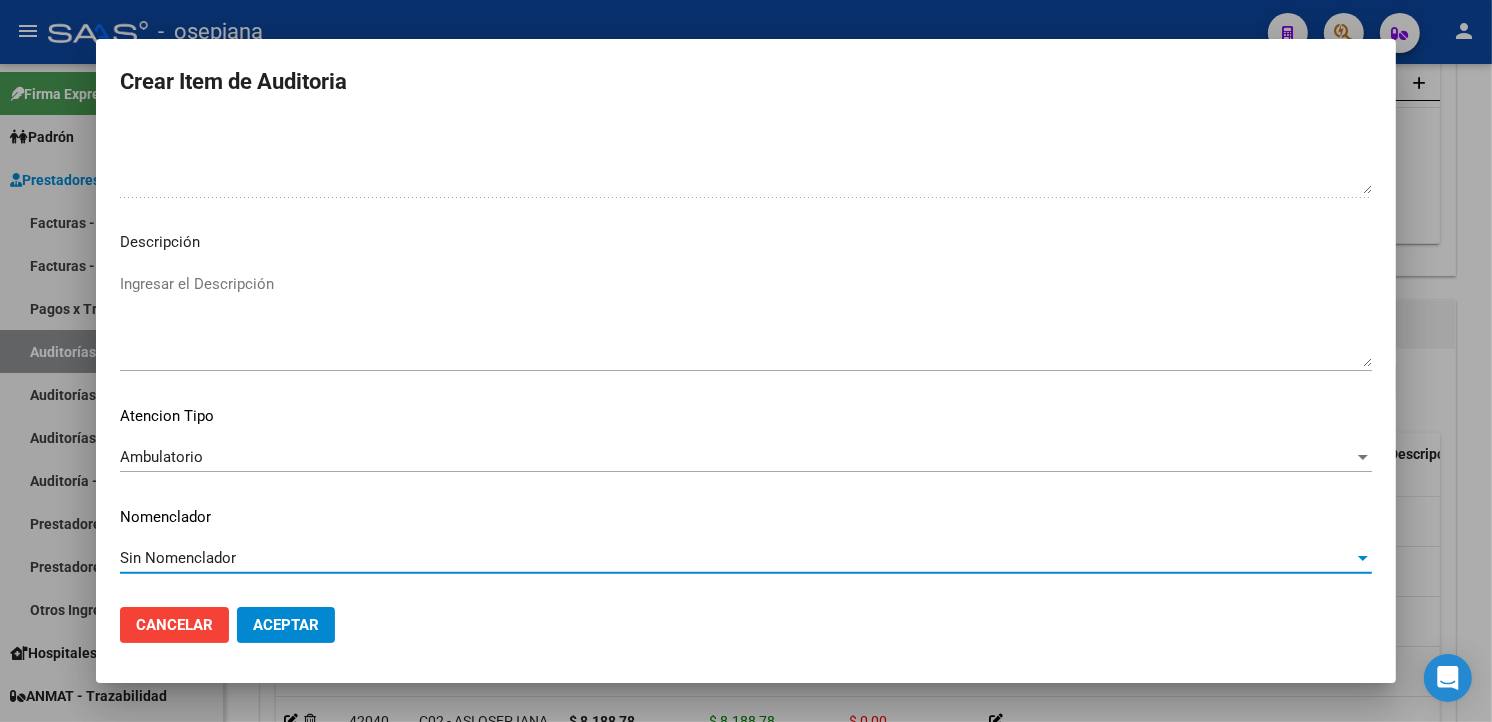 click on "Aceptar" 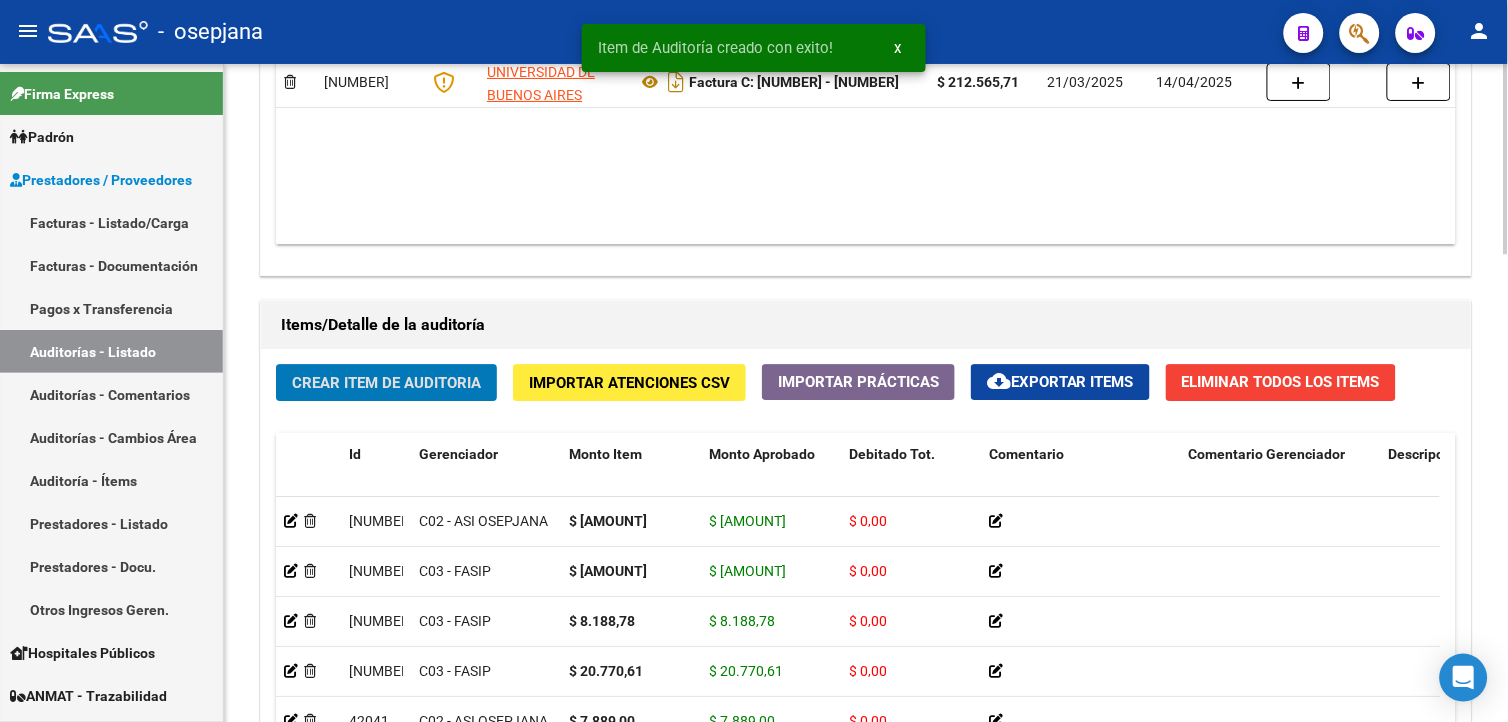 click on "Crear Item de Auditoria" 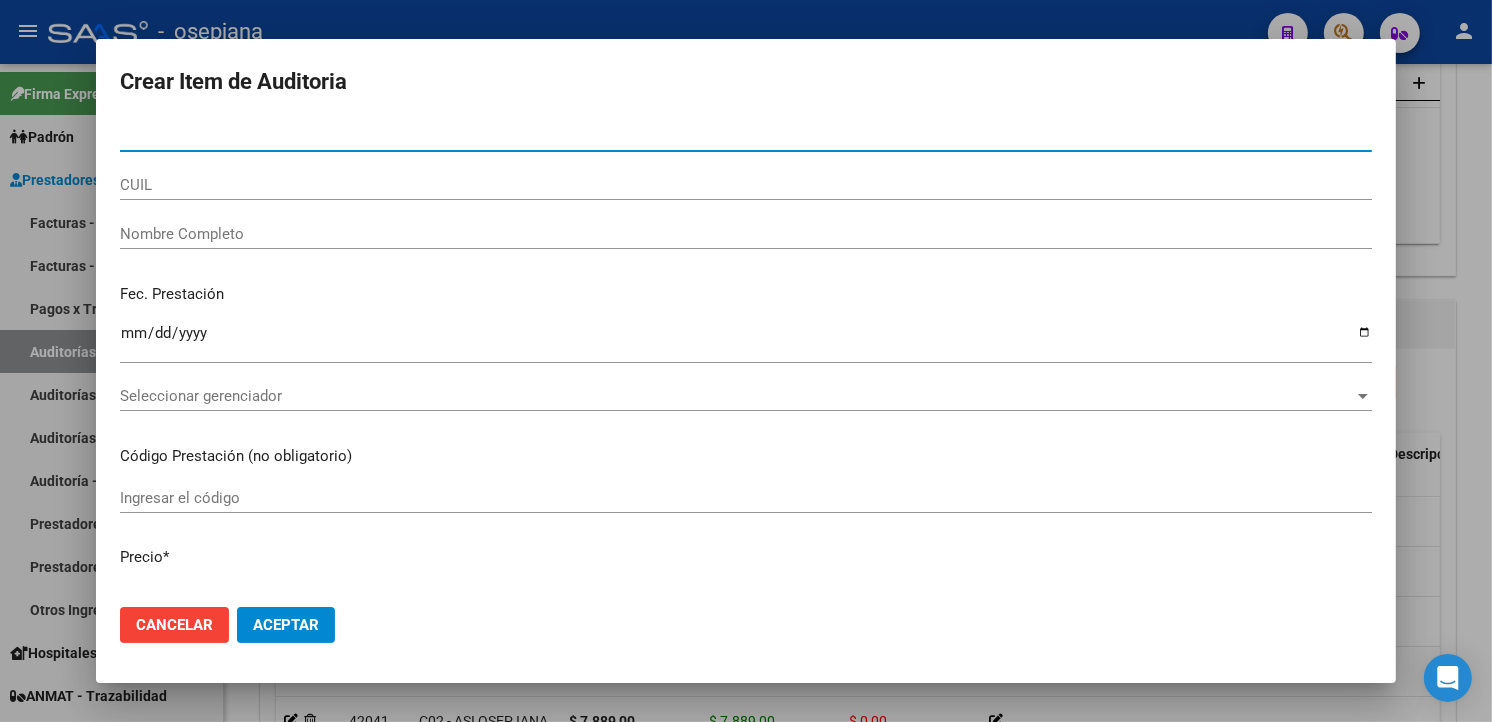 type on "[NUMBER]" 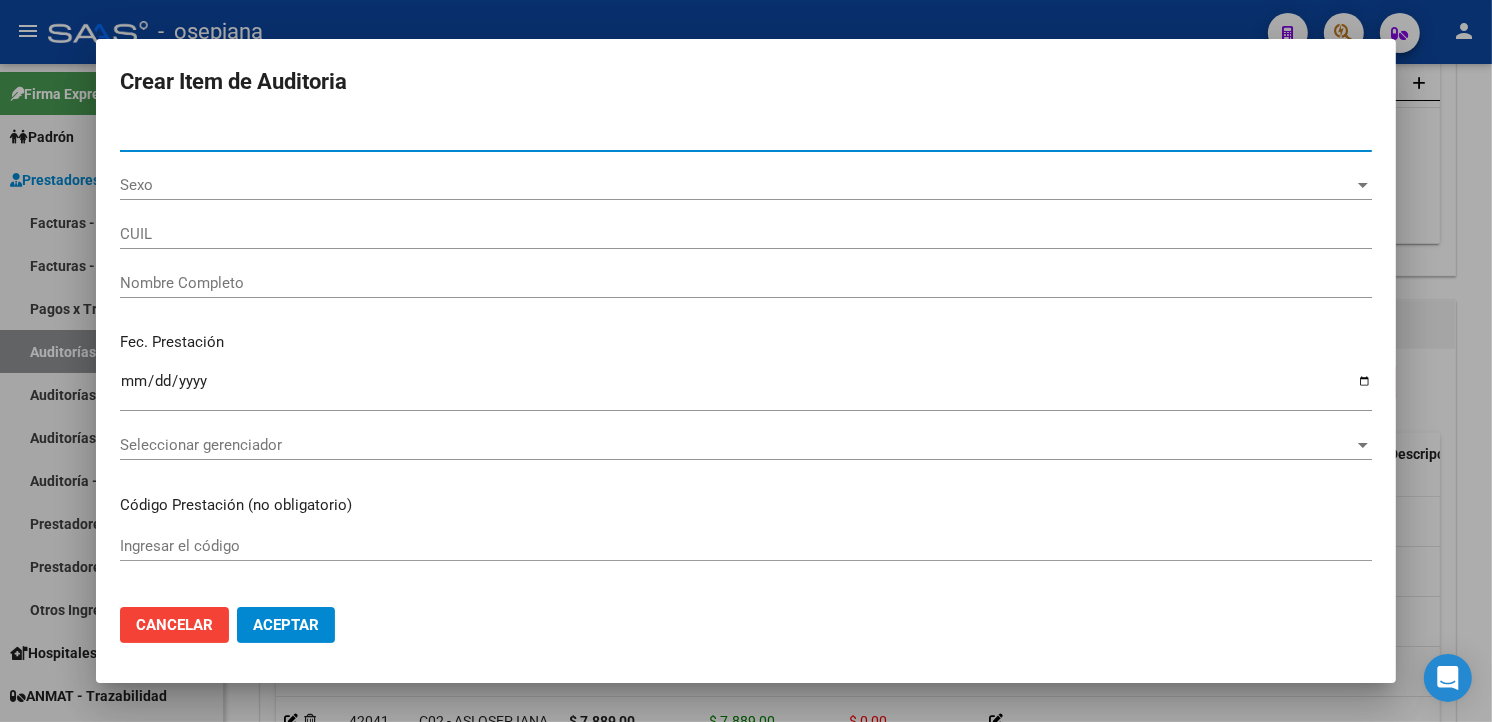 type on "[NUMBER]" 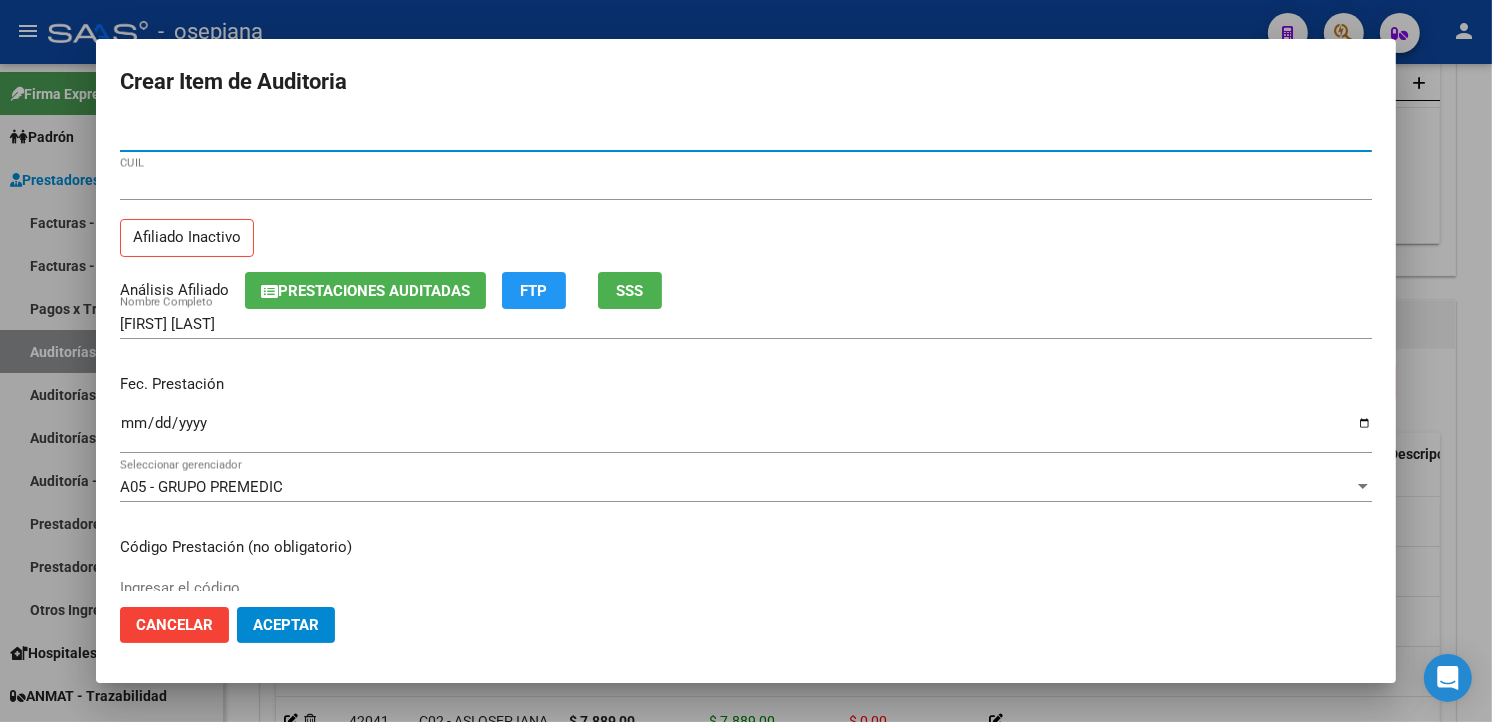 type on "[NUMBER]" 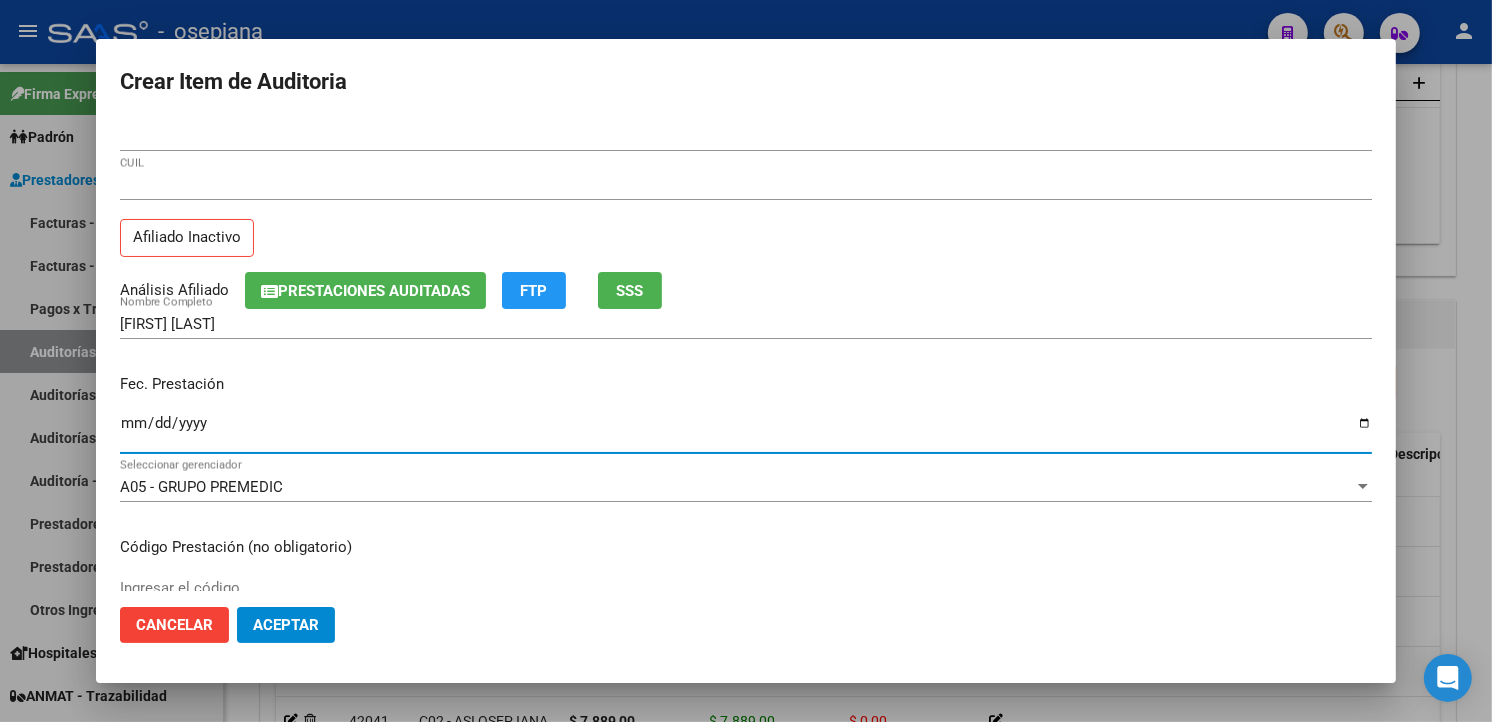 type on "[DATE]" 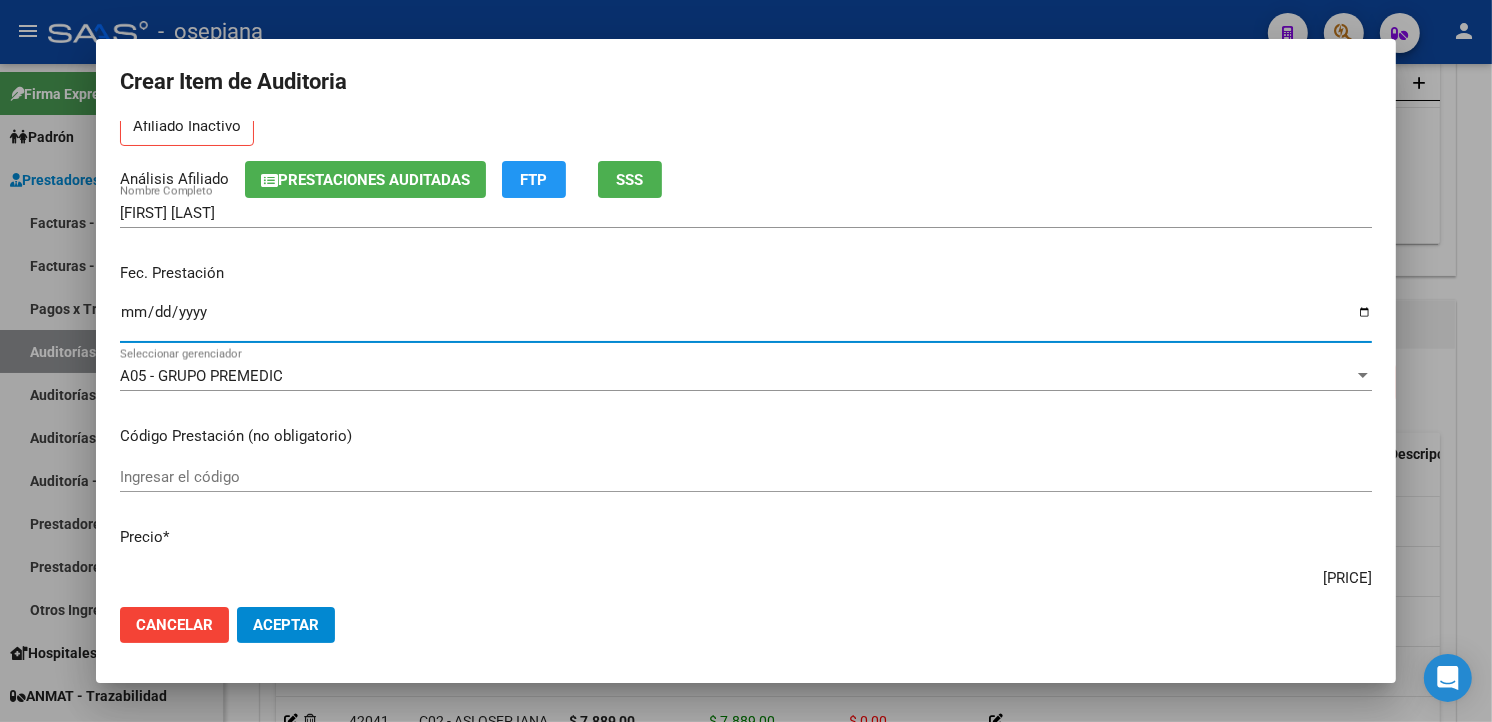 scroll, scrollTop: 222, scrollLeft: 0, axis: vertical 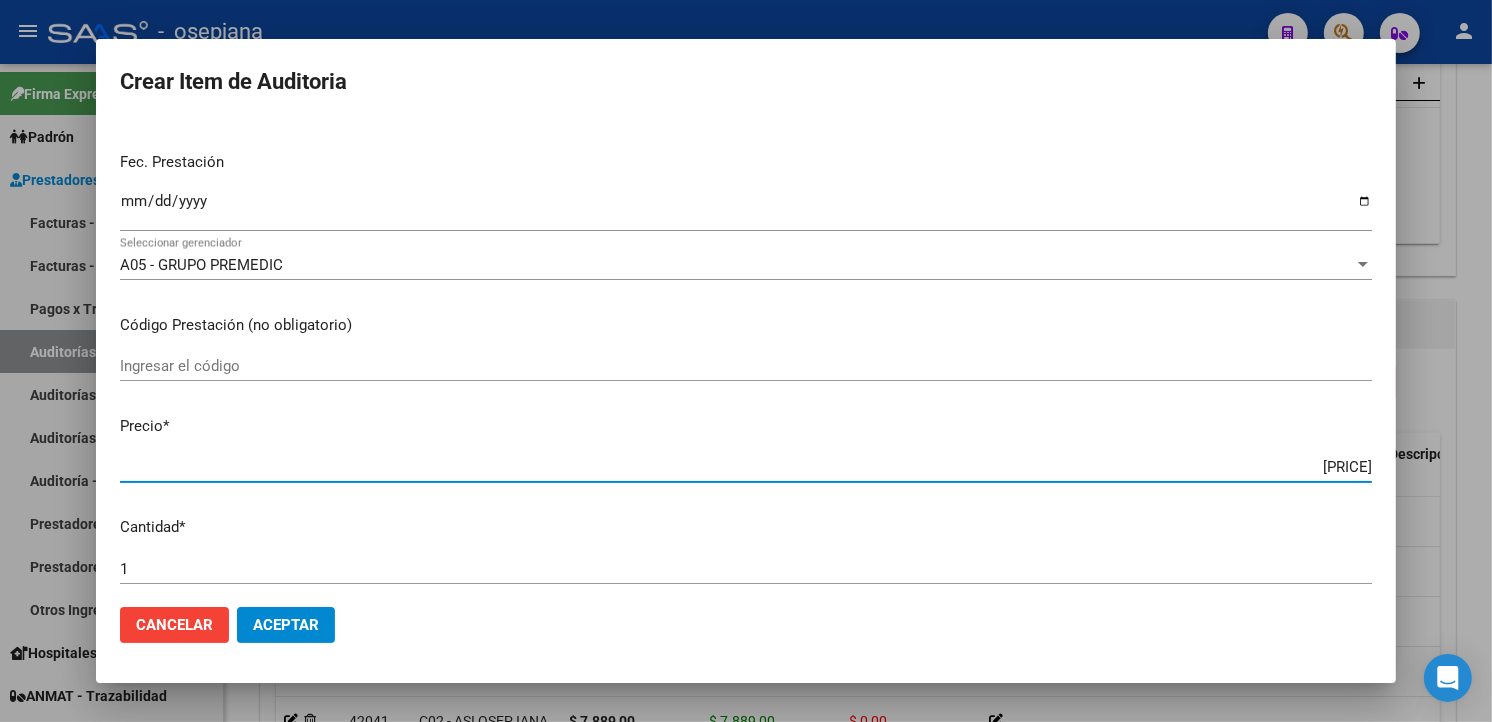 drag, startPoint x: 1256, startPoint y: 466, endPoint x: 1490, endPoint y: 453, distance: 234.36084 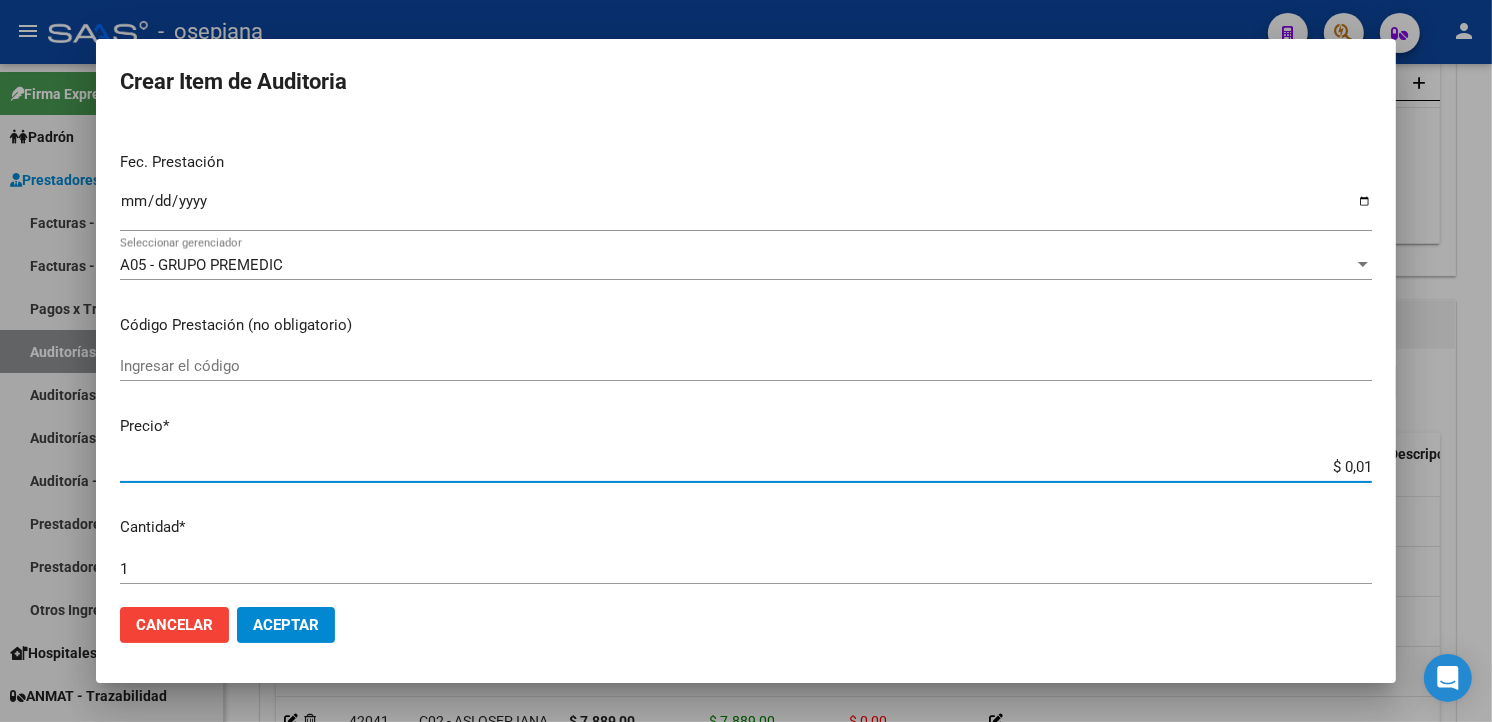 type on "$ 0,16" 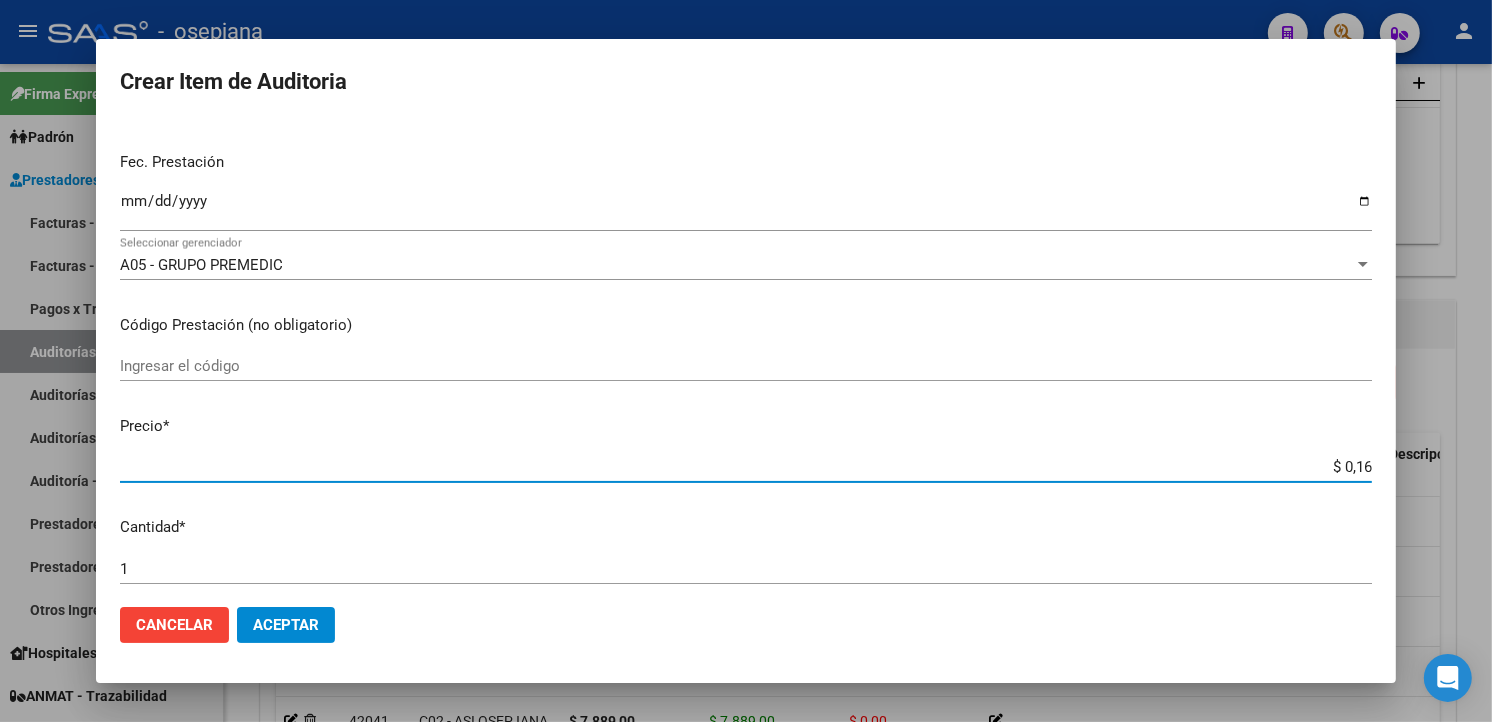 type on "$ 1,65" 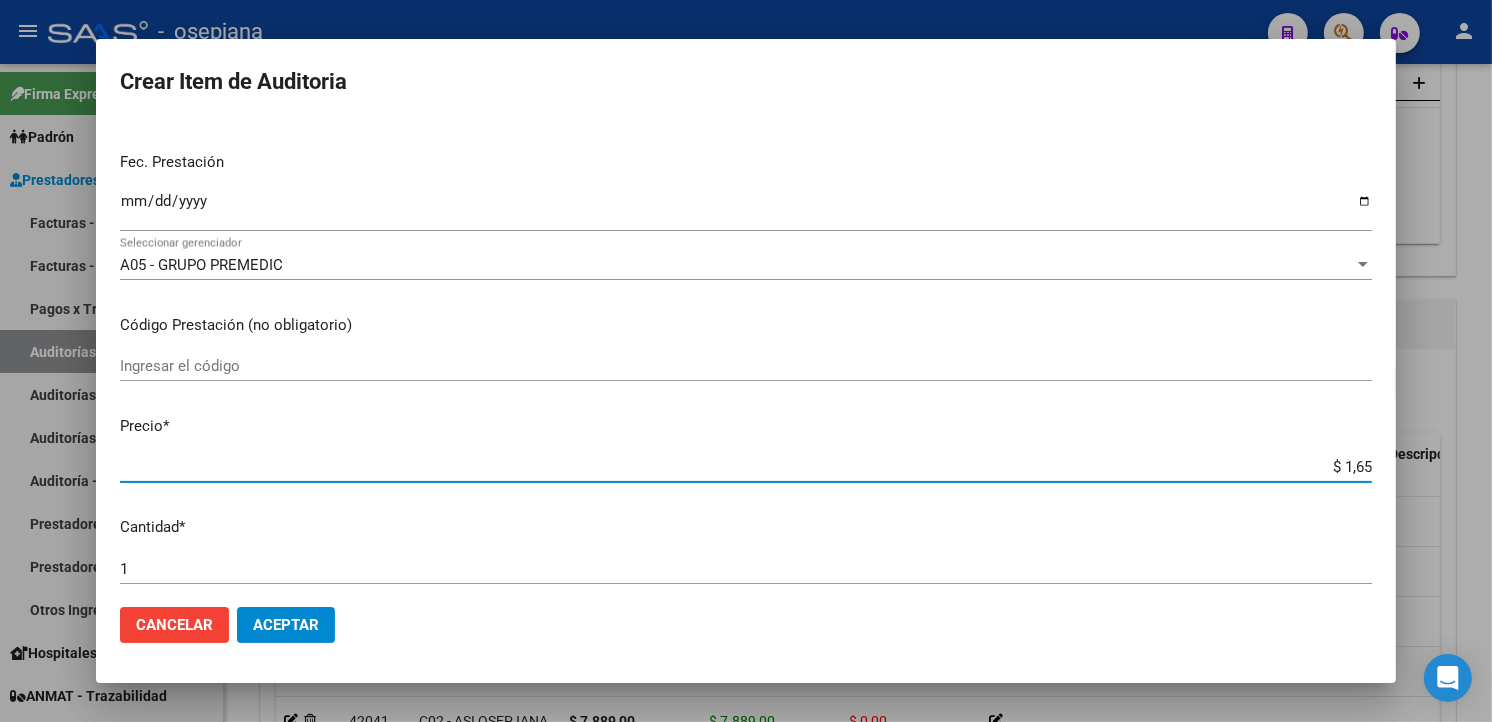 type on "$ [AMOUNT]" 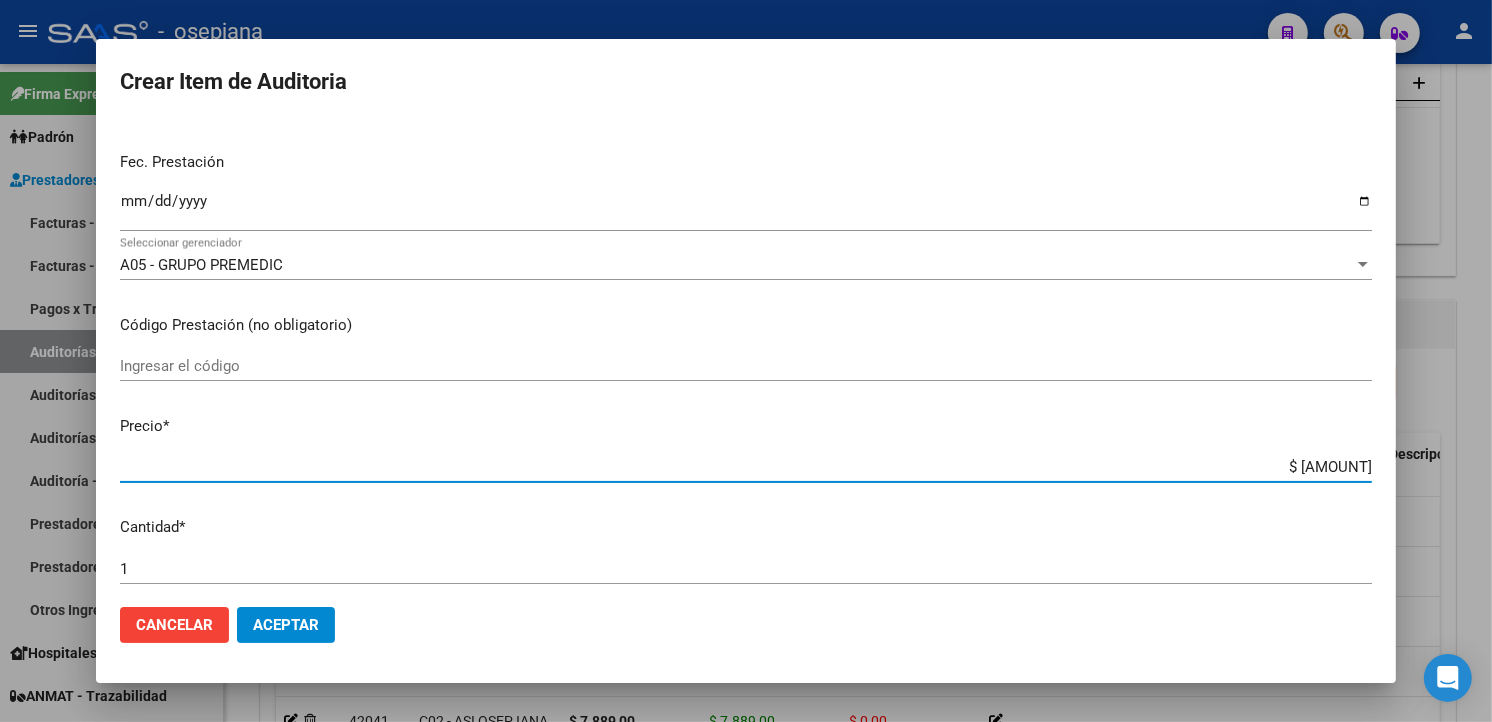 type on "[PRICE]" 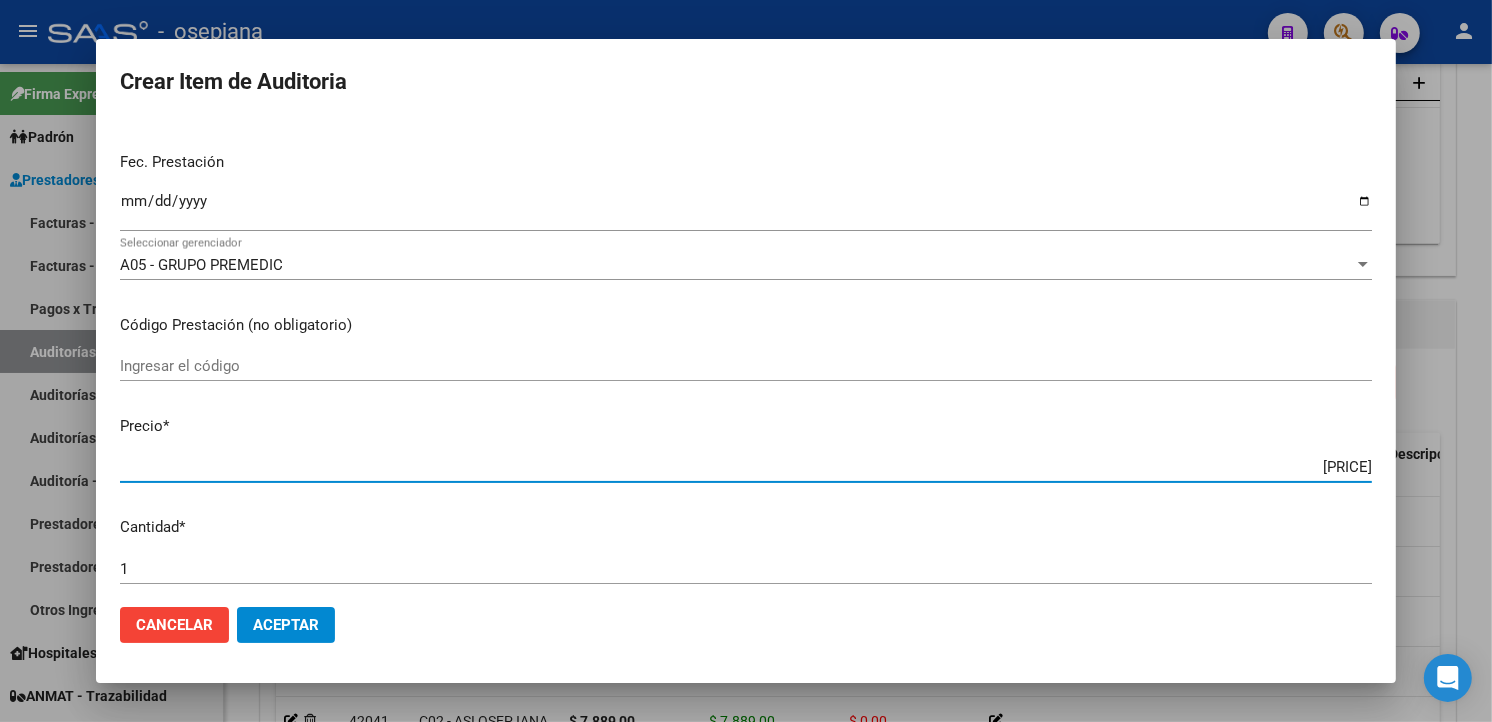 type on "$ 1.656,49" 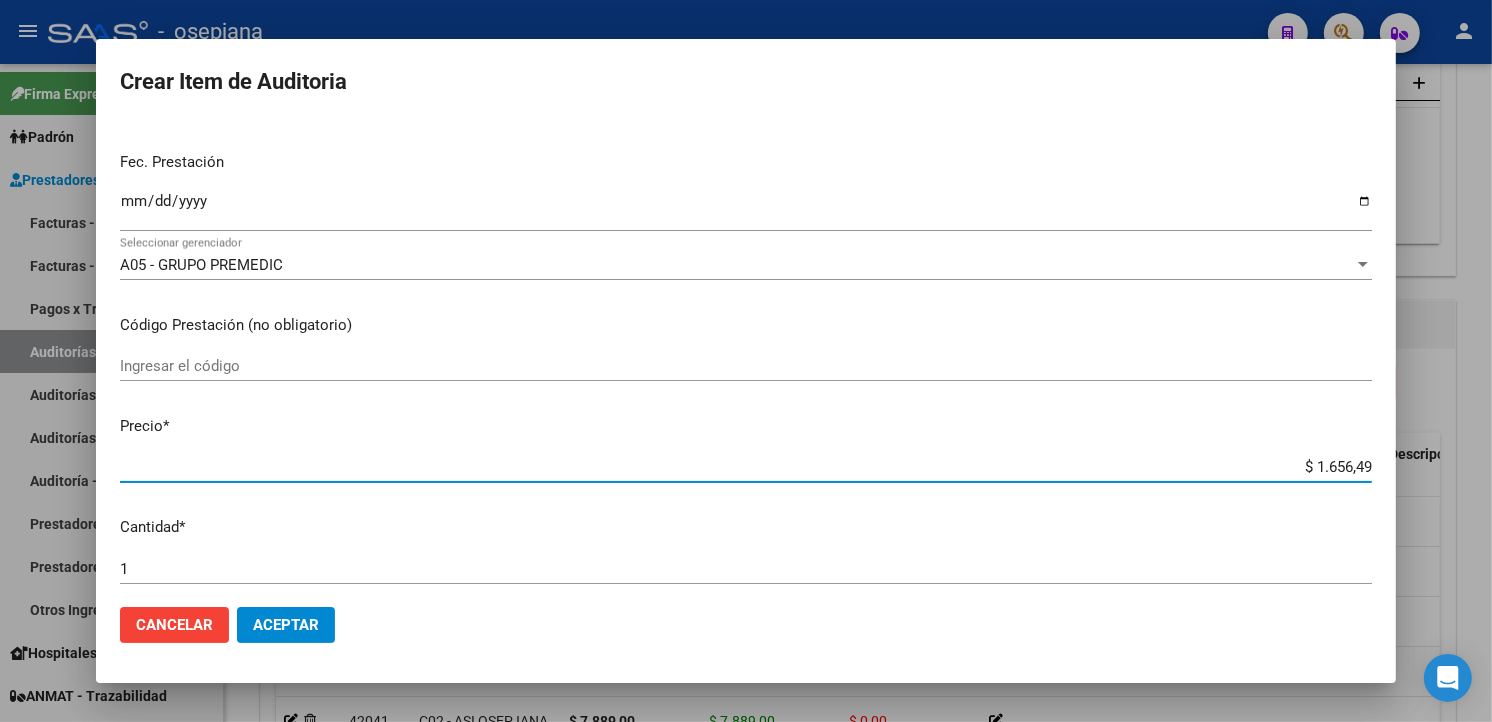 type on "[PRICE]" 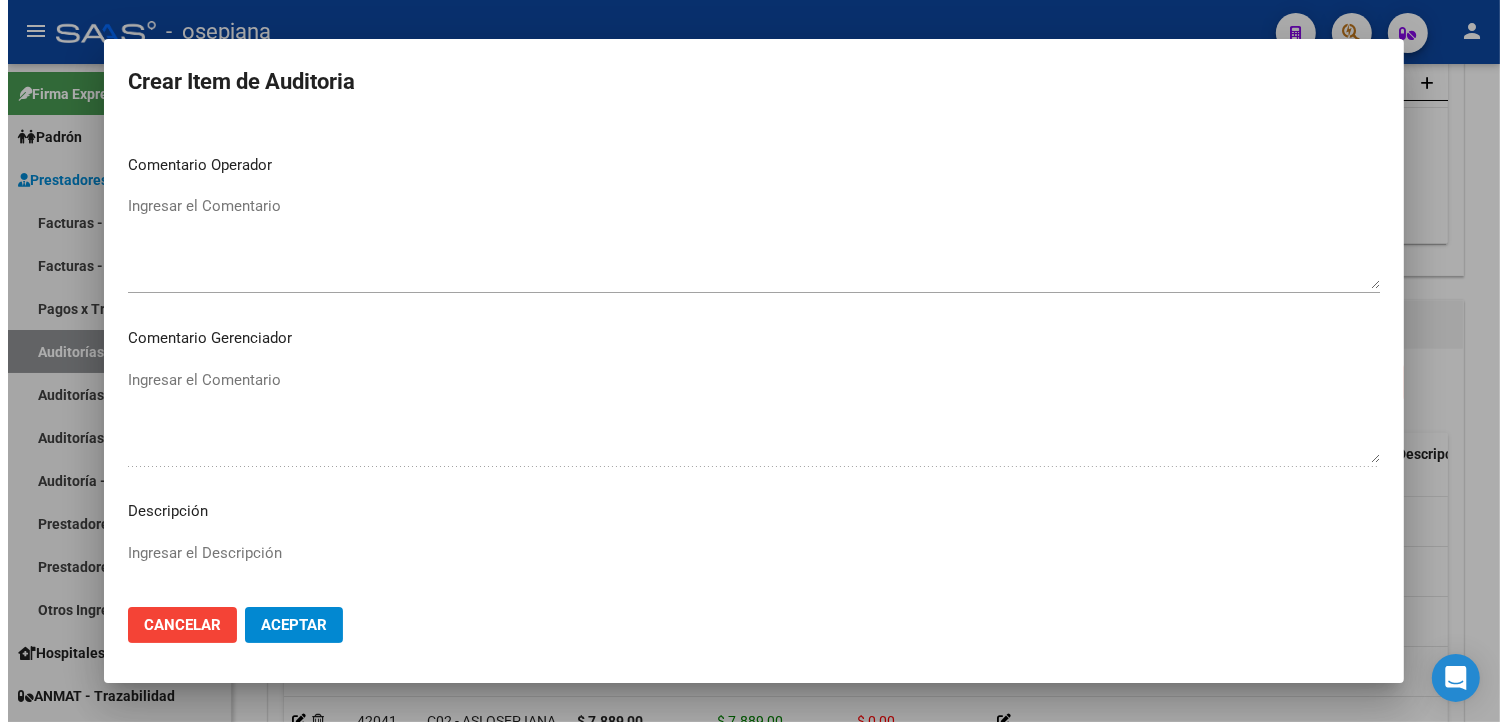 scroll, scrollTop: 1157, scrollLeft: 0, axis: vertical 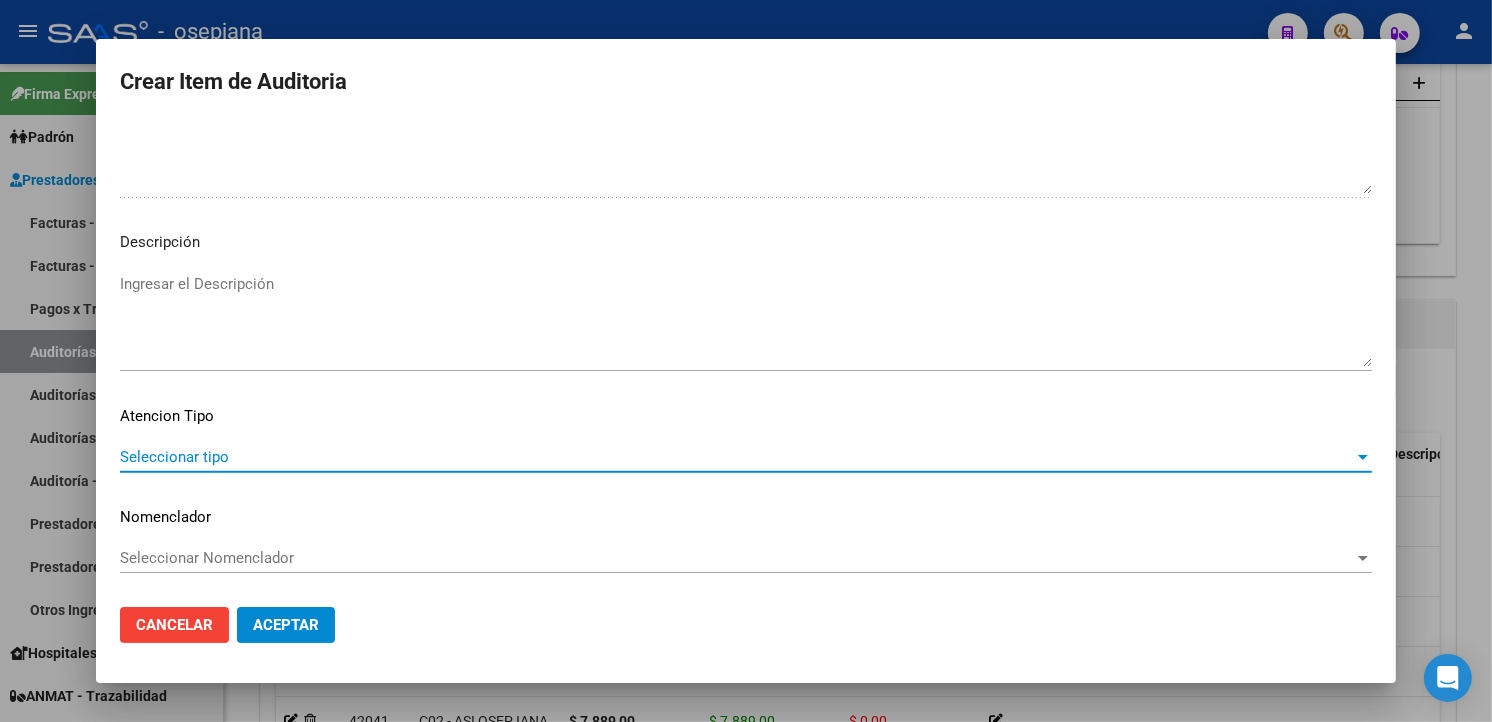click on "Seleccionar tipo" at bounding box center (737, 457) 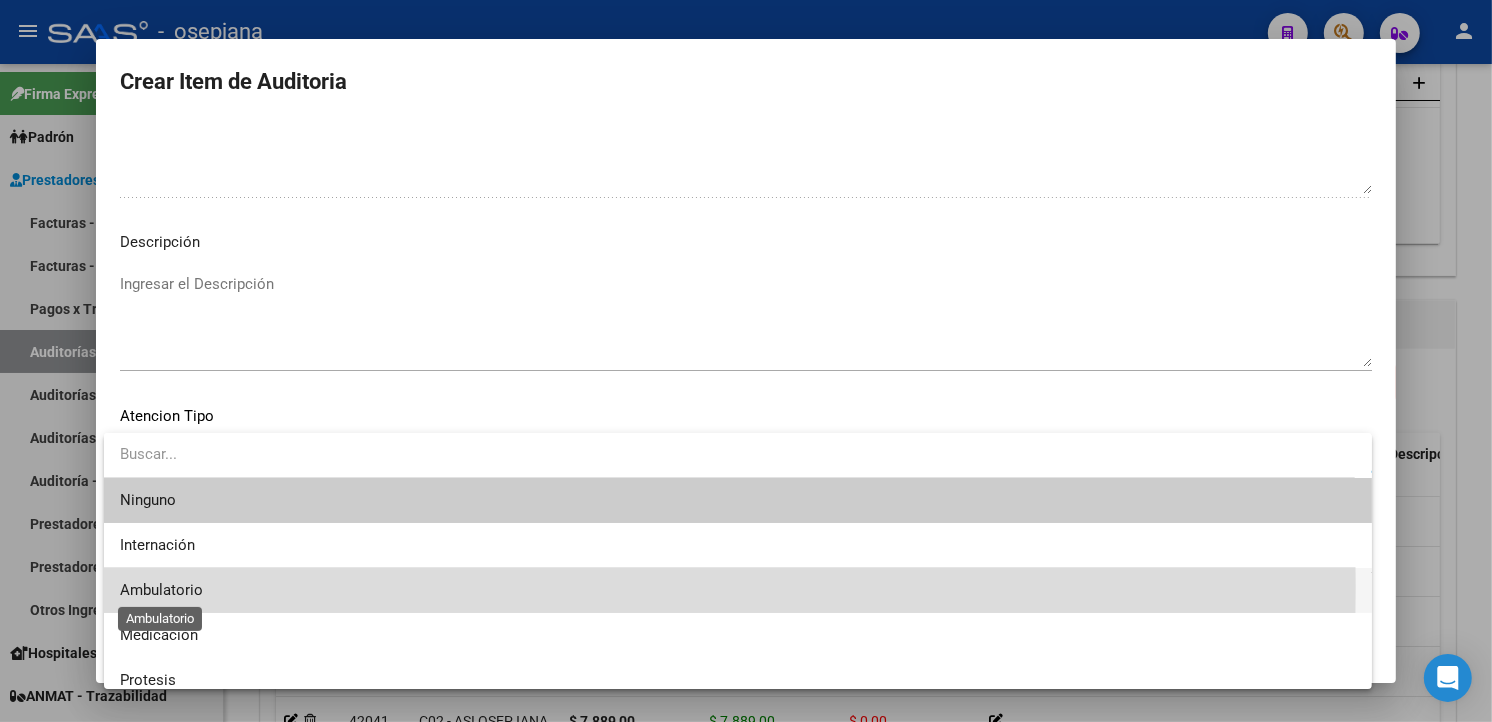 drag, startPoint x: 148, startPoint y: 586, endPoint x: 148, endPoint y: 564, distance: 22 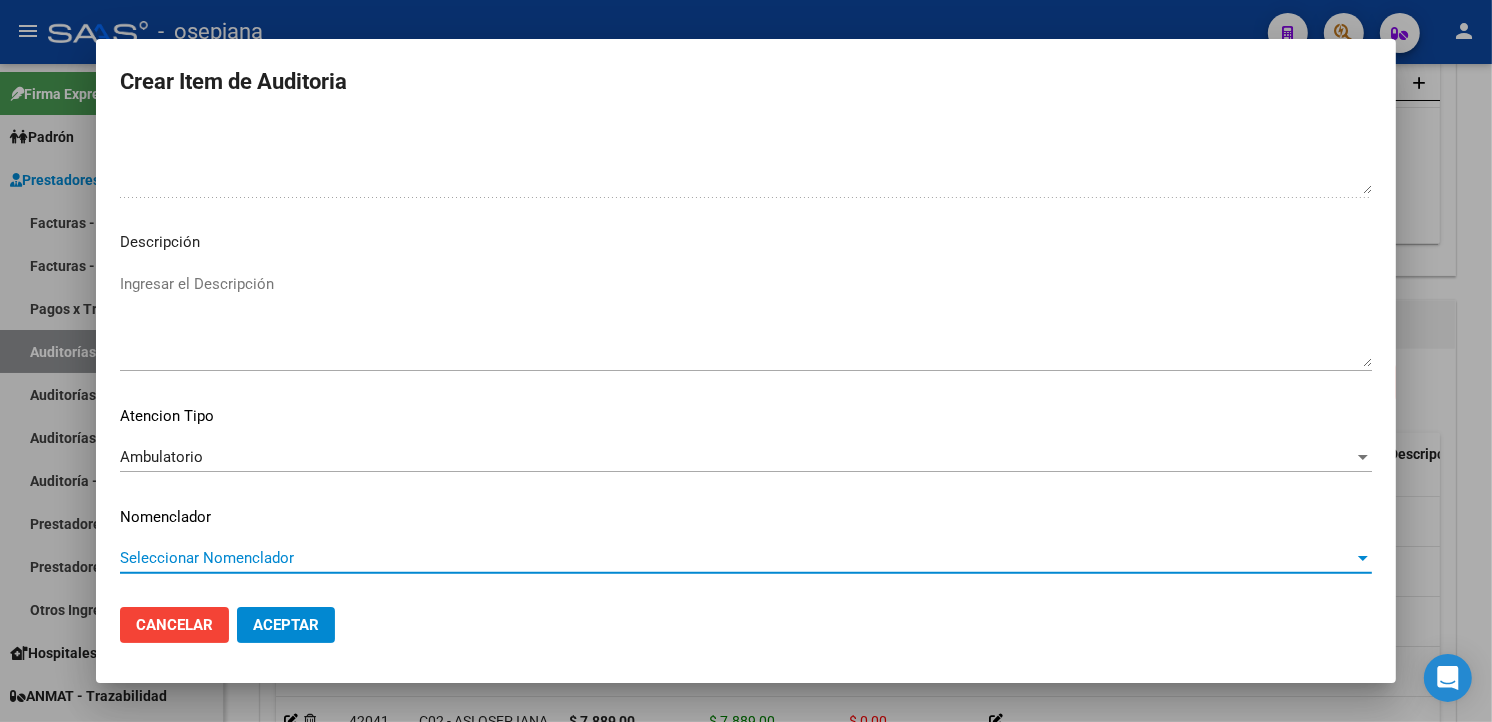 click on "Seleccionar Nomenclador" at bounding box center (737, 558) 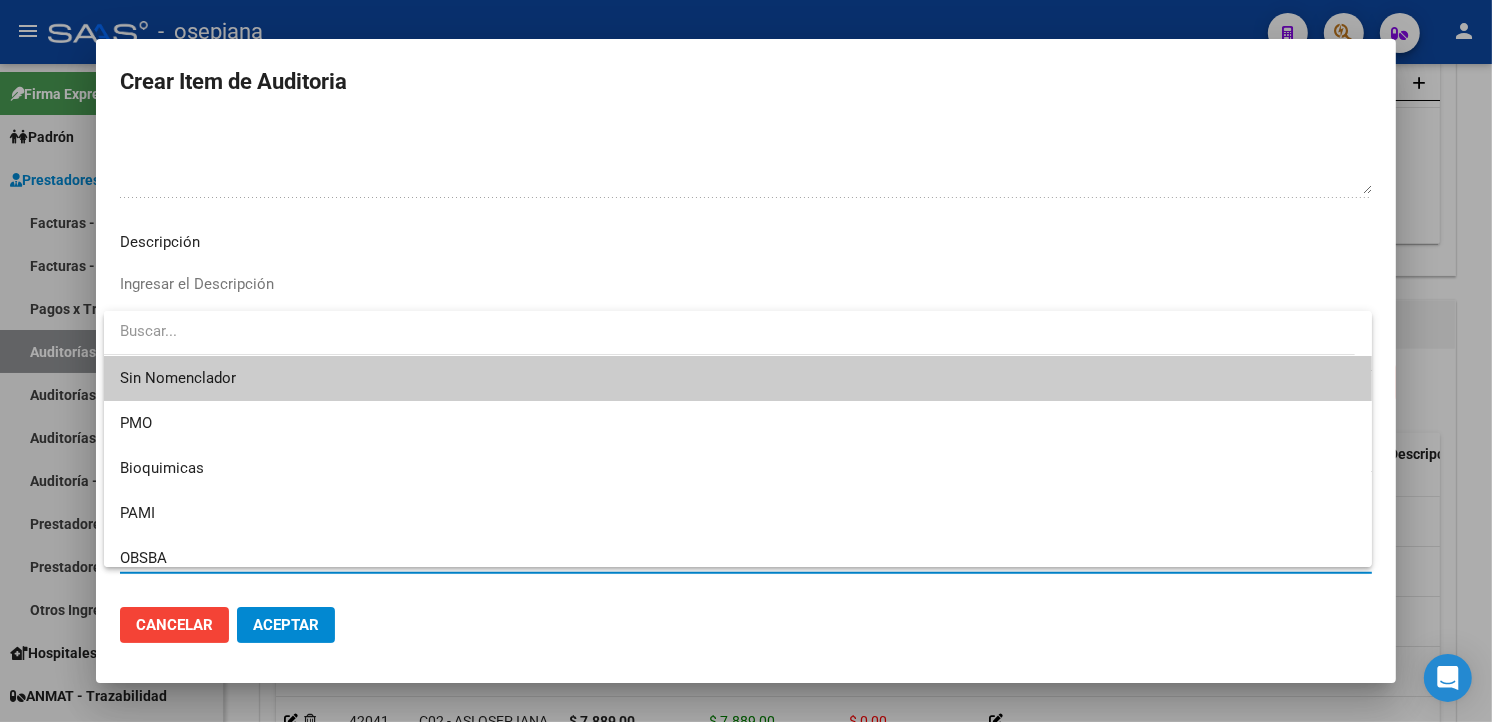click on "Sin Nomenclador" at bounding box center (738, 378) 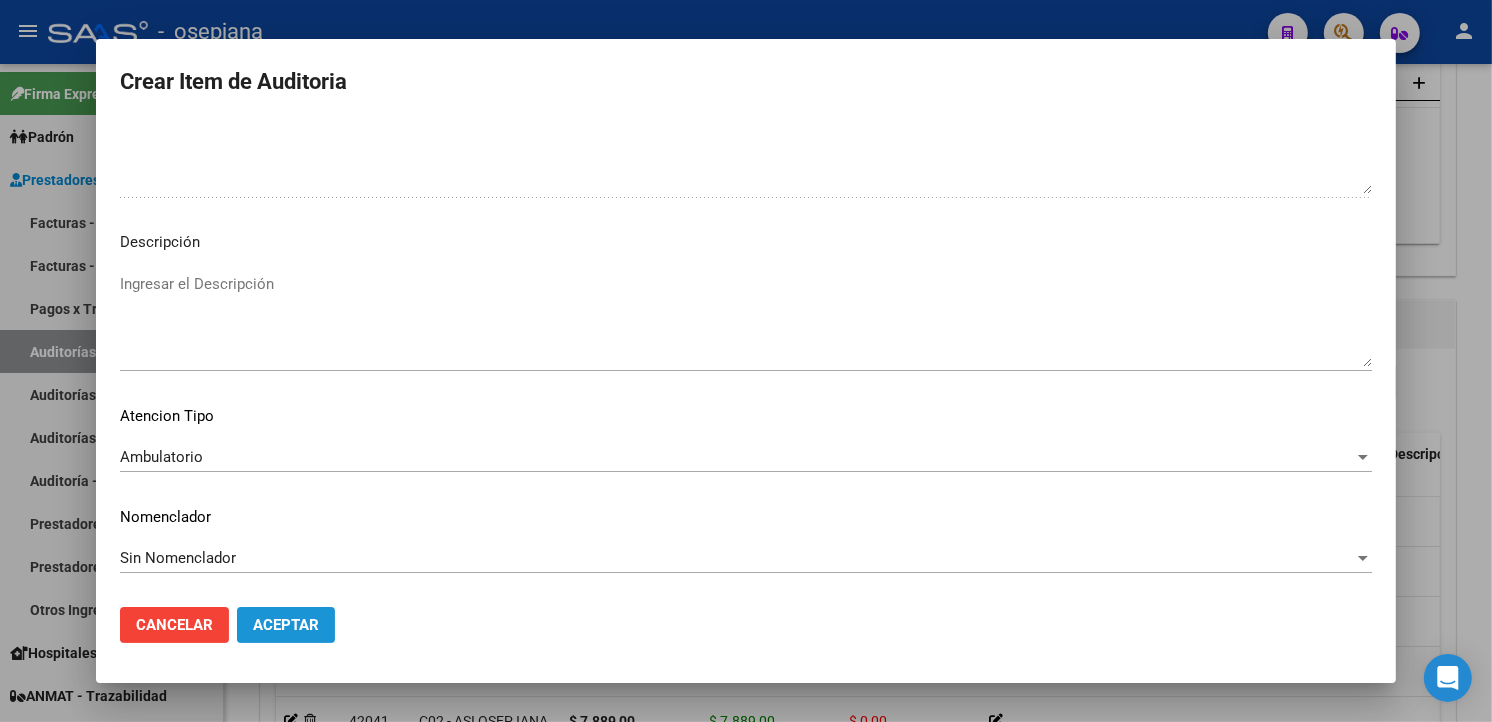click on "Aceptar" 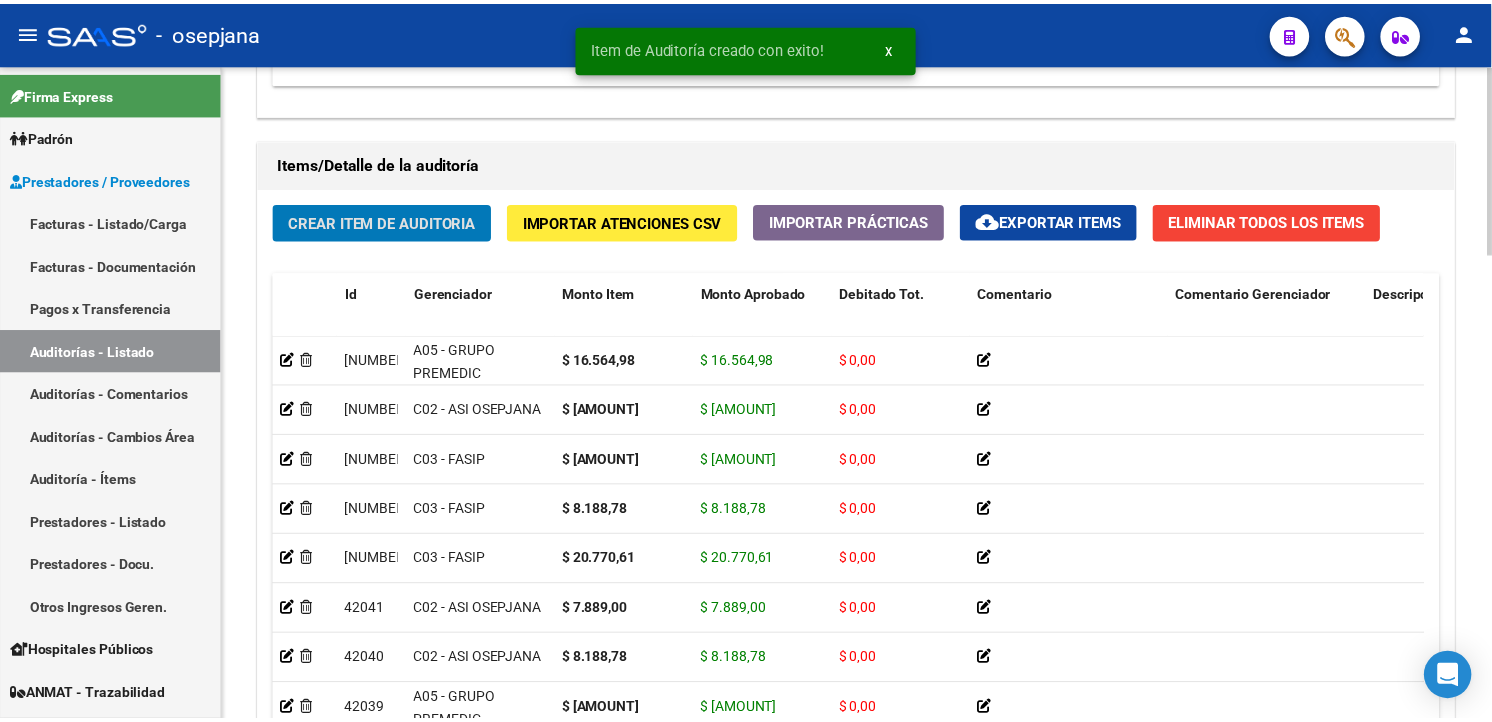 scroll, scrollTop: 1282, scrollLeft: 0, axis: vertical 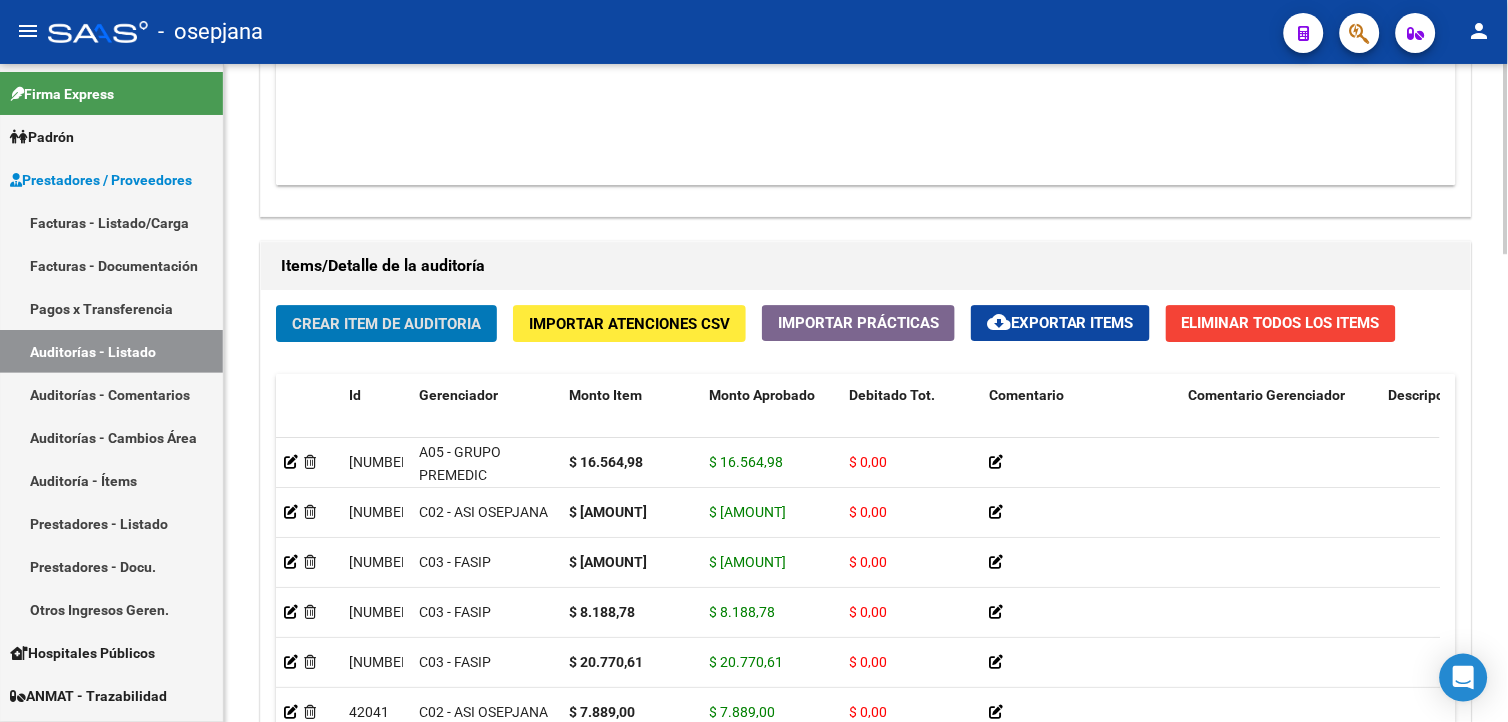 click on "Crear Item de Auditoria" 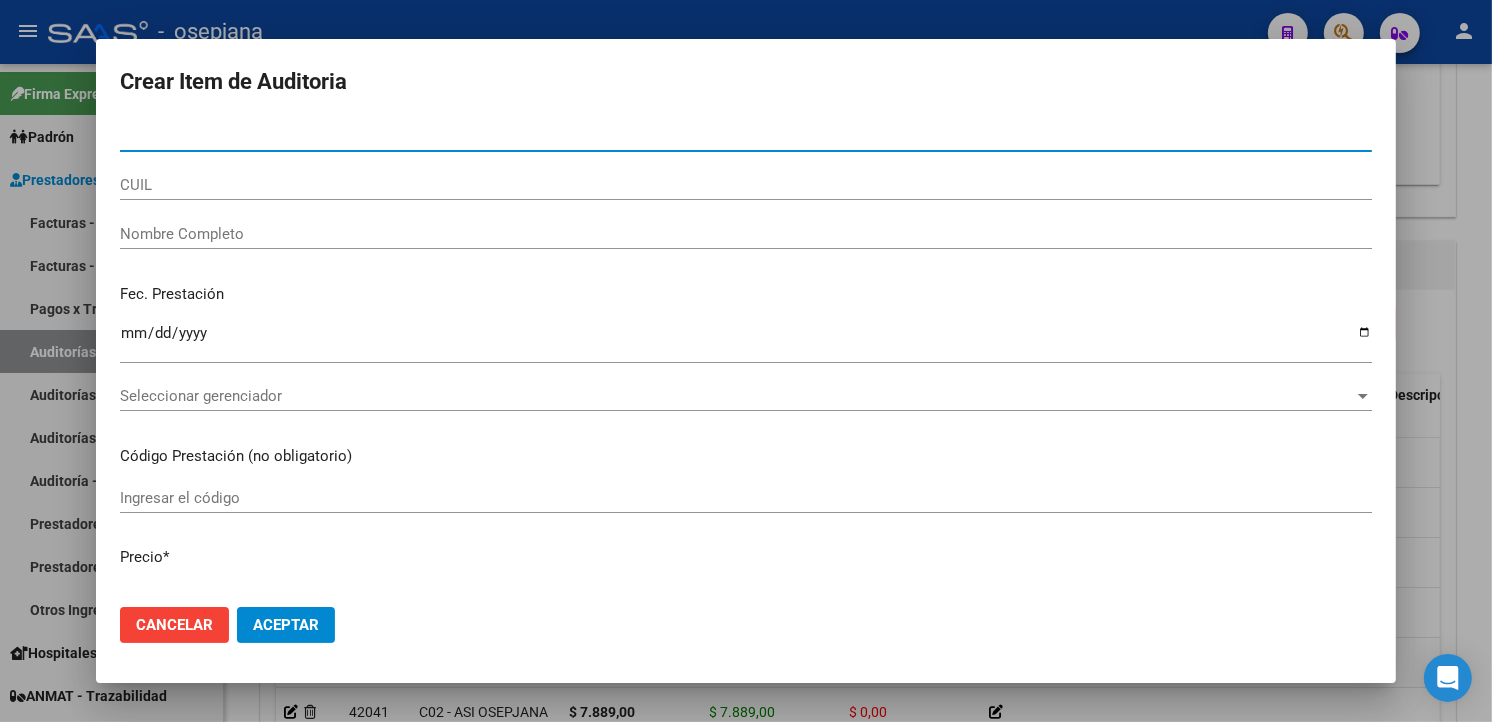 type on "[NUMBER]" 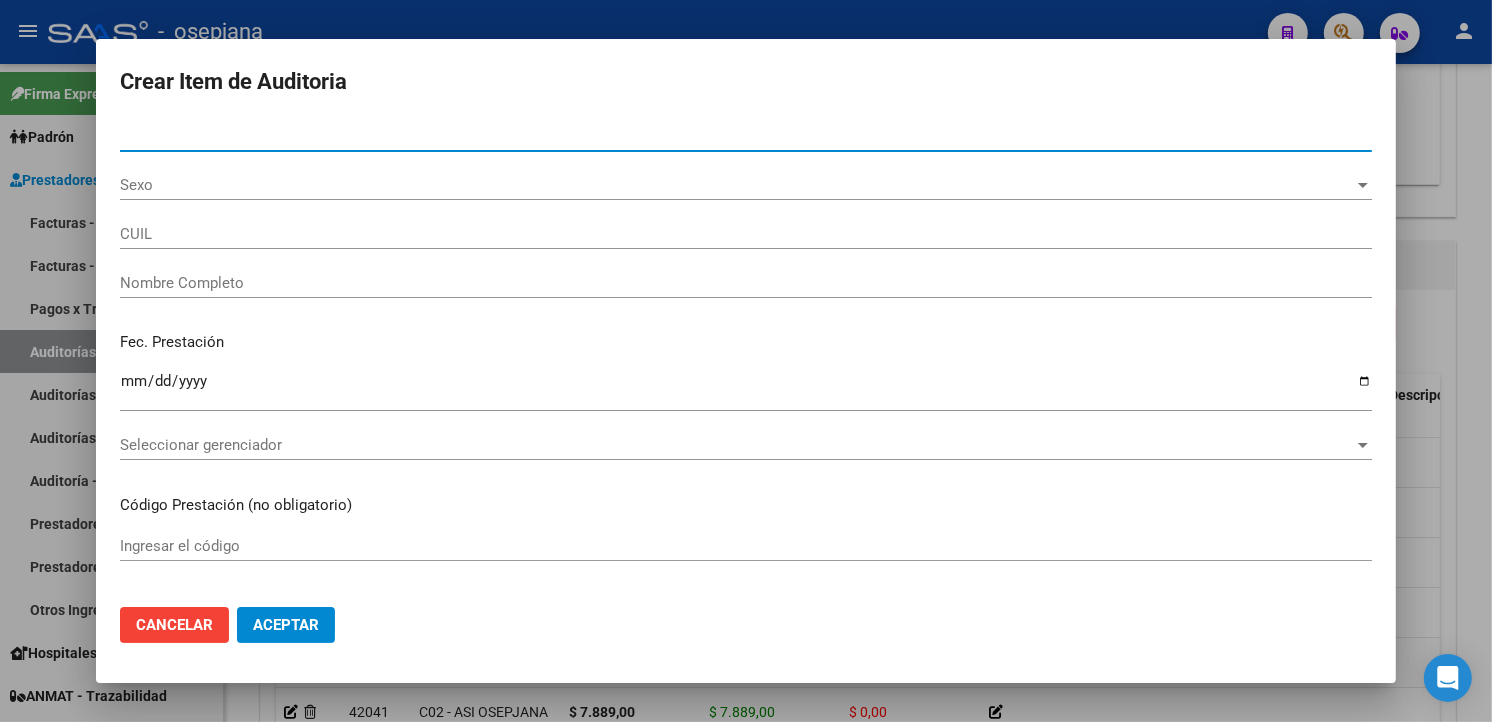 type on "[NUMBER]" 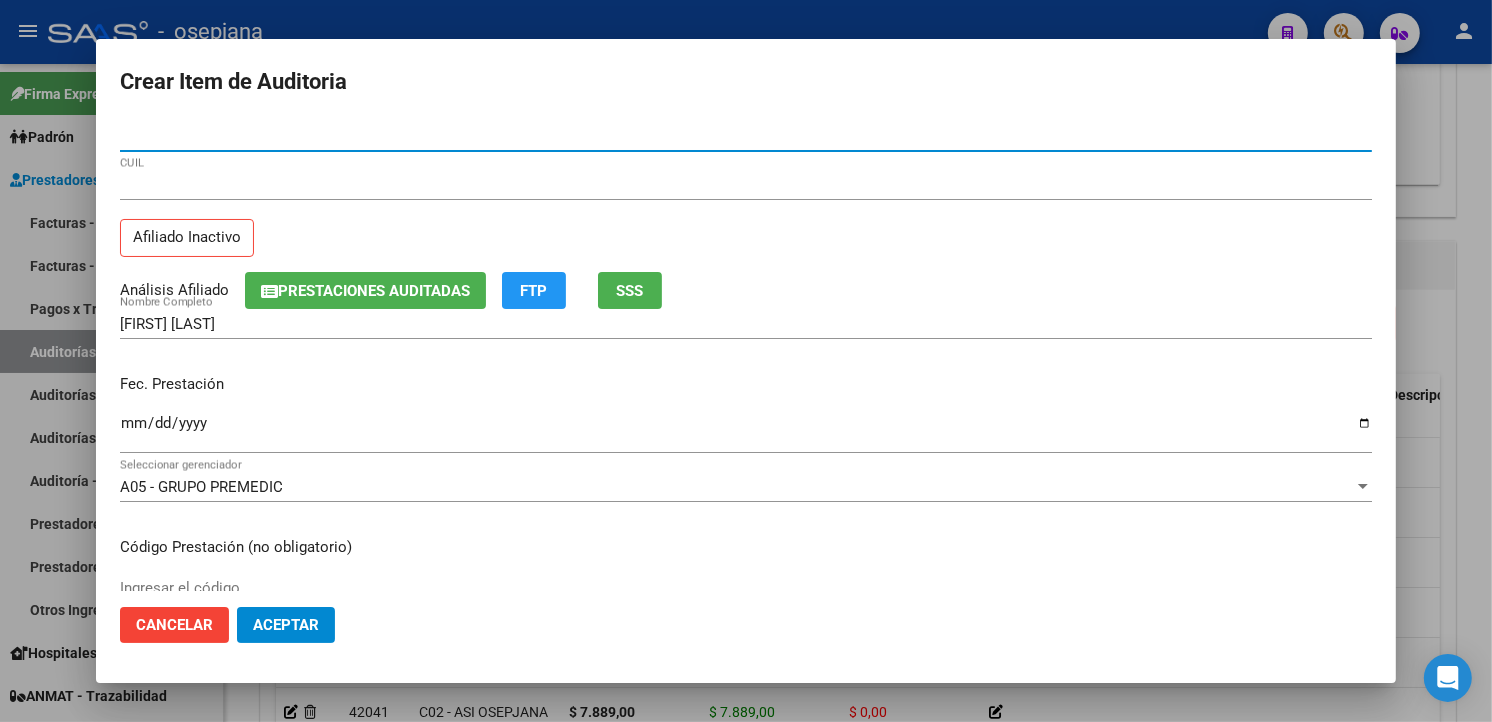 type on "[NUMBER]" 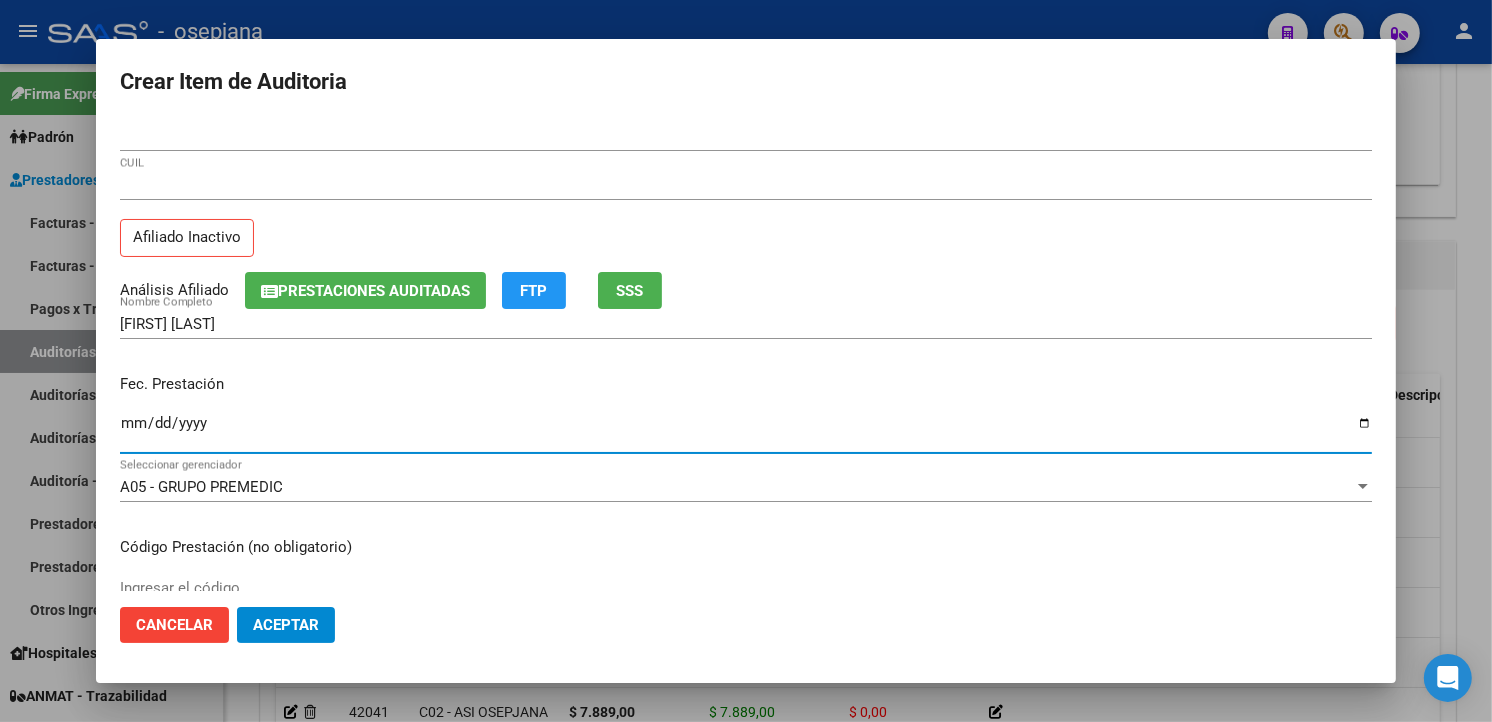 click on "Ingresar la fecha" at bounding box center (746, 431) 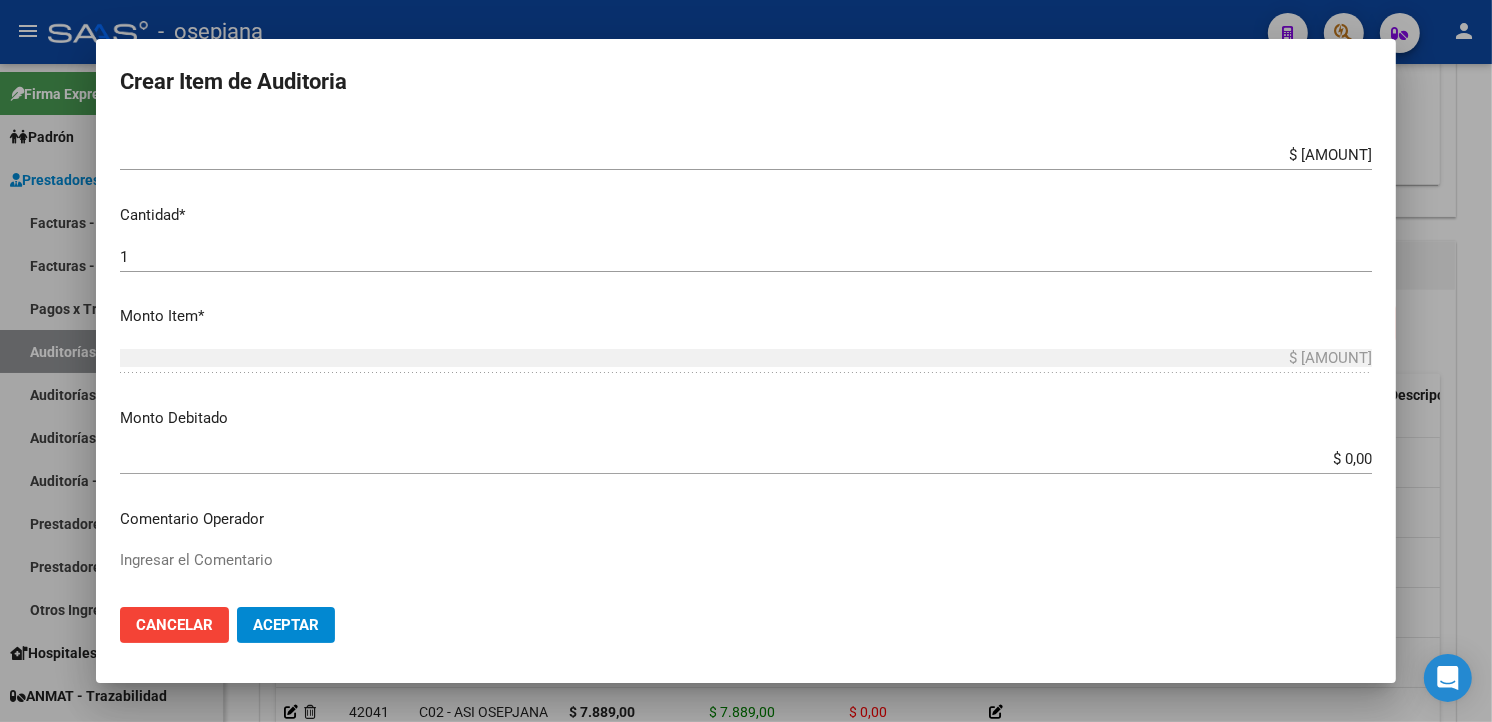 scroll, scrollTop: 555, scrollLeft: 0, axis: vertical 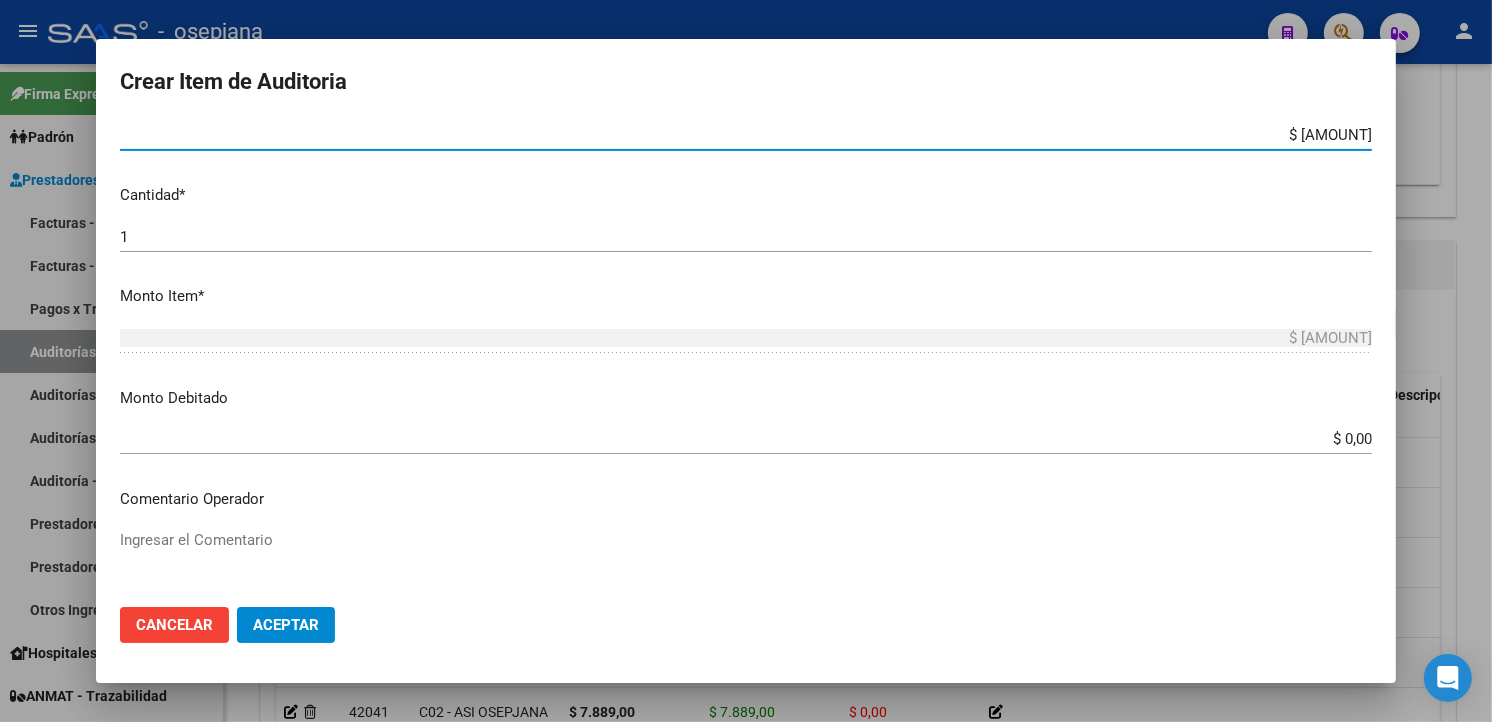 drag, startPoint x: 1263, startPoint y: 142, endPoint x: 1428, endPoint y: 154, distance: 165.43579 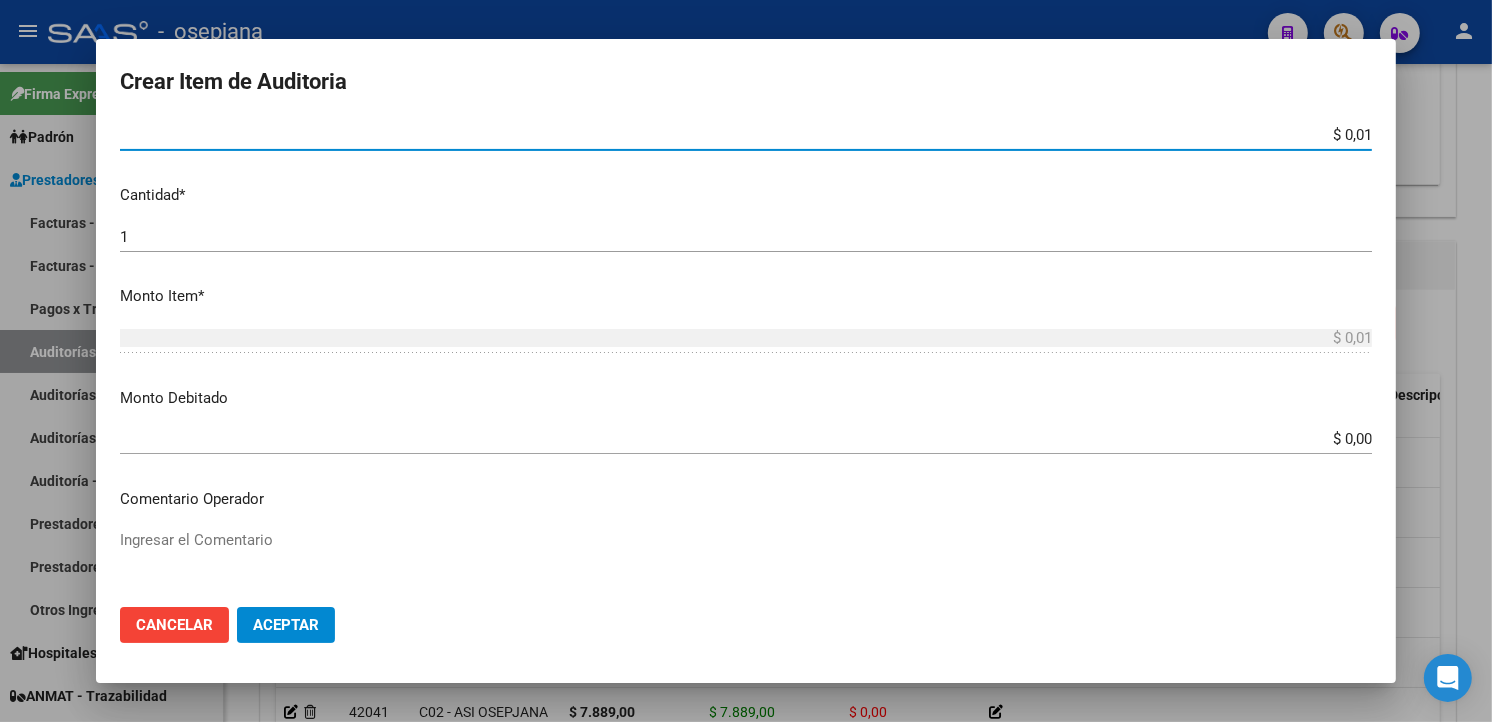 type on "$ 0,16" 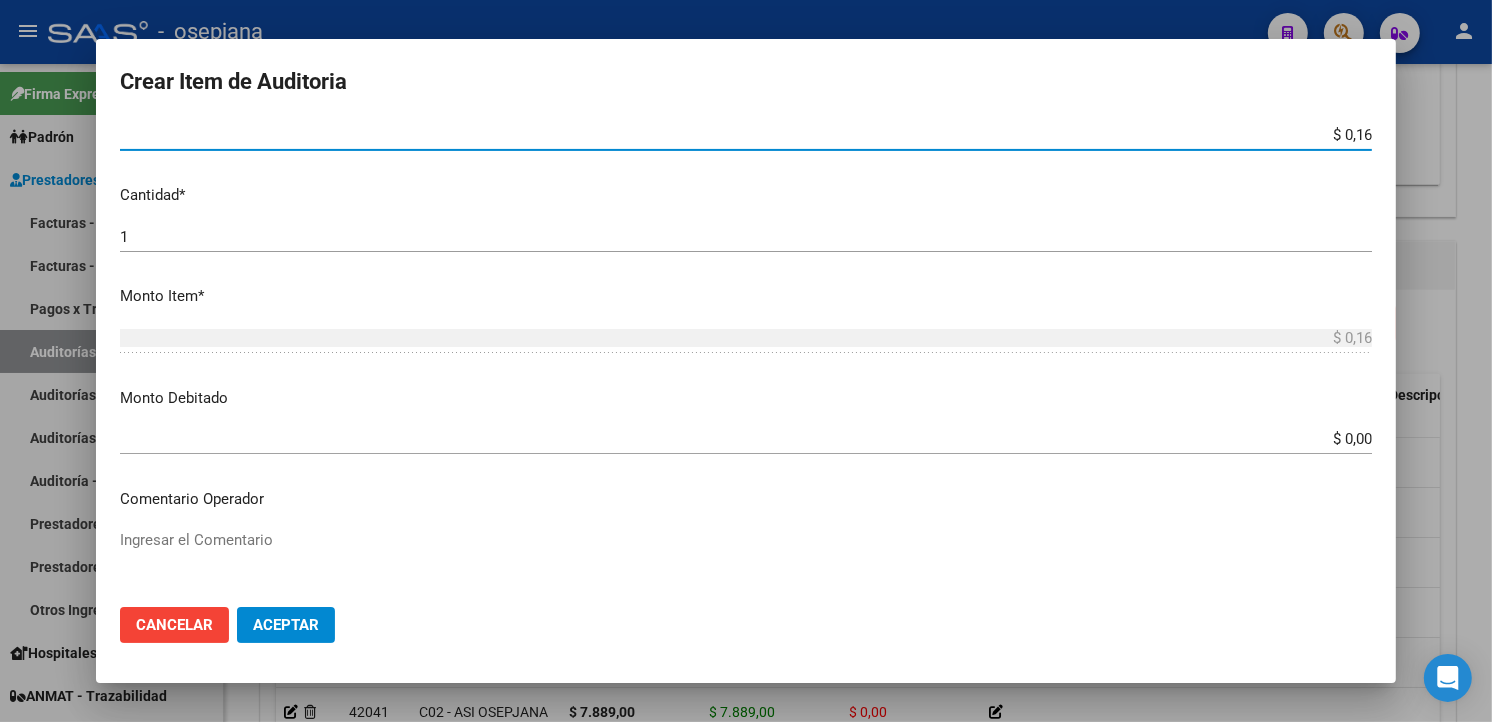 type on "$ 1,64" 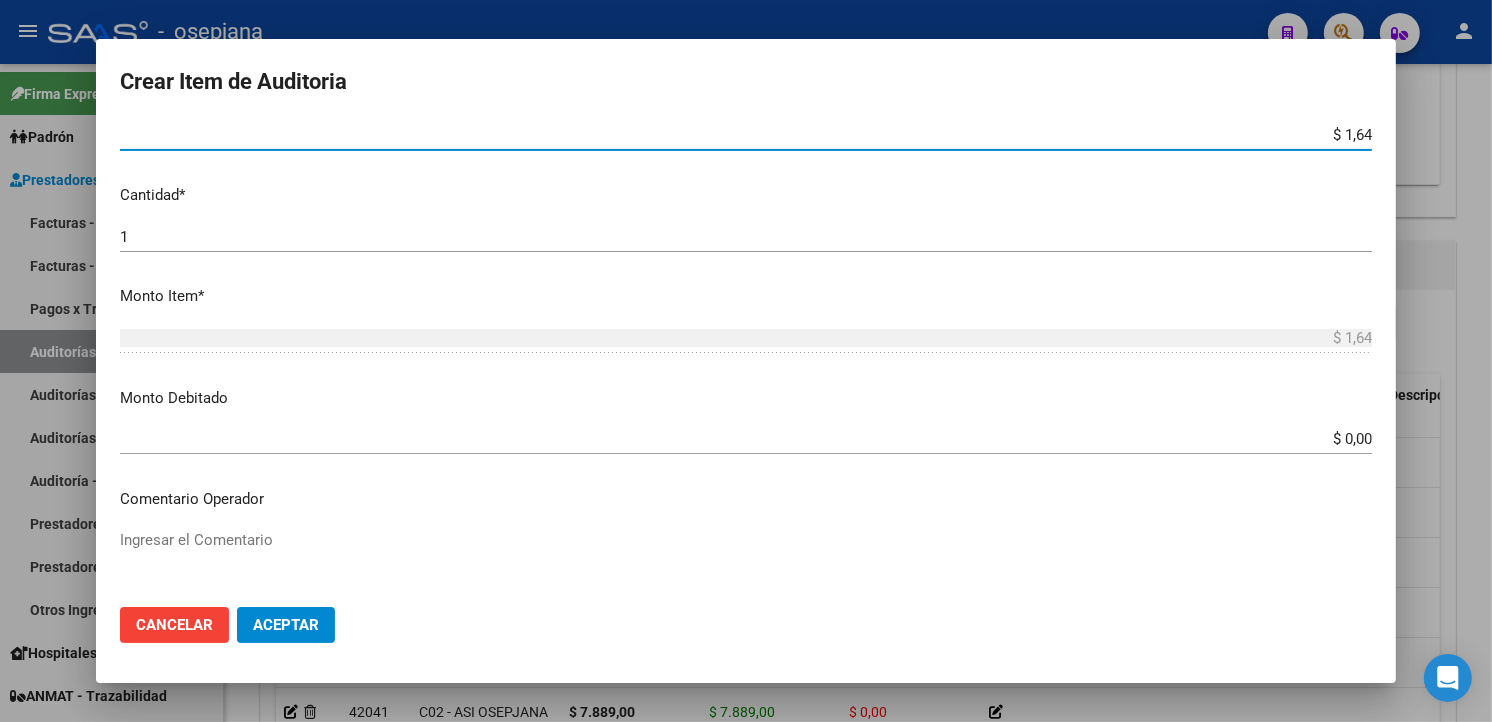 type on "[PRICE]" 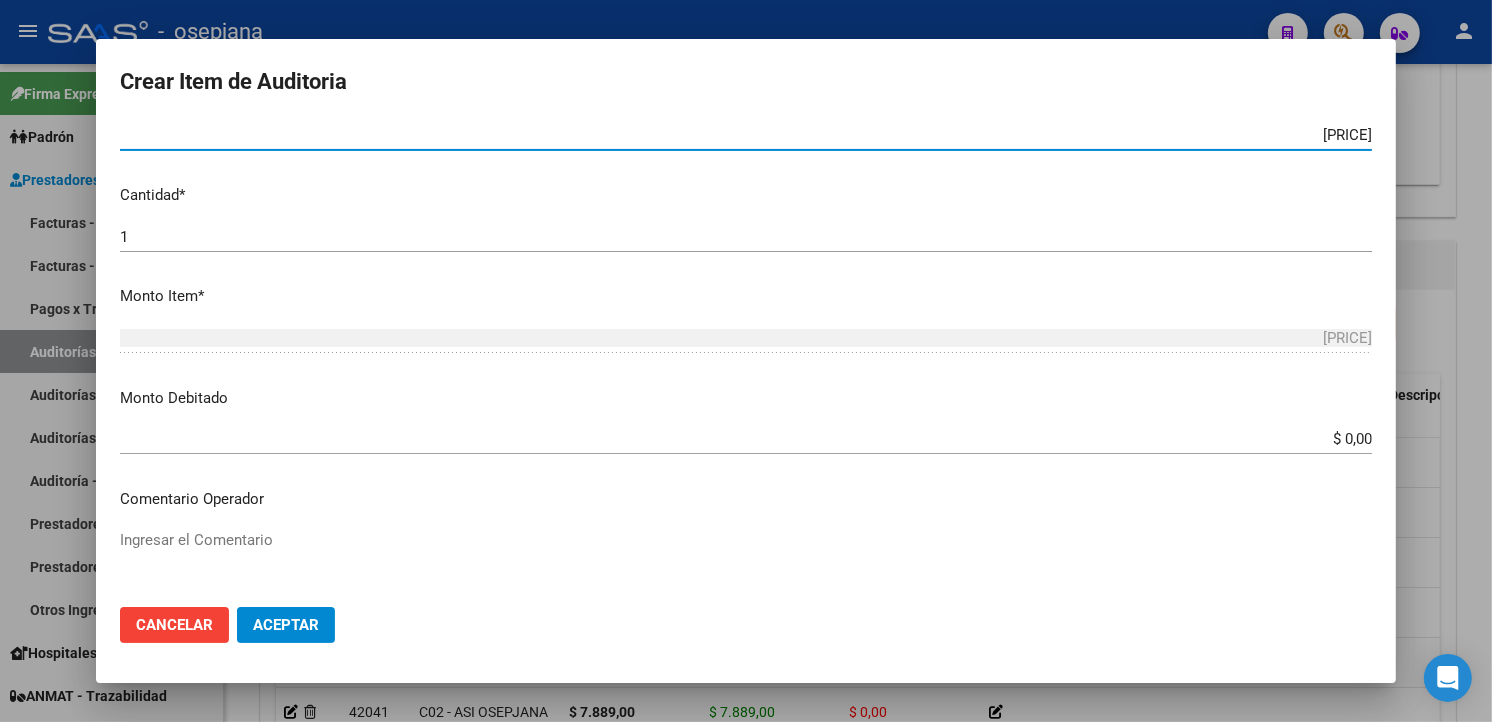 type on "$ 164,00" 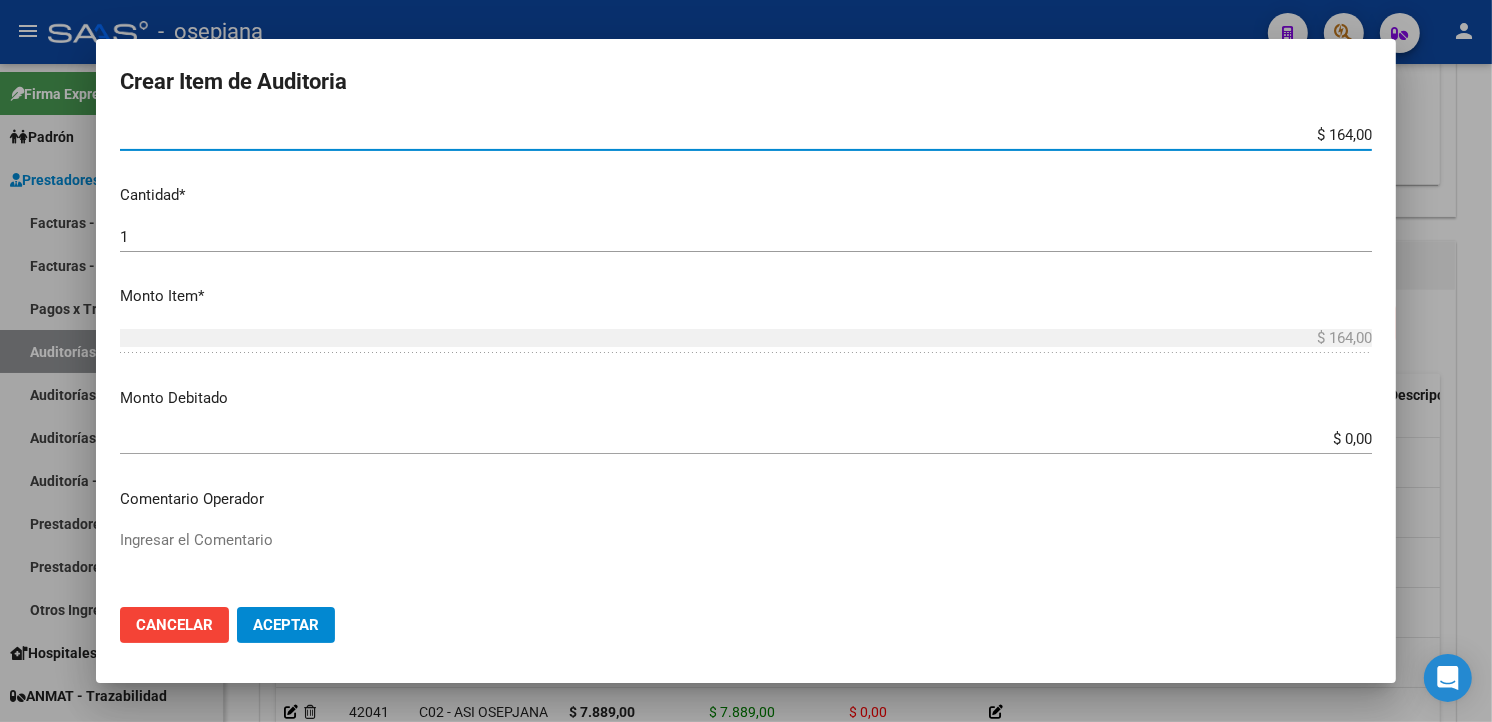 type on "[PRICE]" 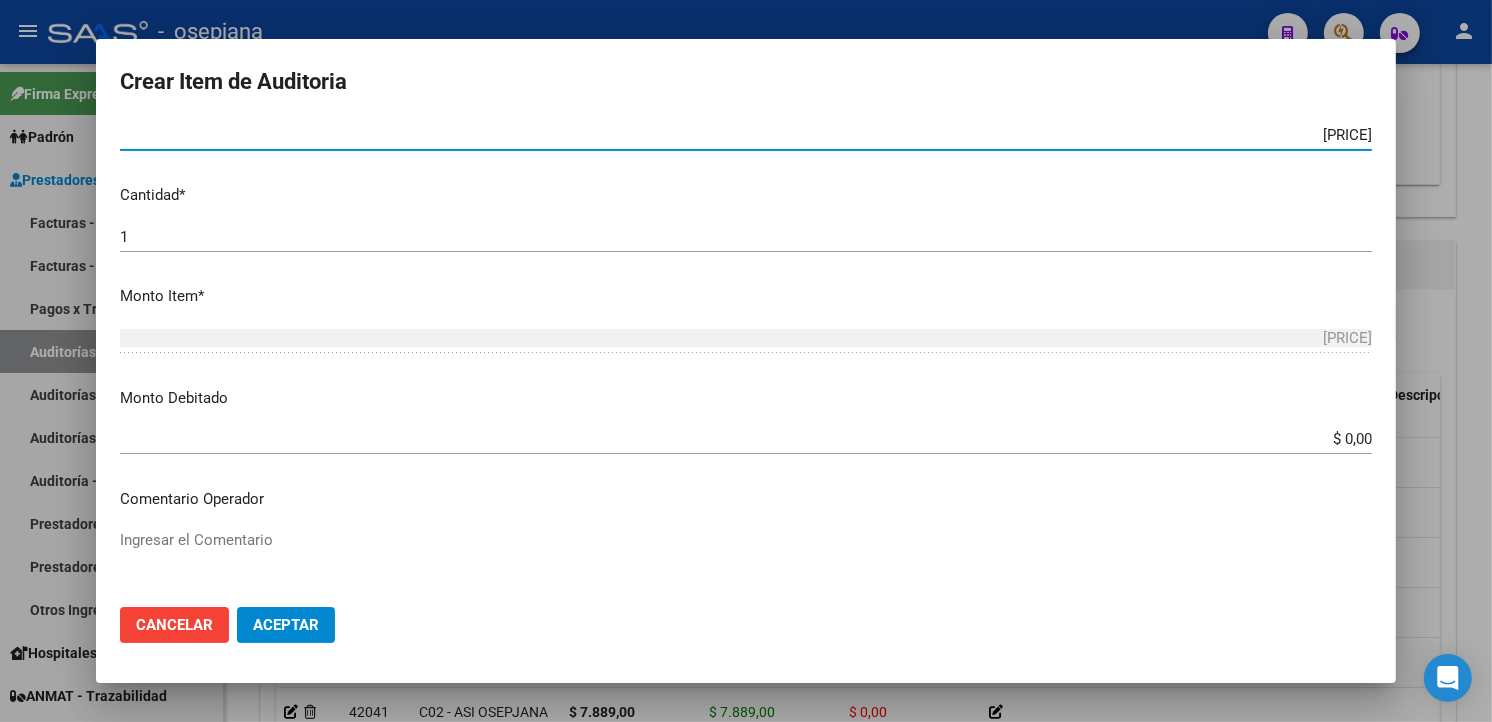type on "$ [AMOUNT]" 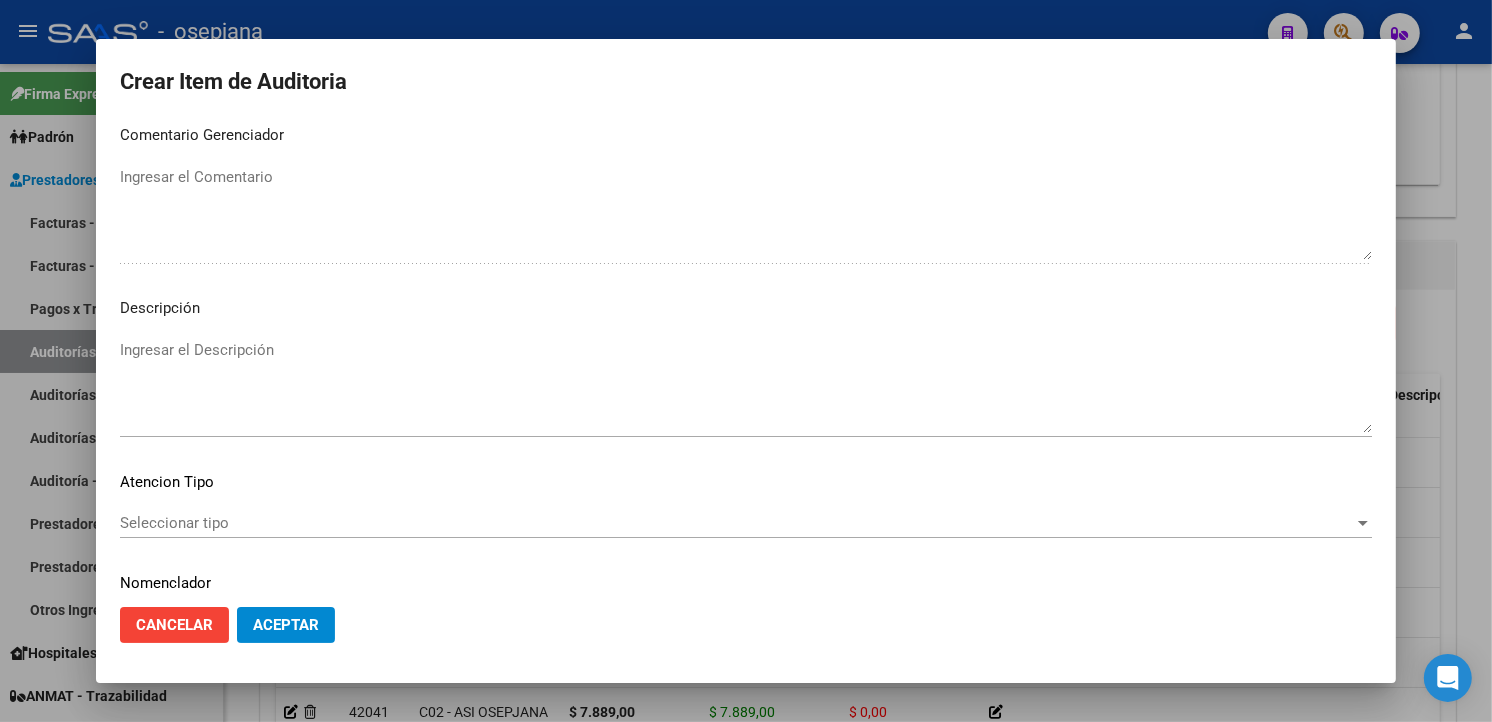 scroll, scrollTop: 1157, scrollLeft: 0, axis: vertical 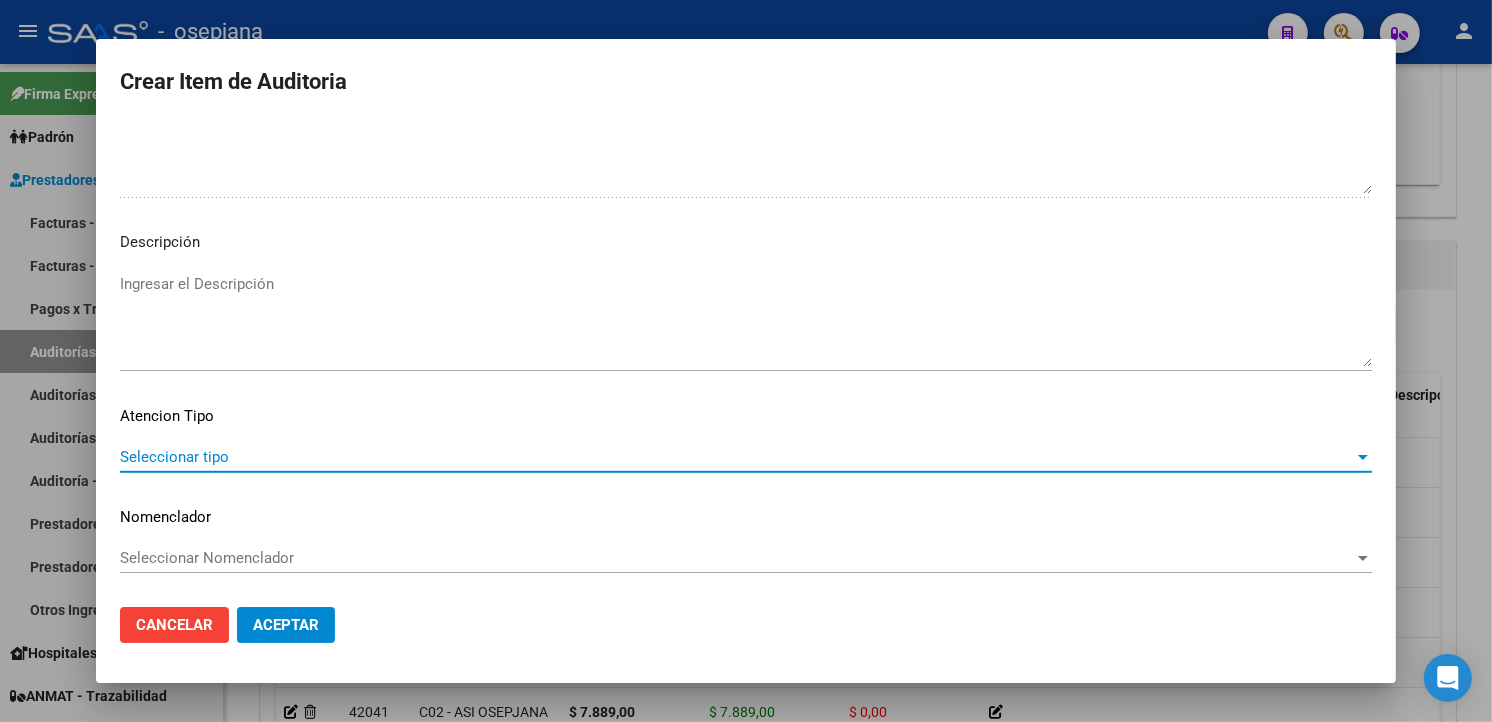 click on "Seleccionar tipo" at bounding box center (737, 457) 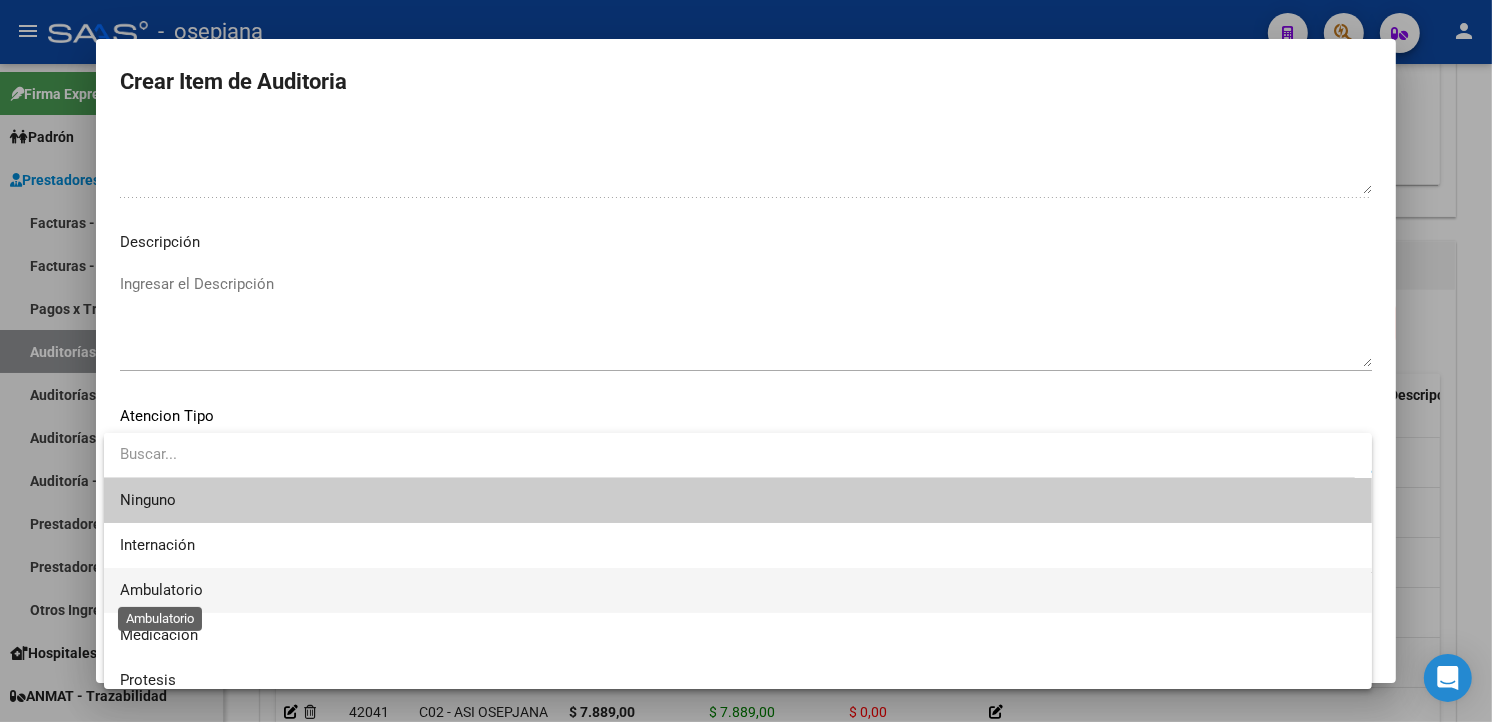 click on "Ambulatorio" at bounding box center (161, 590) 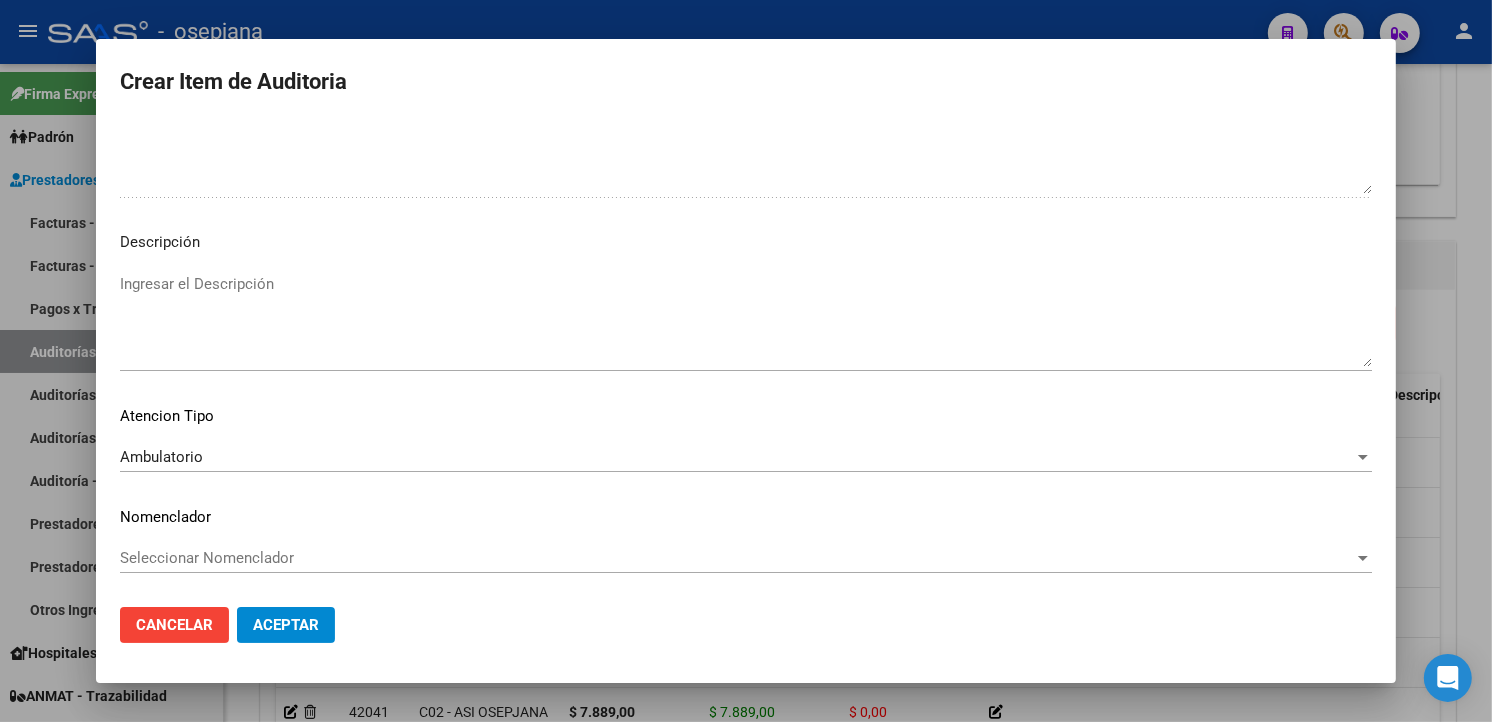 click on "Seleccionar Nomenclador Seleccionar Nomenclador" 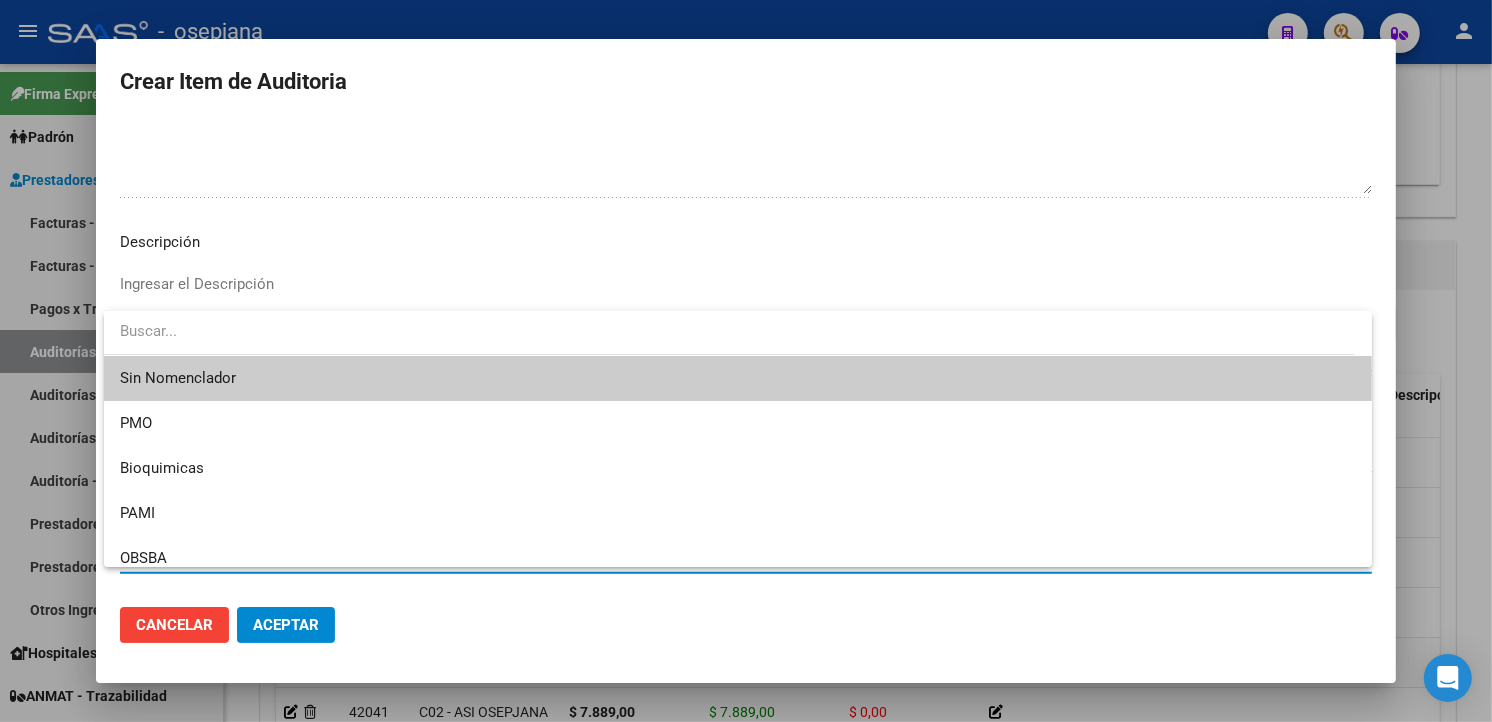 click on "Sin Nomenclador" at bounding box center [738, 378] 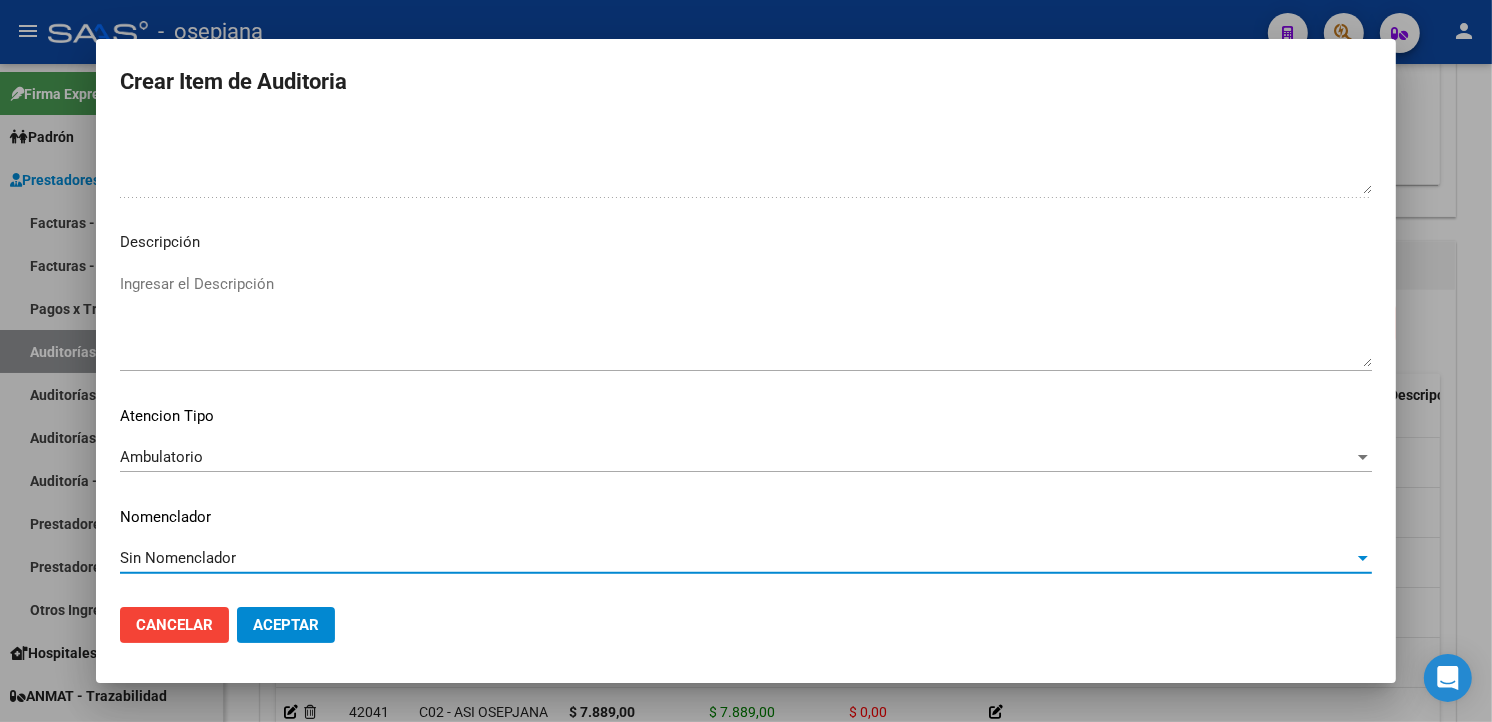 click on "Aceptar" 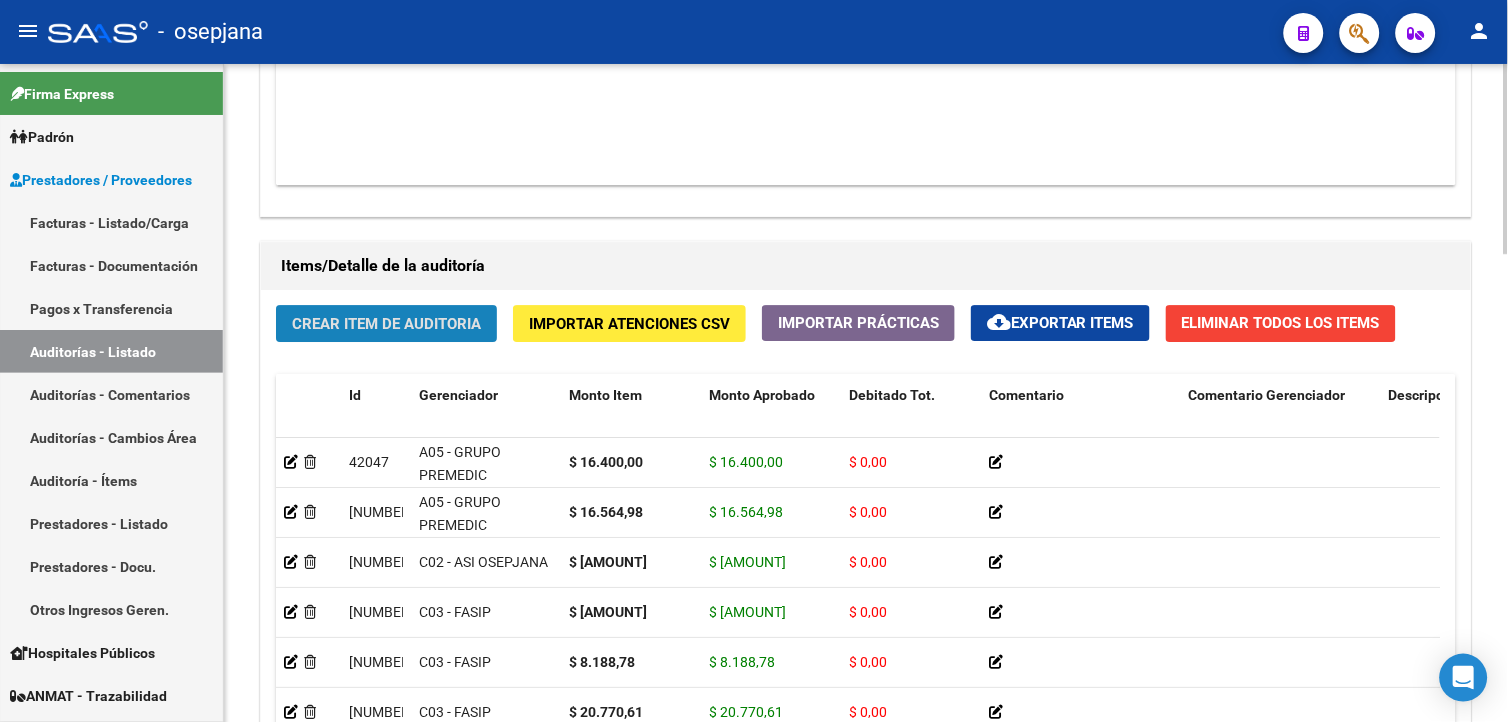 click on "Crear Item de Auditoria" 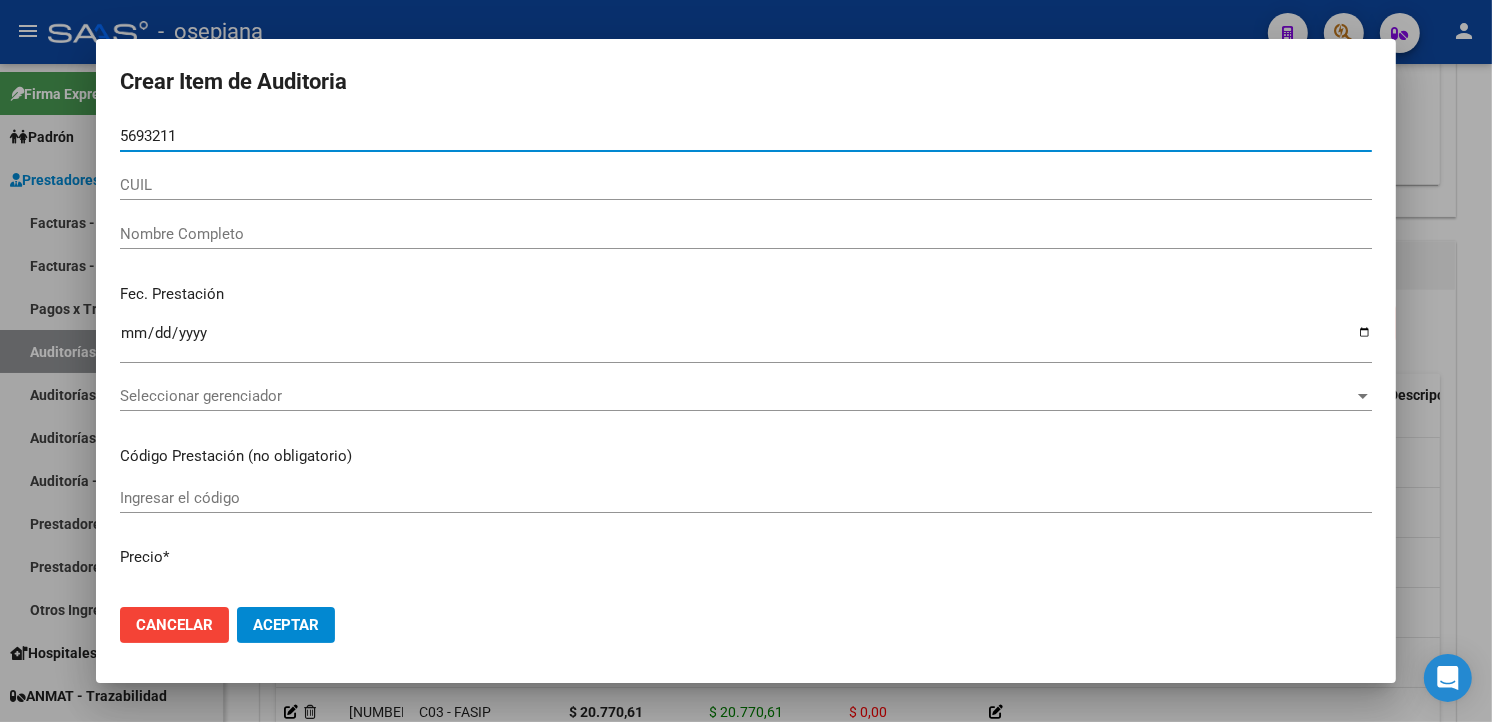 type on "[NUMBER]" 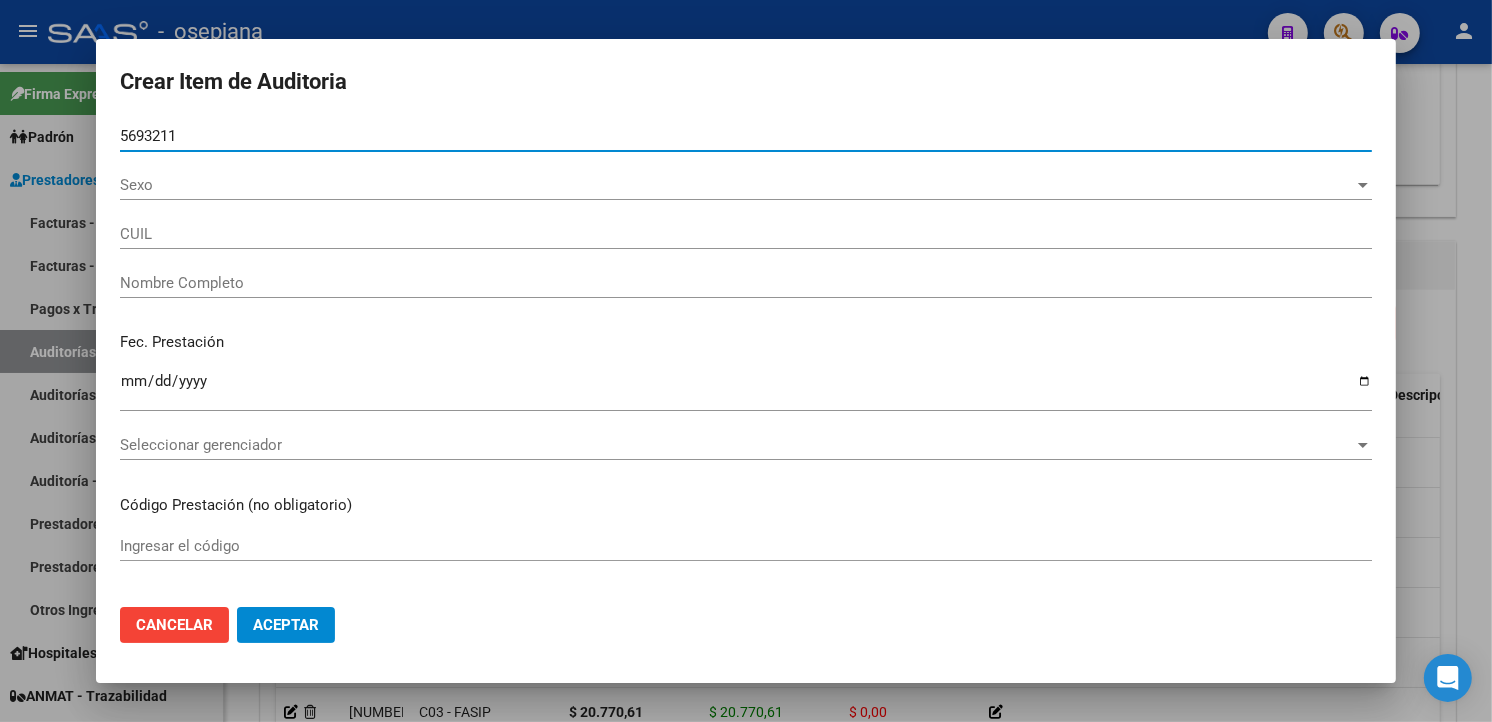 type on "[CUIL]" 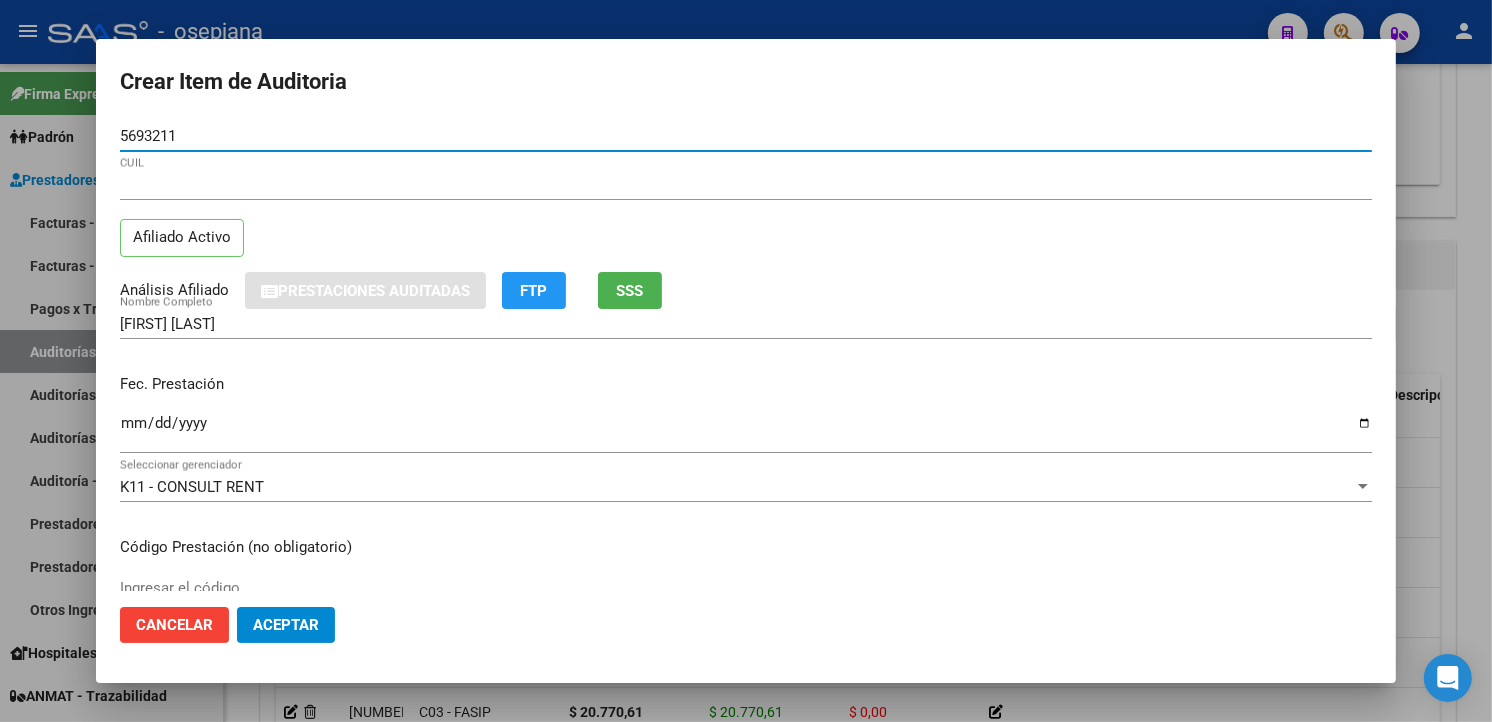 type on "[NUMBER]" 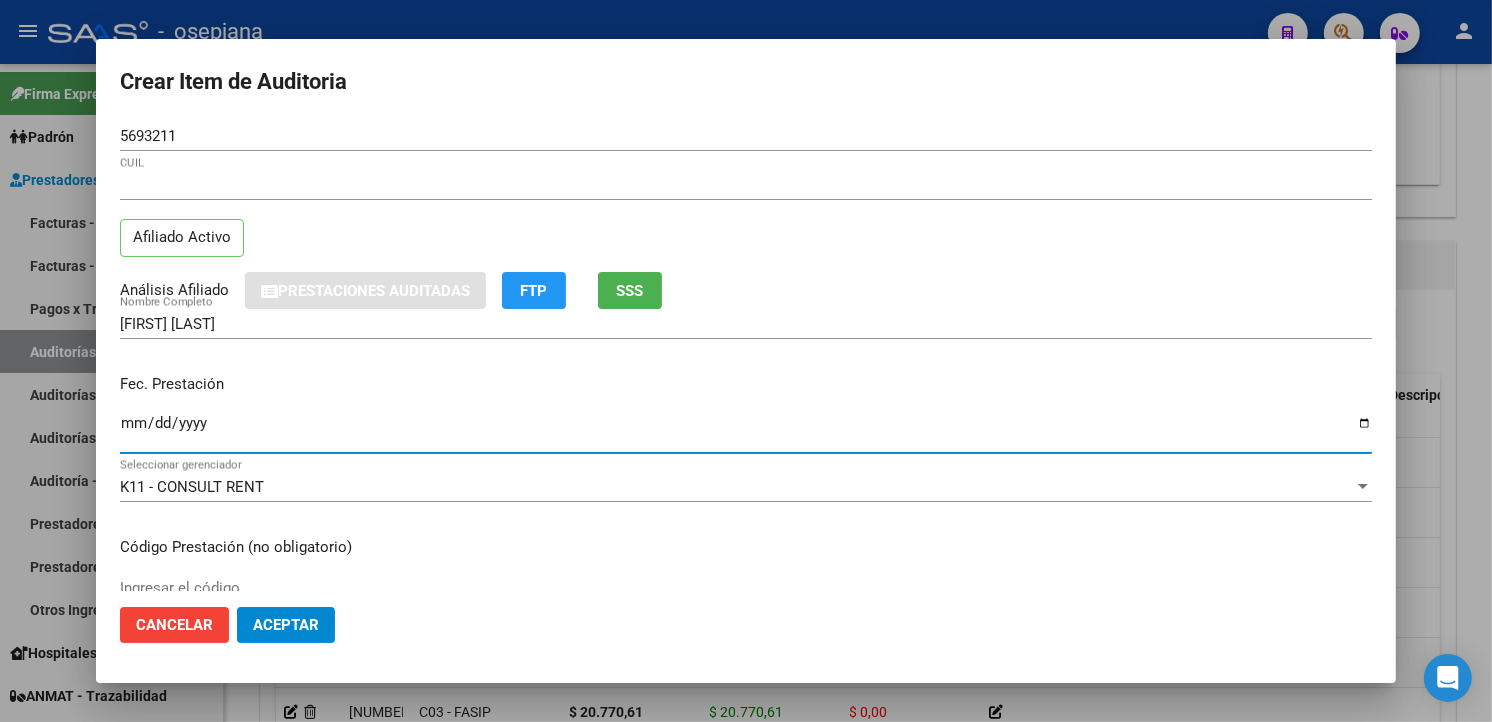 click on "Ingresar la fecha" at bounding box center [746, 431] 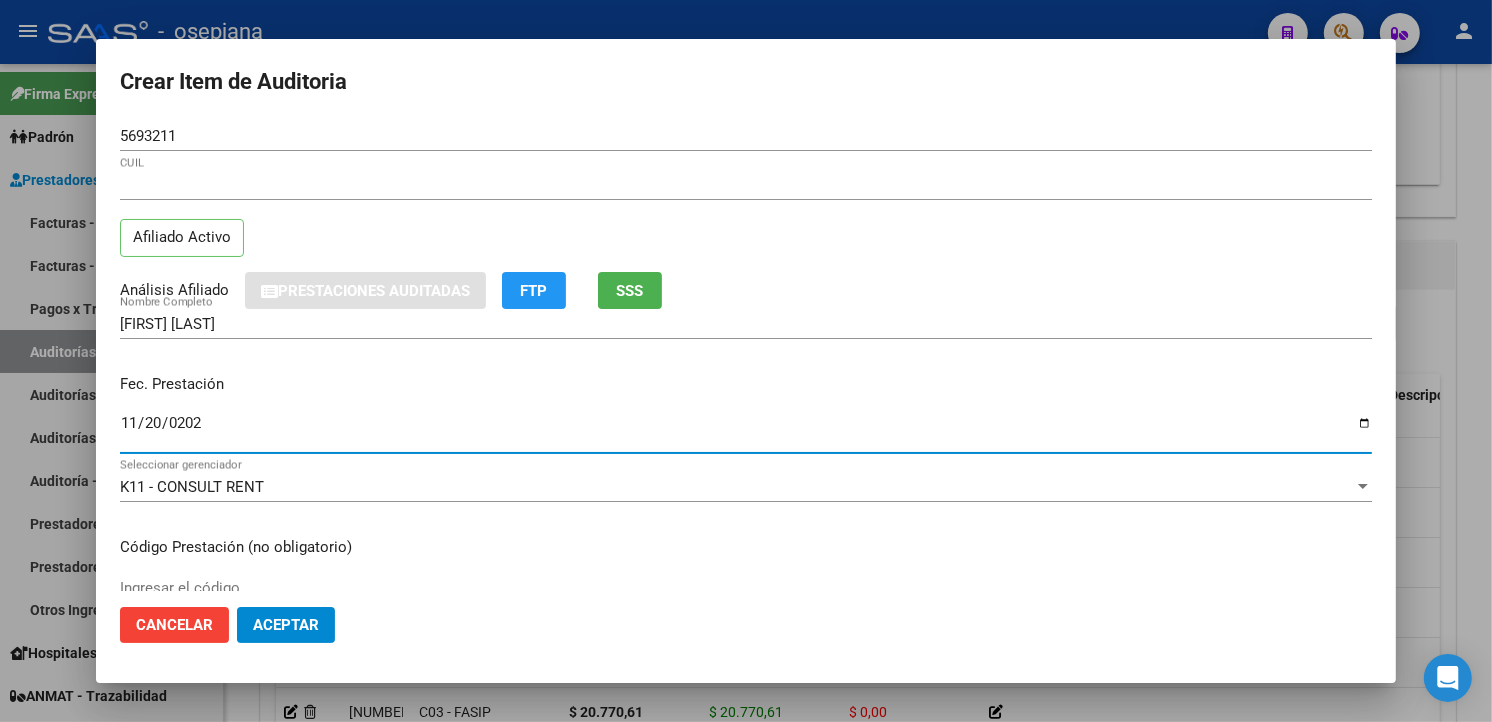 type on "[DATE]" 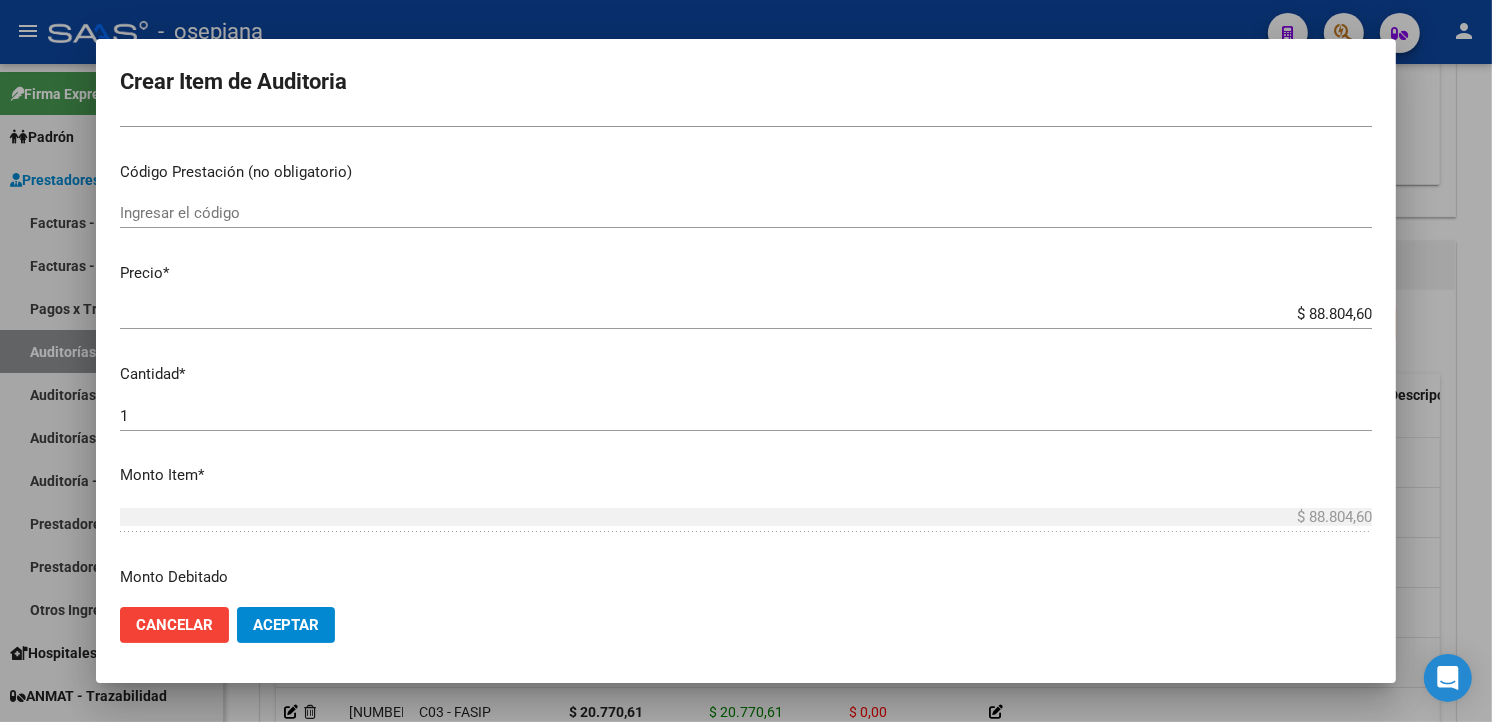 scroll, scrollTop: 444, scrollLeft: 0, axis: vertical 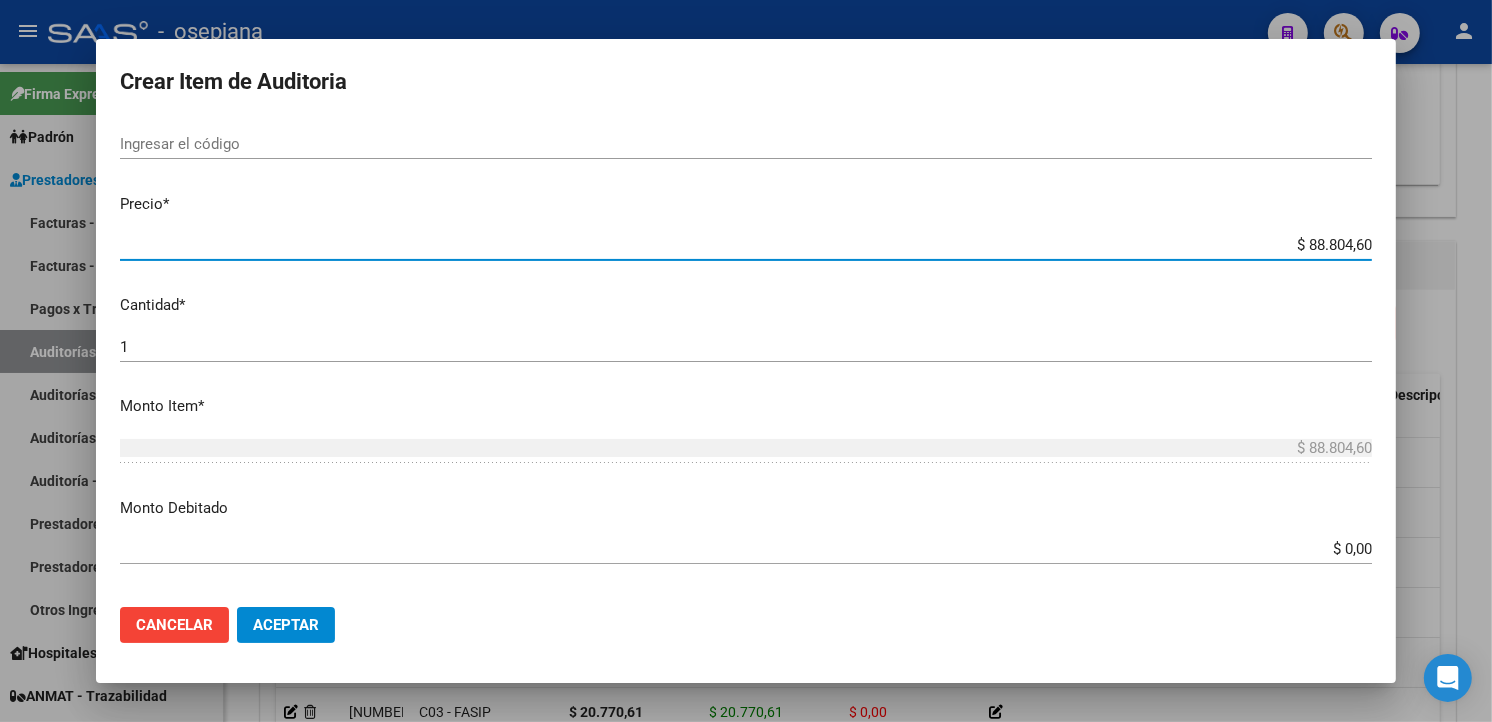 drag, startPoint x: 1271, startPoint y: 245, endPoint x: 1468, endPoint y: 244, distance: 197.00253 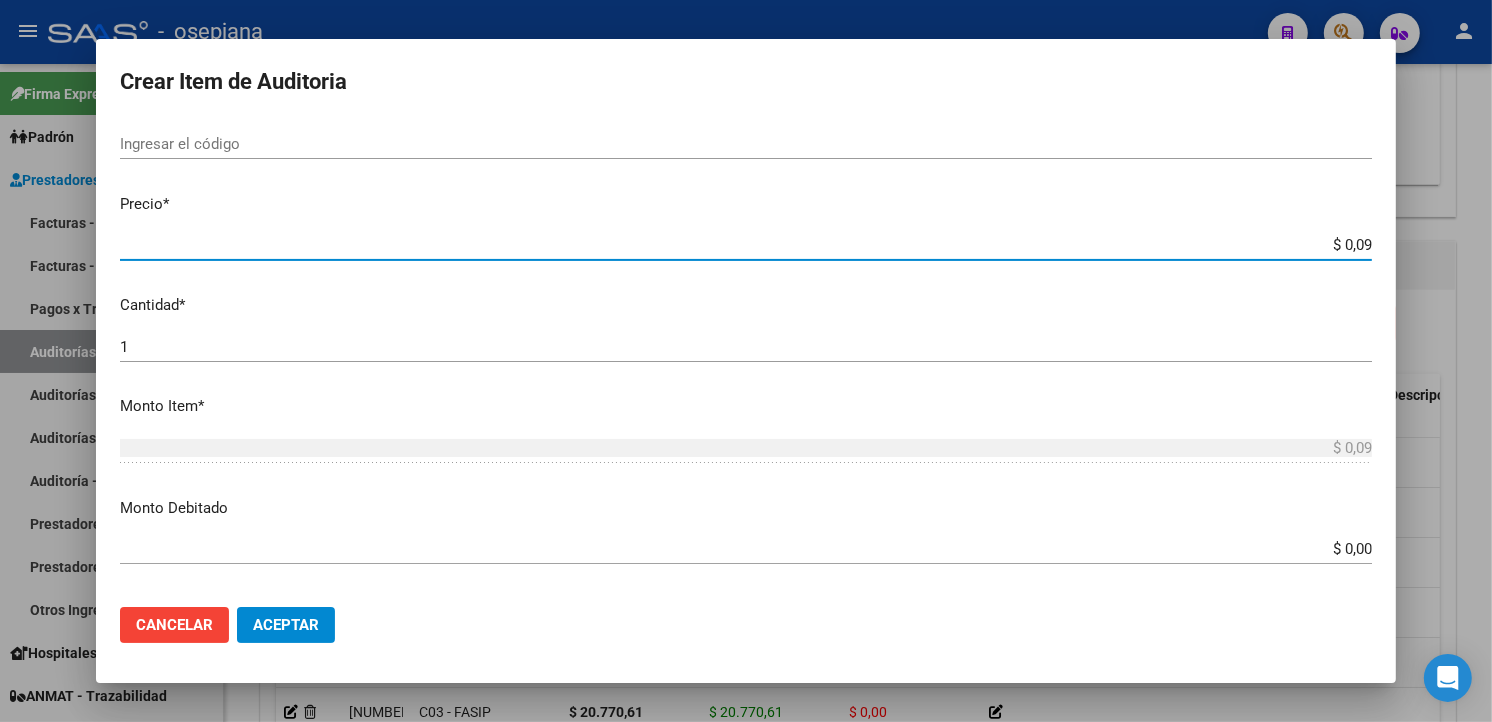 type on "$ 0,93" 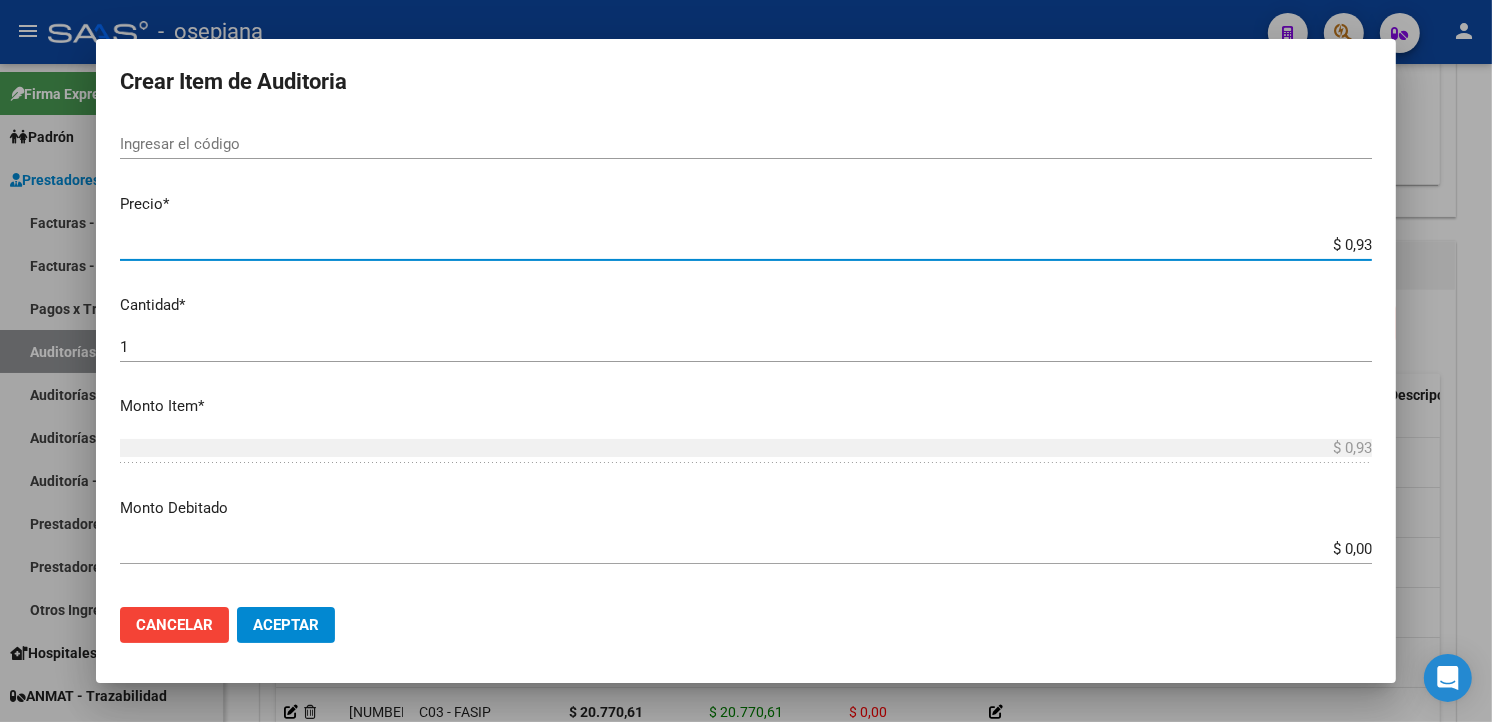 type on "$ [AMOUNT]" 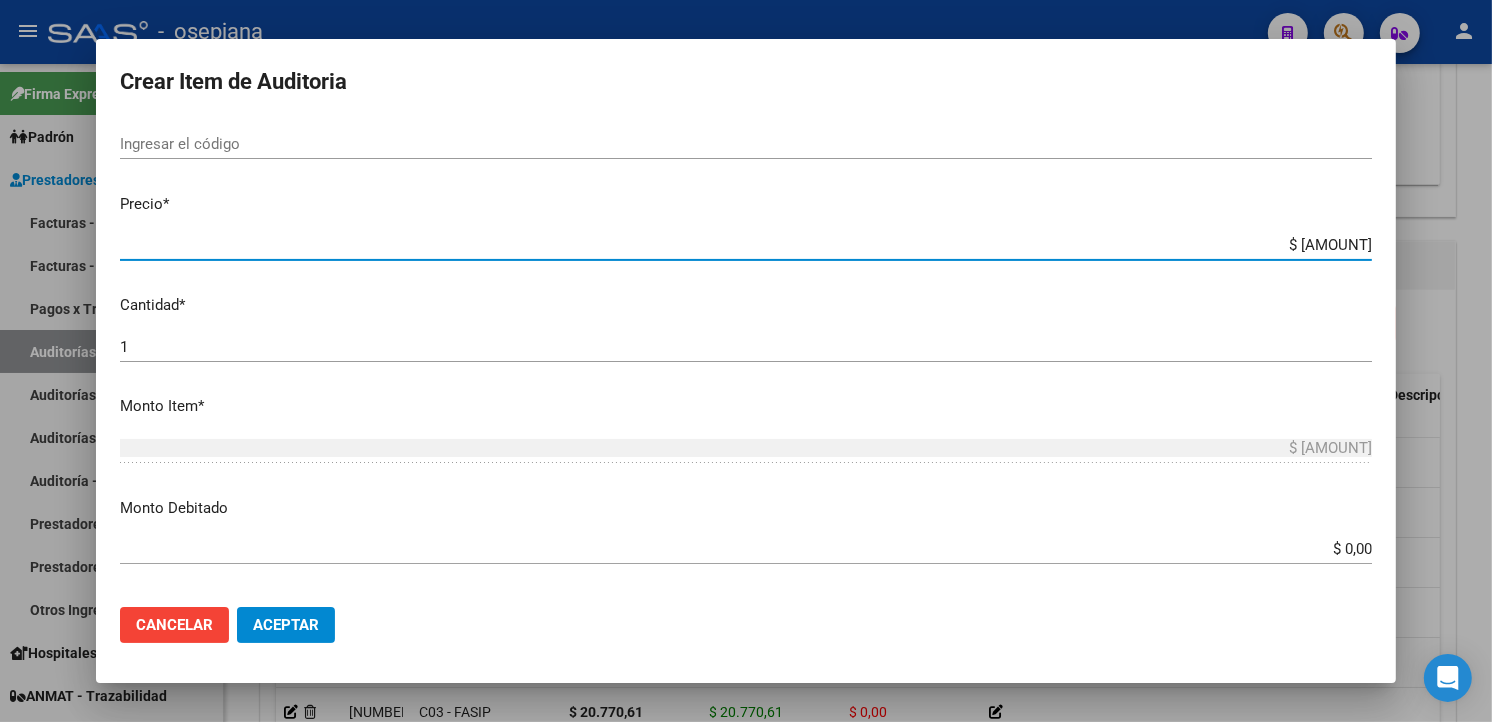 type on "$ 93,41" 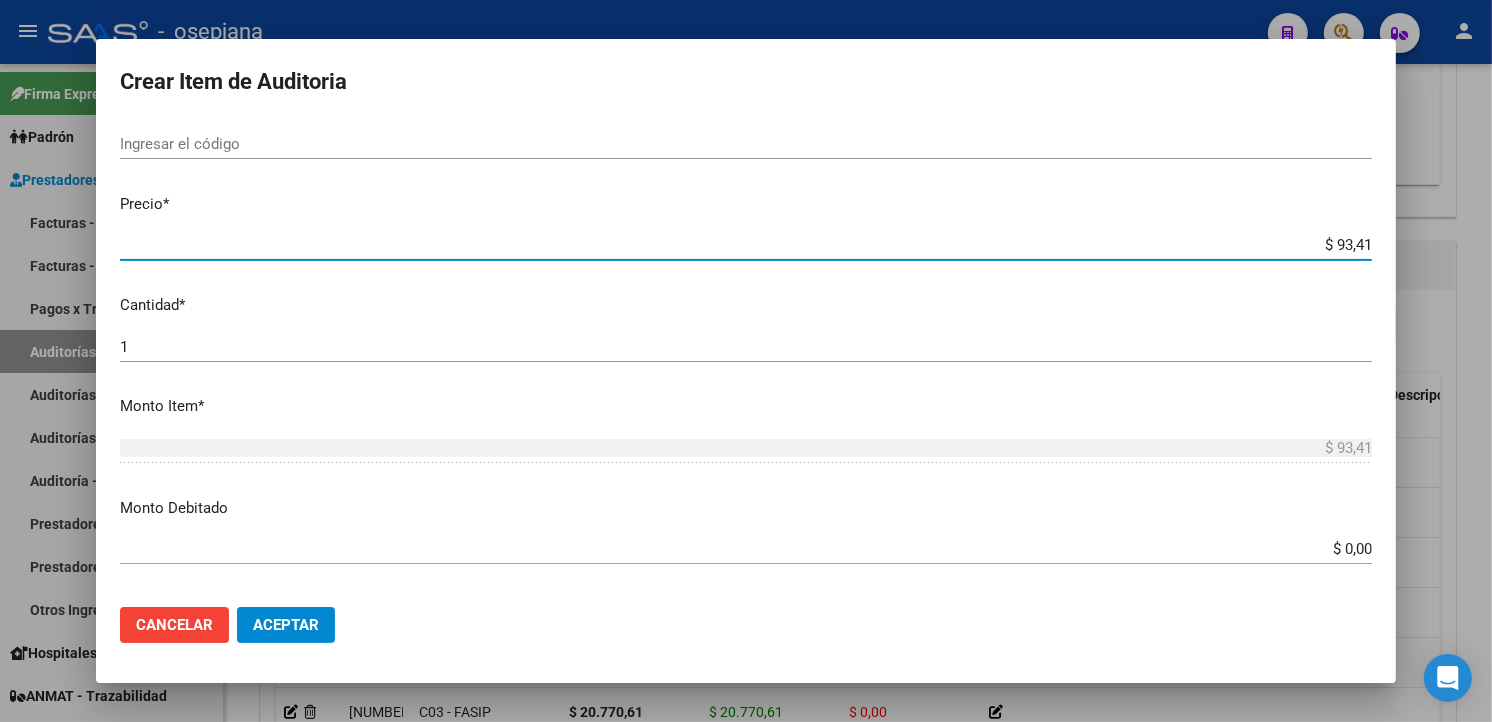 type on "$ [AMOUNT]" 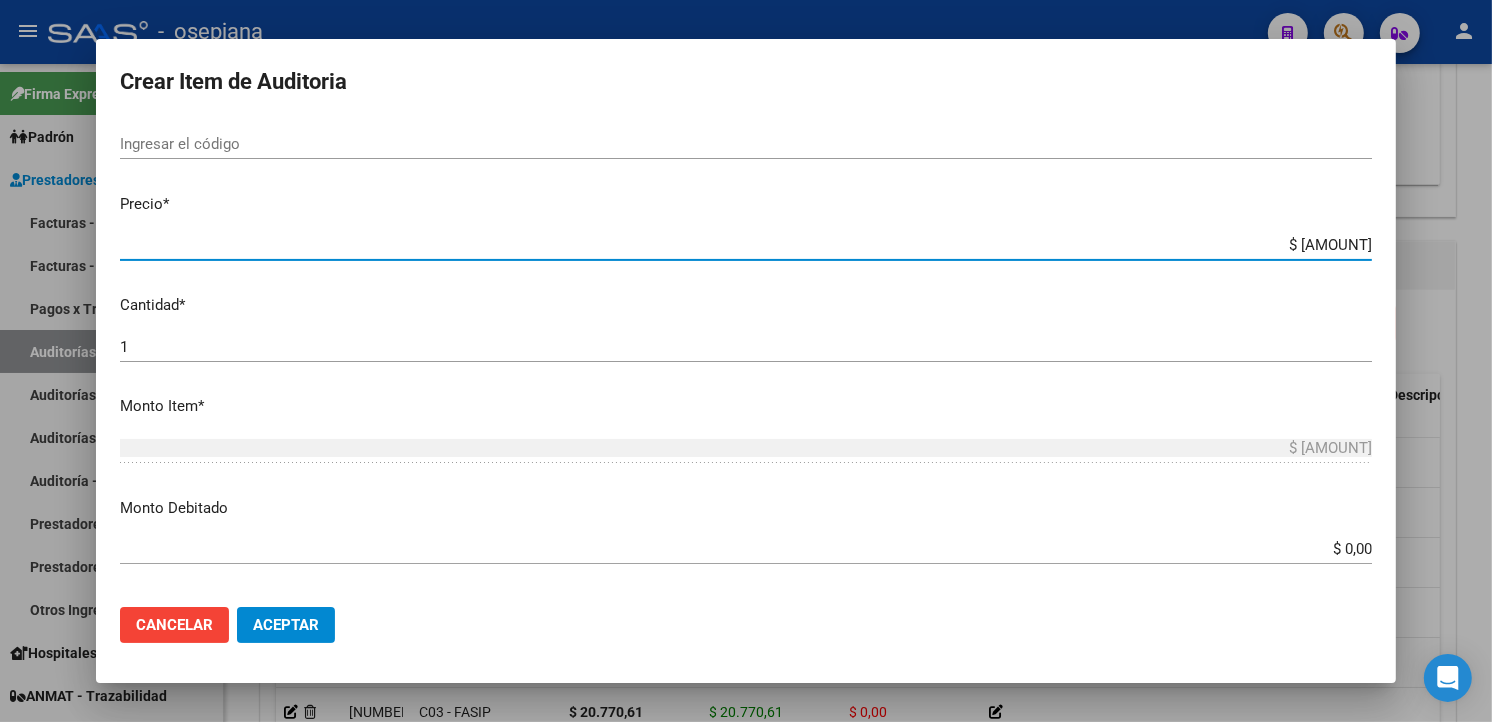 type on "$ [AMOUNT]" 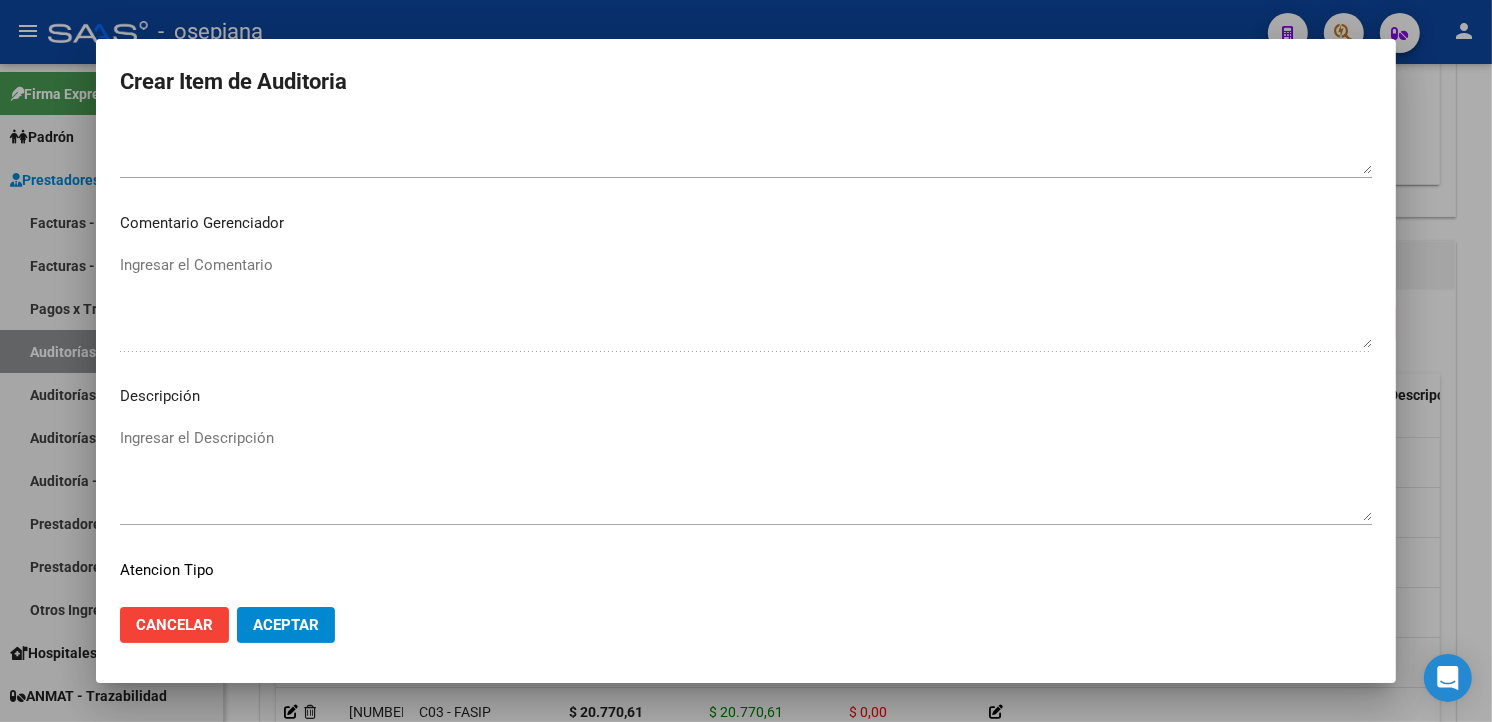 scroll, scrollTop: 1157, scrollLeft: 0, axis: vertical 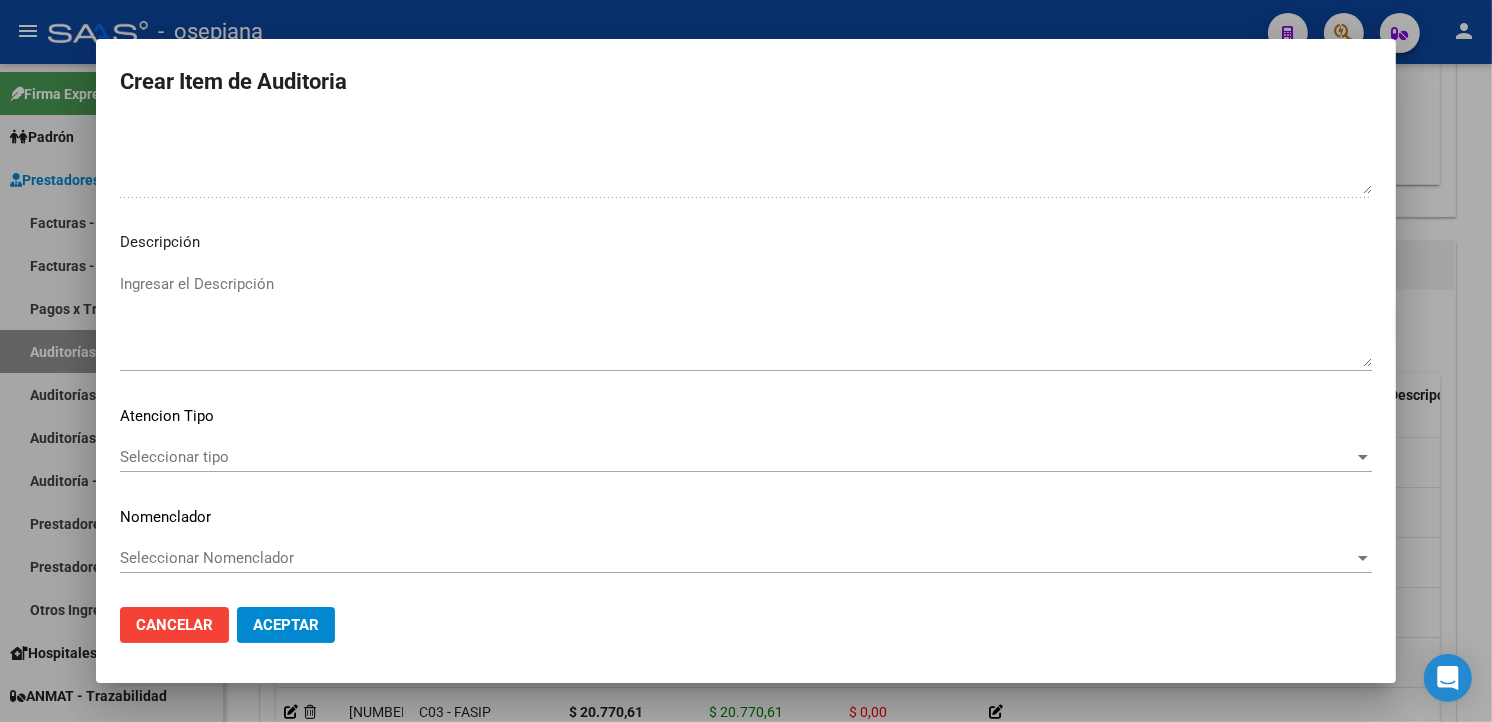 click on "Seleccionar tipo" at bounding box center (737, 457) 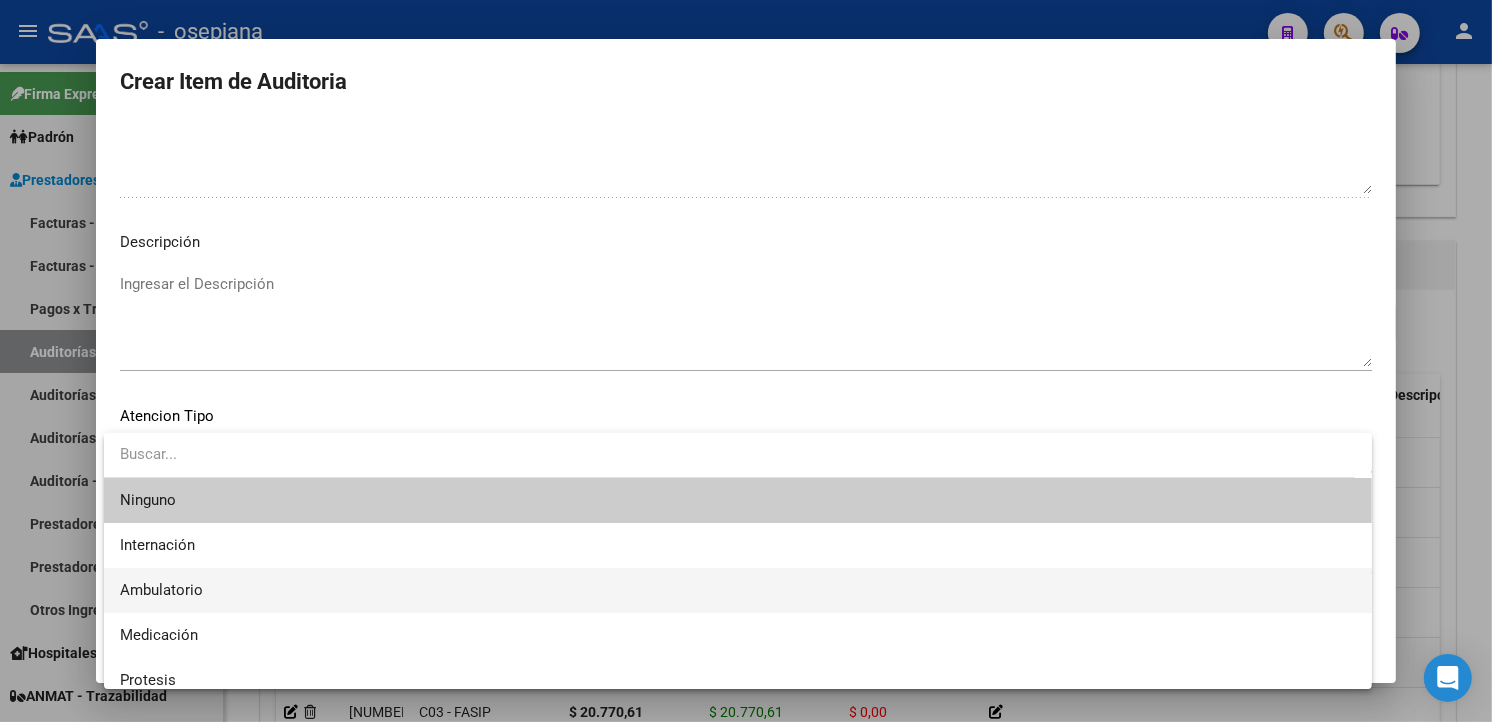 click on "Ambulatorio" at bounding box center [738, 590] 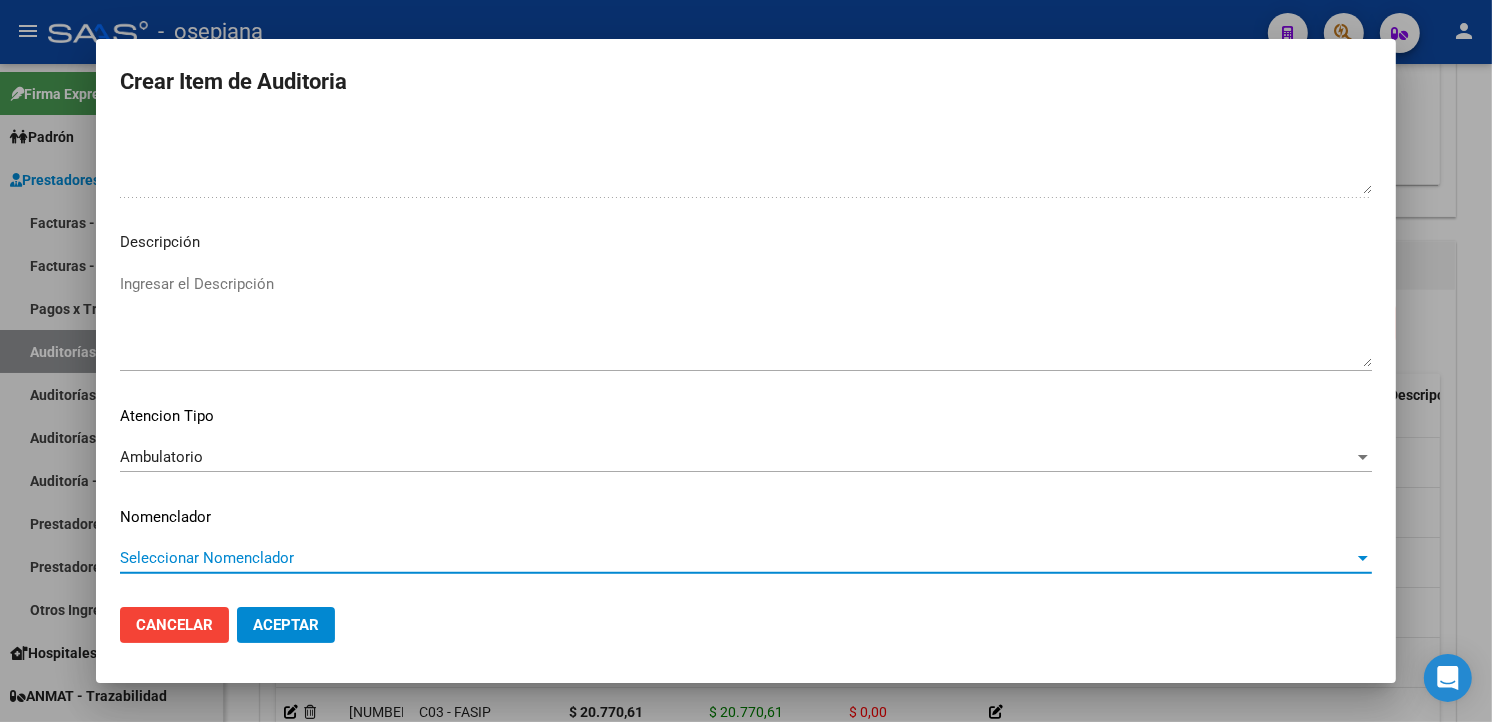 click on "Seleccionar Nomenclador" at bounding box center [737, 558] 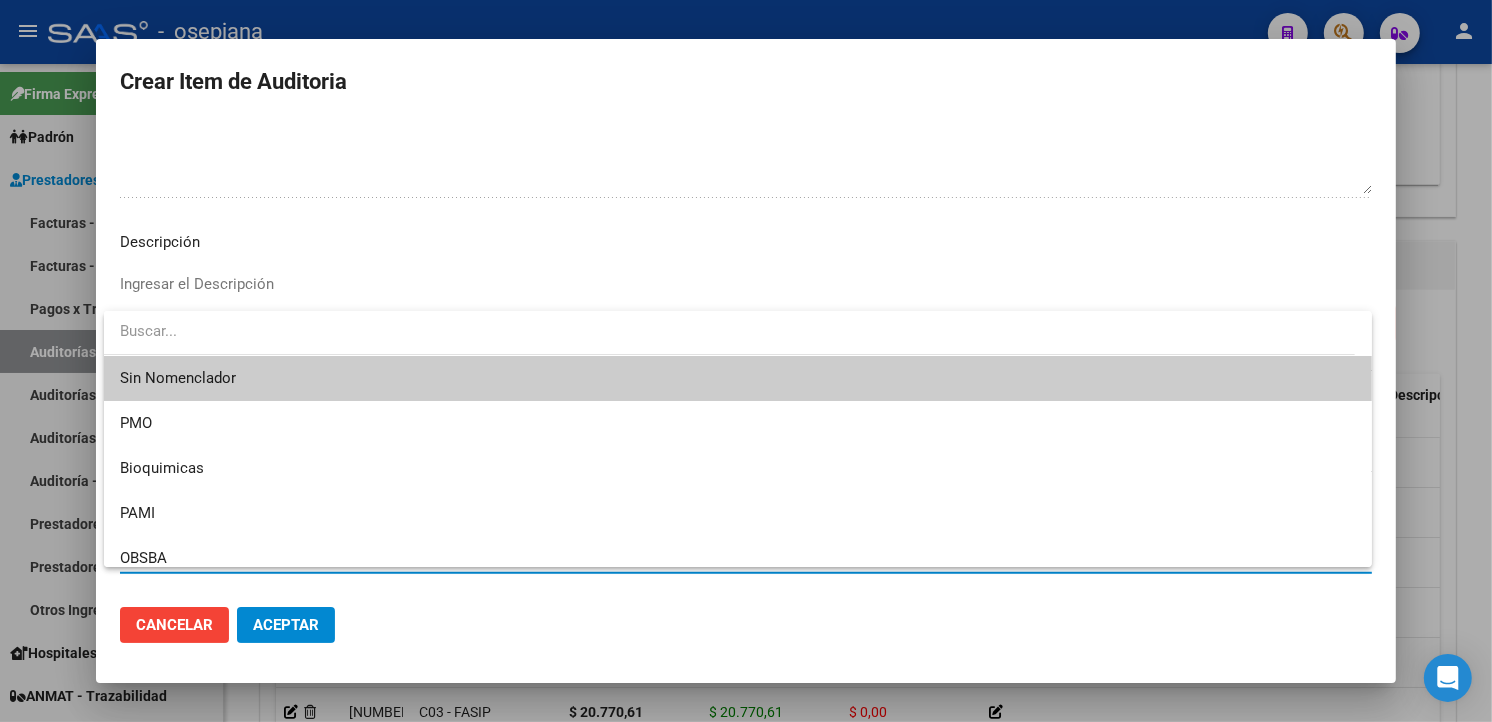 click on "Sin Nomenclador" at bounding box center [738, 378] 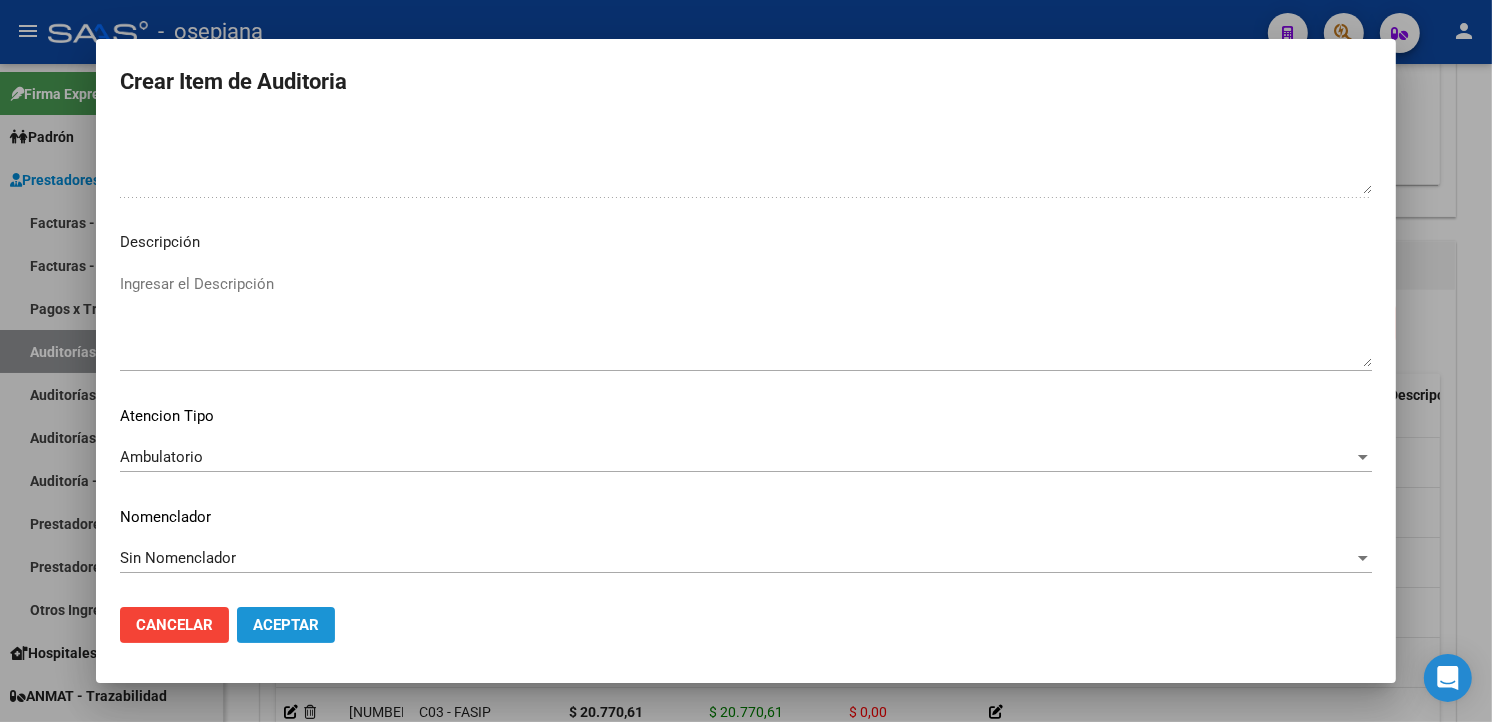 click on "Aceptar" 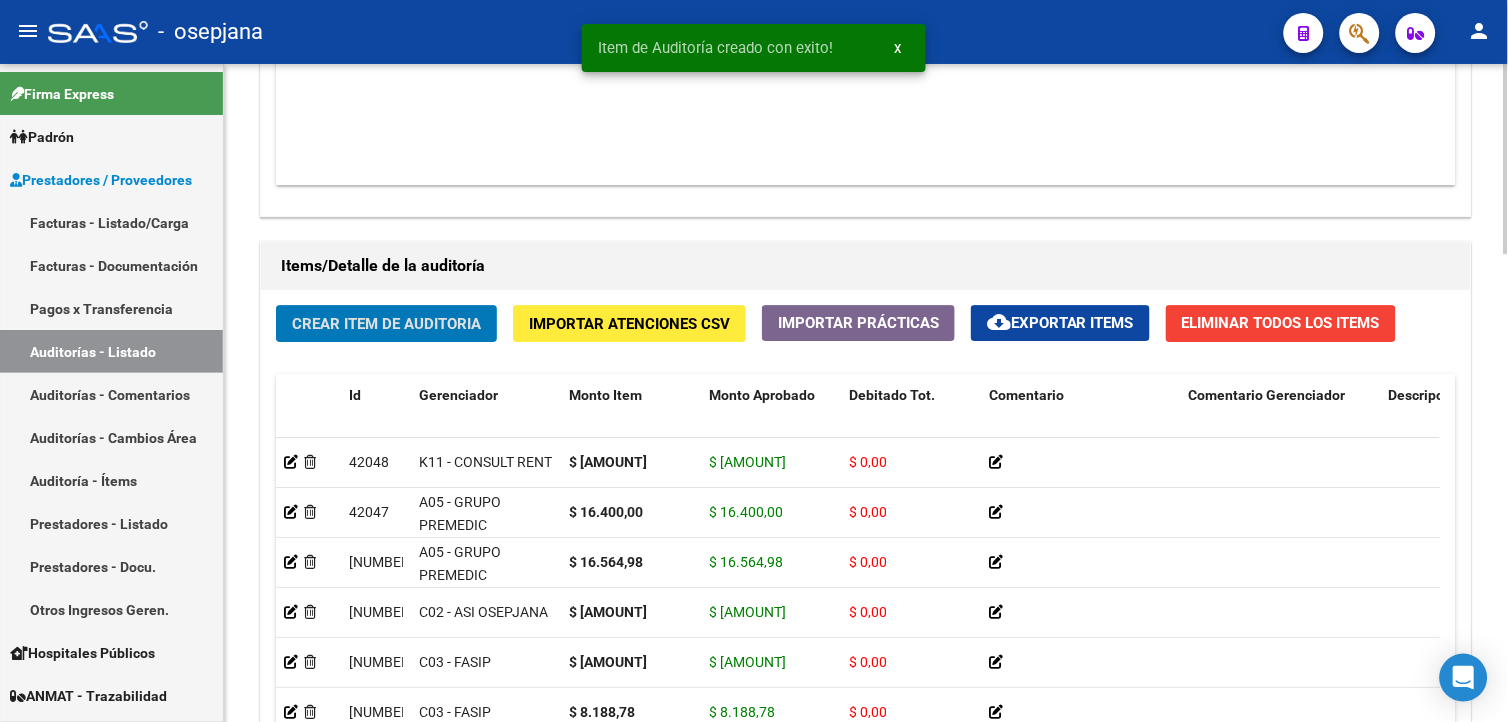 click on "Crear Item de Auditoria" 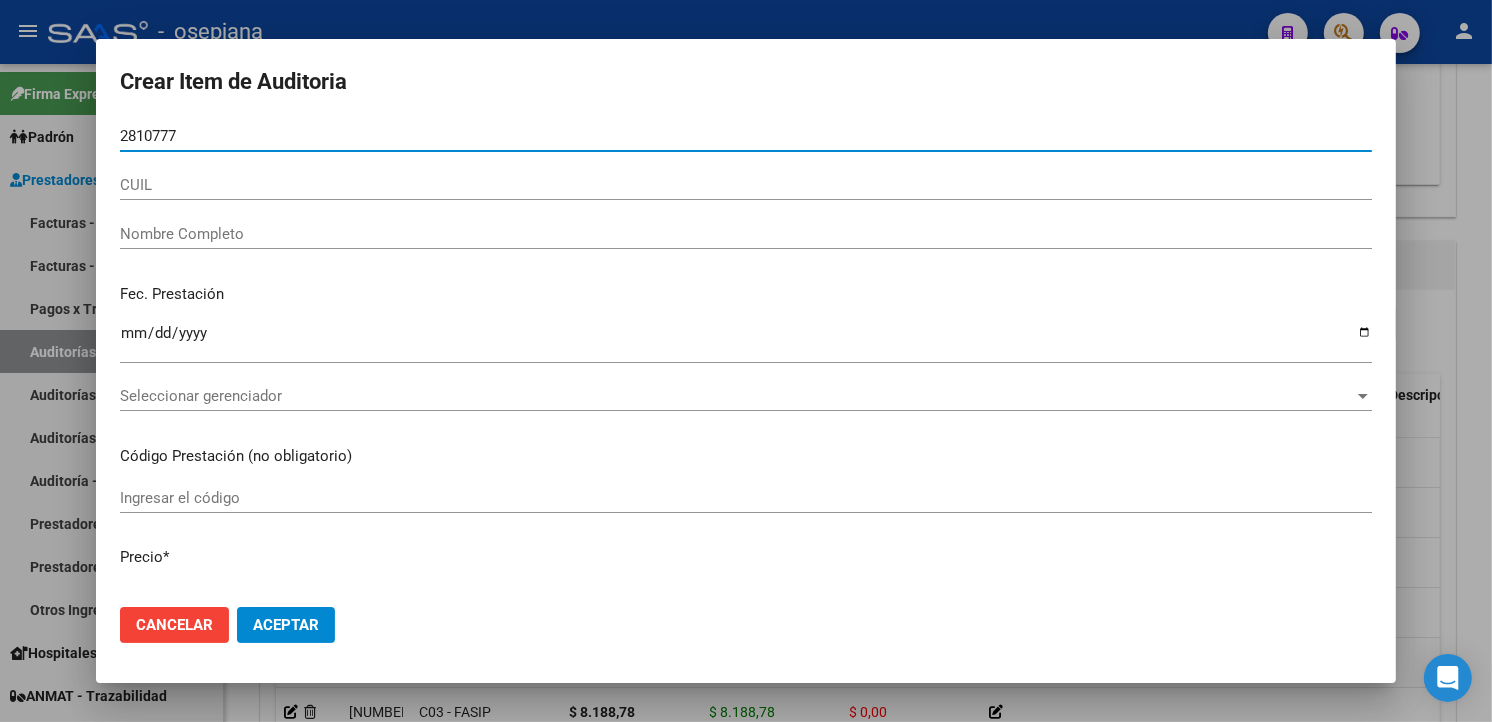 type on "[NUMBER]" 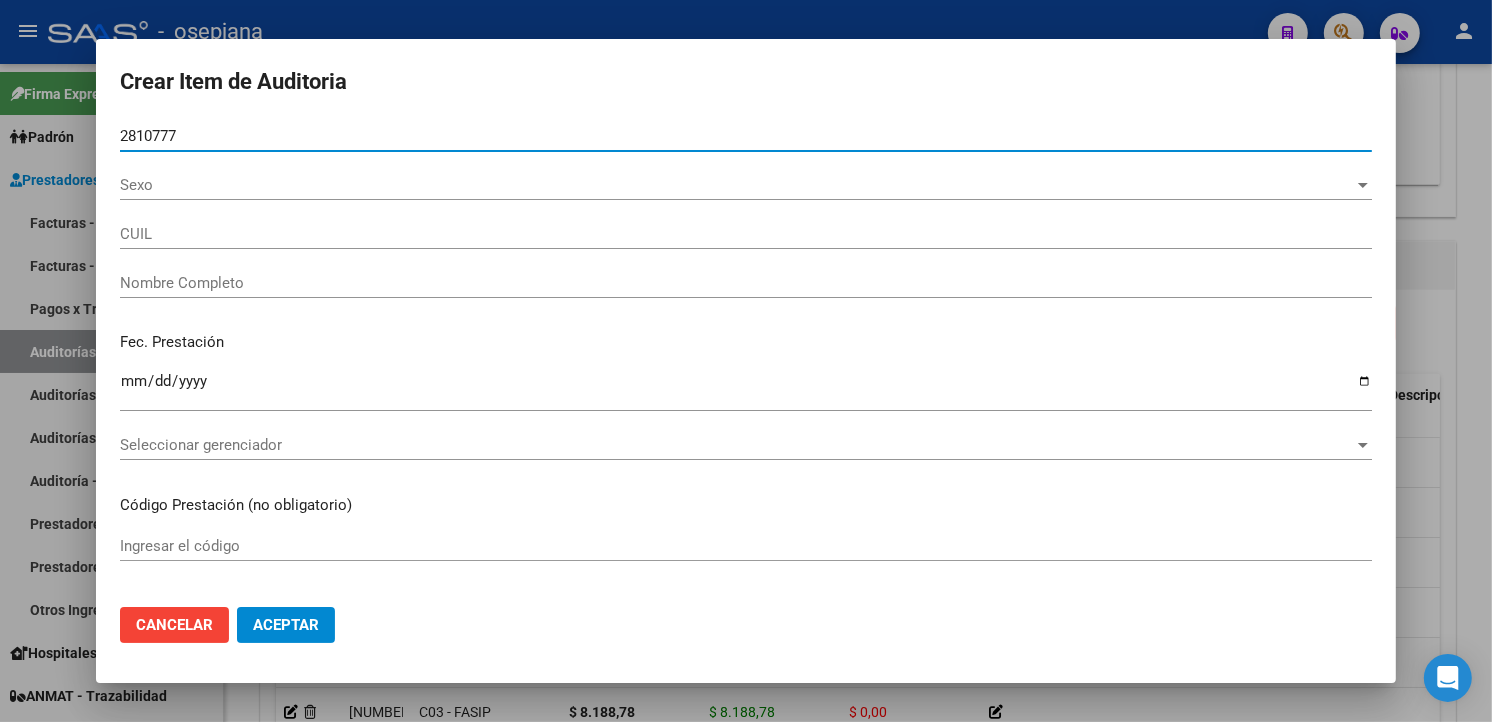 type on "[NUMBER]" 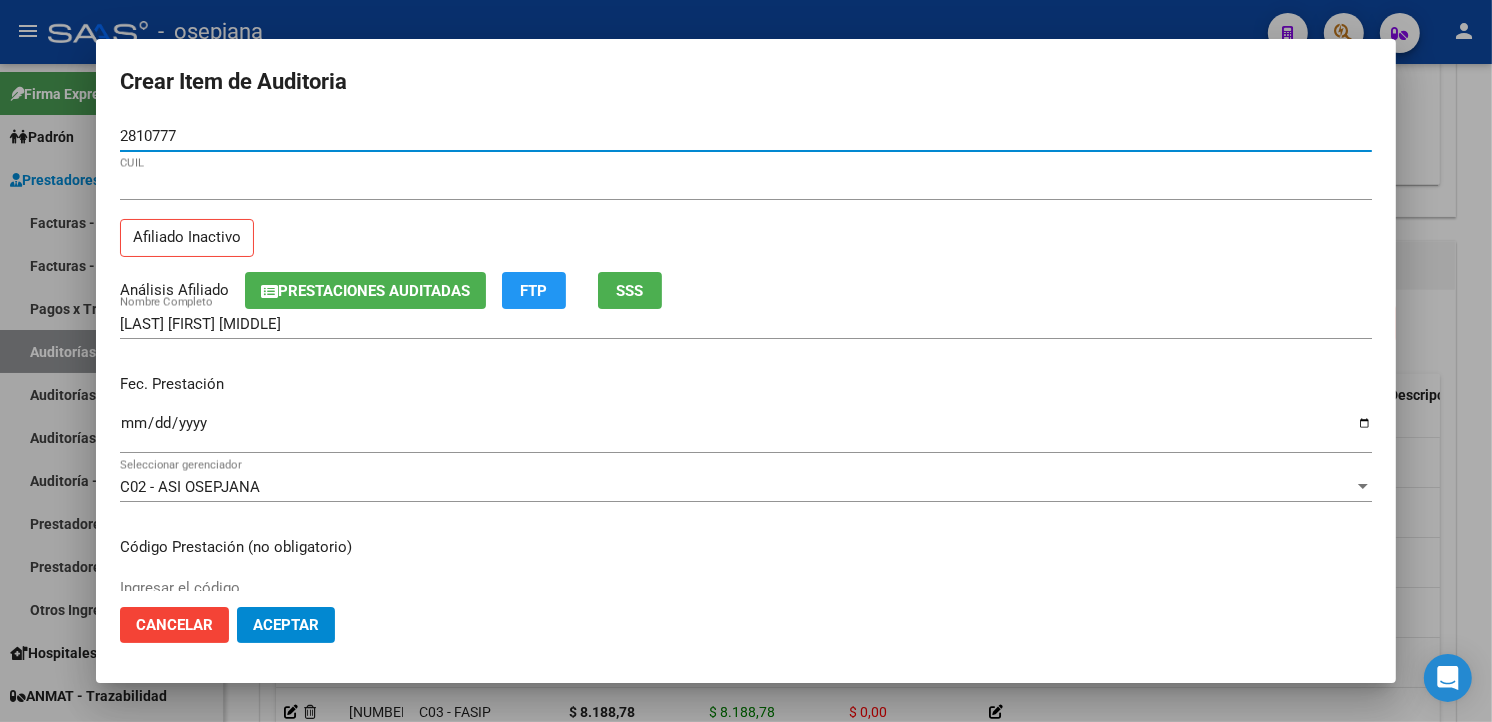 type on "[NUMBER]" 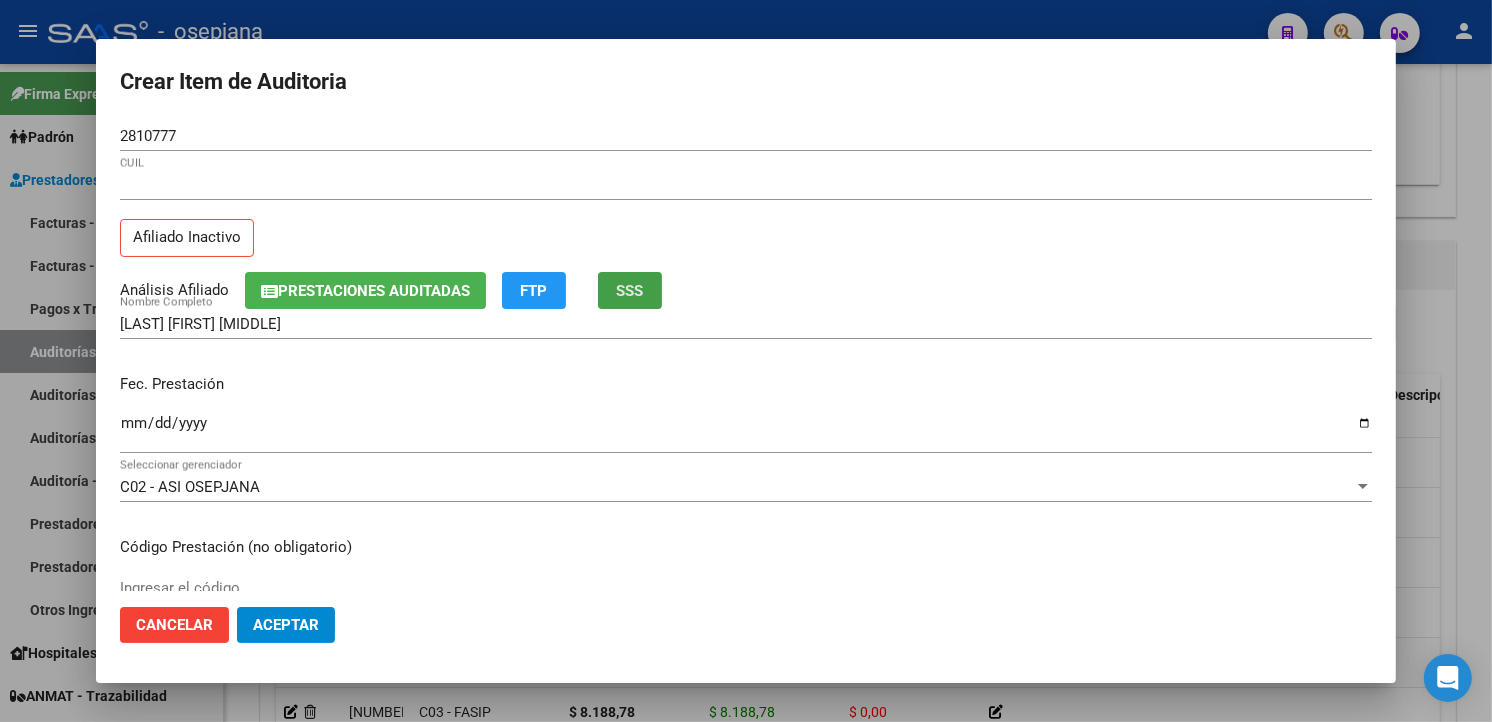 click on "SSS" 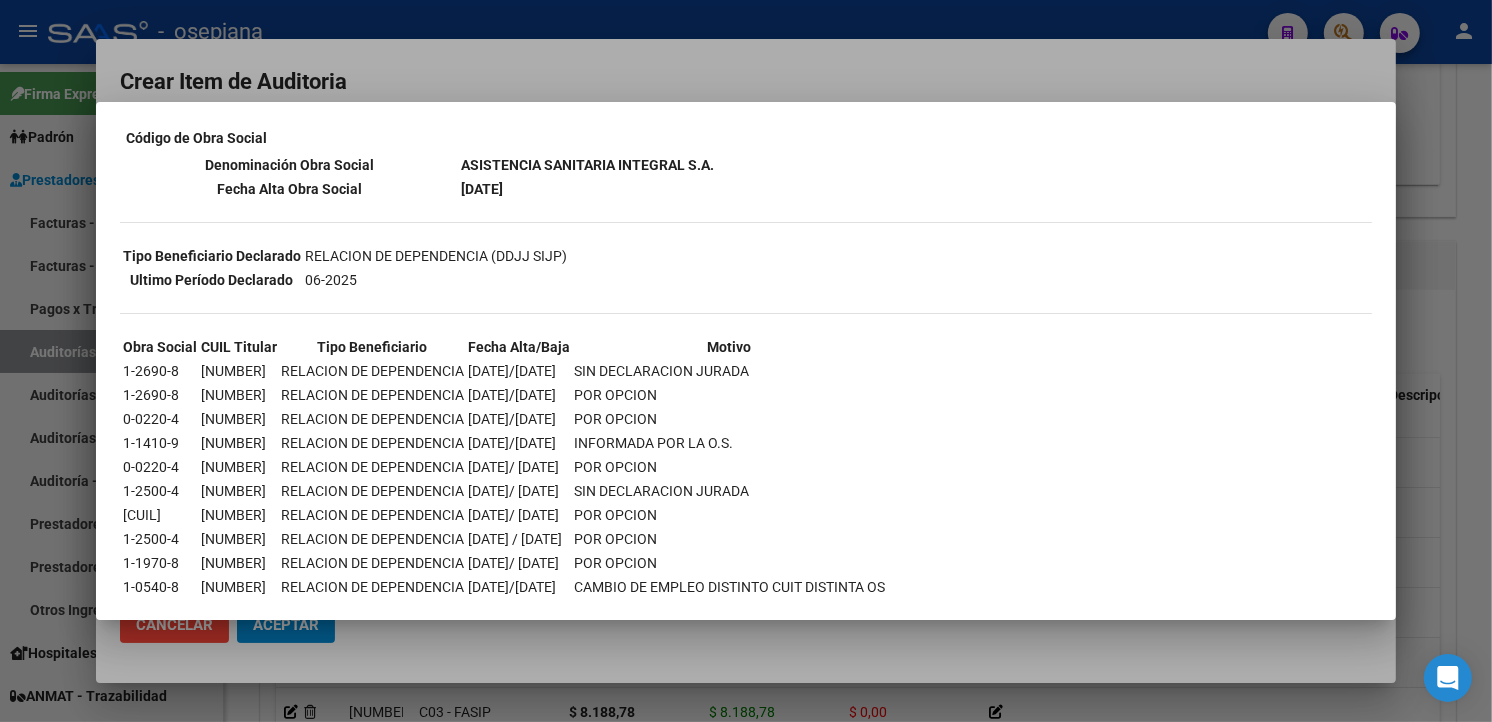 scroll, scrollTop: 366, scrollLeft: 0, axis: vertical 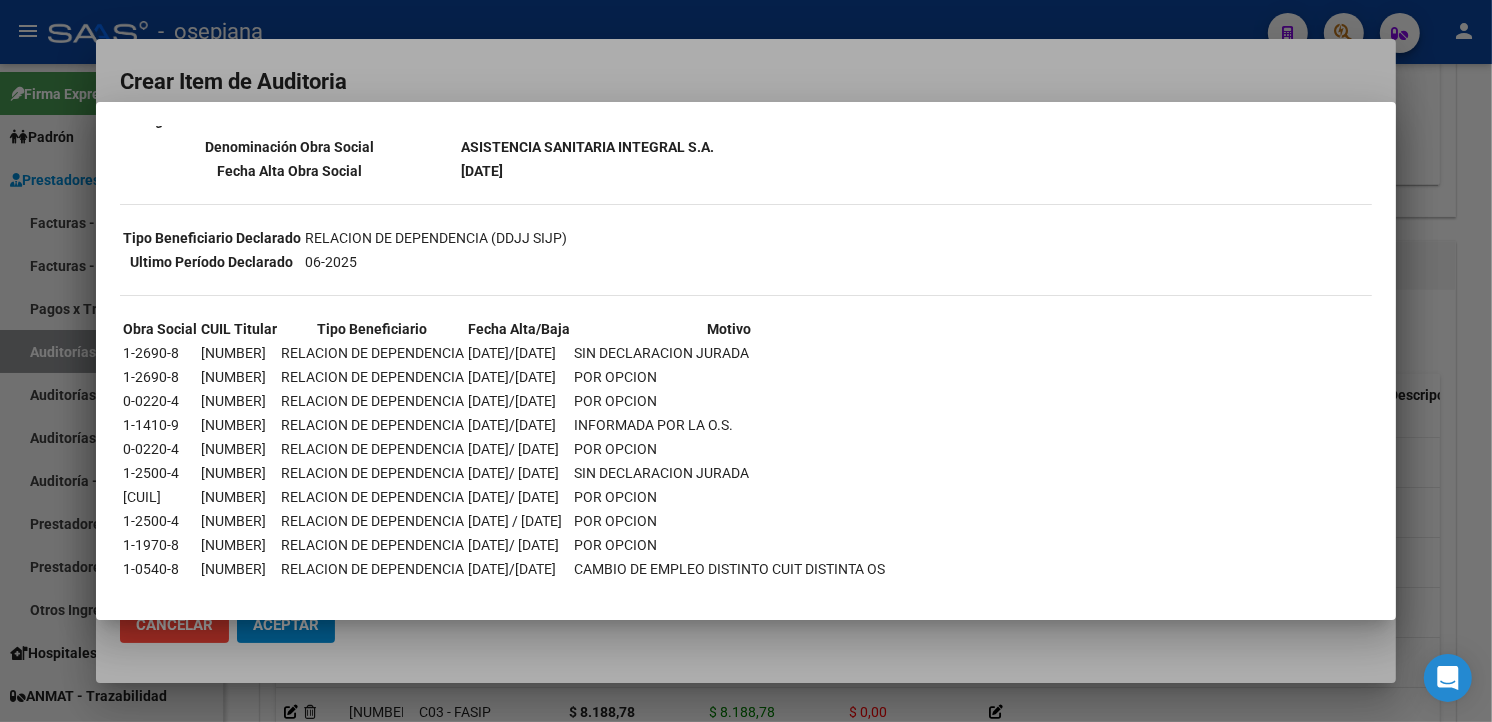 drag, startPoint x: 636, startPoint y: 64, endPoint x: 611, endPoint y: 80, distance: 29.681644 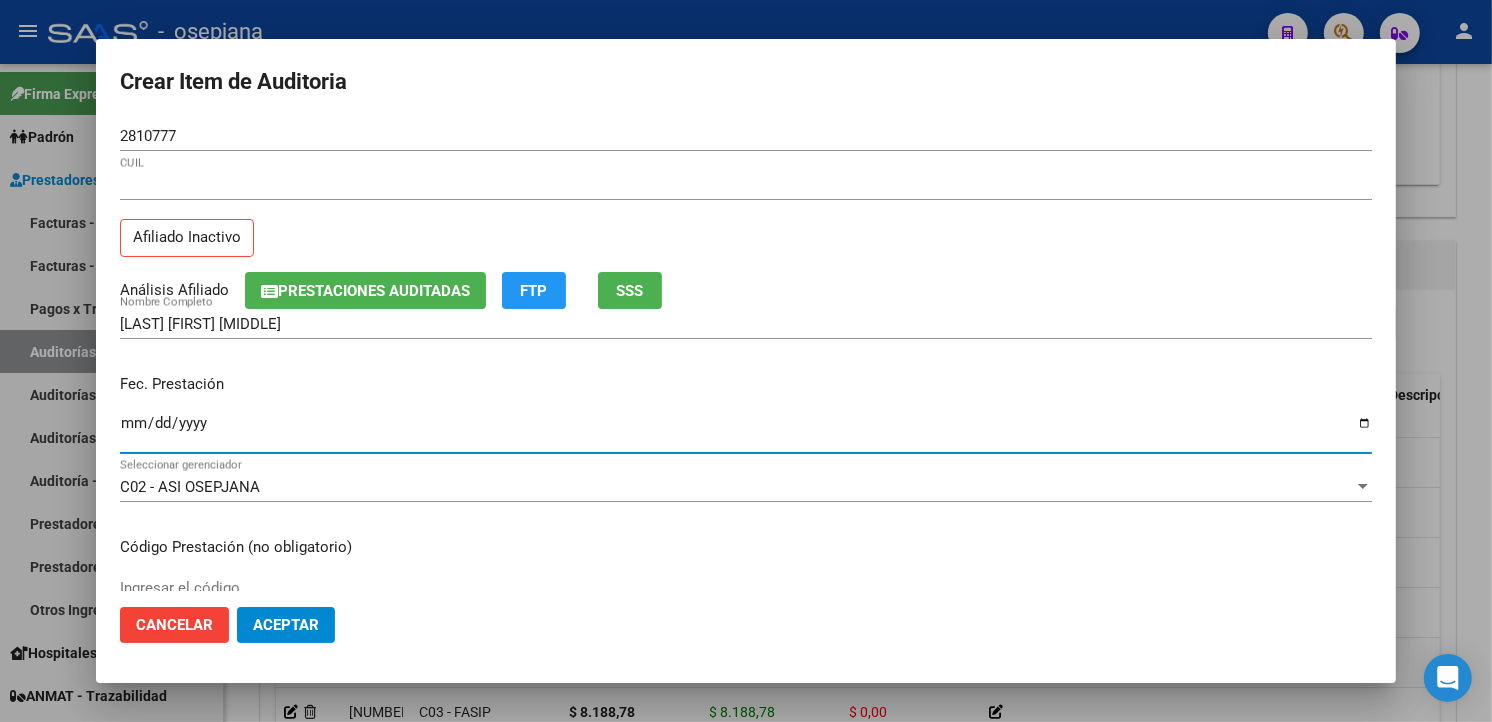 click on "Ingresar la fecha" at bounding box center [746, 431] 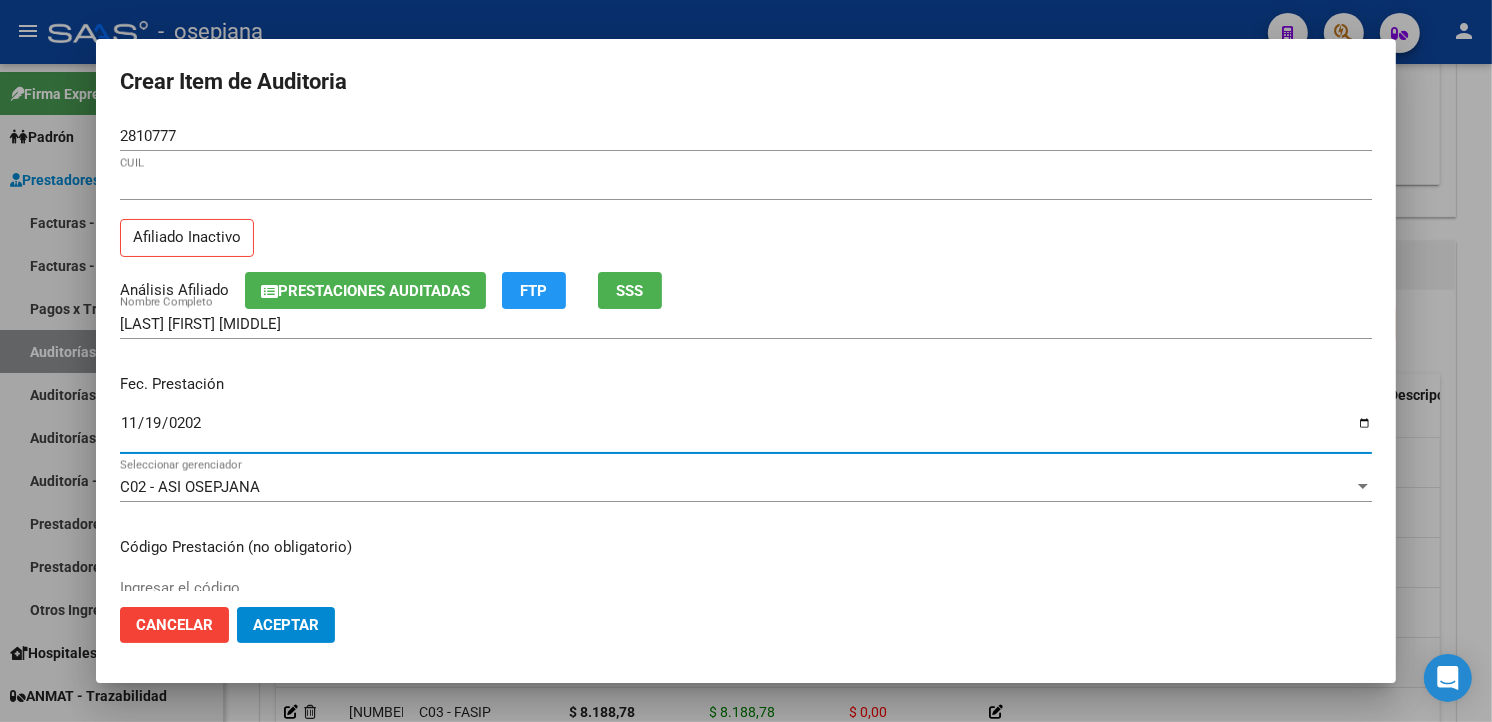 type on "2024-11-19" 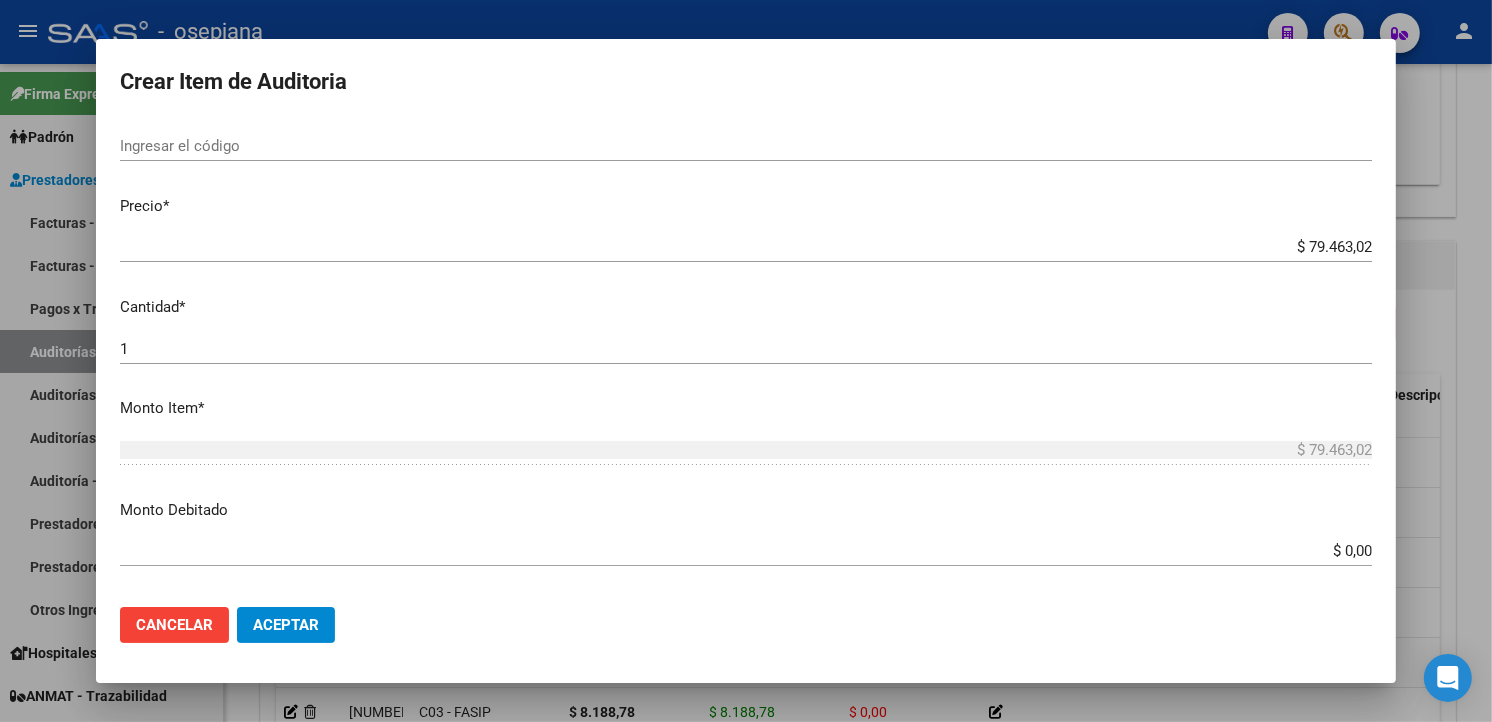 scroll, scrollTop: 444, scrollLeft: 0, axis: vertical 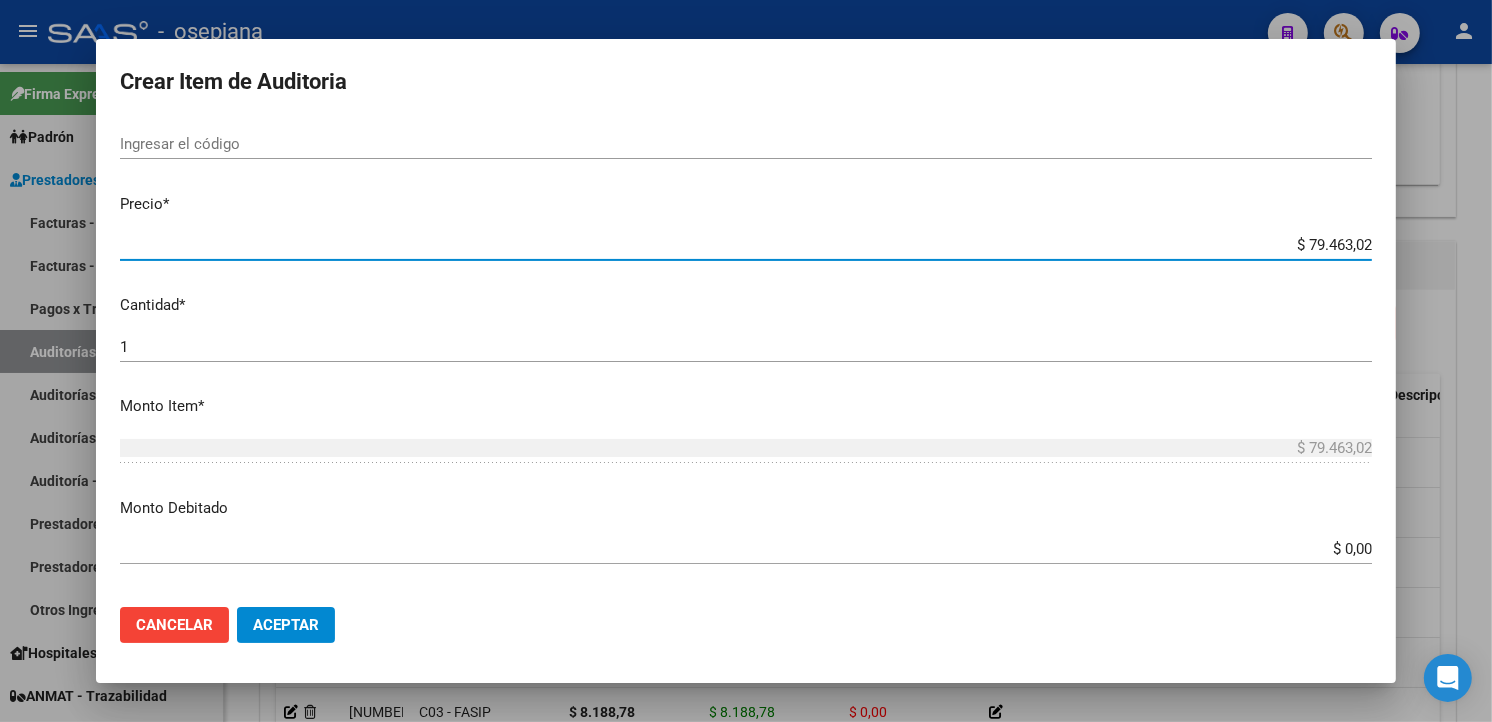 drag, startPoint x: 1273, startPoint y: 244, endPoint x: 1512, endPoint y: 238, distance: 239.0753 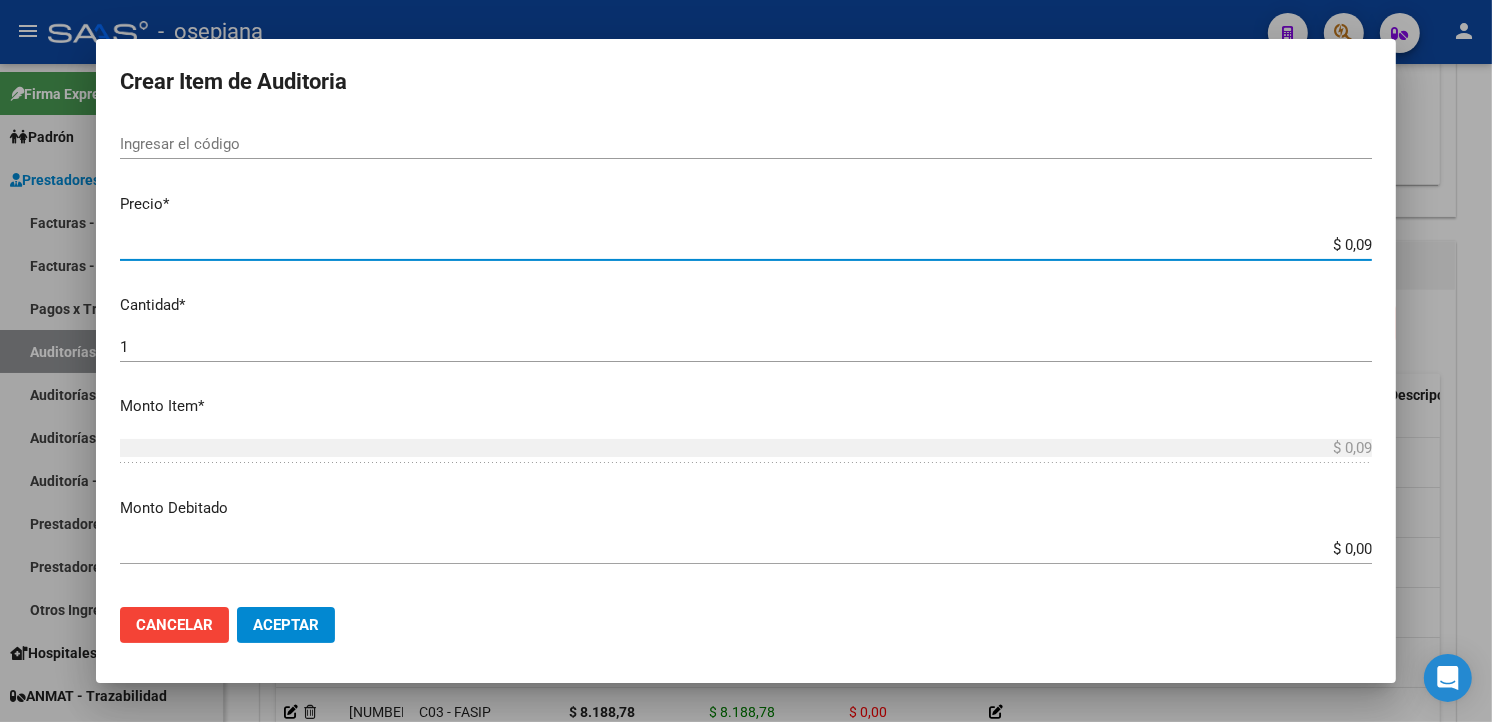 type on "$ 0,93" 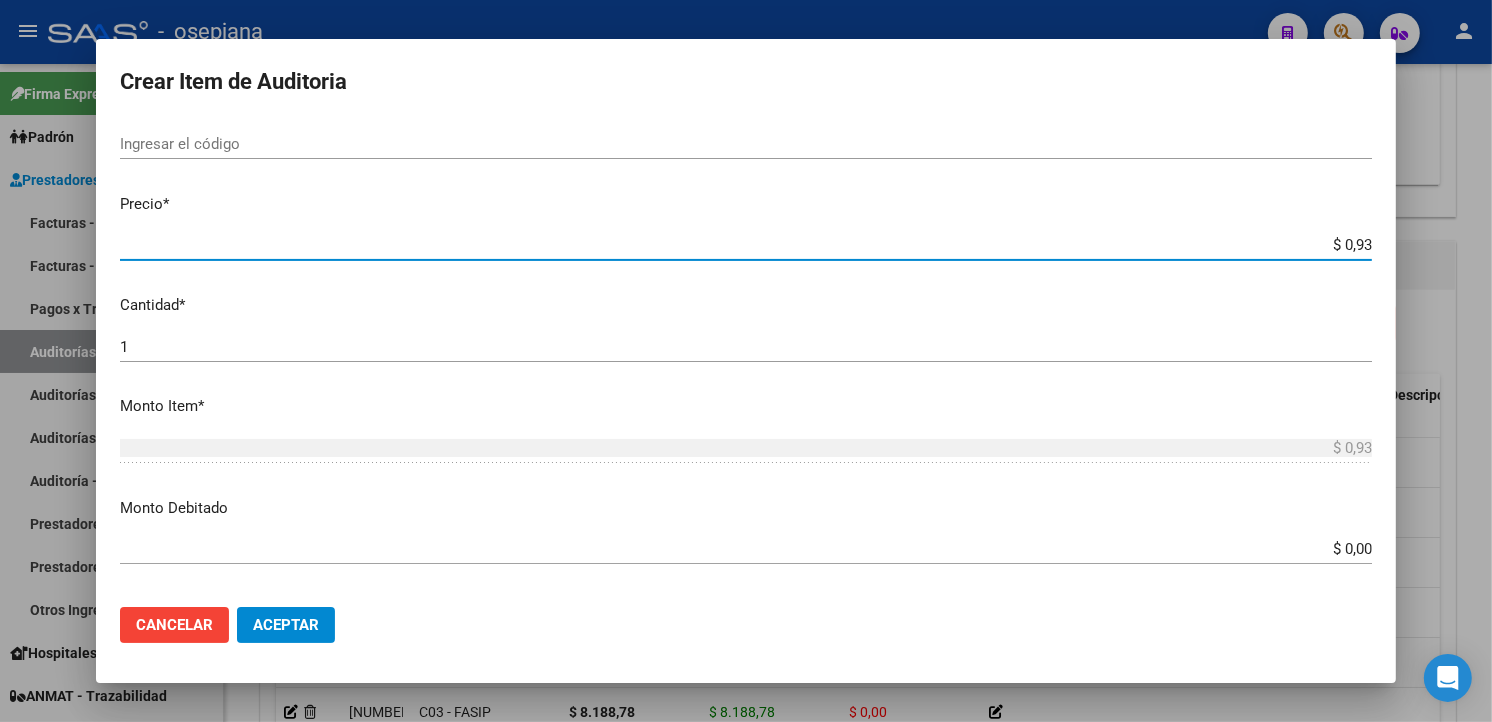 type on "$ [AMOUNT]" 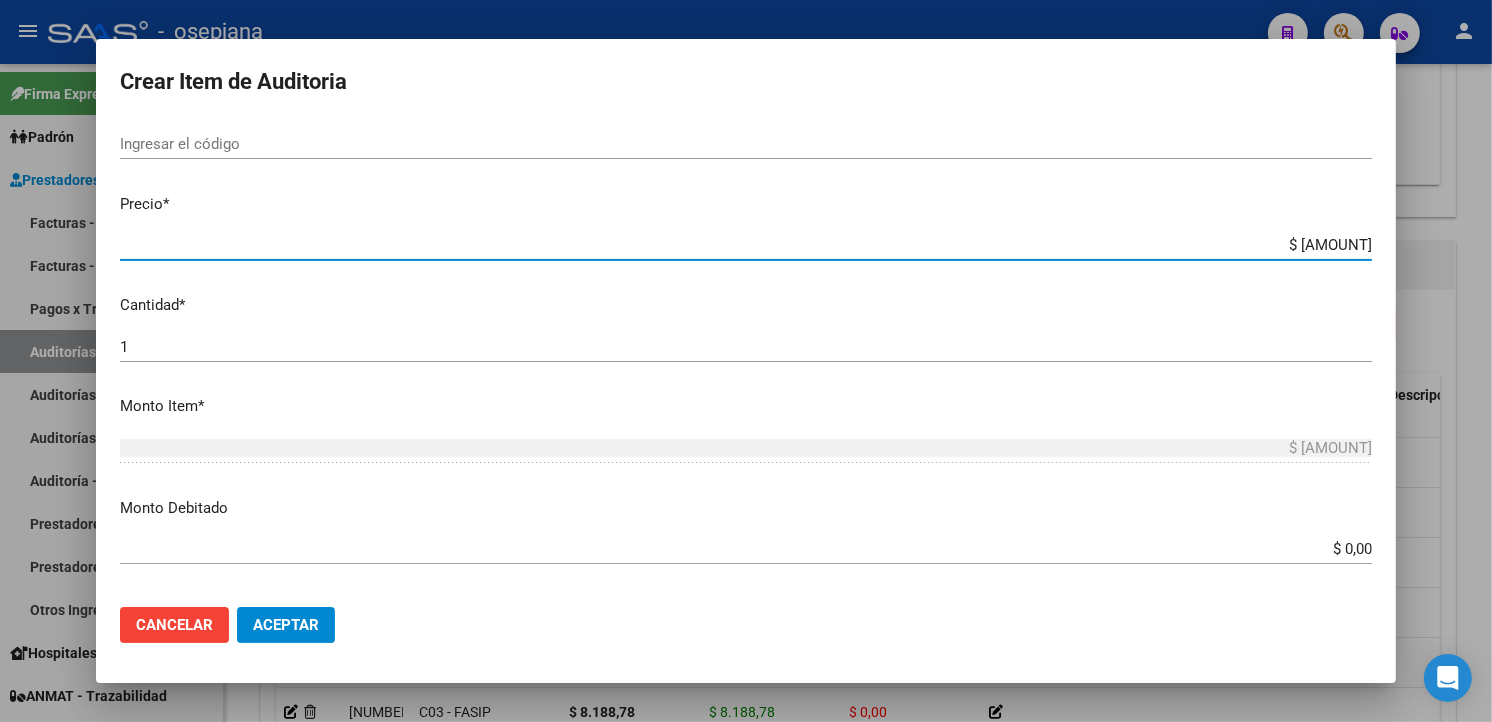type on "$ 93,41" 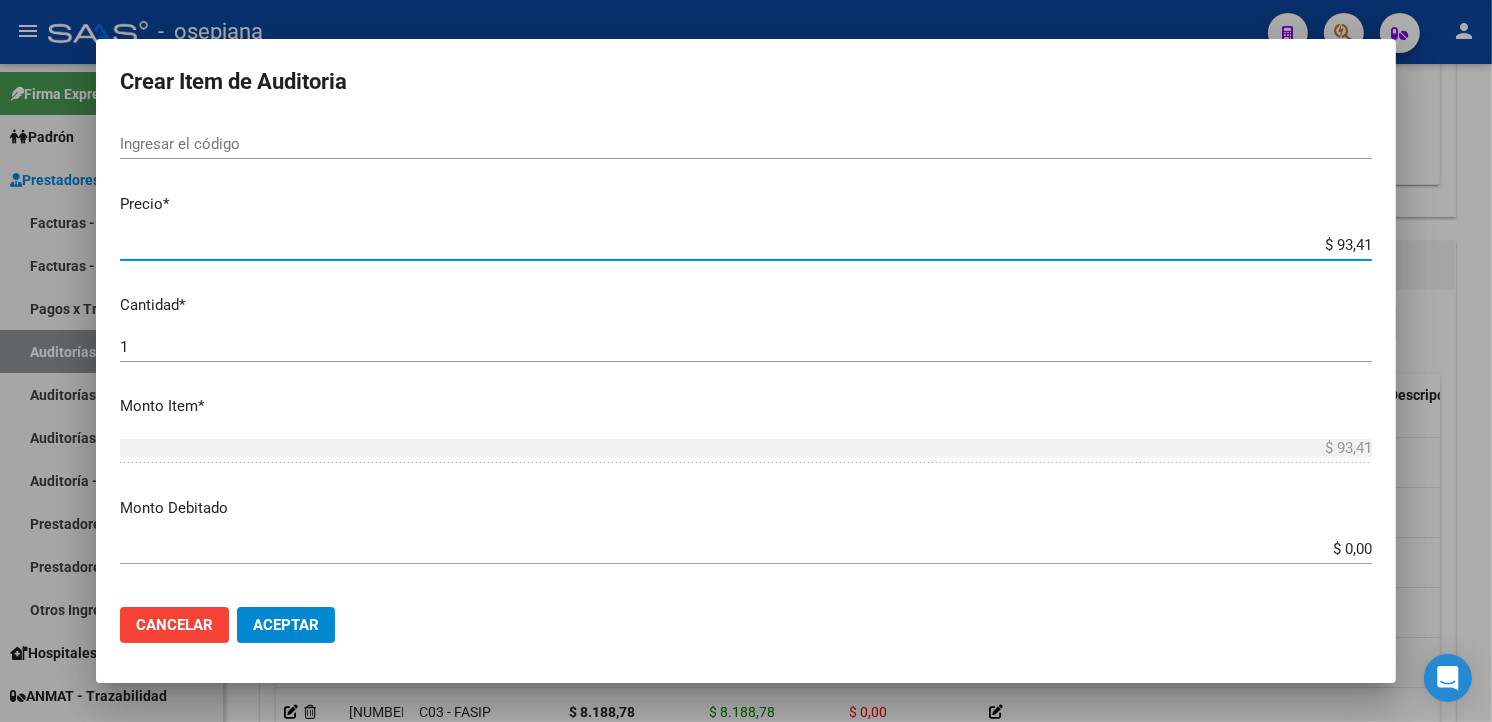 type on "$ [AMOUNT]" 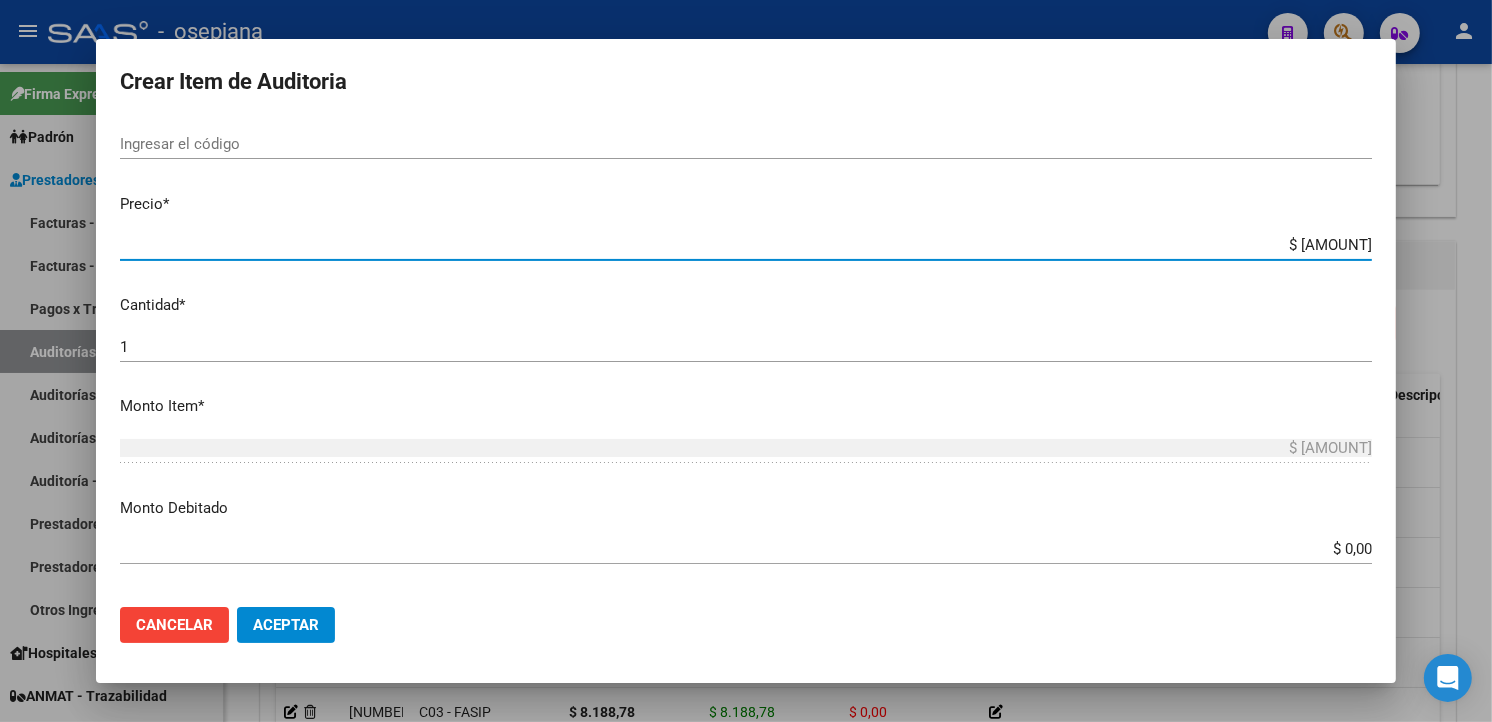type on "$ [AMOUNT]" 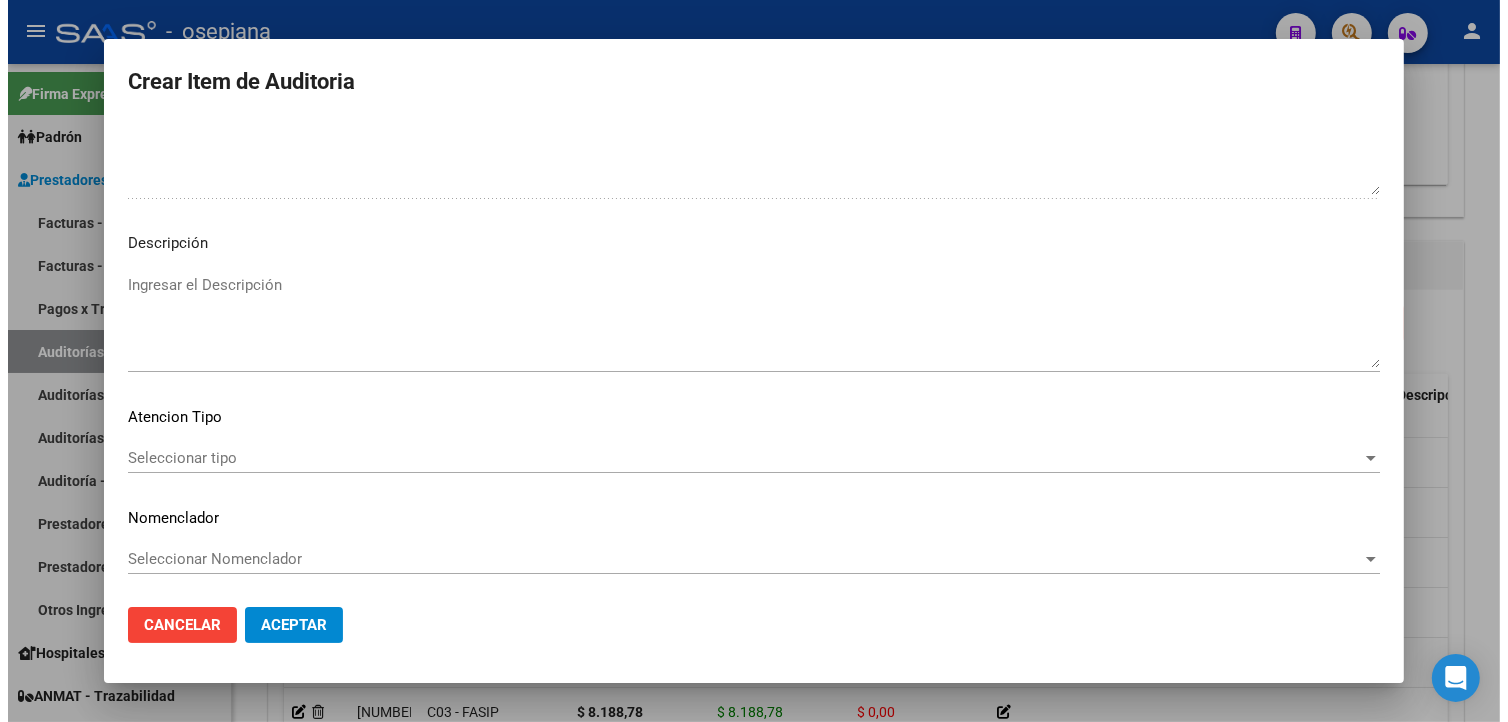 scroll, scrollTop: 1157, scrollLeft: 0, axis: vertical 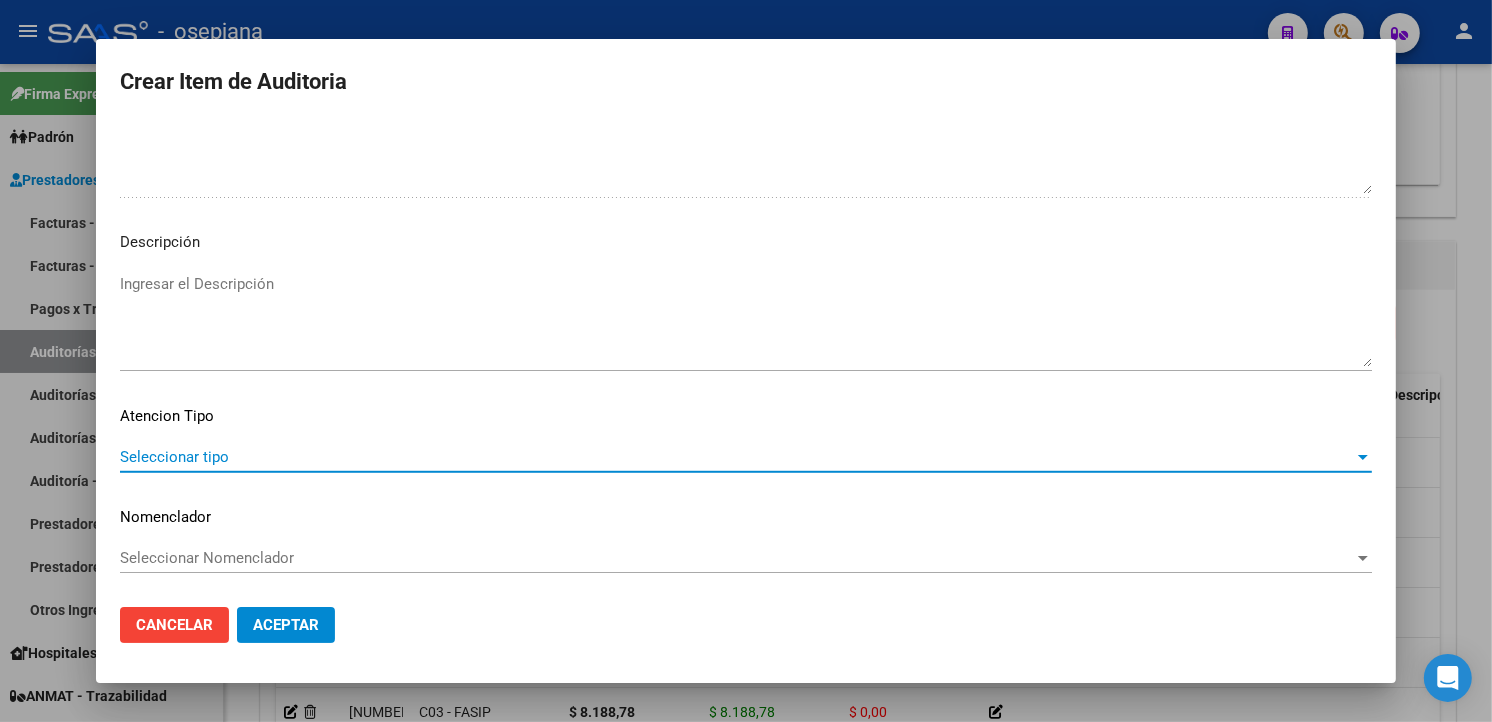 click on "Seleccionar tipo" at bounding box center (737, 457) 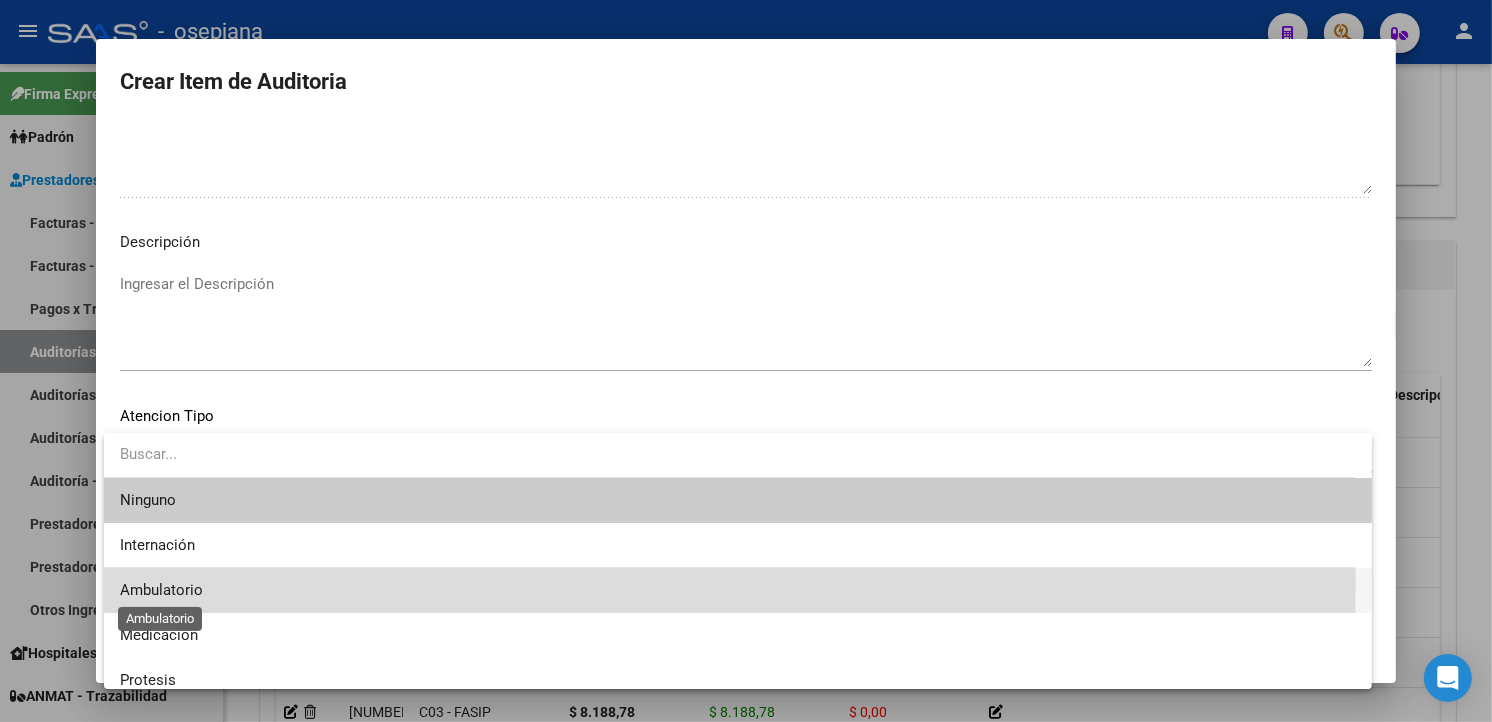 click on "Ambulatorio" at bounding box center (161, 590) 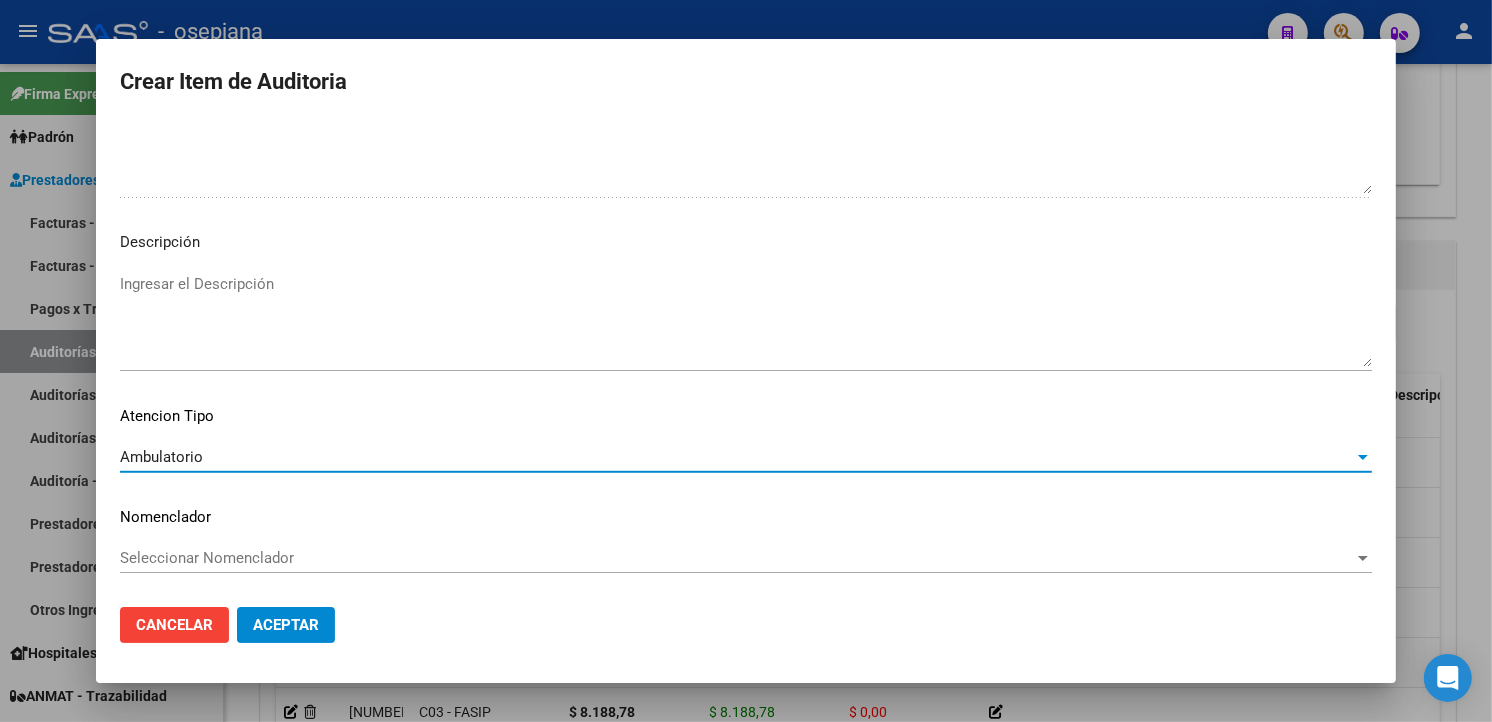 click on "Seleccionar Nomenclador" at bounding box center (737, 558) 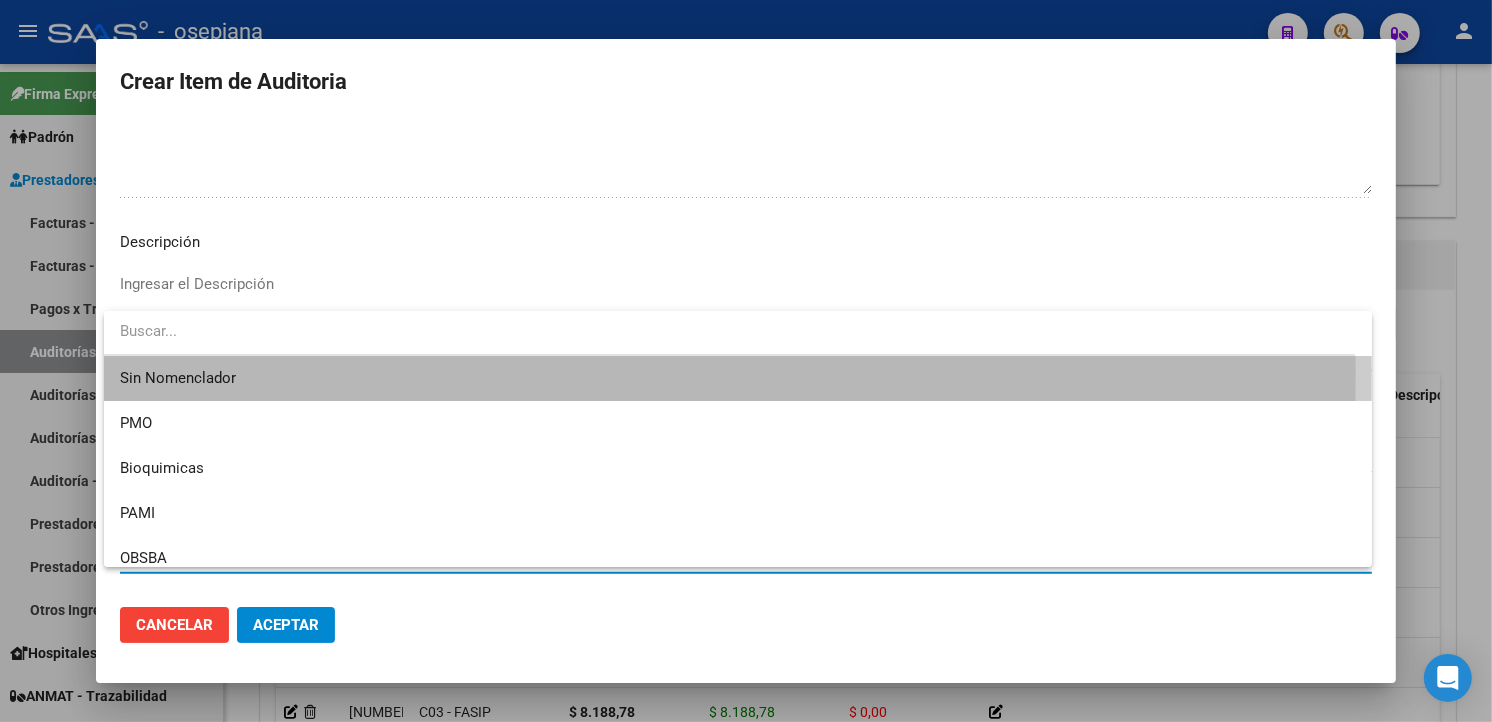click on "Sin Nomenclador" at bounding box center [738, 378] 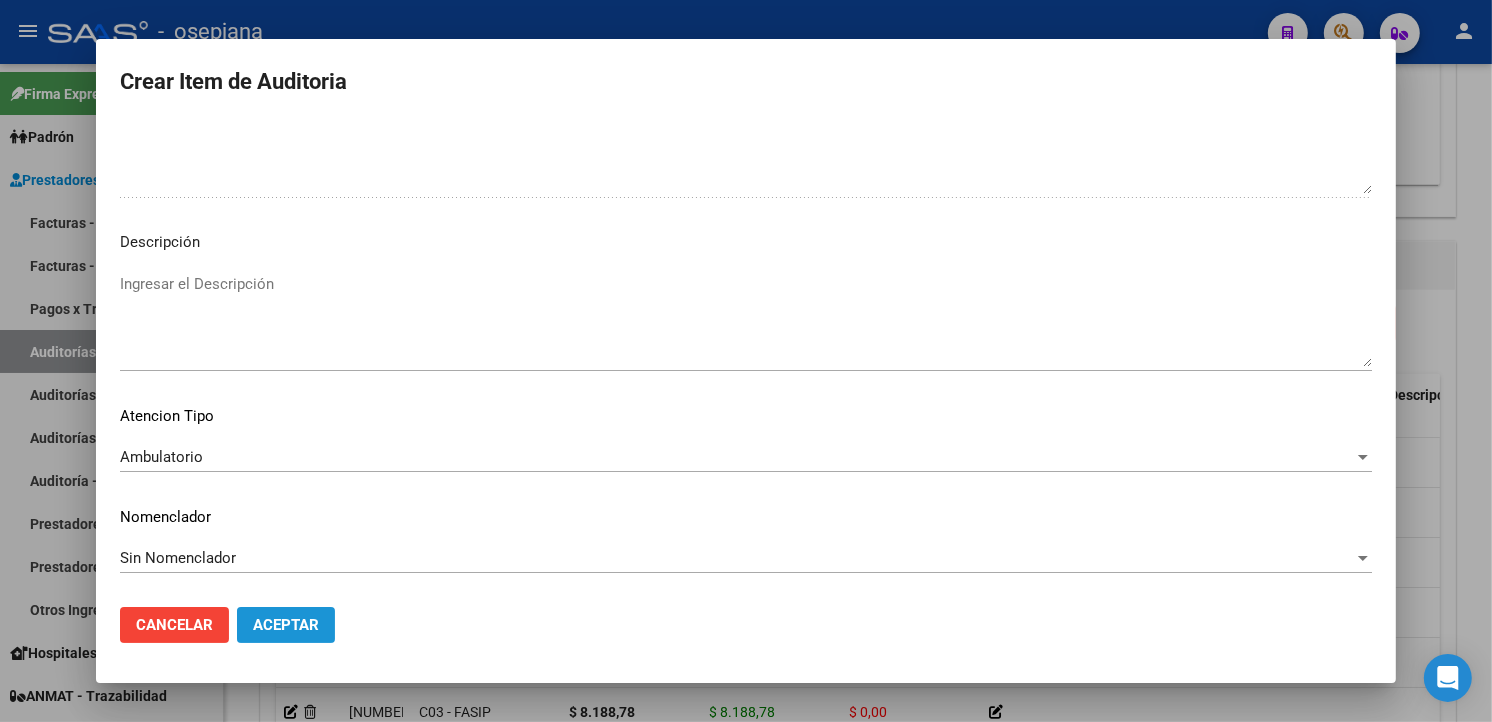 click on "Aceptar" 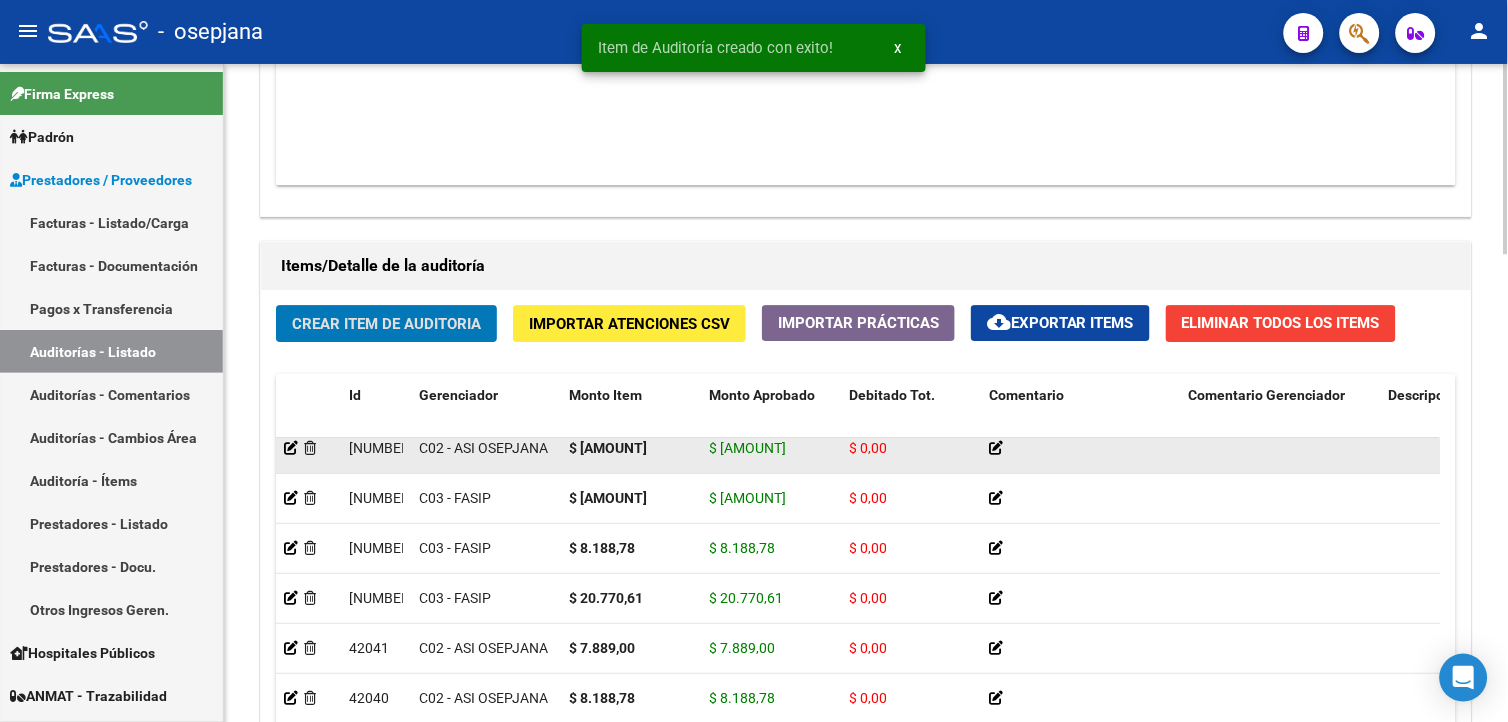 scroll, scrollTop: 231, scrollLeft: 0, axis: vertical 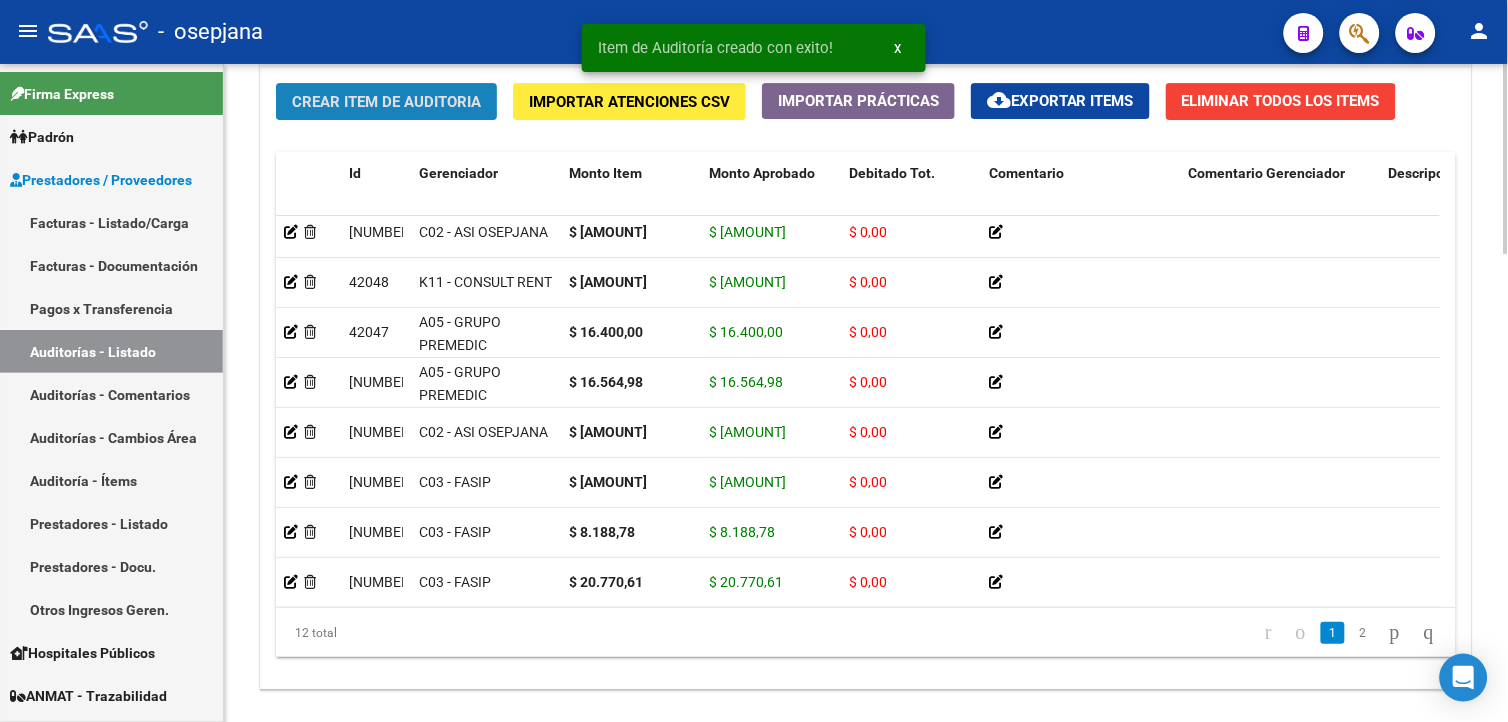 click on "Crear Item de Auditoria" 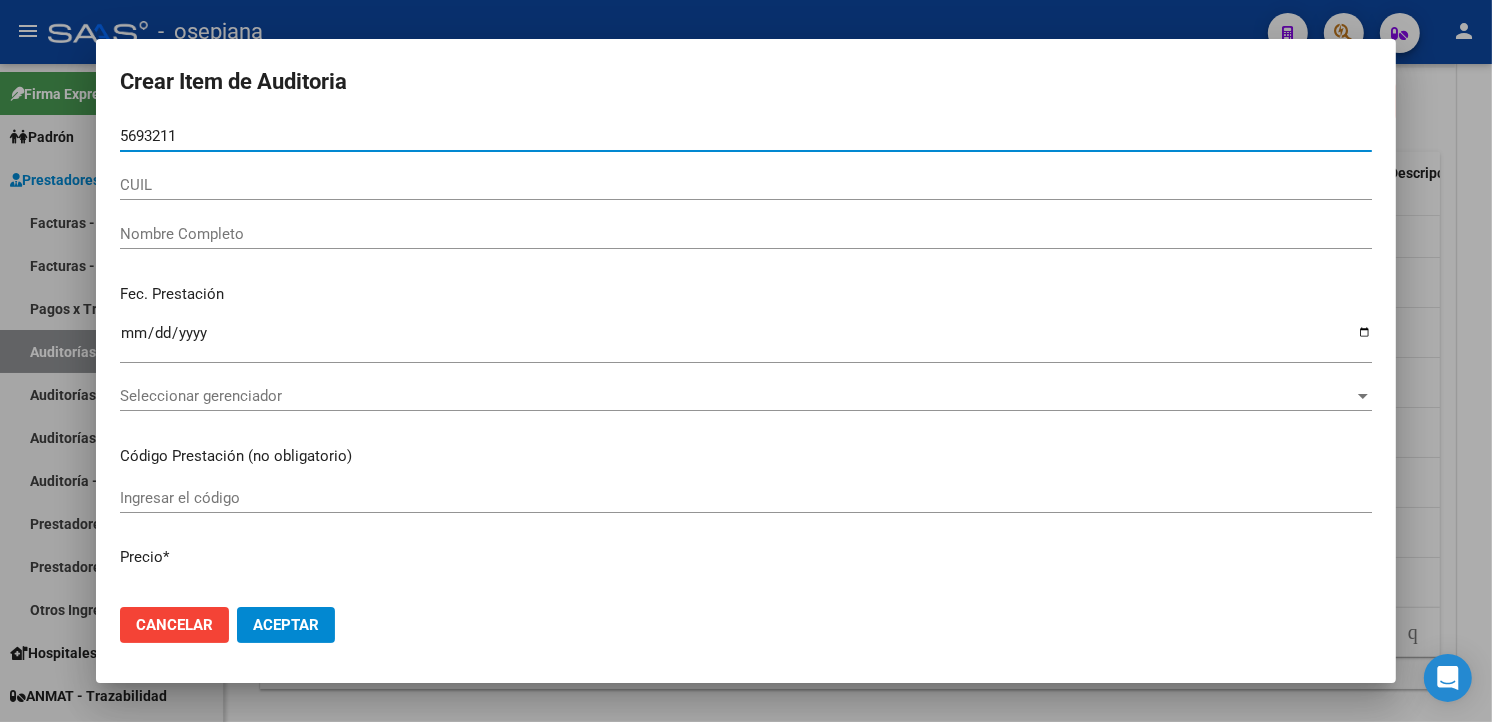 type on "[NUMBER]" 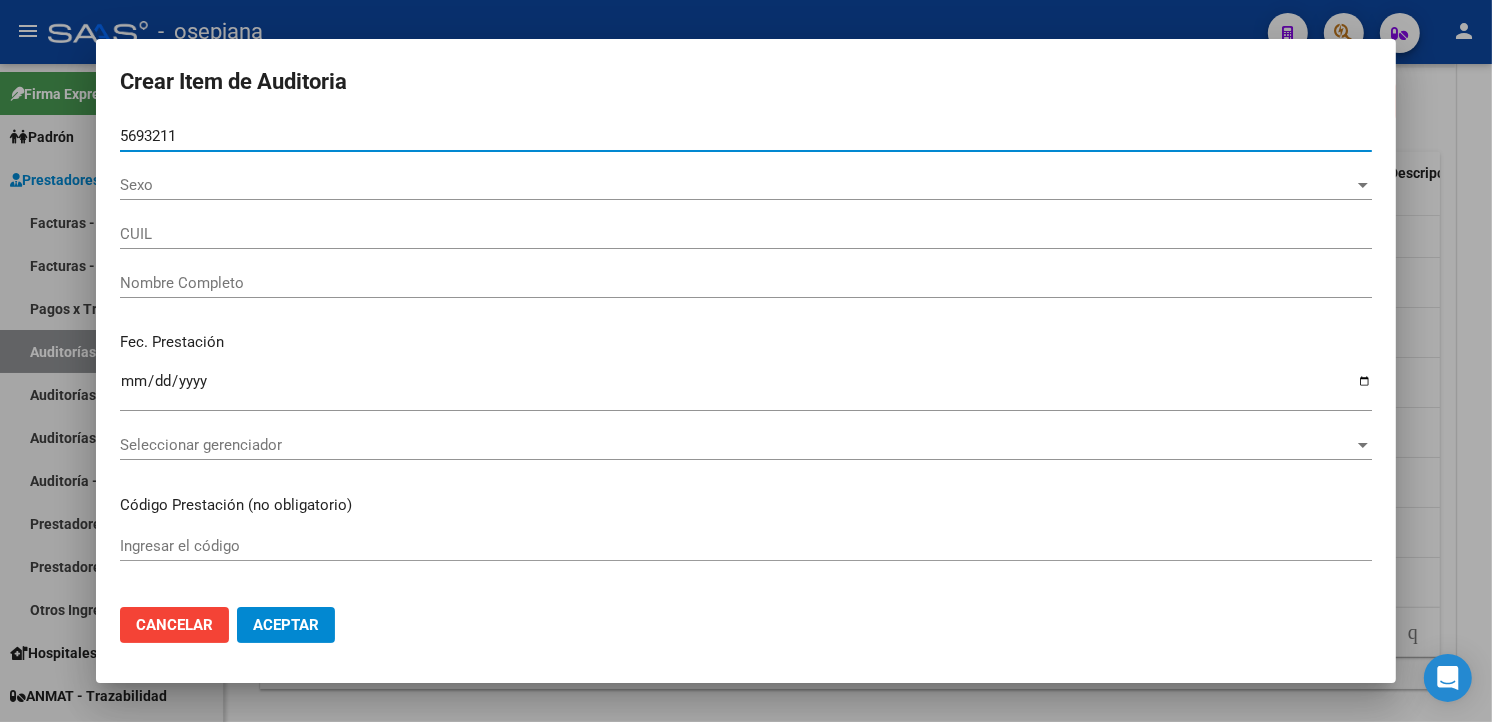type on "[CUIL]" 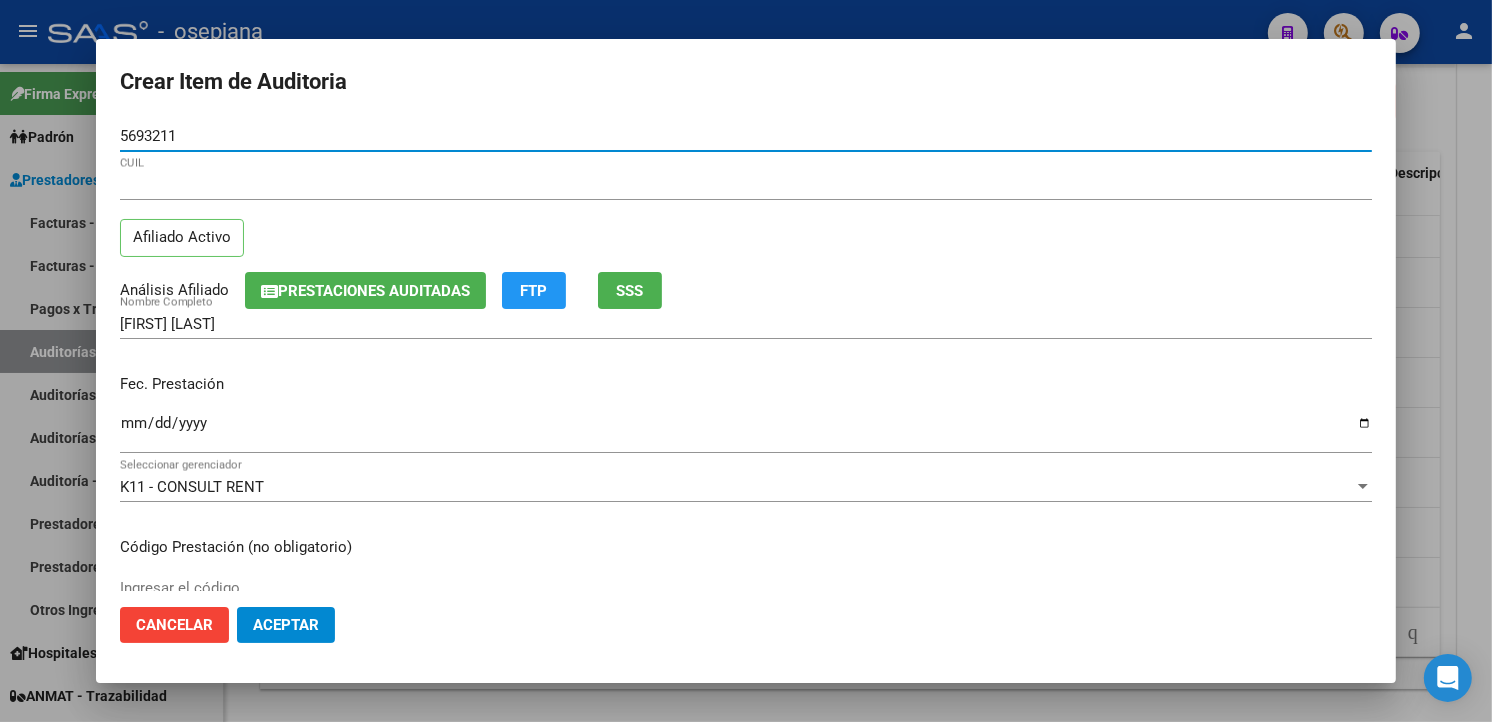 type on "[NUMBER]" 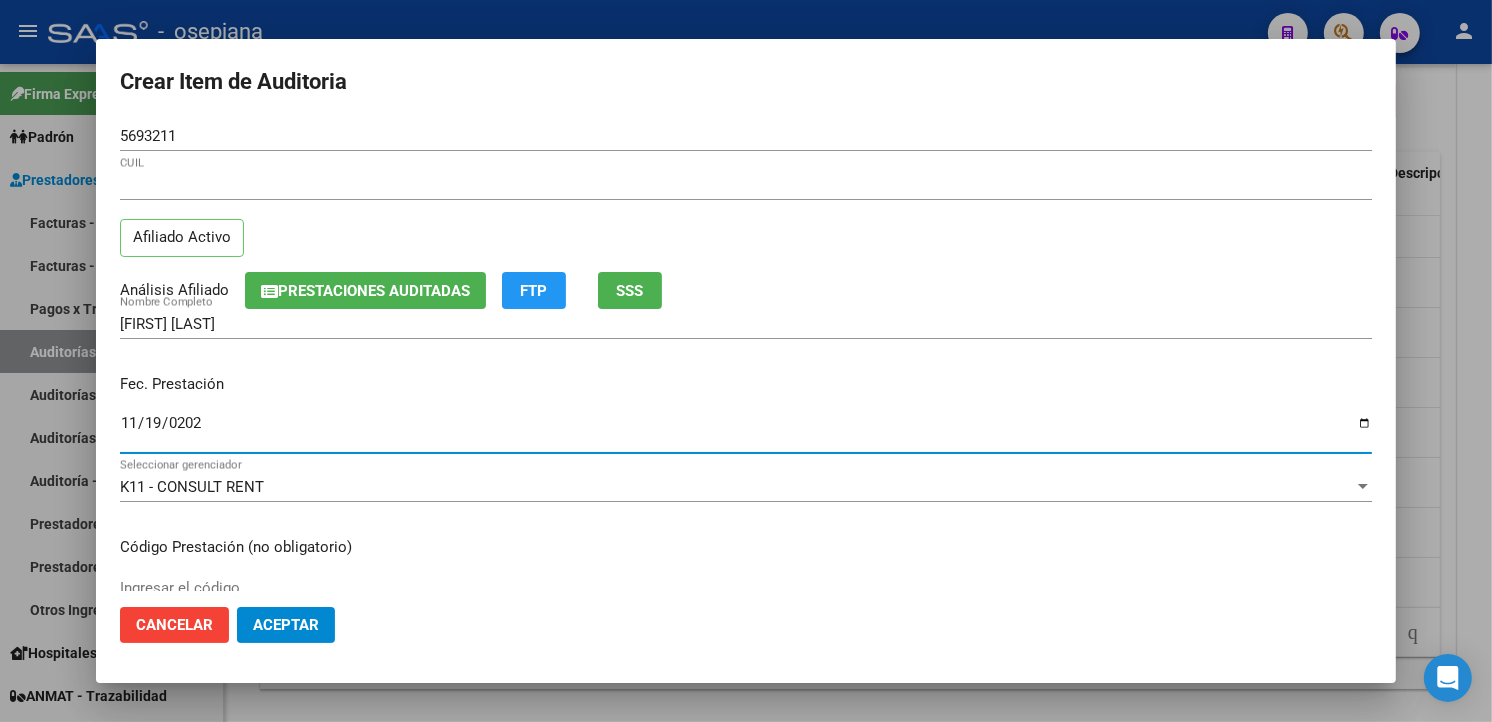 type on "2024-11-19" 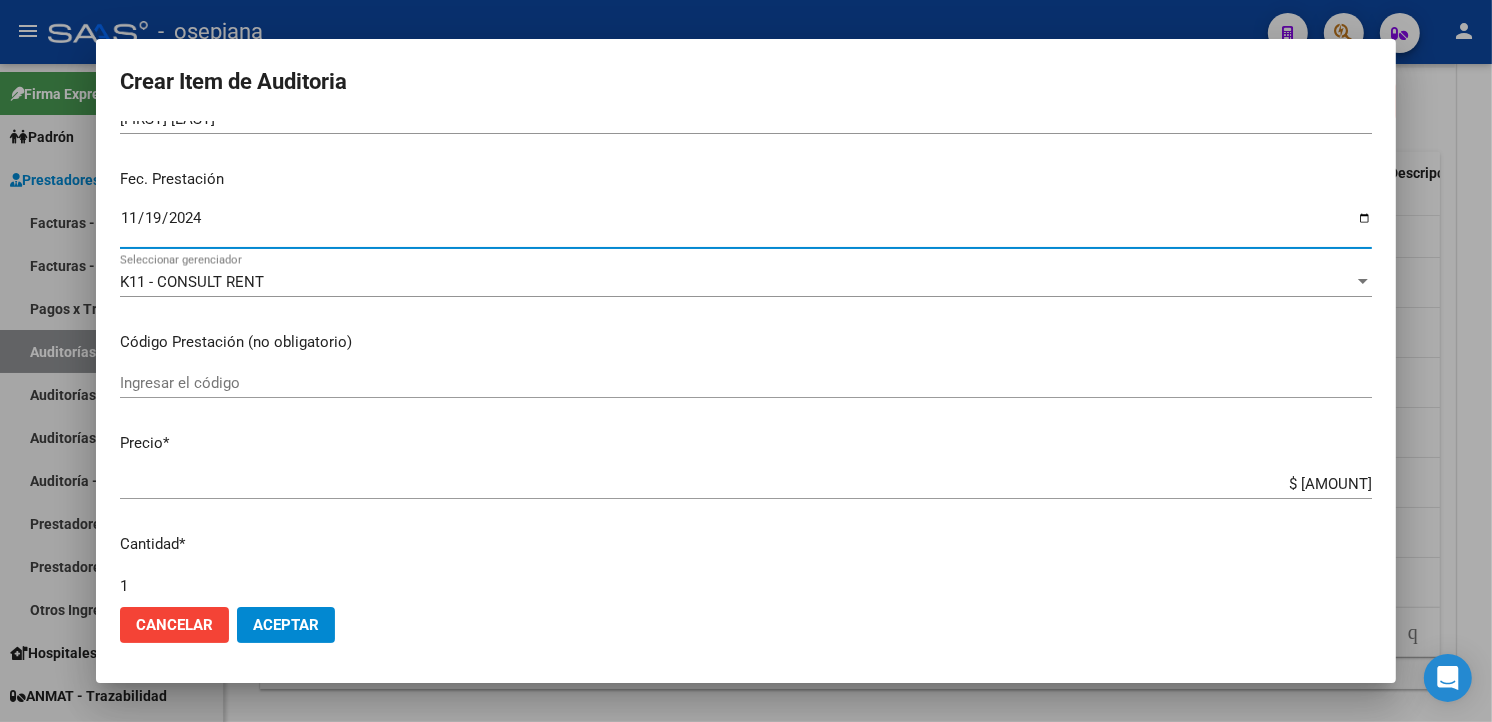 scroll, scrollTop: 222, scrollLeft: 0, axis: vertical 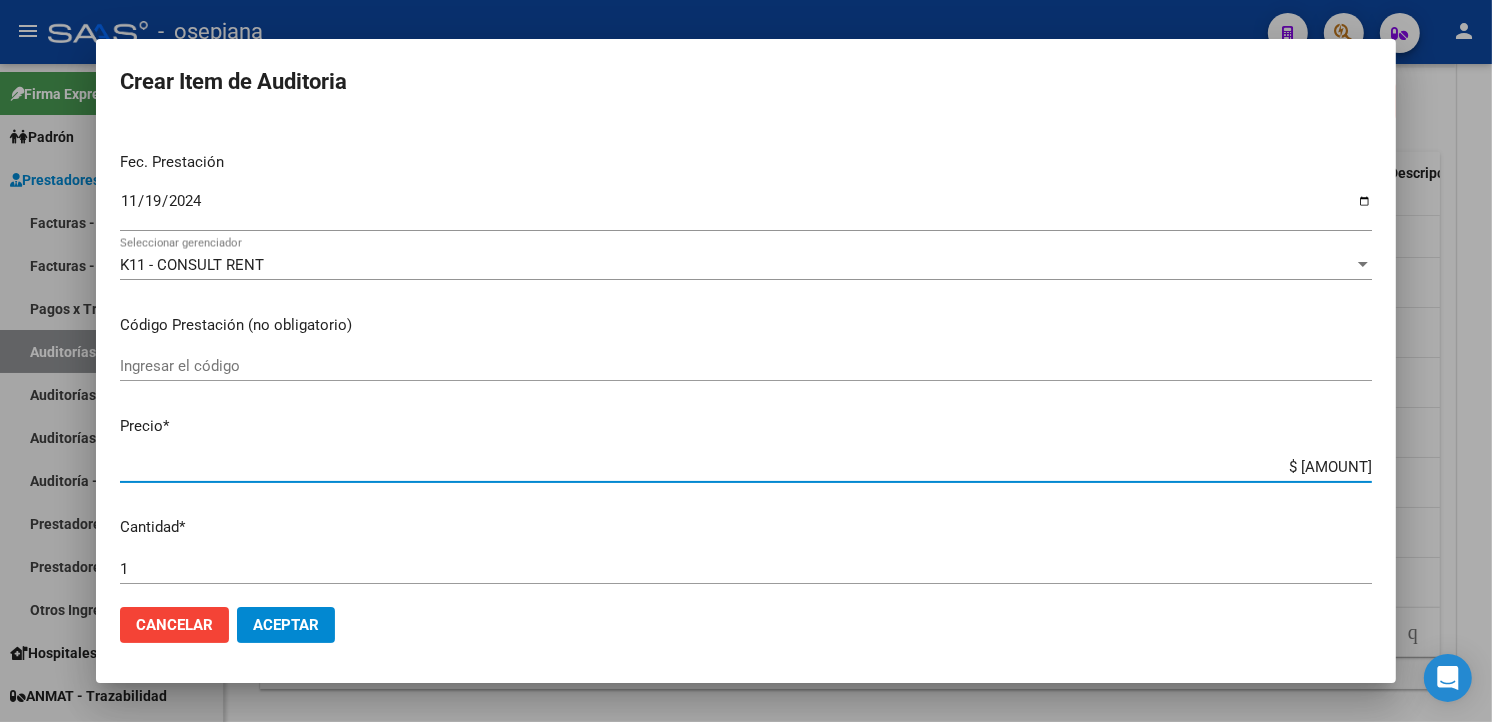 drag, startPoint x: 1278, startPoint y: 470, endPoint x: 1512, endPoint y: 436, distance: 236.45718 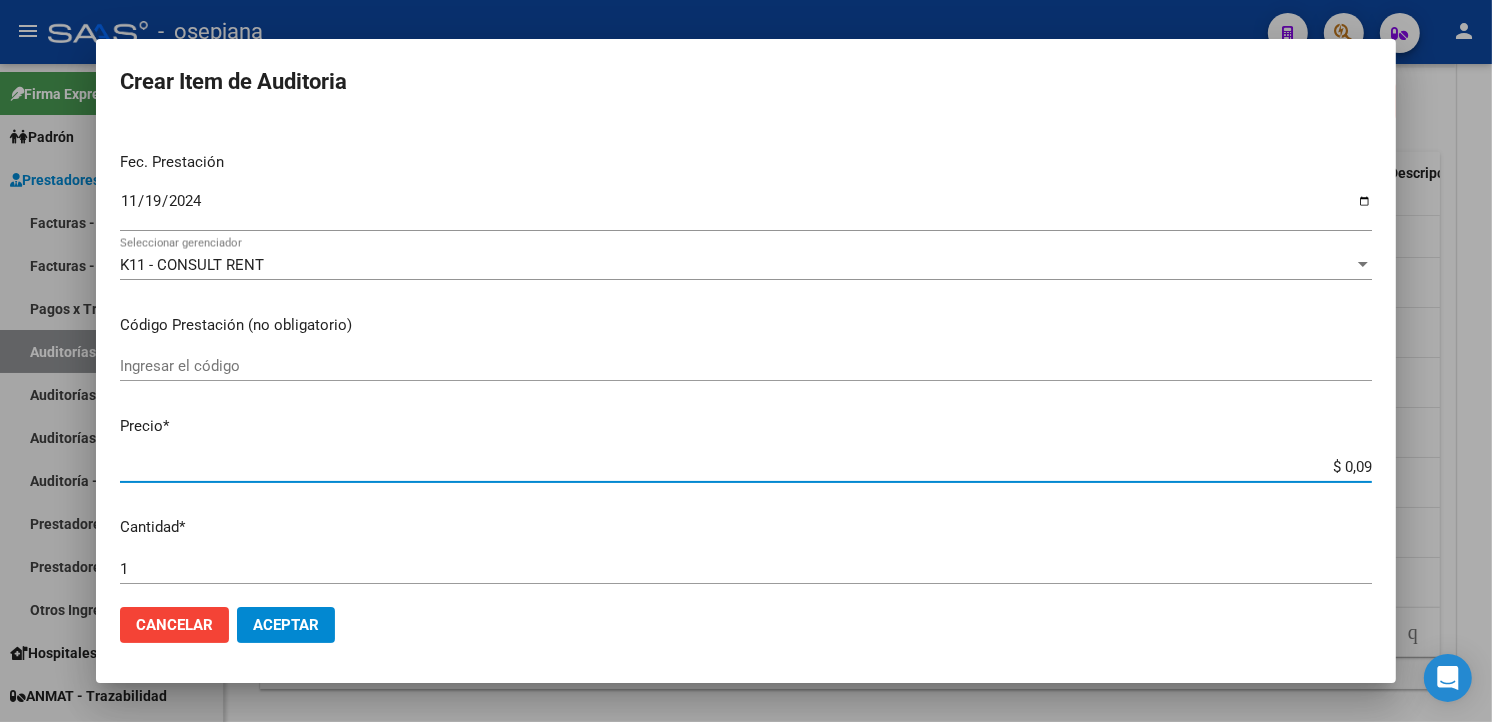 type on "$ 0,93" 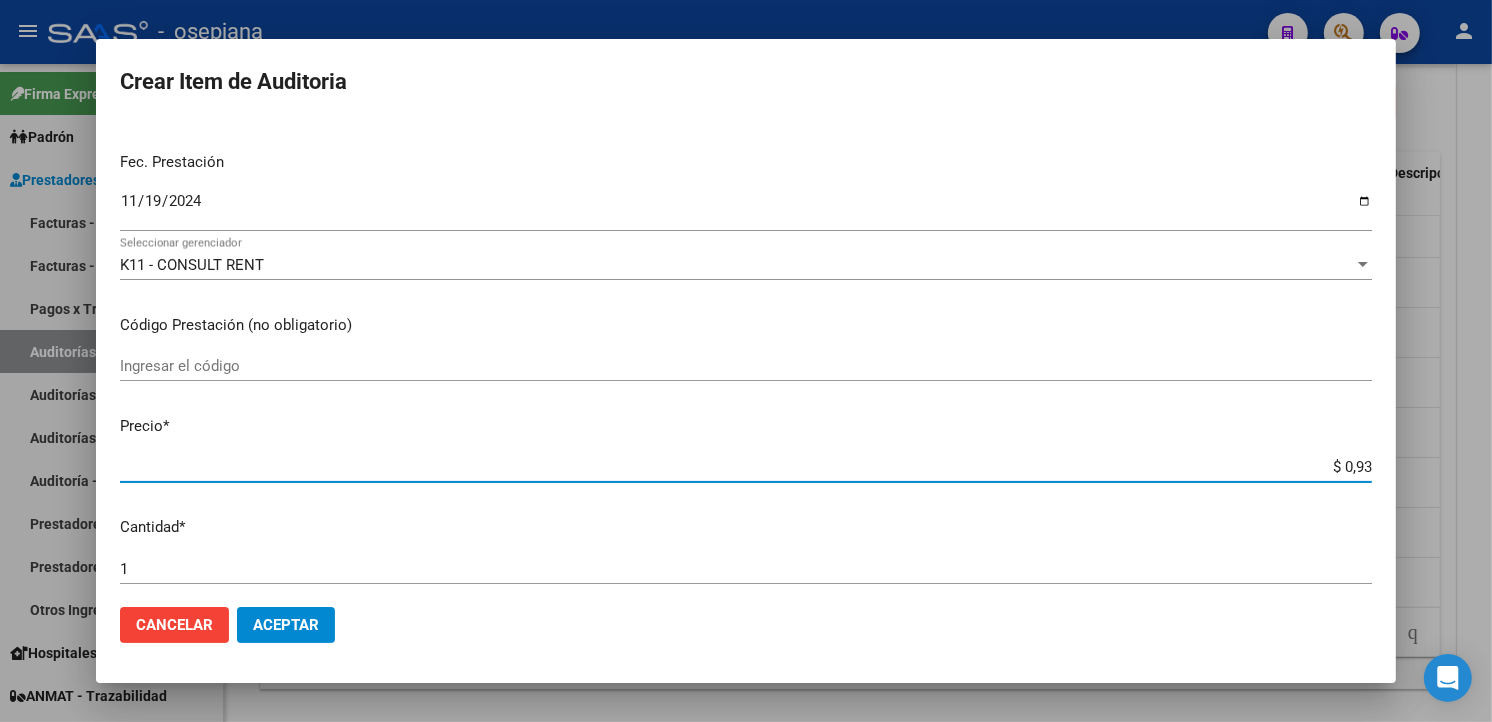 type 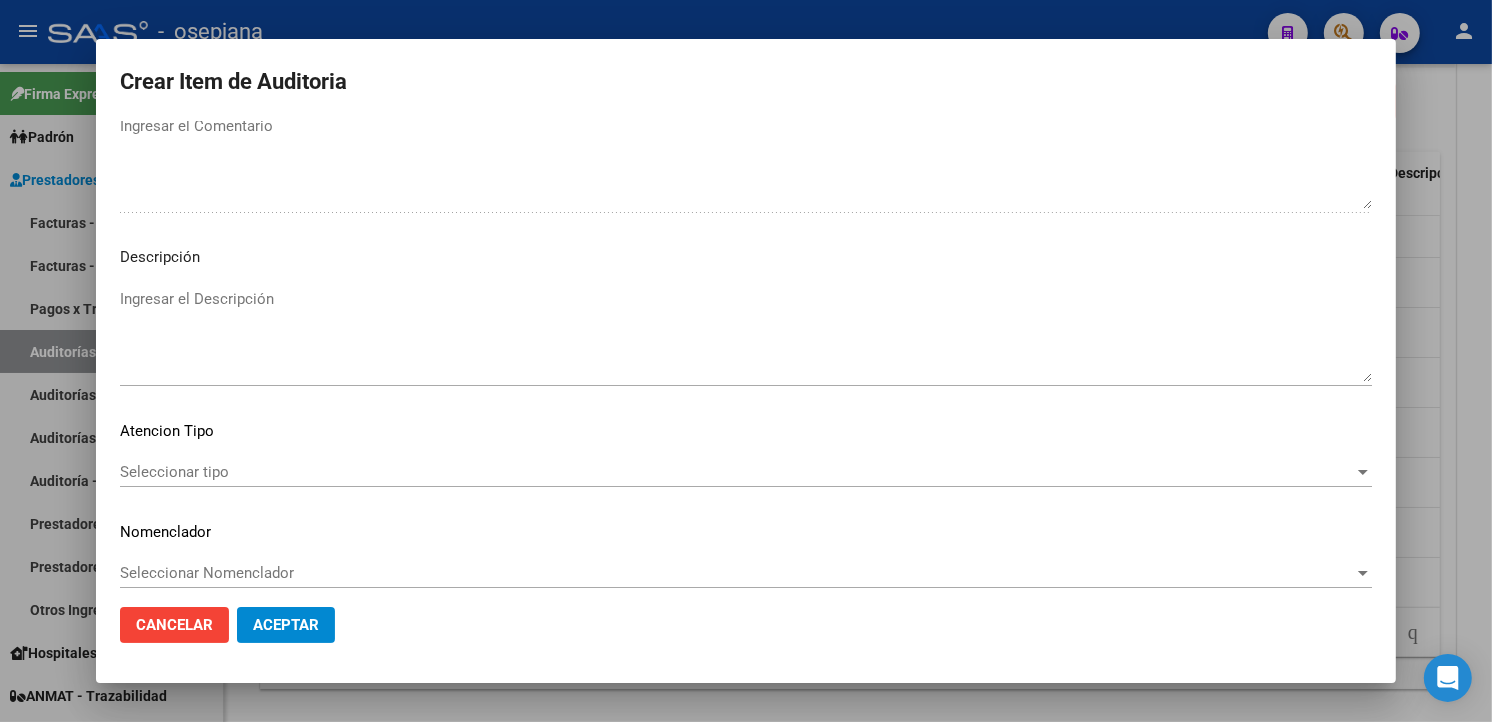 scroll, scrollTop: 1157, scrollLeft: 0, axis: vertical 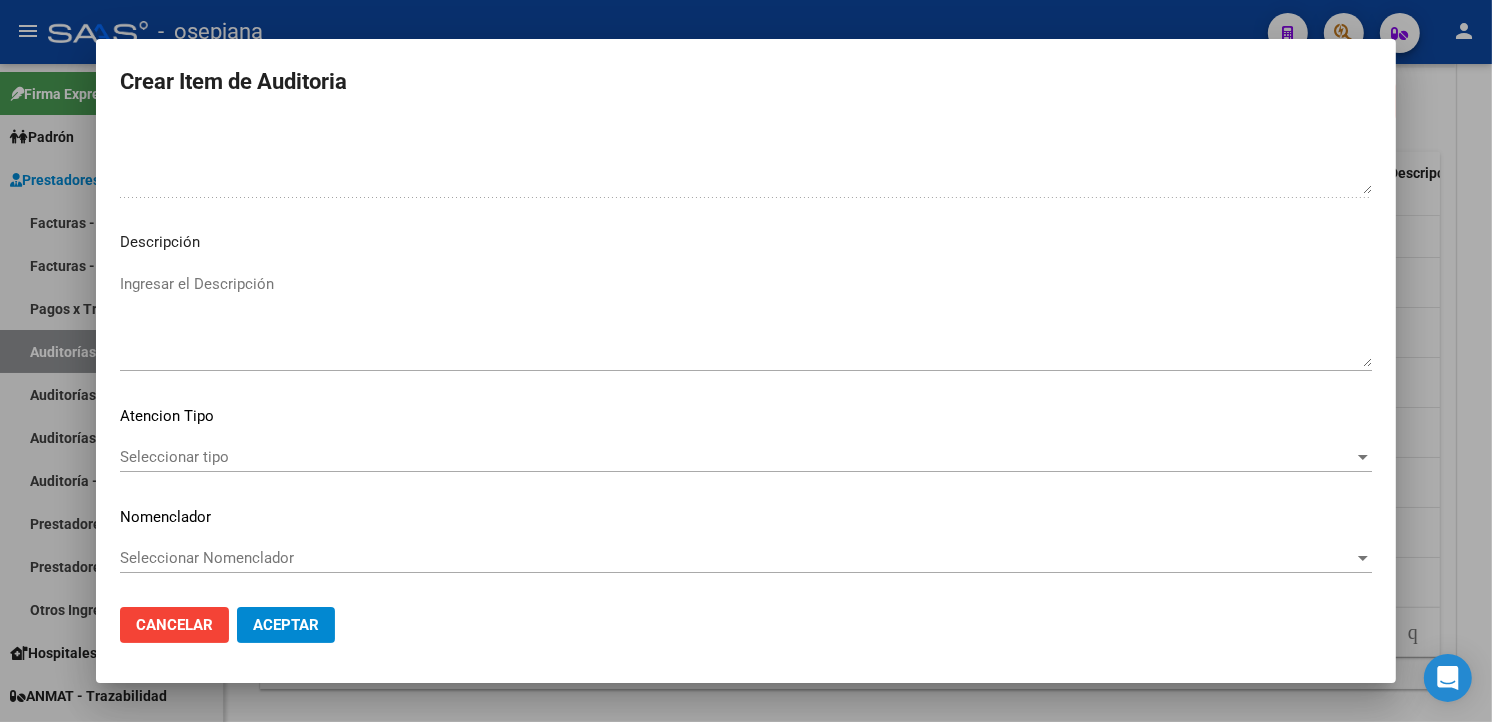 click on "Seleccionar tipo" at bounding box center [737, 457] 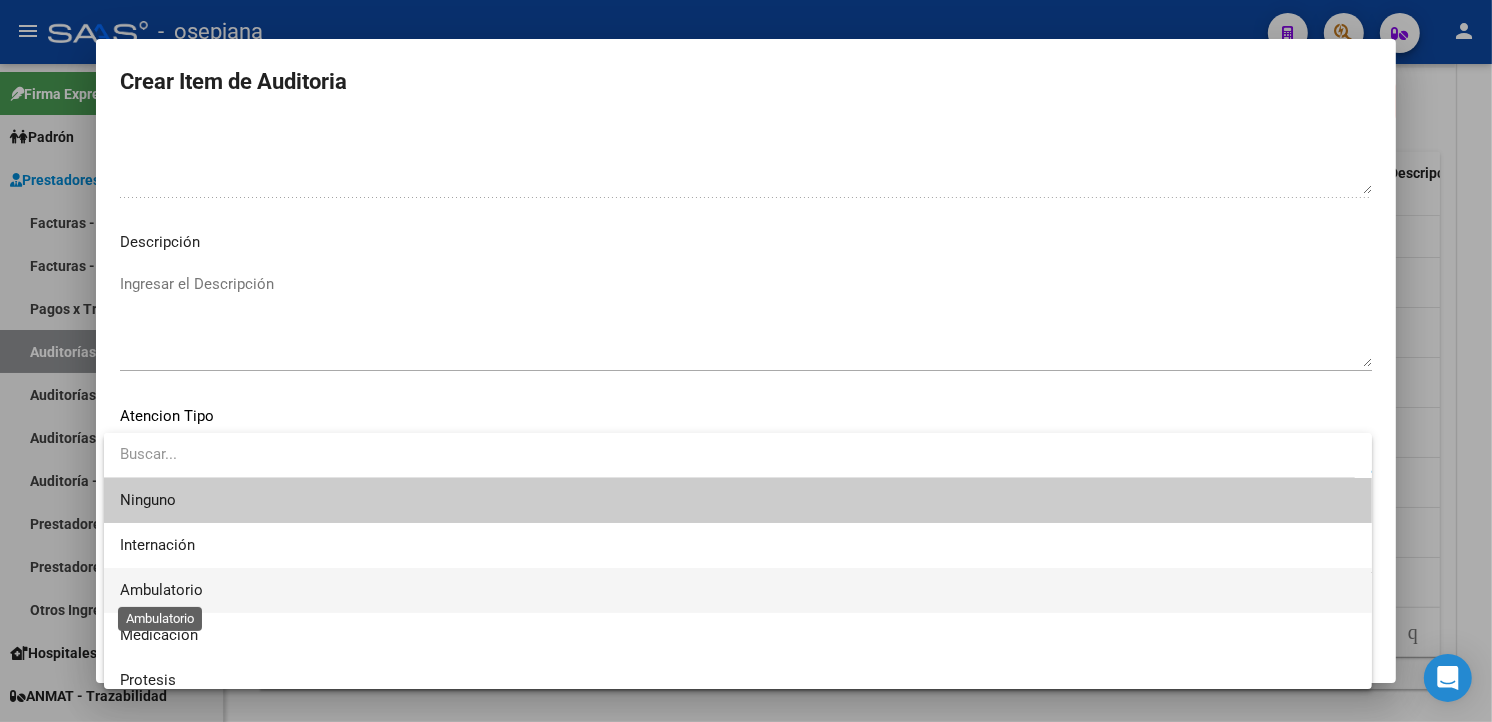 click on "Ambulatorio" at bounding box center (161, 590) 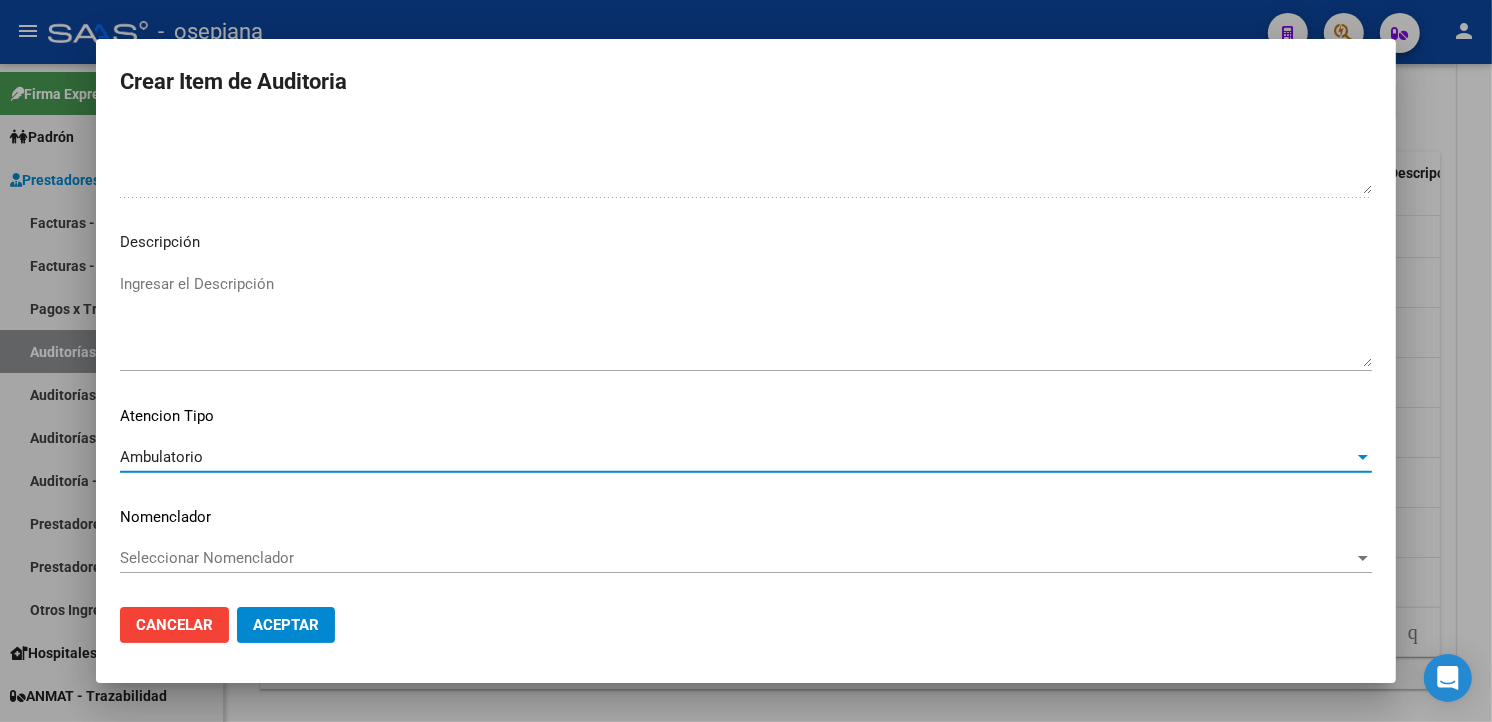 click on "Seleccionar Nomenclador" at bounding box center (737, 558) 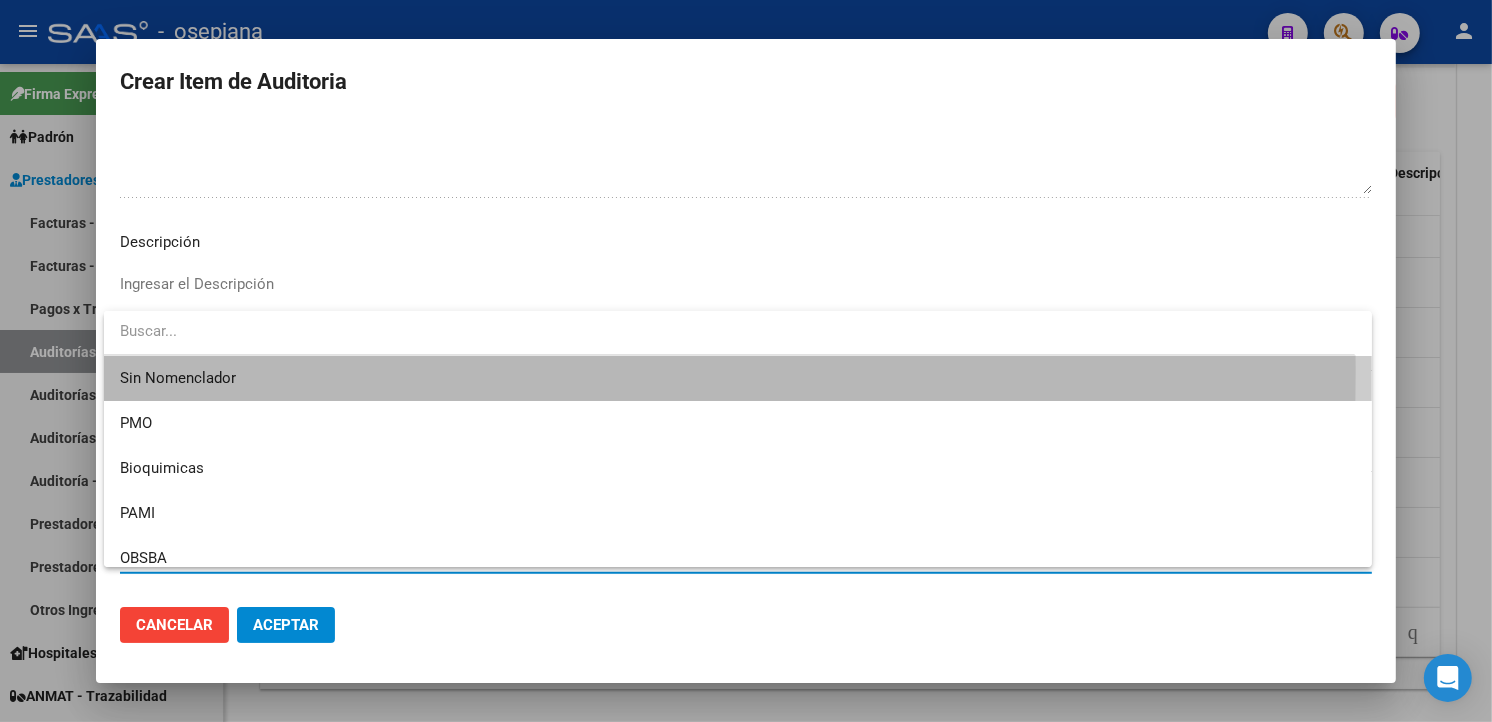 drag, startPoint x: 174, startPoint y: 370, endPoint x: 232, endPoint y: 641, distance: 277.13715 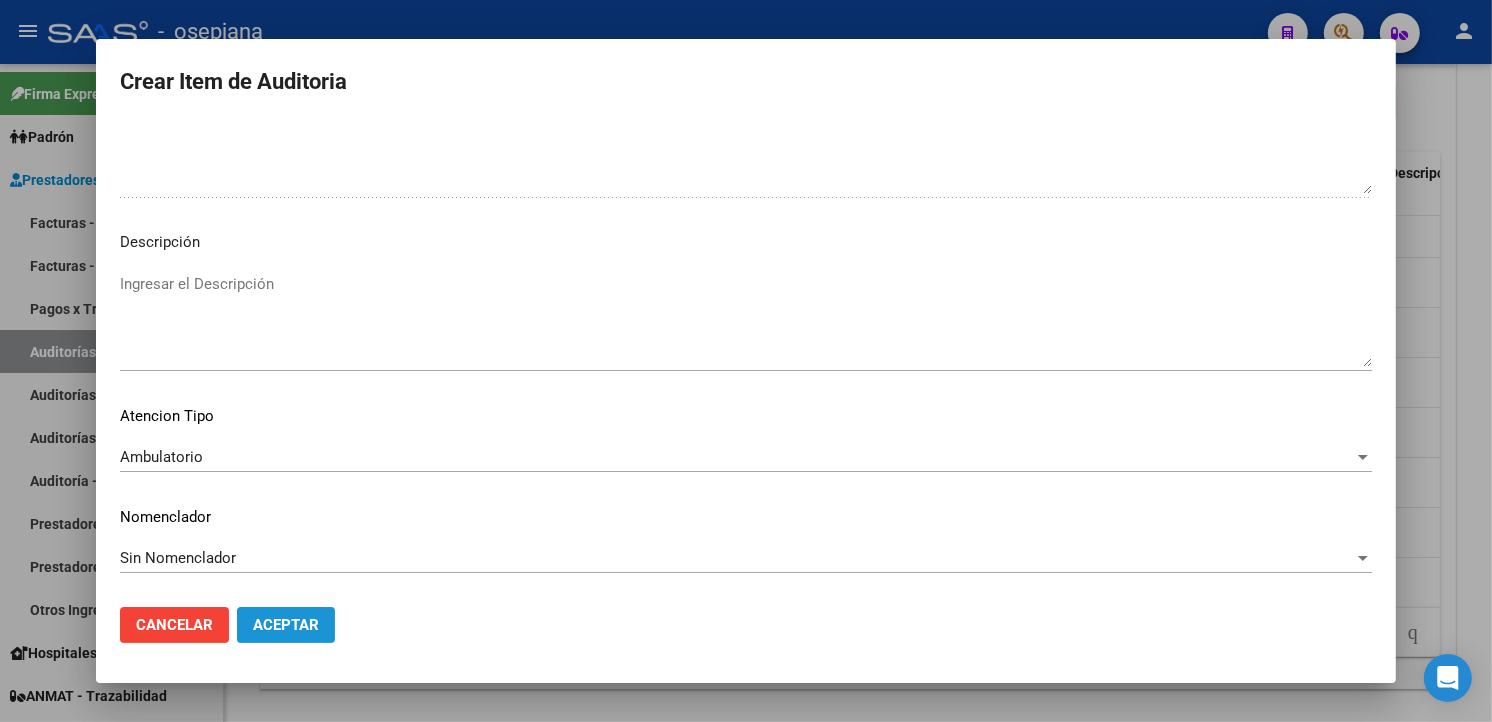 click on "Aceptar" 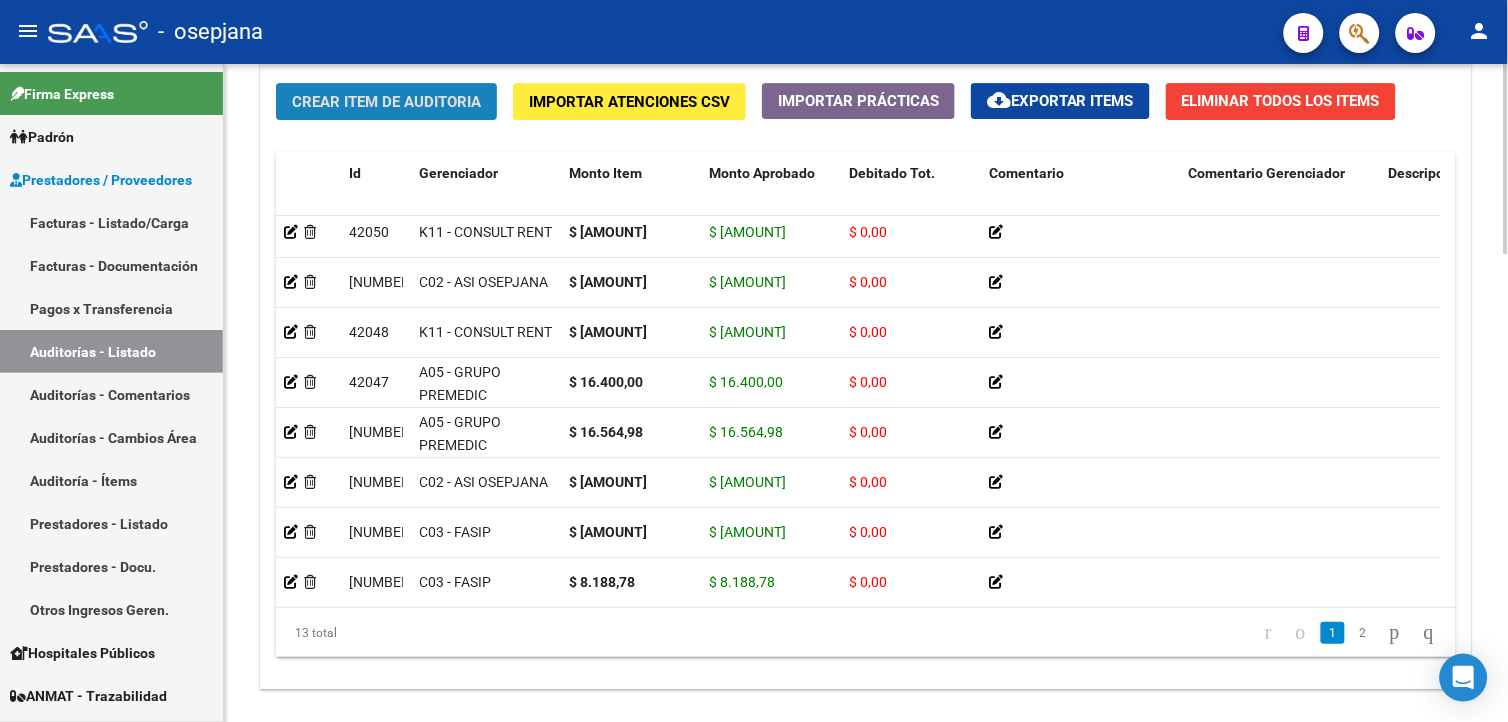 click on "Crear Item de Auditoria" 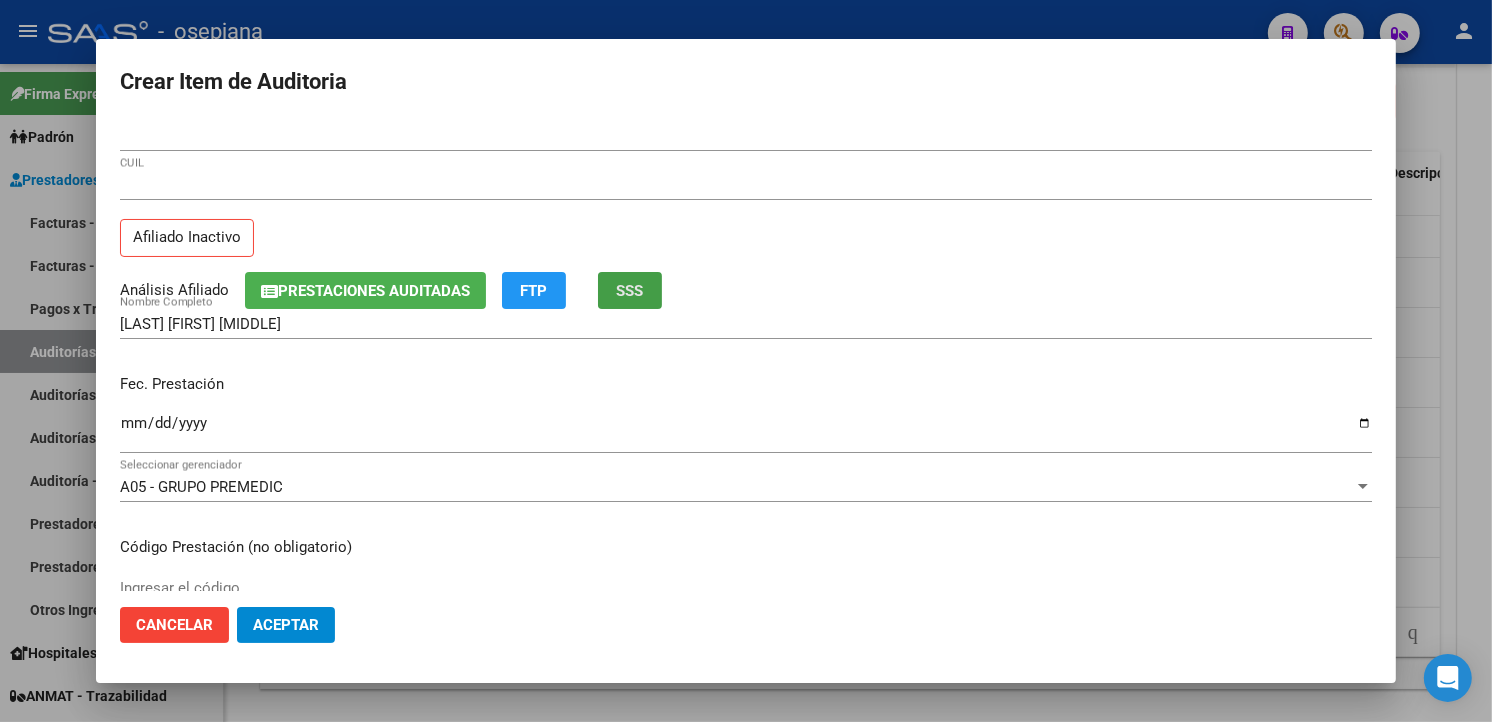 click on "SSS" 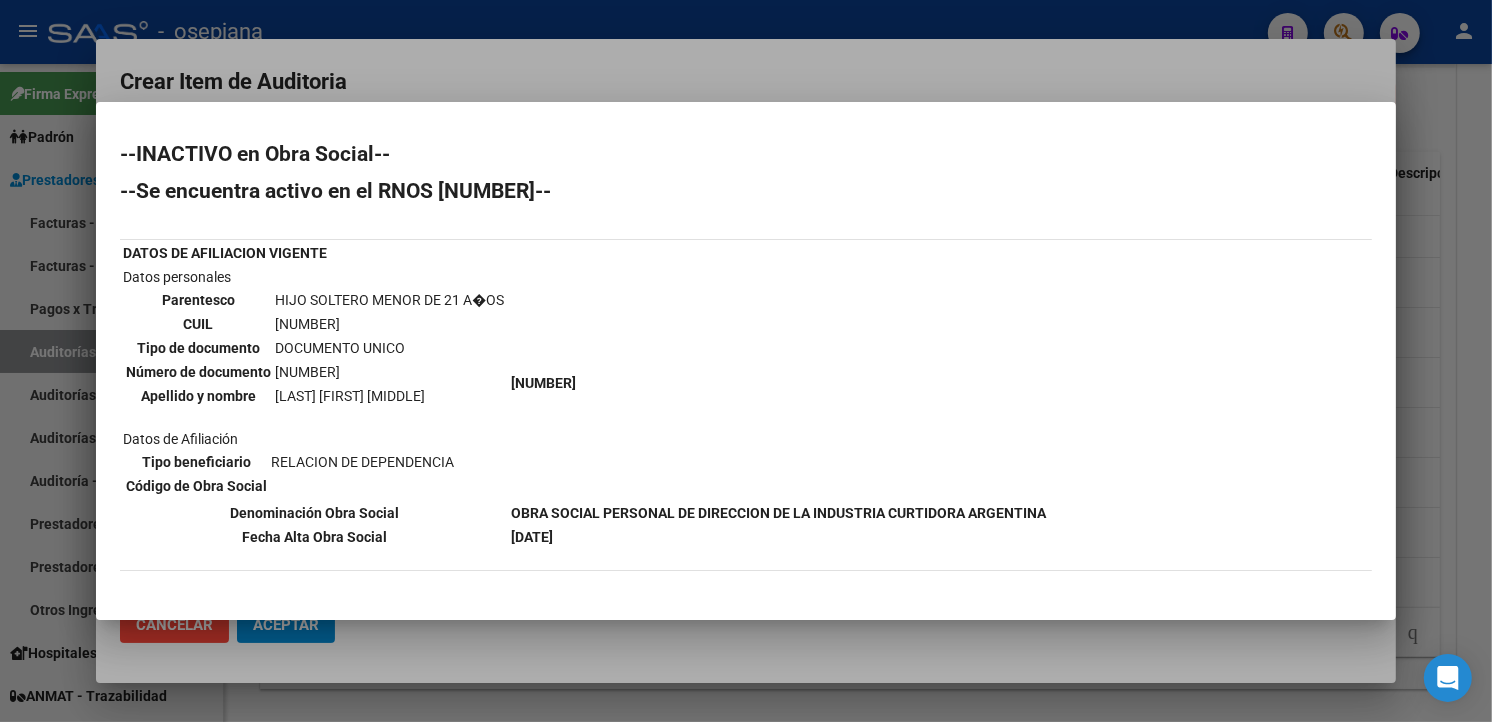 scroll, scrollTop: 162, scrollLeft: 0, axis: vertical 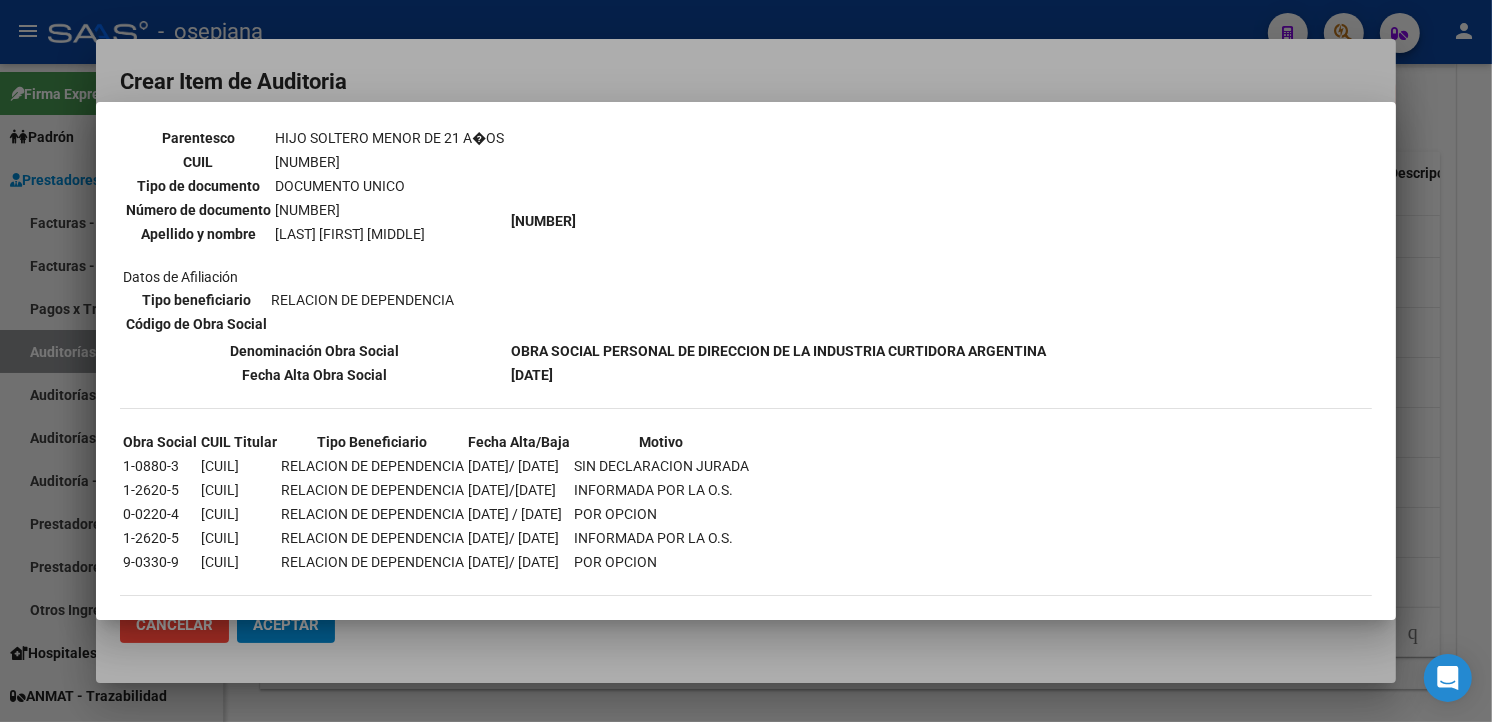 click at bounding box center (746, 361) 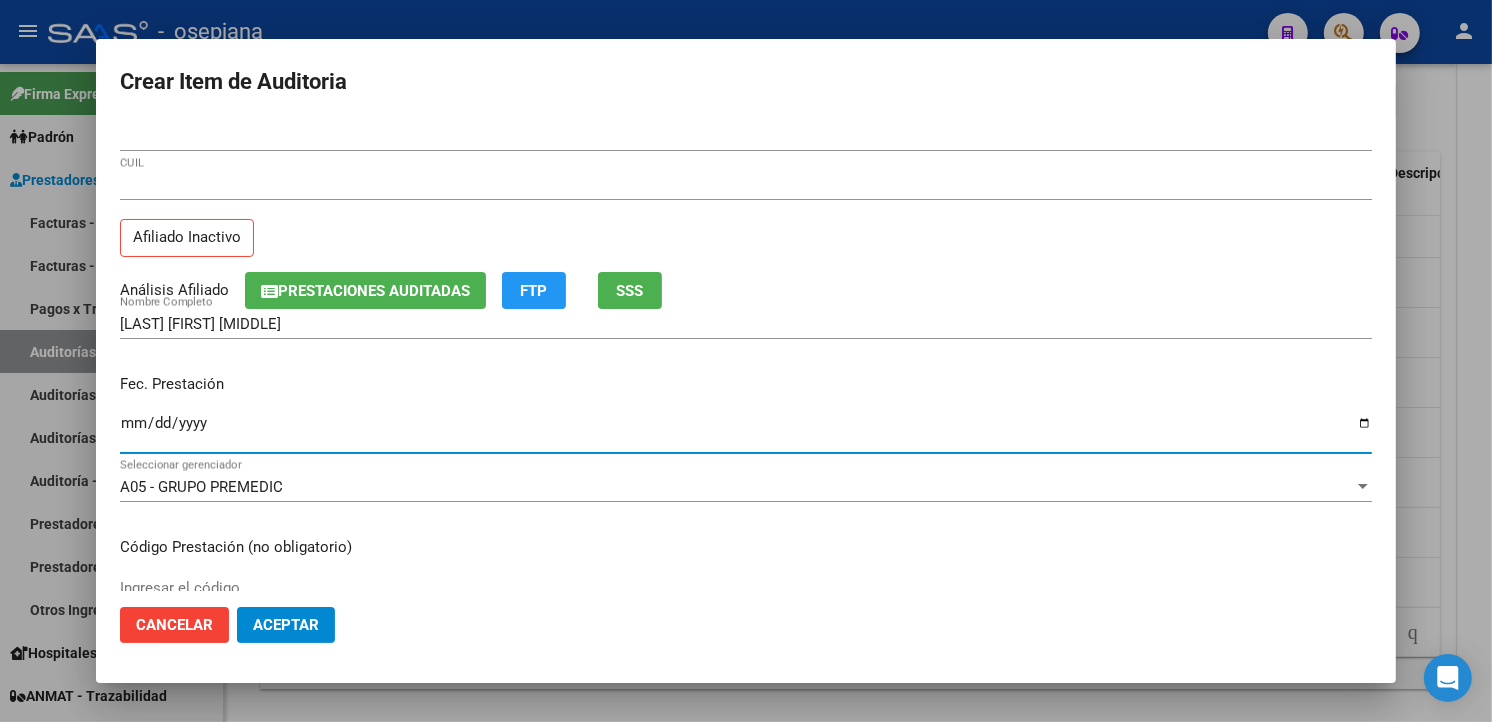click on "Ingresar la fecha" at bounding box center (746, 431) 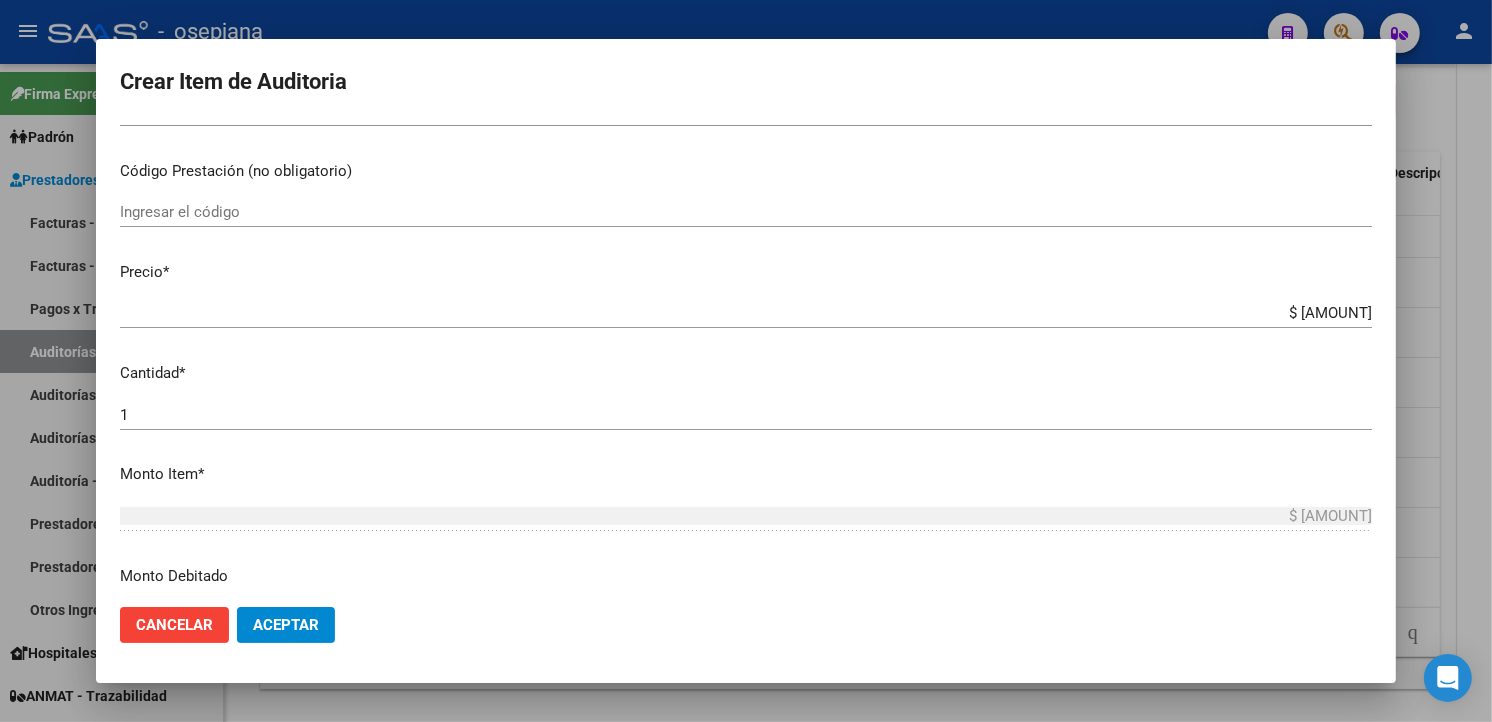 scroll, scrollTop: 444, scrollLeft: 0, axis: vertical 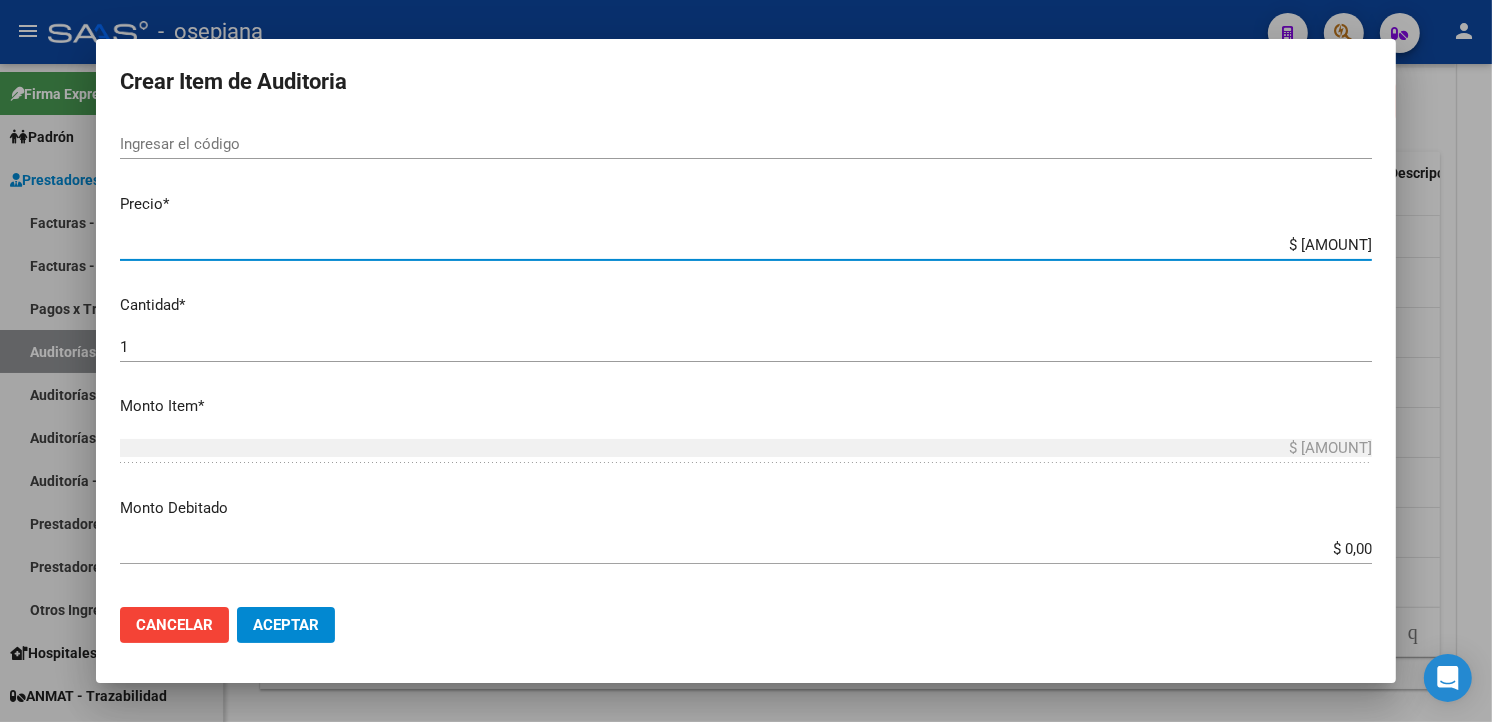 drag, startPoint x: 1274, startPoint y: 242, endPoint x: 1468, endPoint y: 222, distance: 195.0282 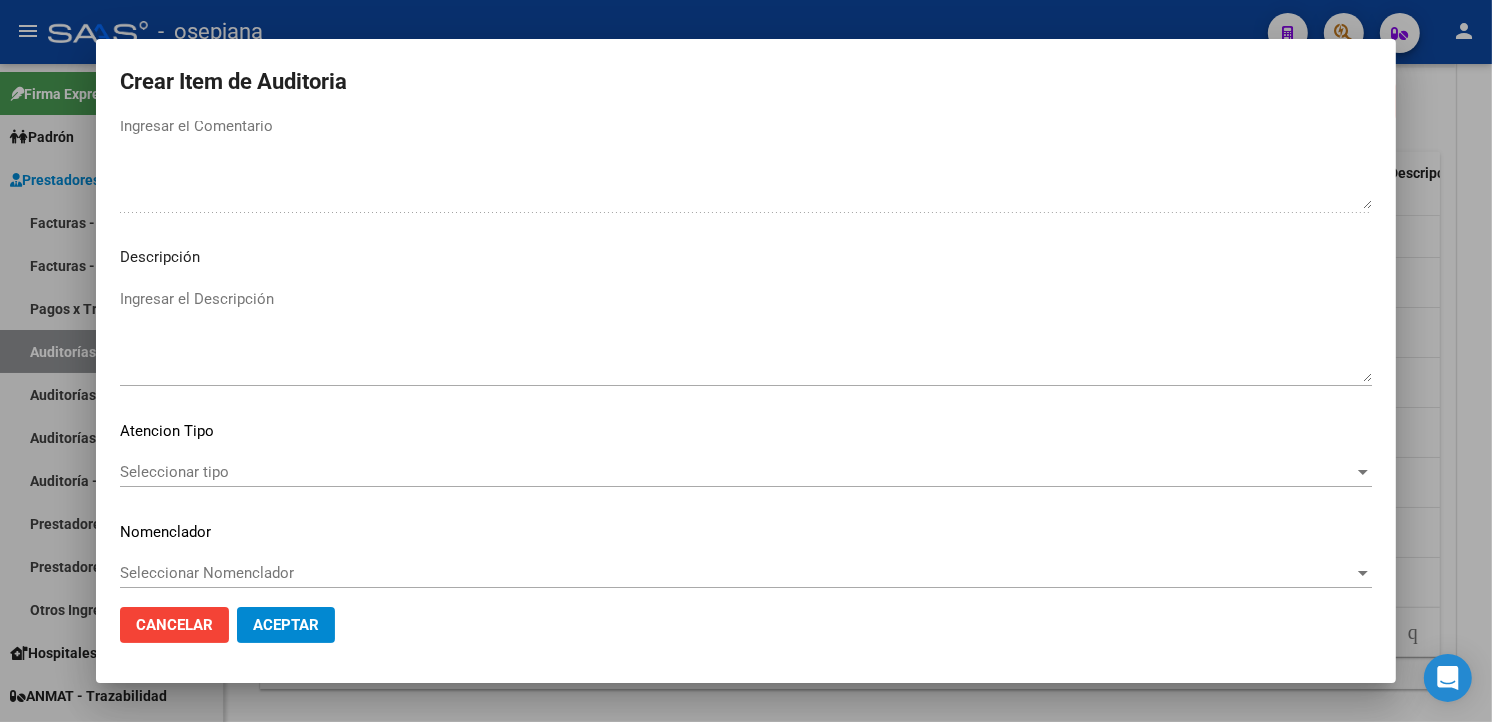 scroll, scrollTop: 1157, scrollLeft: 0, axis: vertical 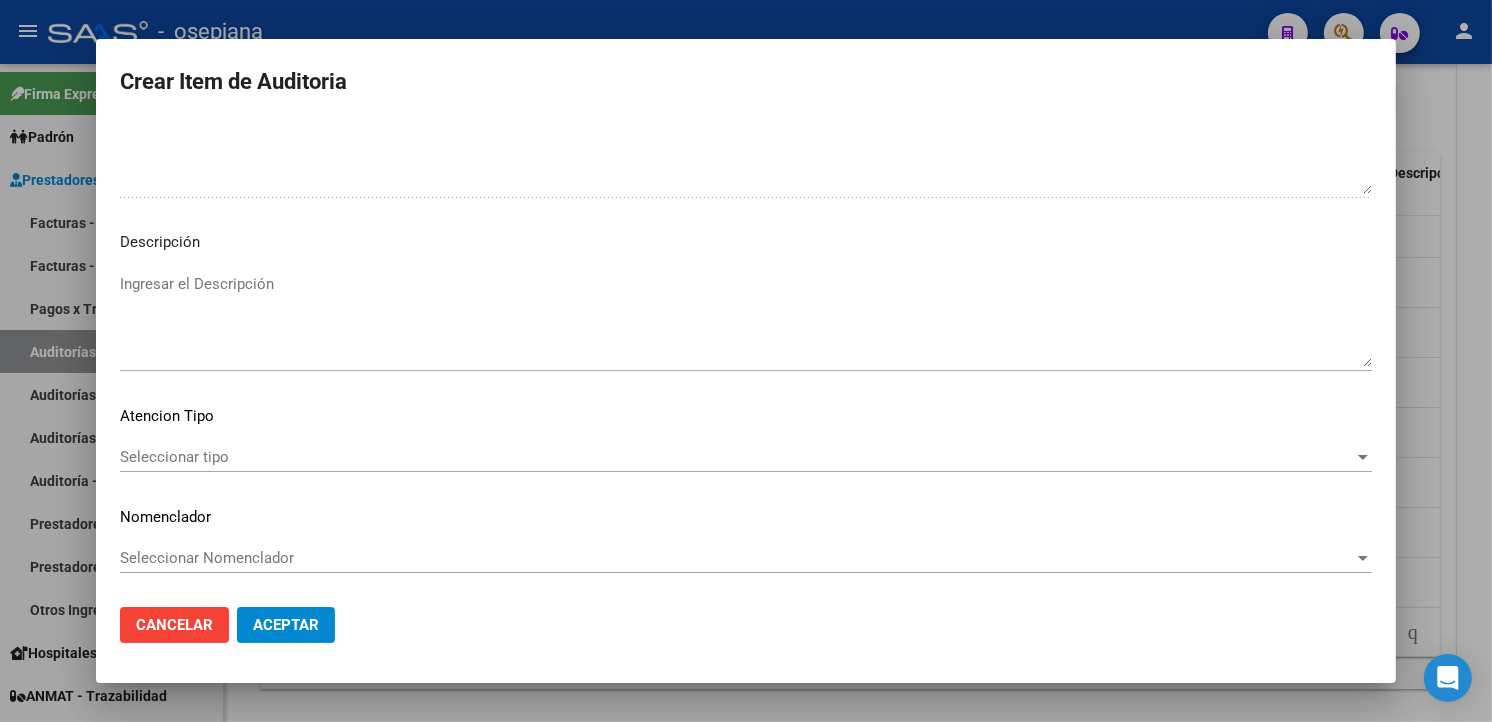 click on "Seleccionar tipo" at bounding box center [737, 457] 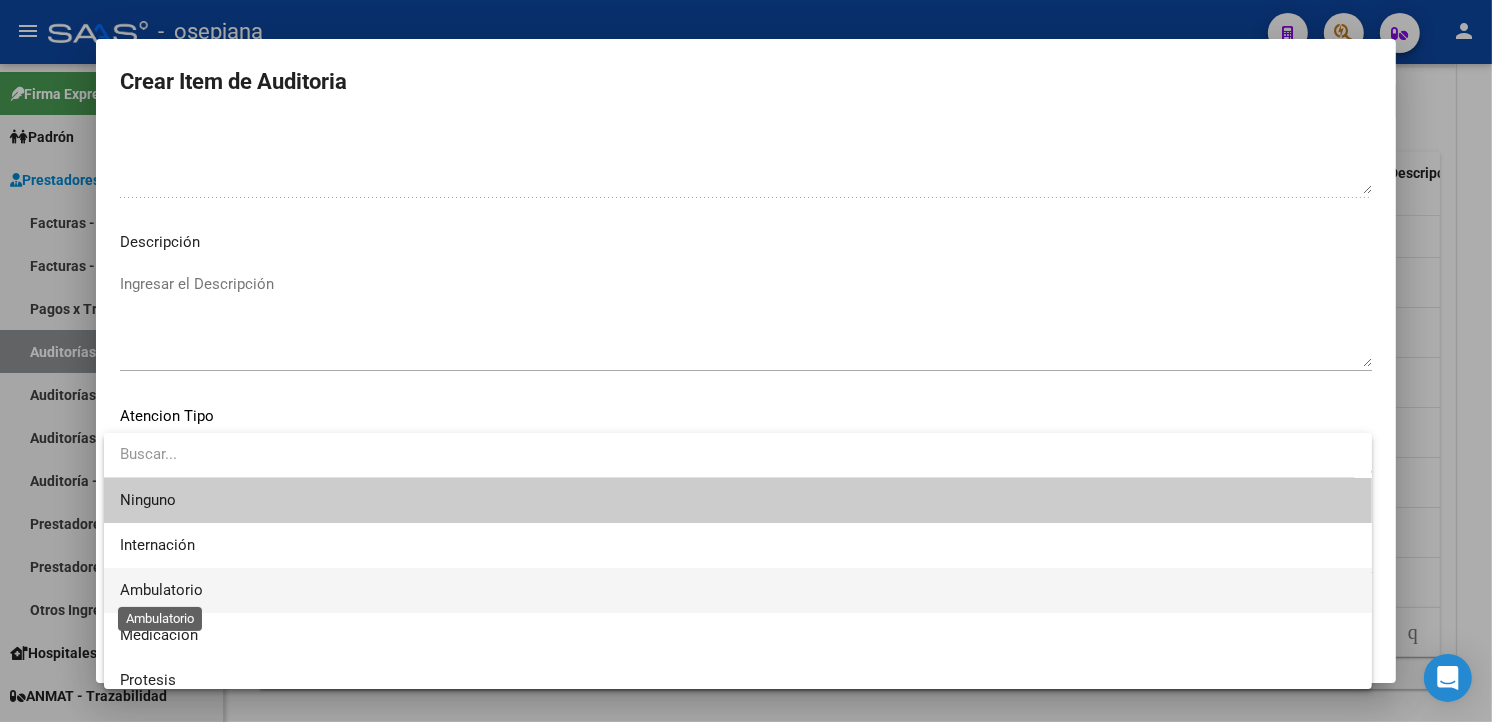click on "Ambulatorio" at bounding box center (161, 590) 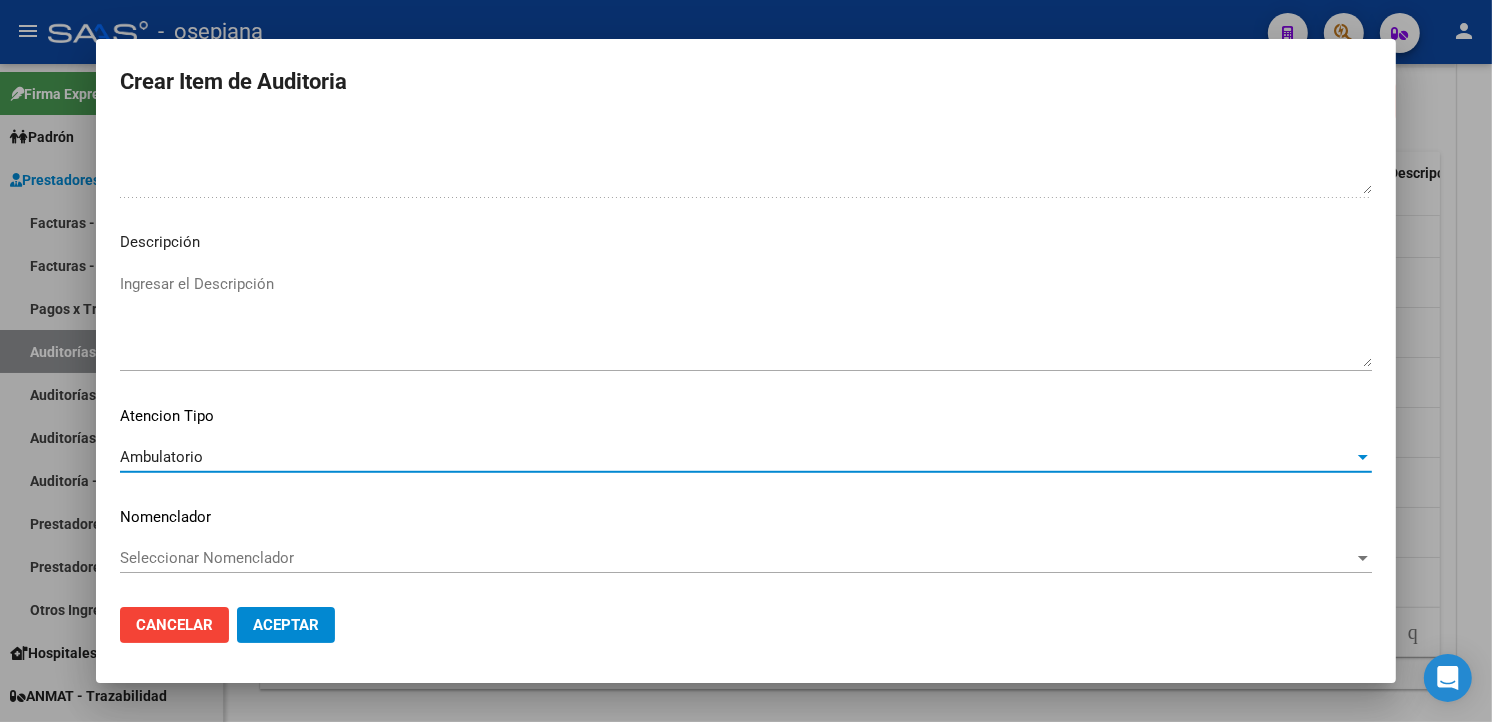 click on "Seleccionar Nomenclador" at bounding box center (737, 558) 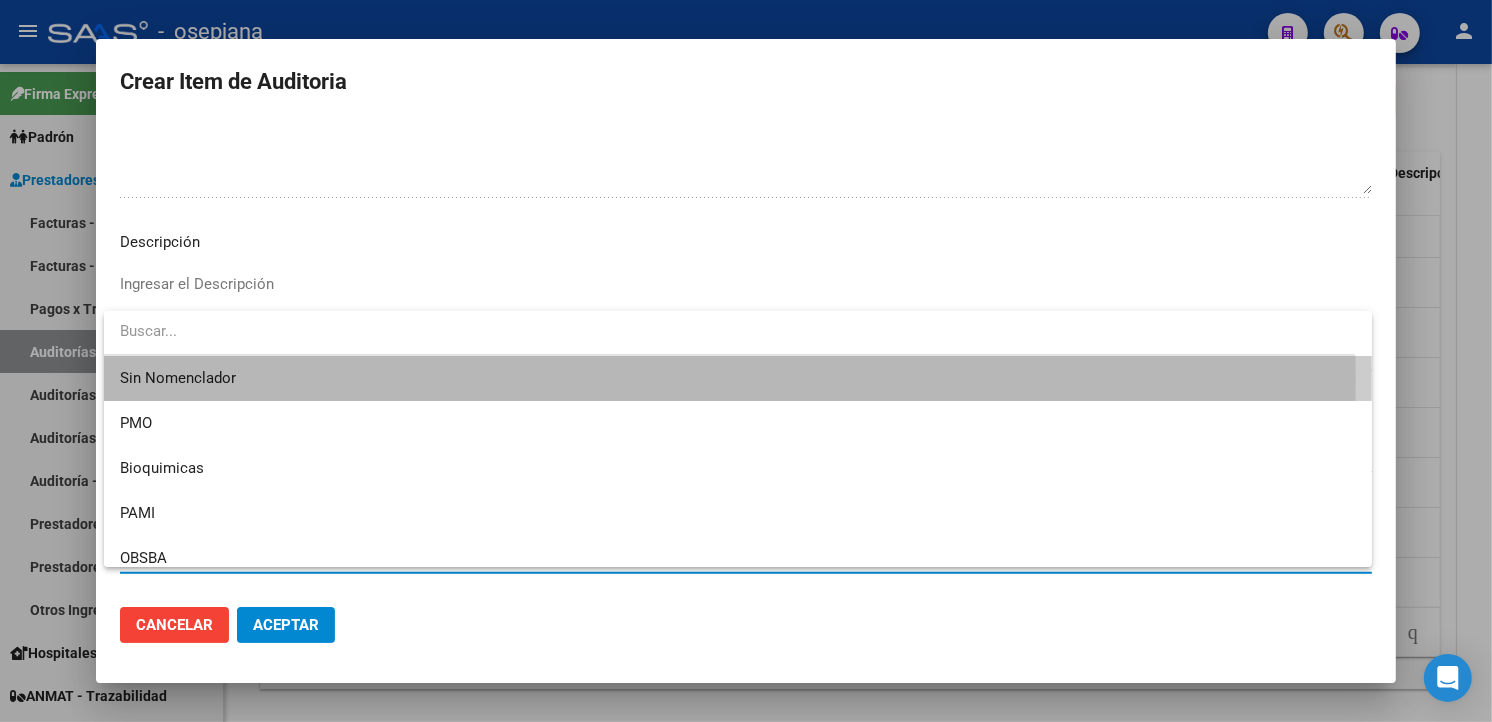 click on "Sin Nomenclador" at bounding box center [738, 378] 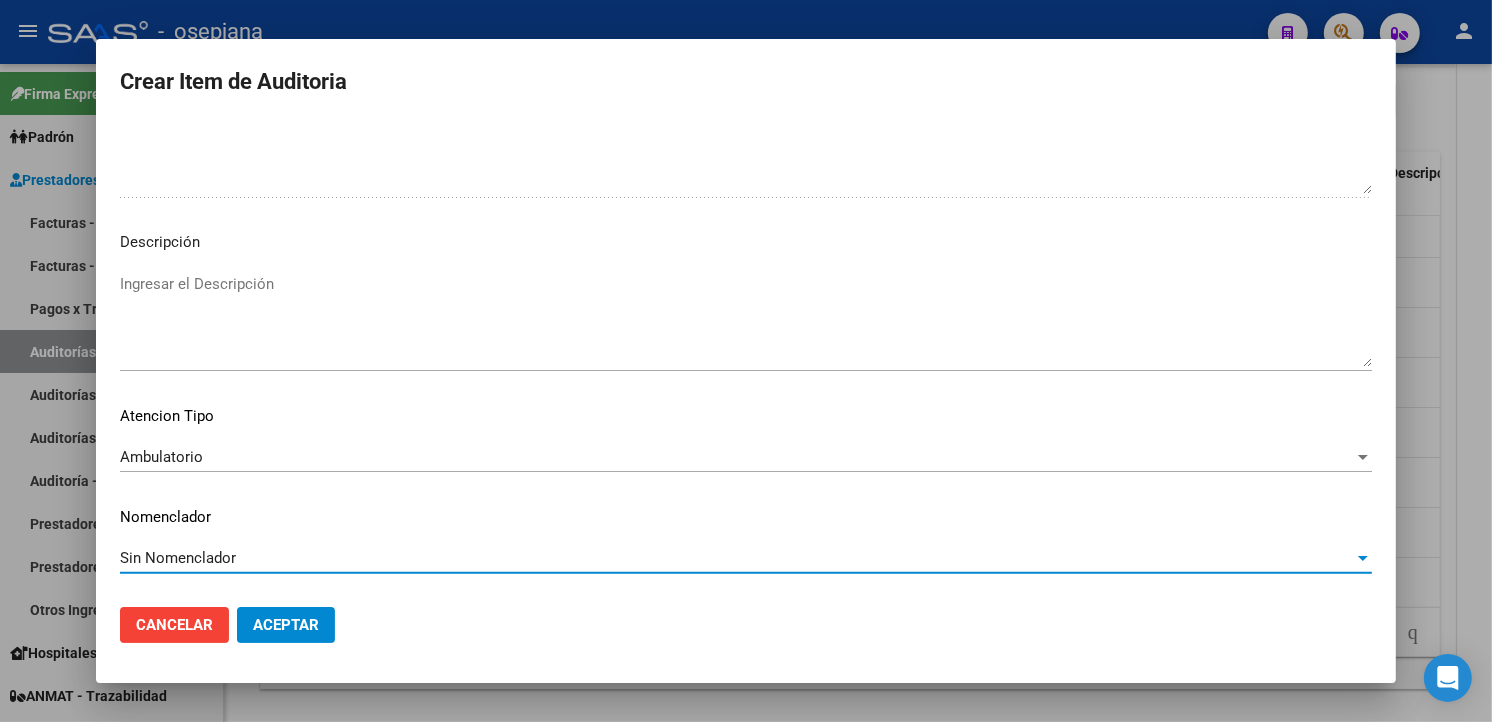 click on "Aceptar" 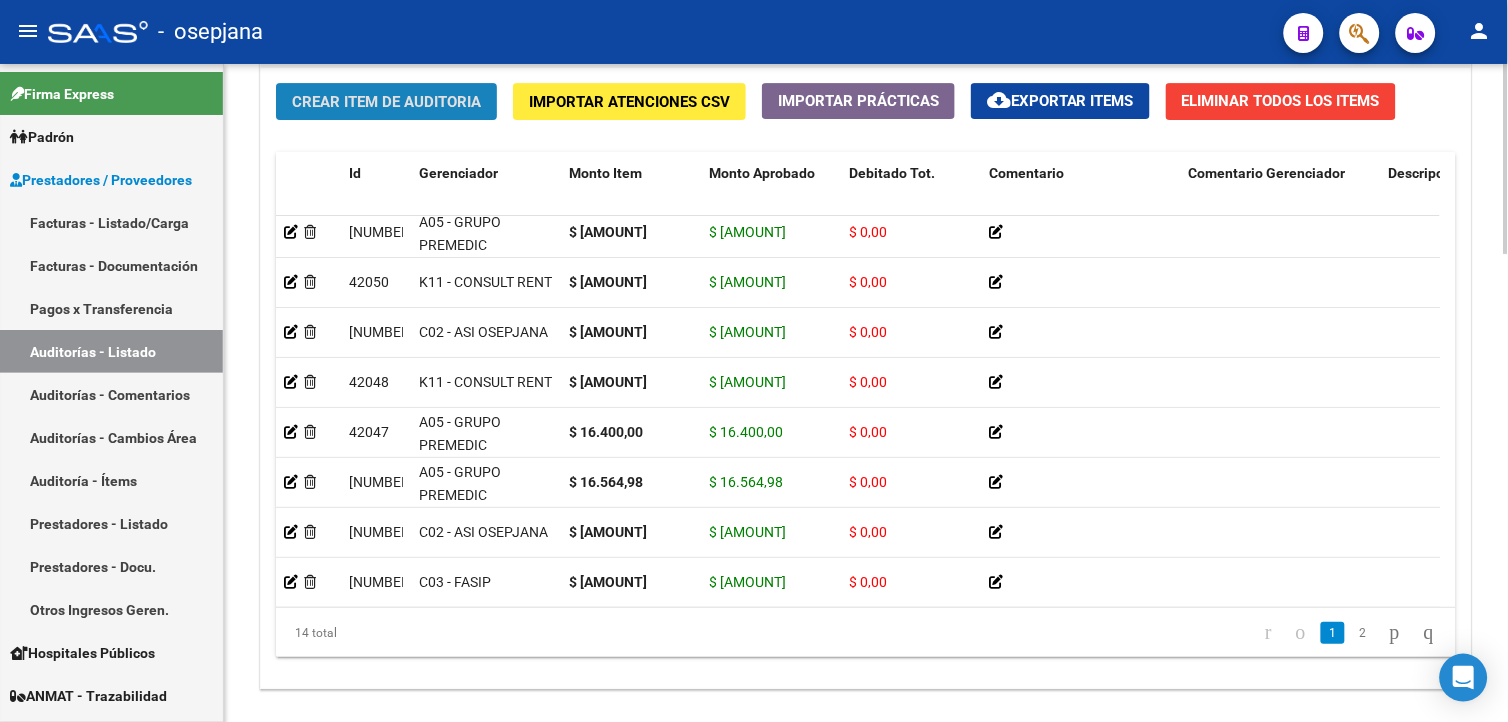 click on "Crear Item de Auditoria" 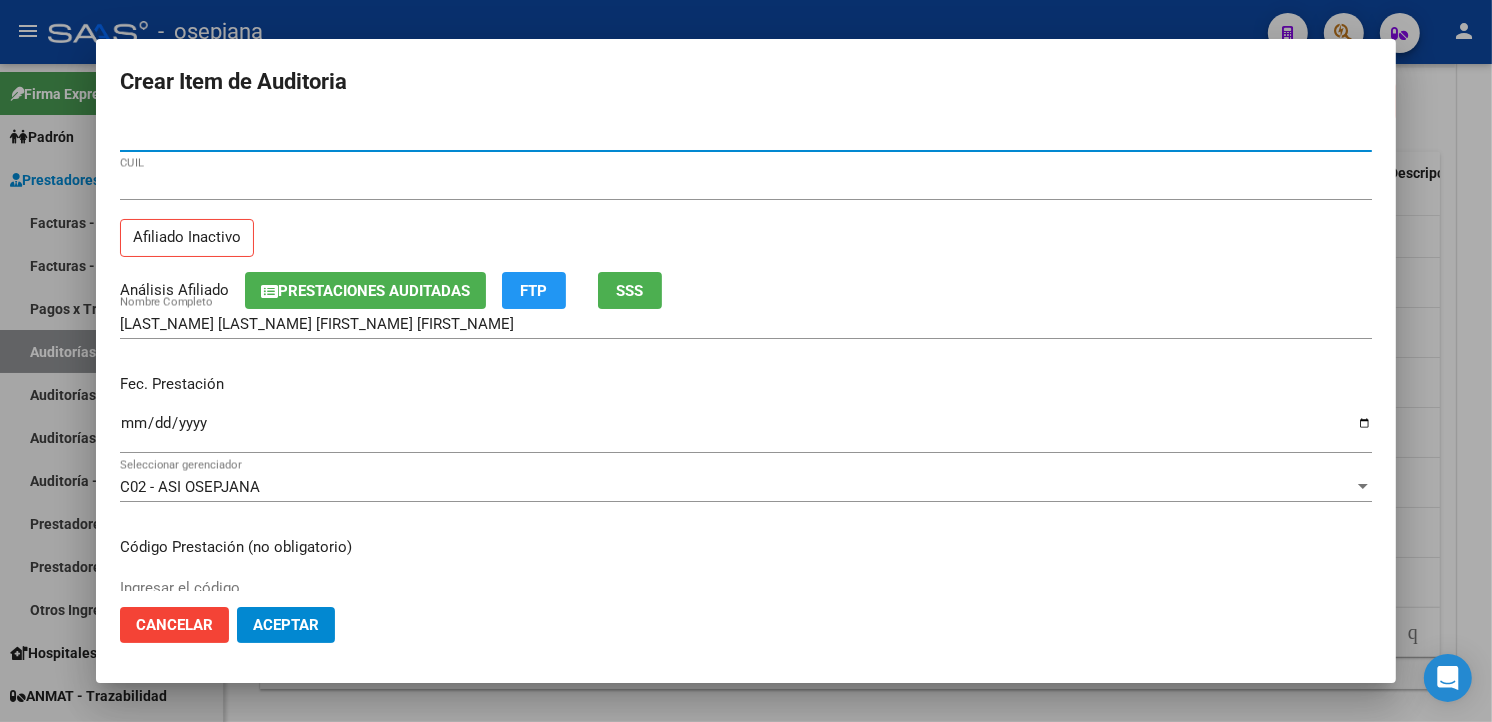 click on "SSS" 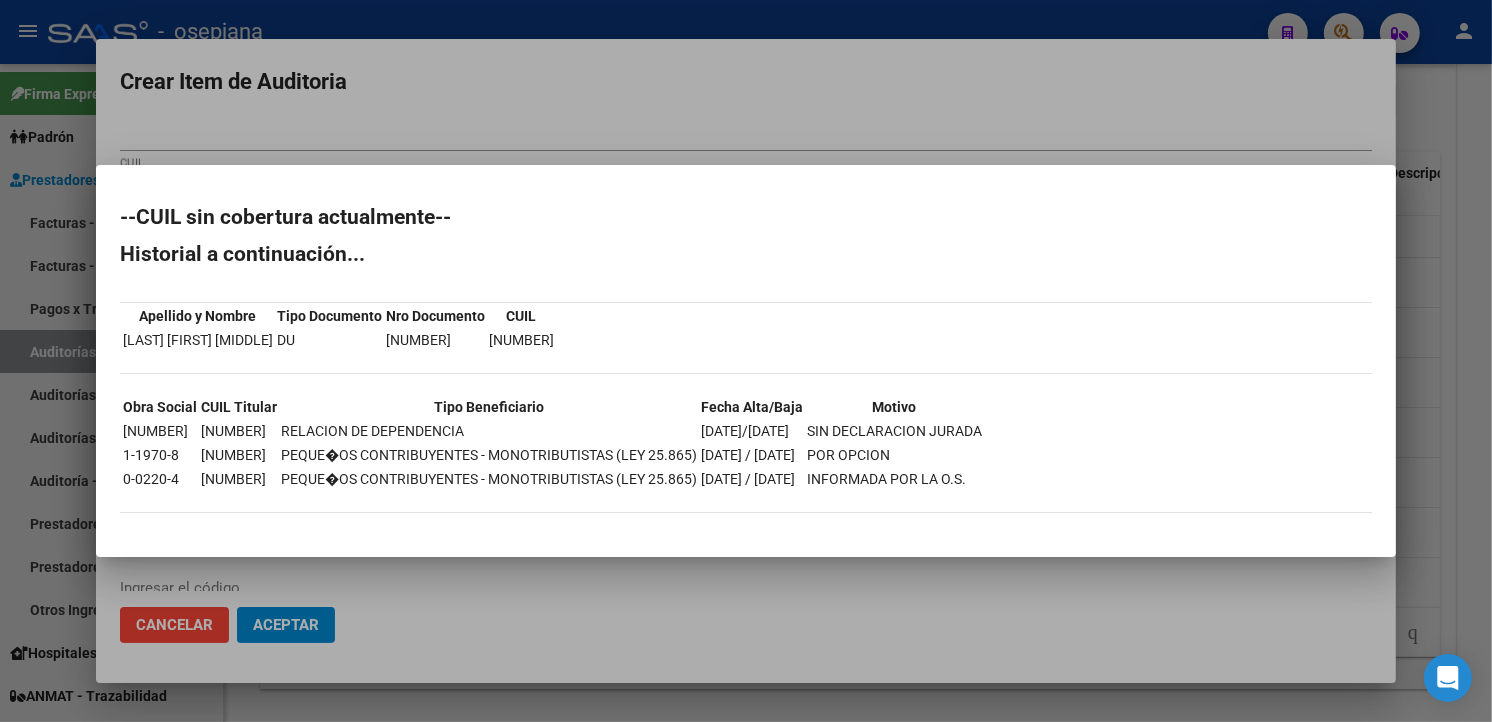 drag, startPoint x: 508, startPoint y: 95, endPoint x: 301, endPoint y: 498, distance: 453.05408 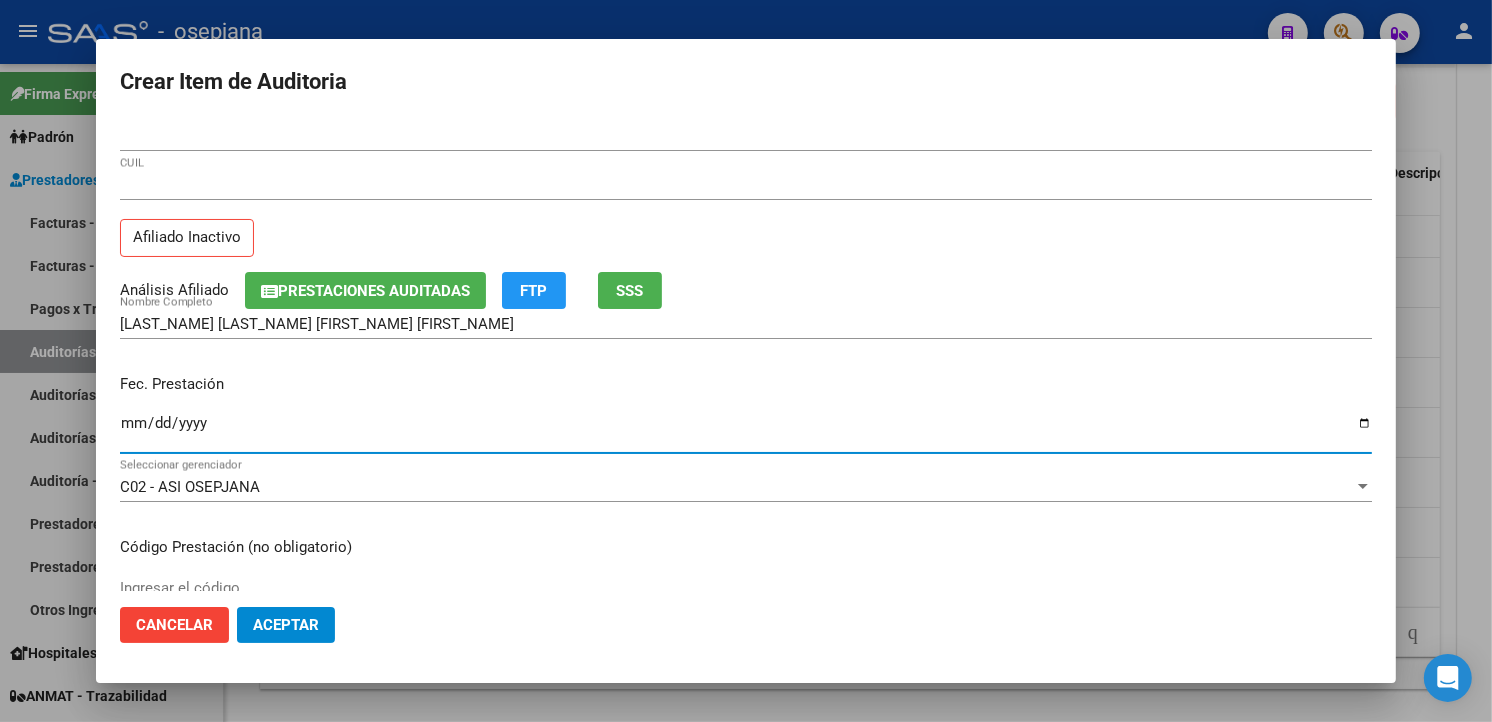 click on "Ingresar la fecha" at bounding box center [746, 431] 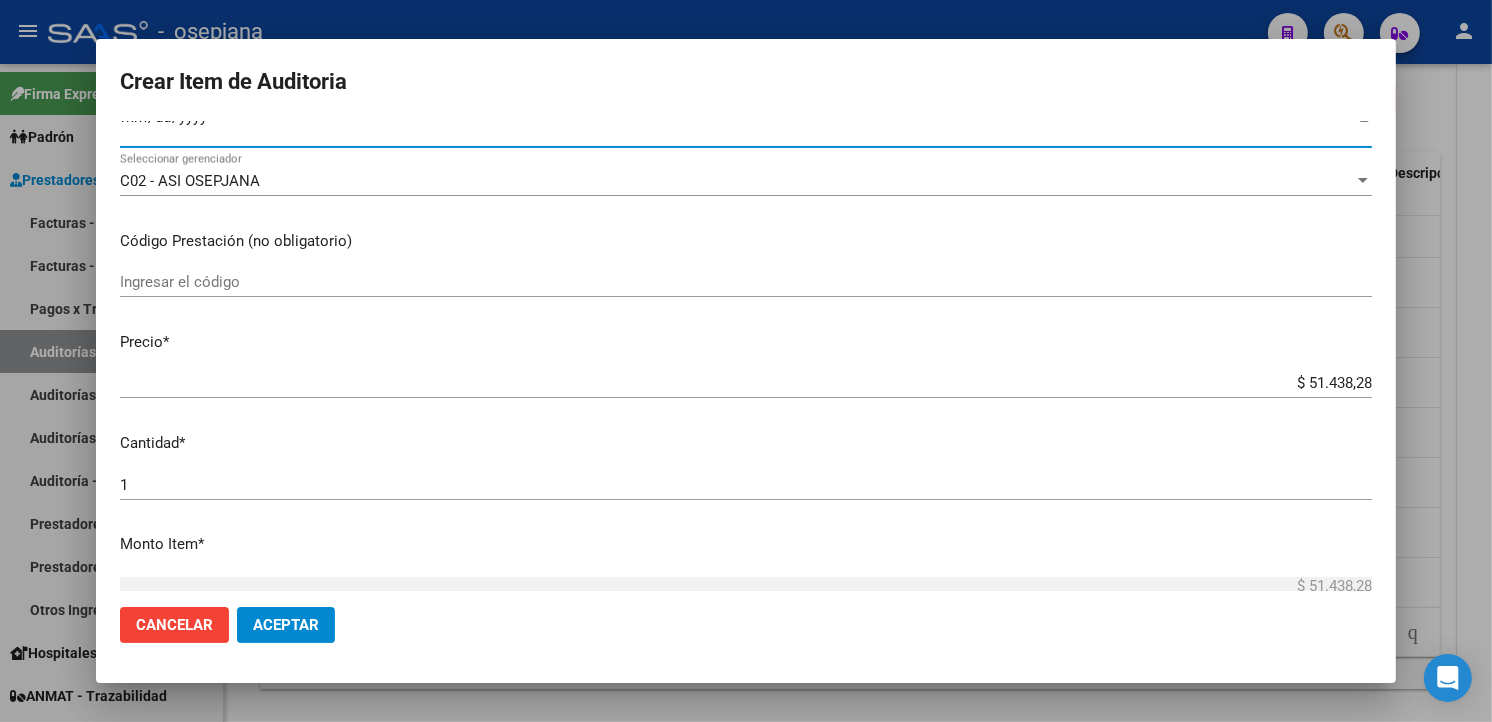 scroll, scrollTop: 333, scrollLeft: 0, axis: vertical 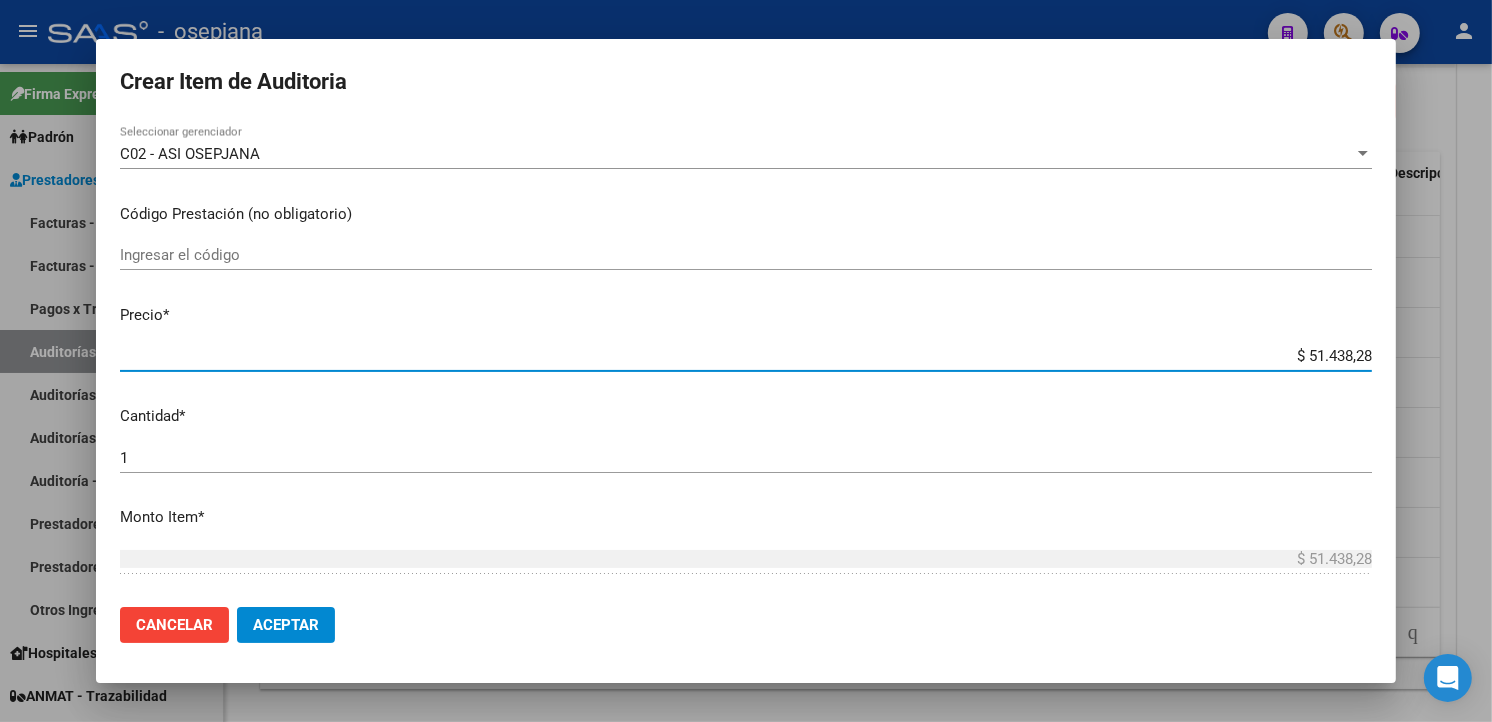 drag, startPoint x: 1270, startPoint y: 356, endPoint x: 1453, endPoint y: 347, distance: 183.22118 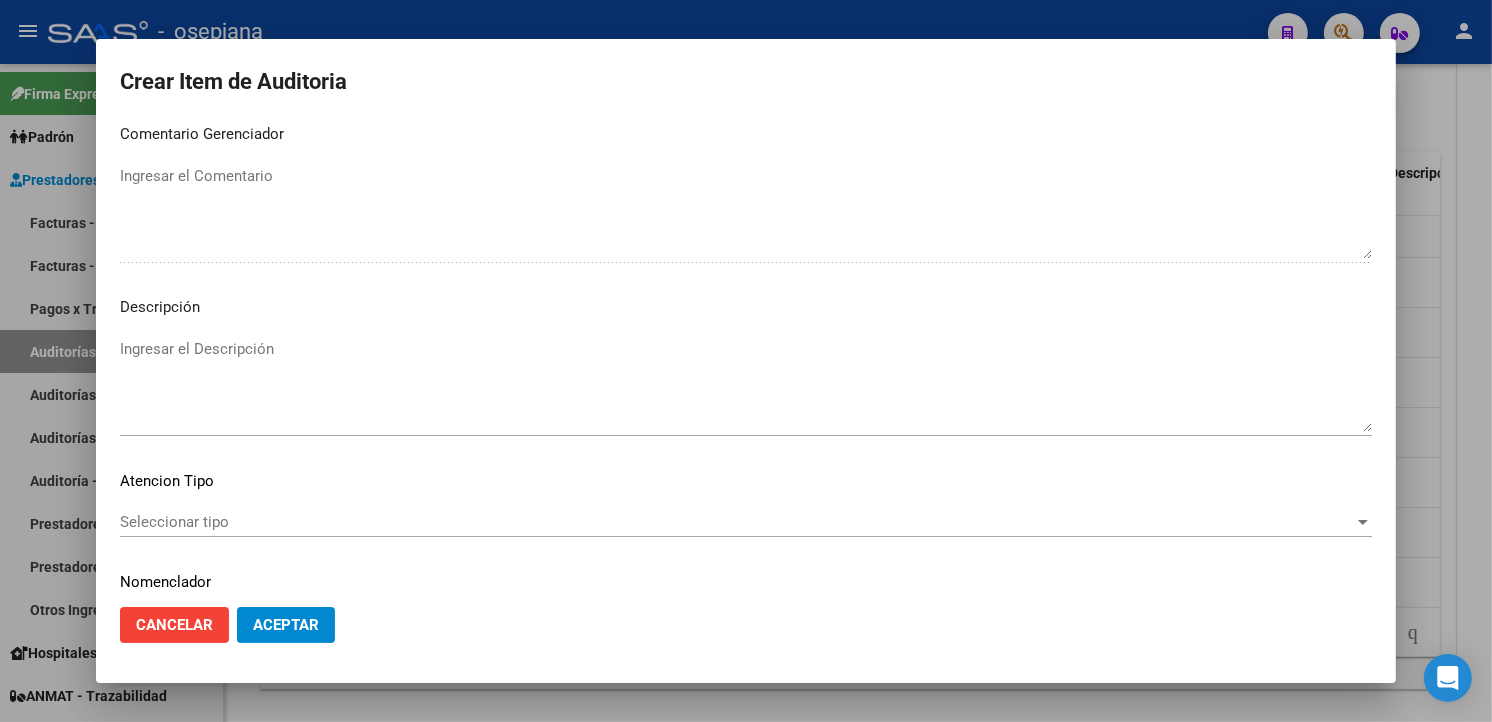 scroll, scrollTop: 1157, scrollLeft: 0, axis: vertical 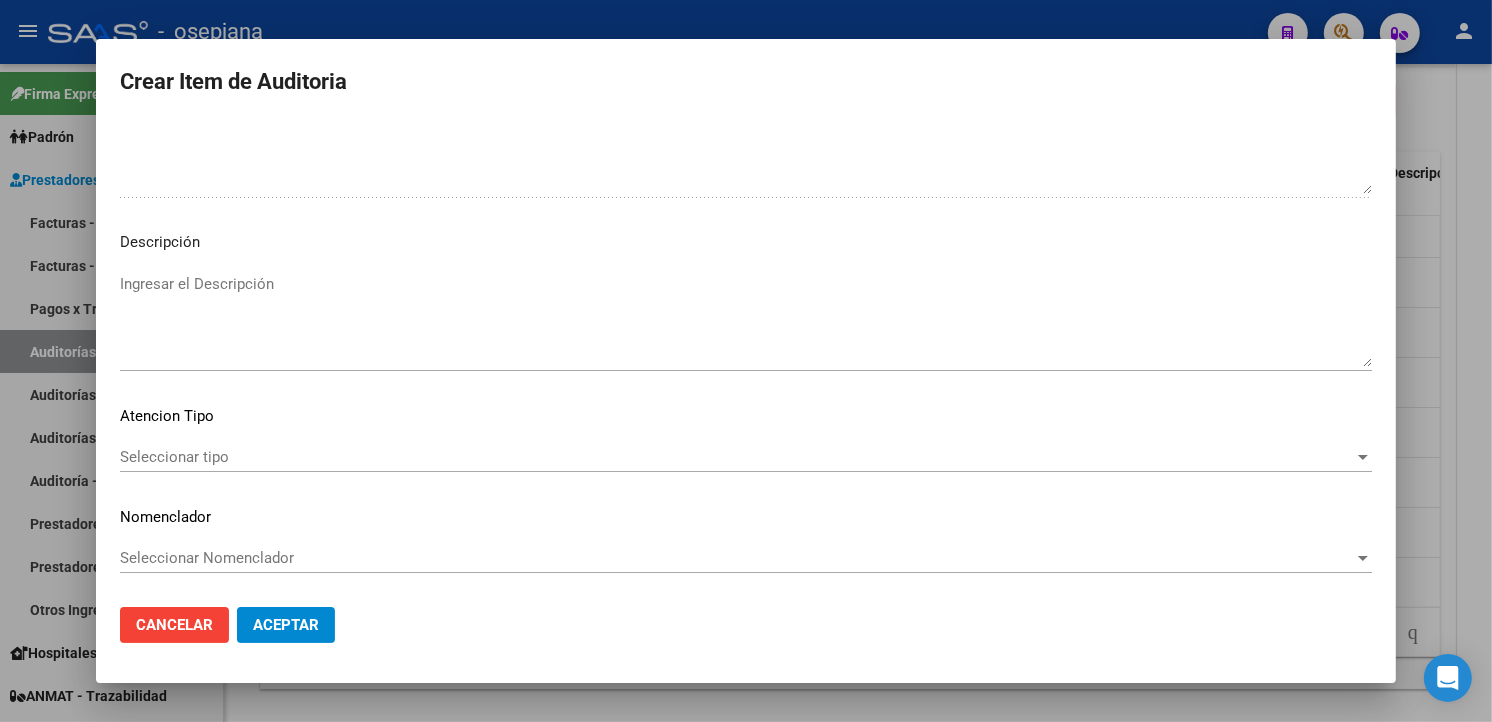 click on "Seleccionar tipo" at bounding box center (737, 457) 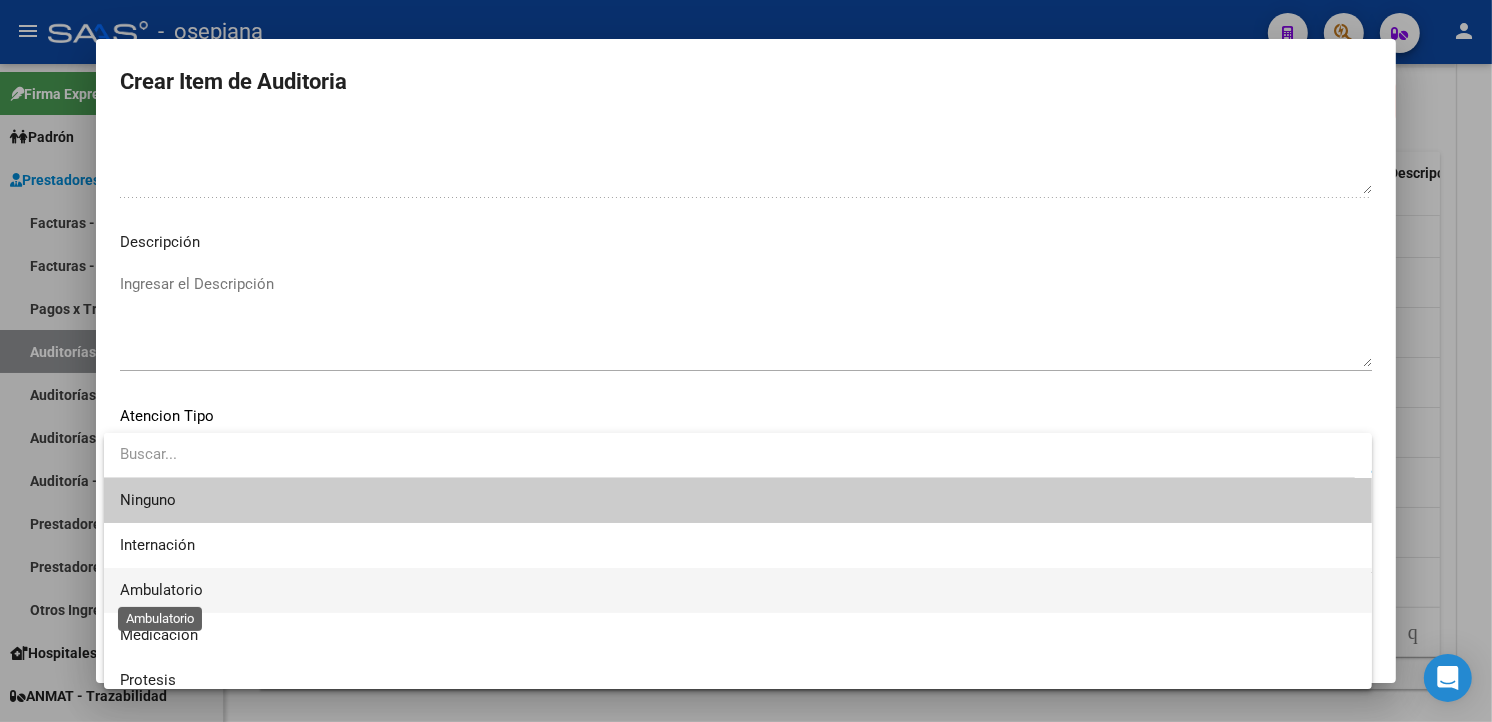 click on "Ambulatorio" at bounding box center [161, 590] 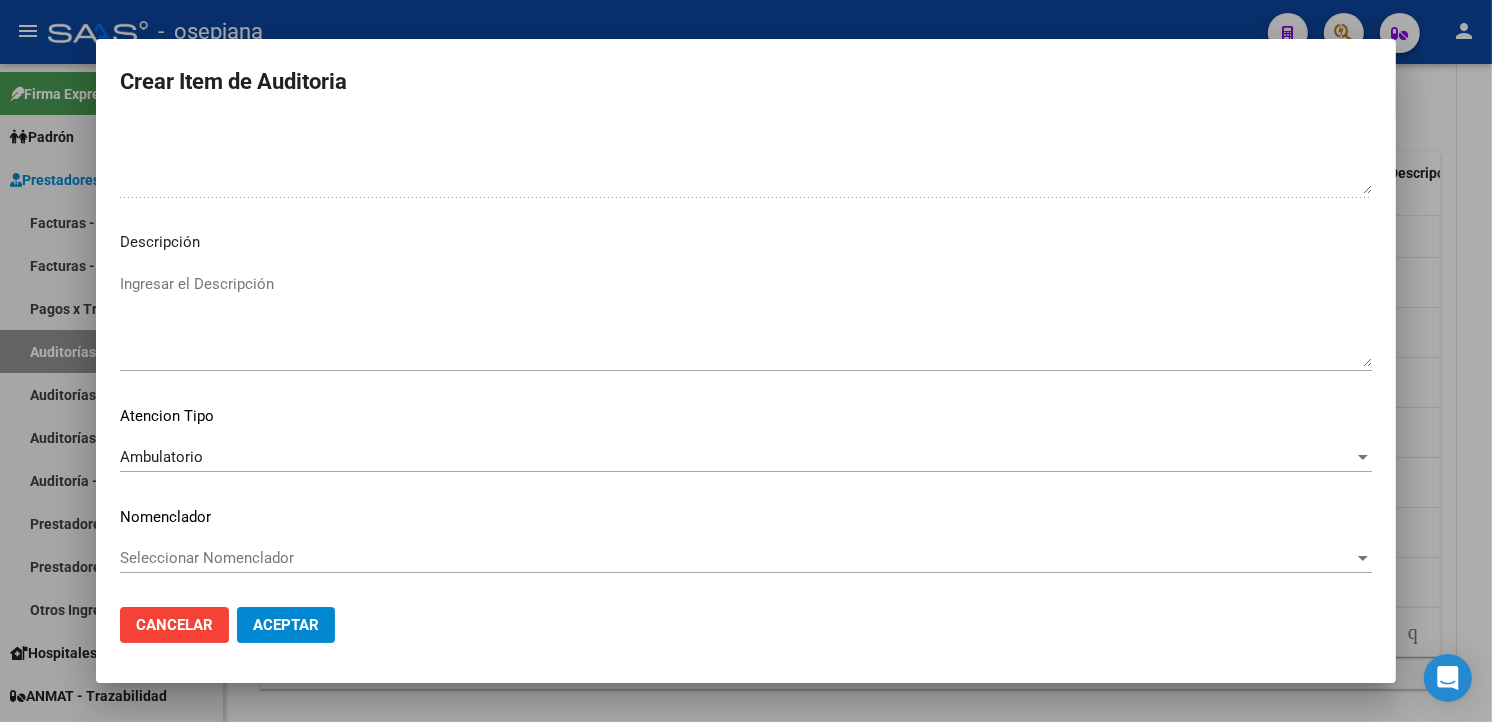 click on "Seleccionar Nomenclador Seleccionar Nomenclador" 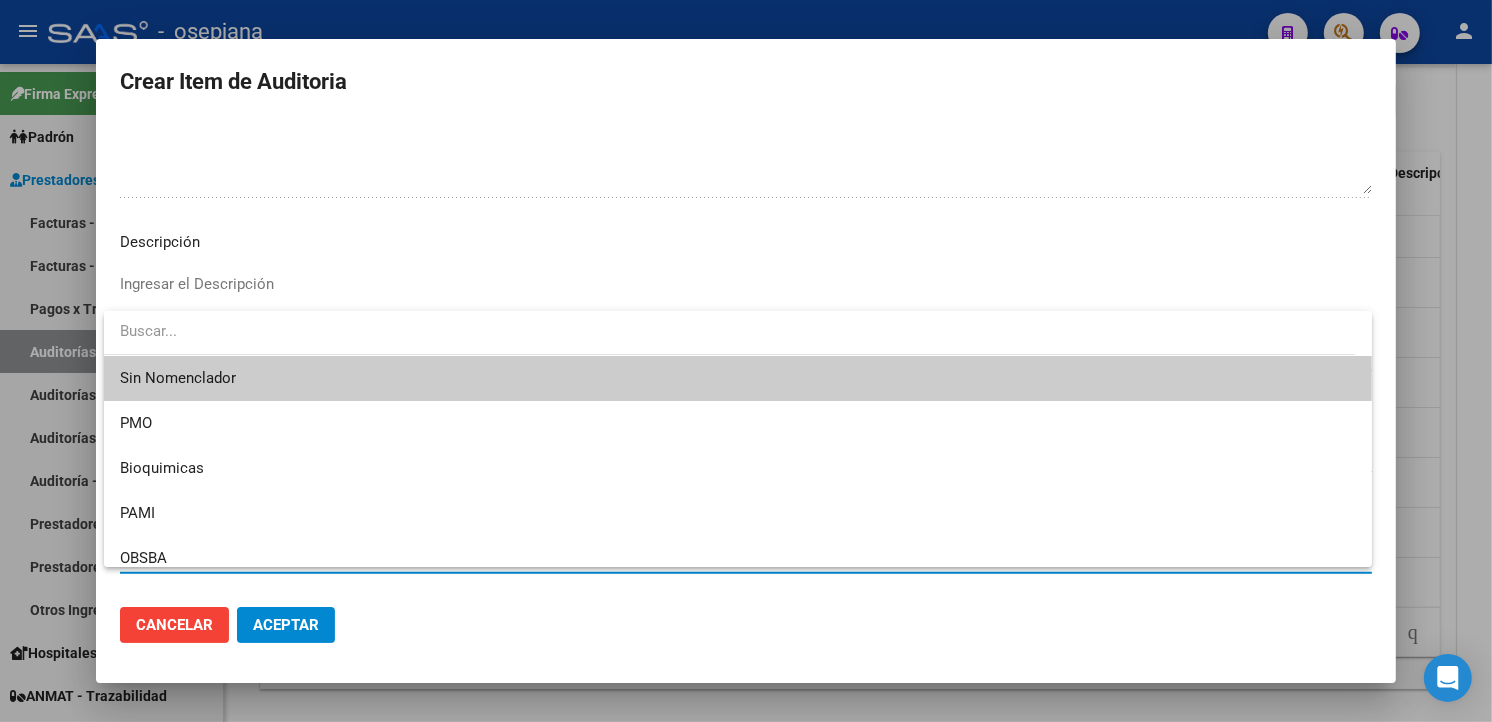 click on "Sin Nomenclador" at bounding box center [738, 378] 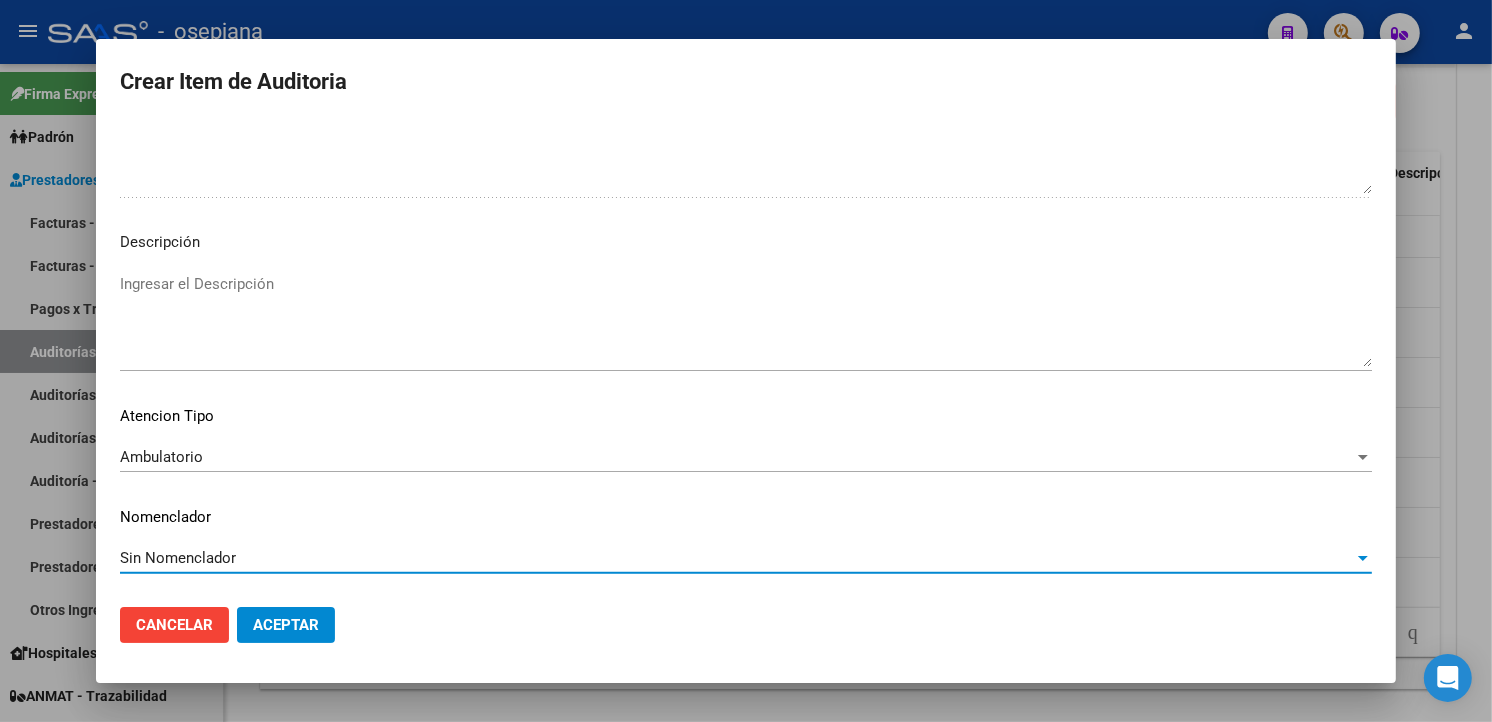 click on "Aceptar" 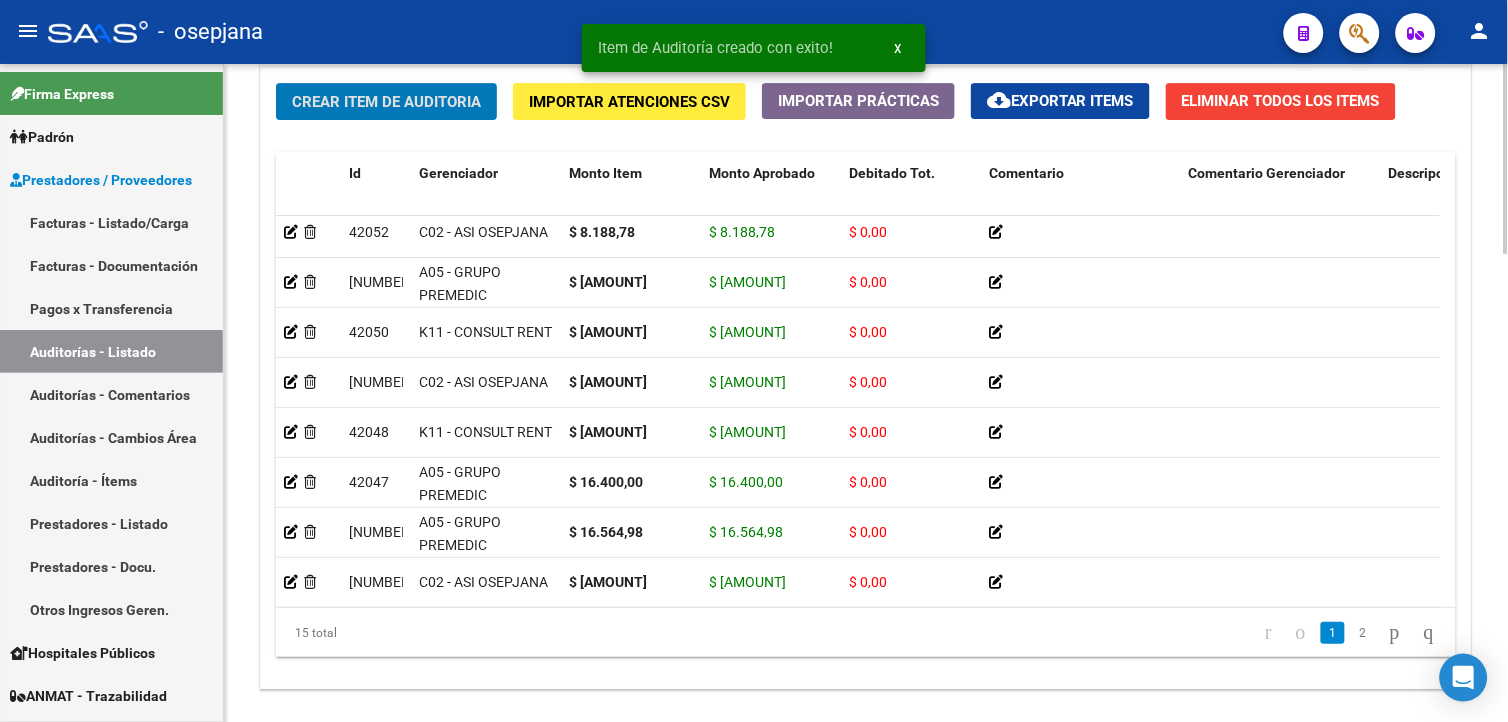 click on "Crear Item de Auditoria" 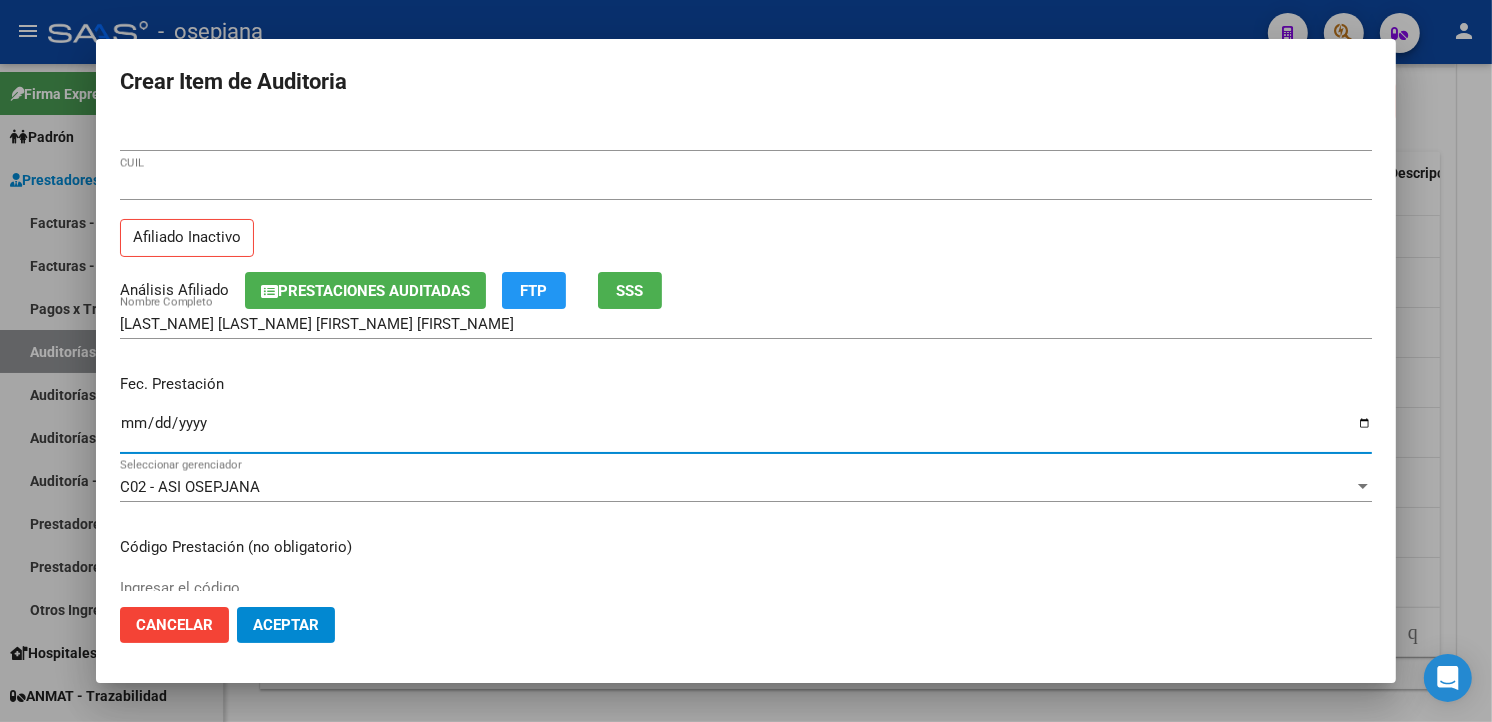 click on "Ingresar la fecha" at bounding box center (746, 431) 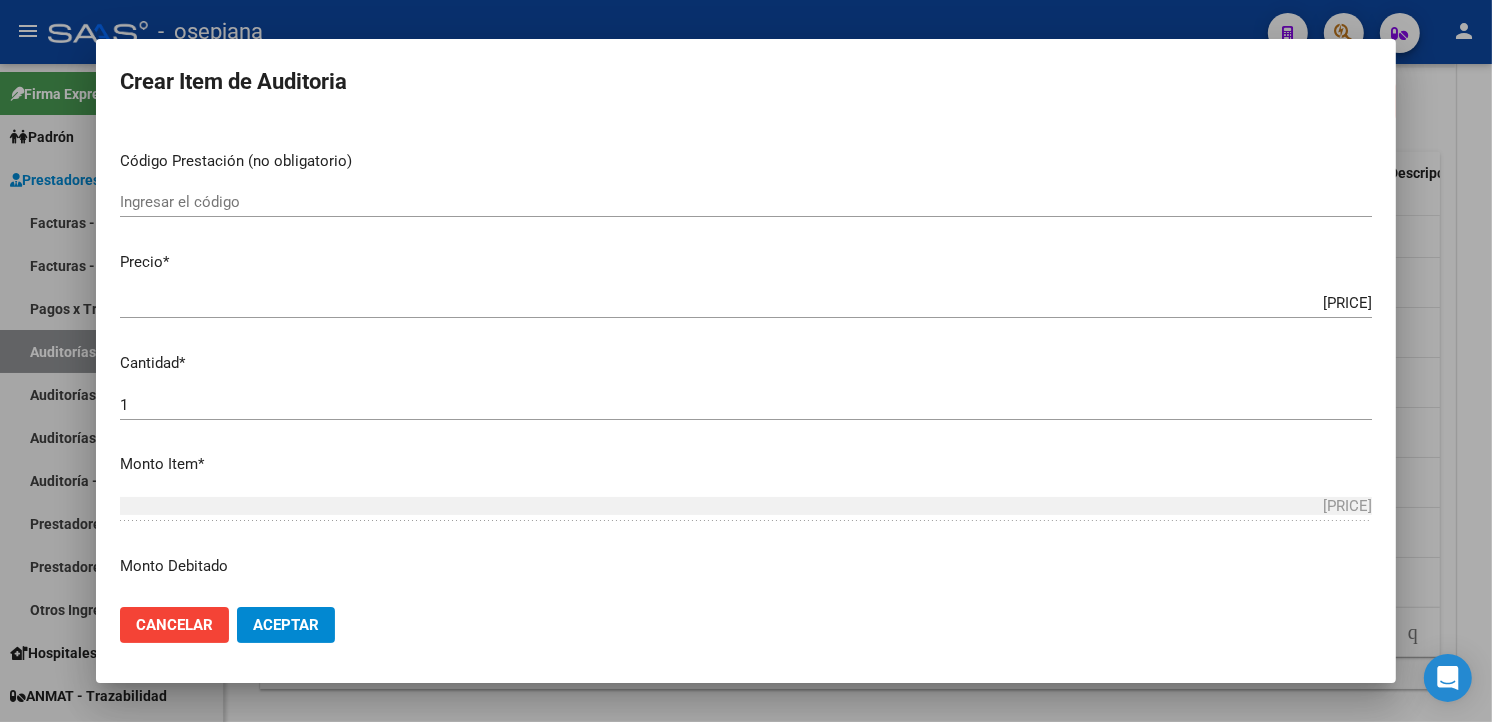 scroll, scrollTop: 444, scrollLeft: 0, axis: vertical 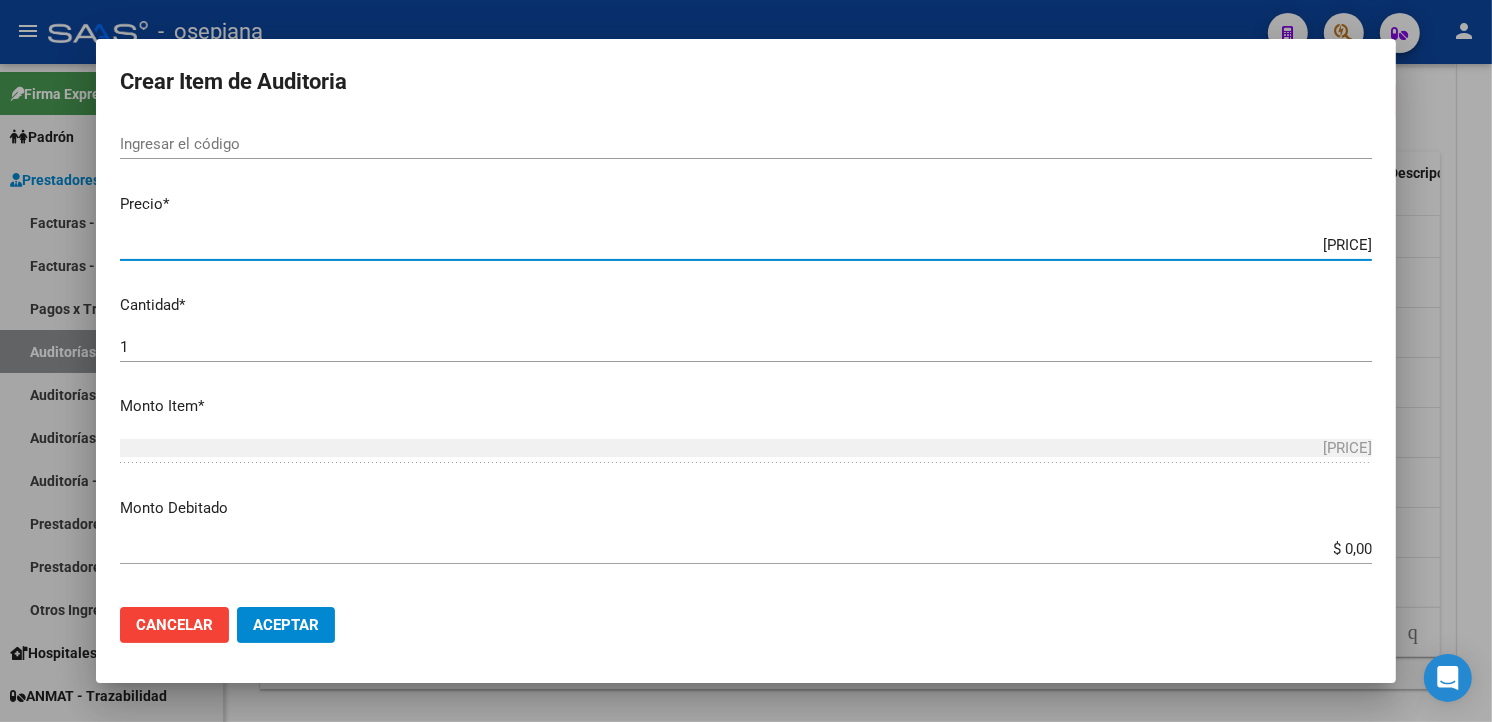 drag, startPoint x: 1262, startPoint y: 251, endPoint x: 1460, endPoint y: 255, distance: 198.0404 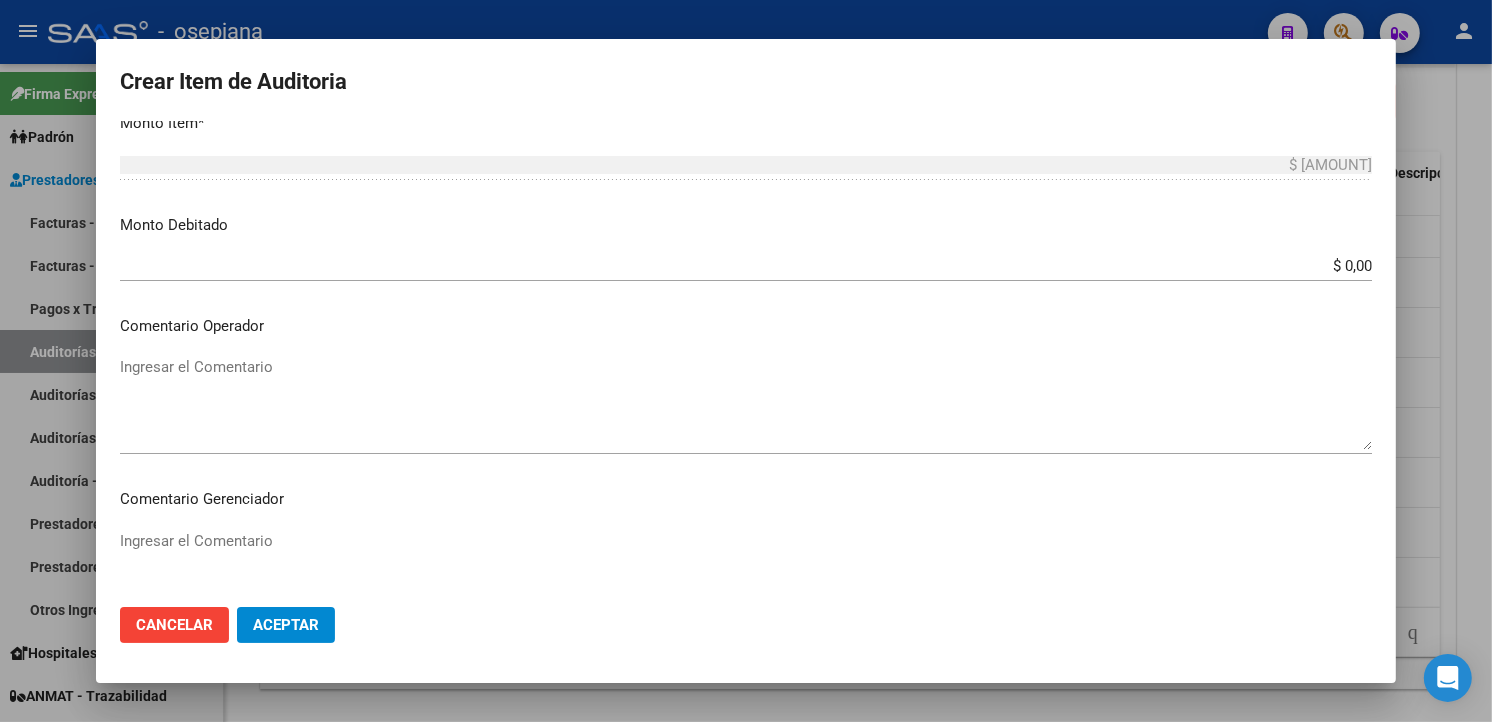 scroll, scrollTop: 1157, scrollLeft: 0, axis: vertical 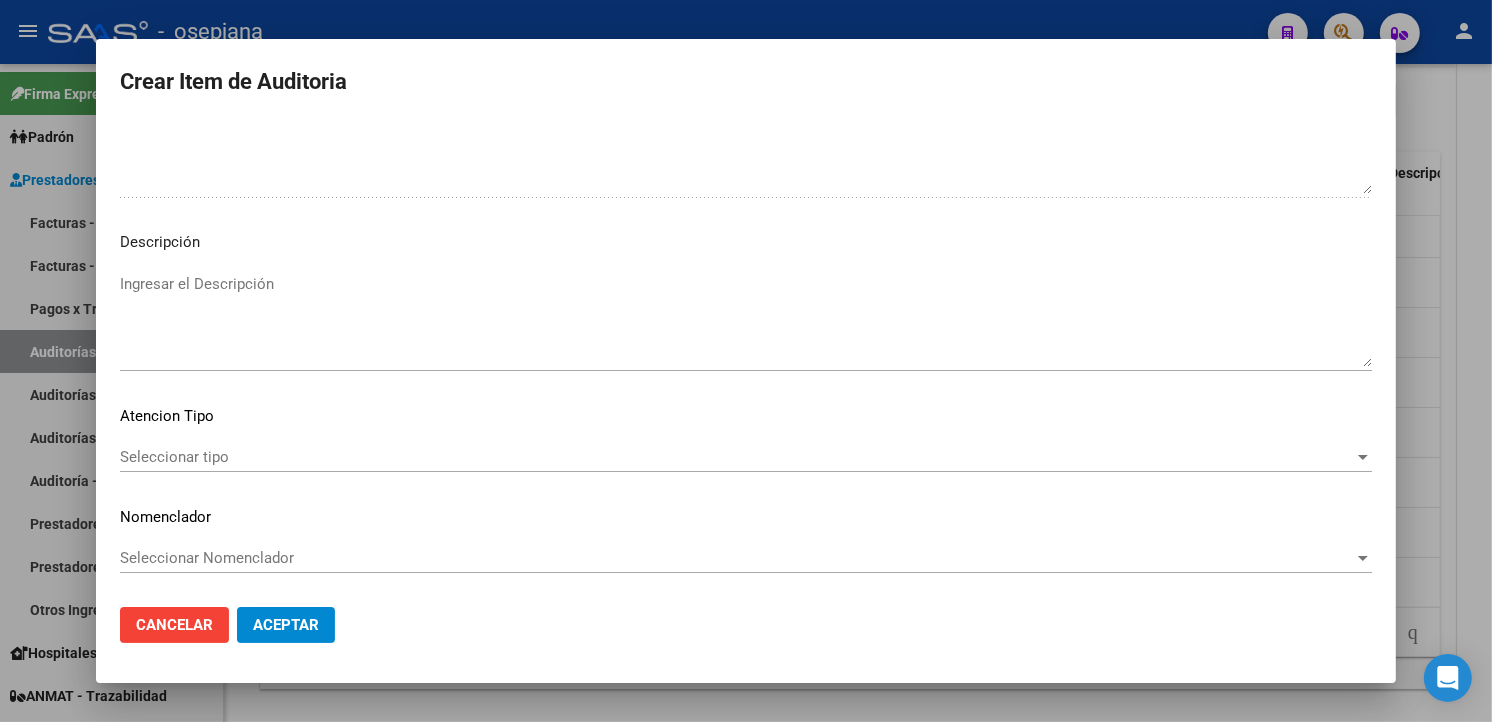 click on "Seleccionar tipo Seleccionar tipo" 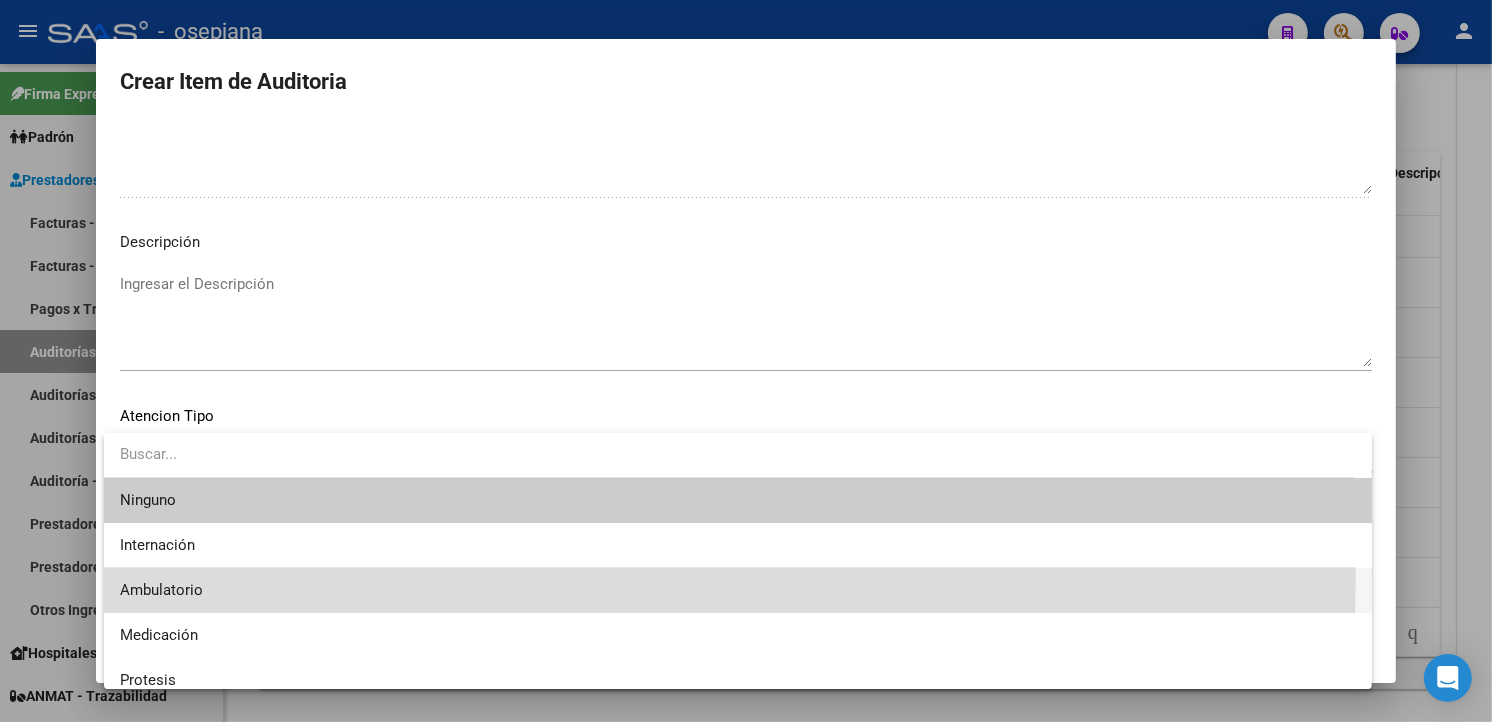 click on "Ambulatorio" at bounding box center [738, 590] 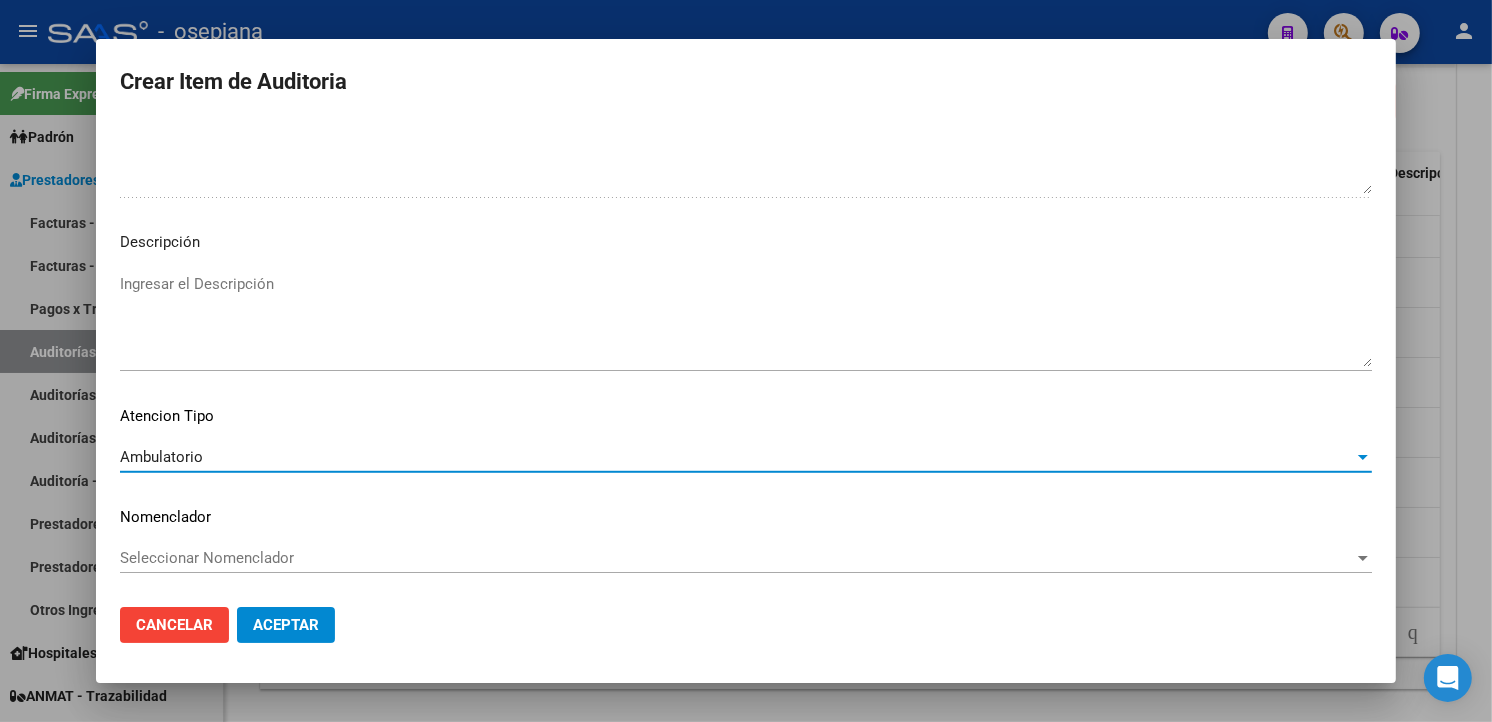 click on "Seleccionar Nomenclador" at bounding box center [737, 558] 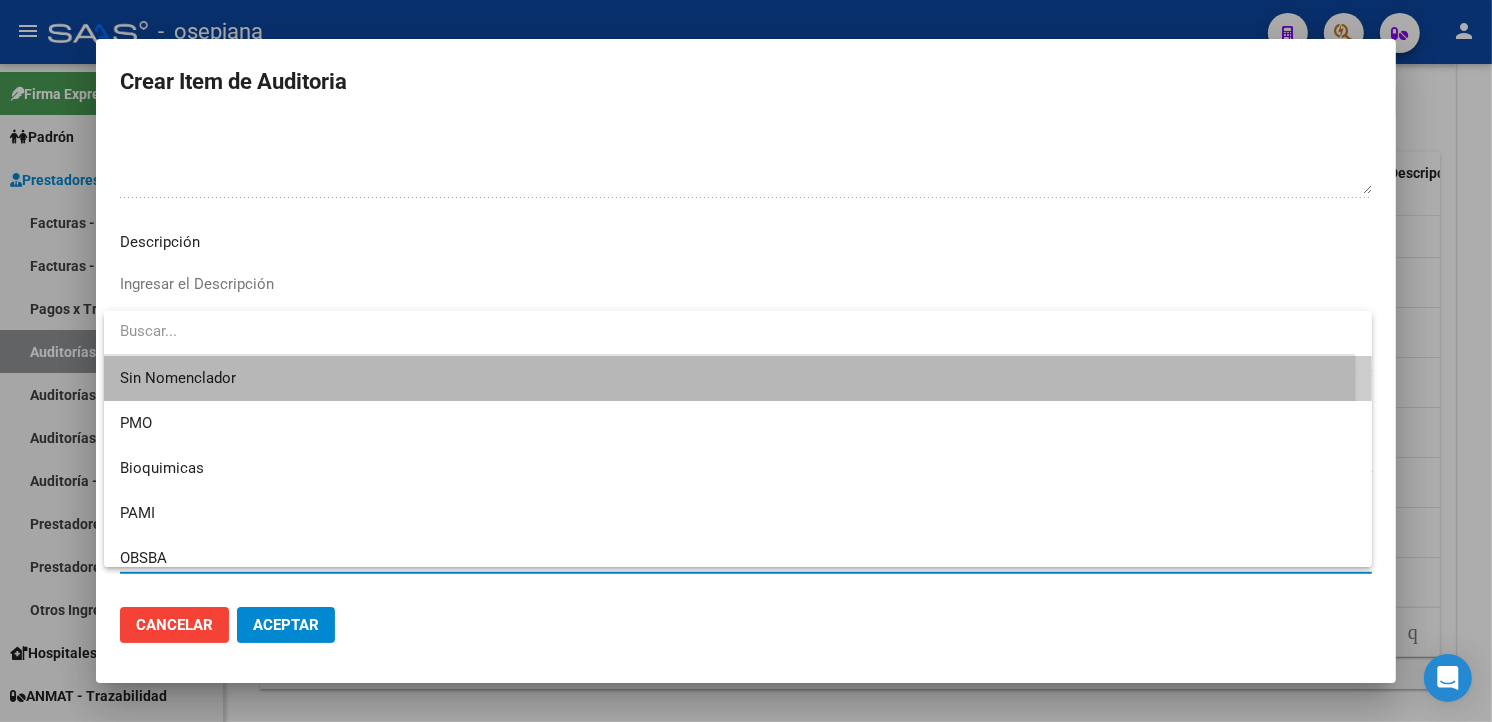 click on "Sin Nomenclador" at bounding box center [738, 378] 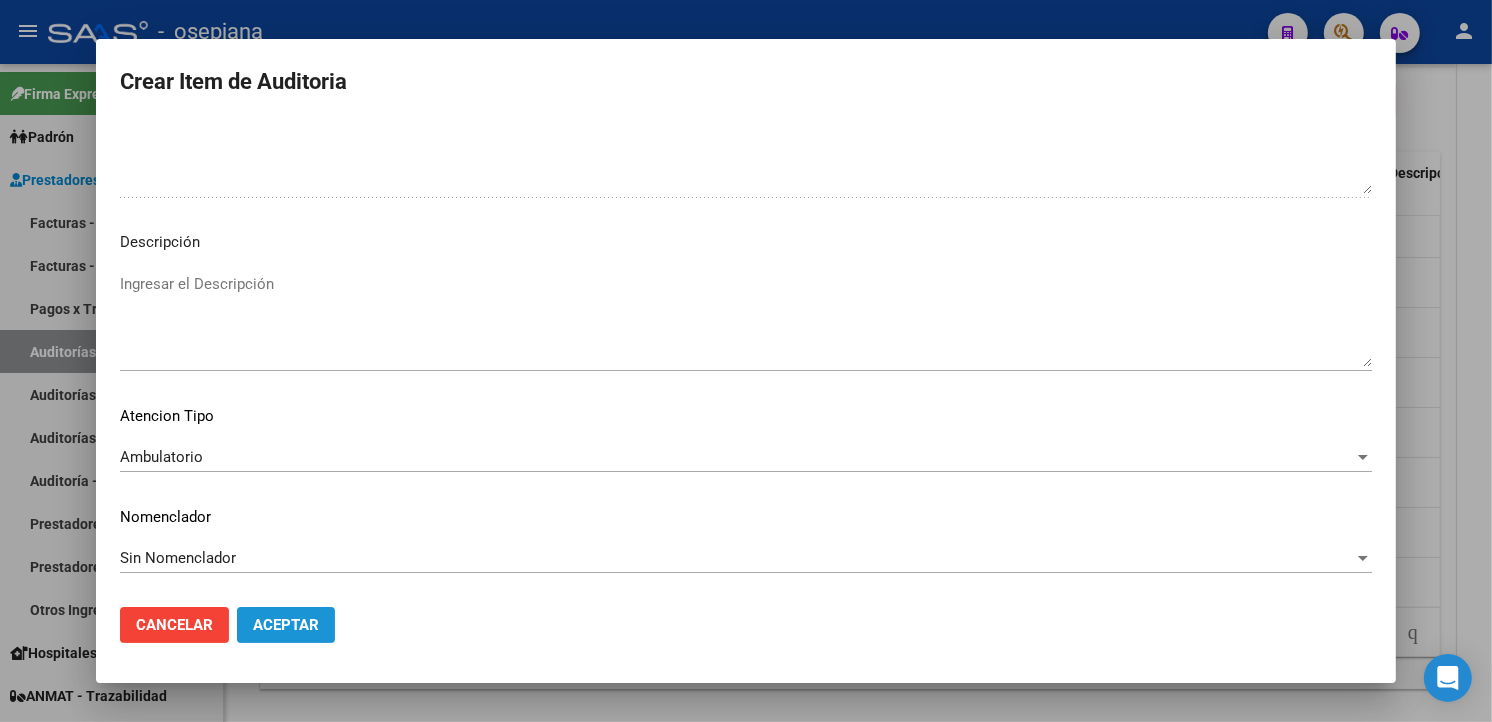 click on "Aceptar" 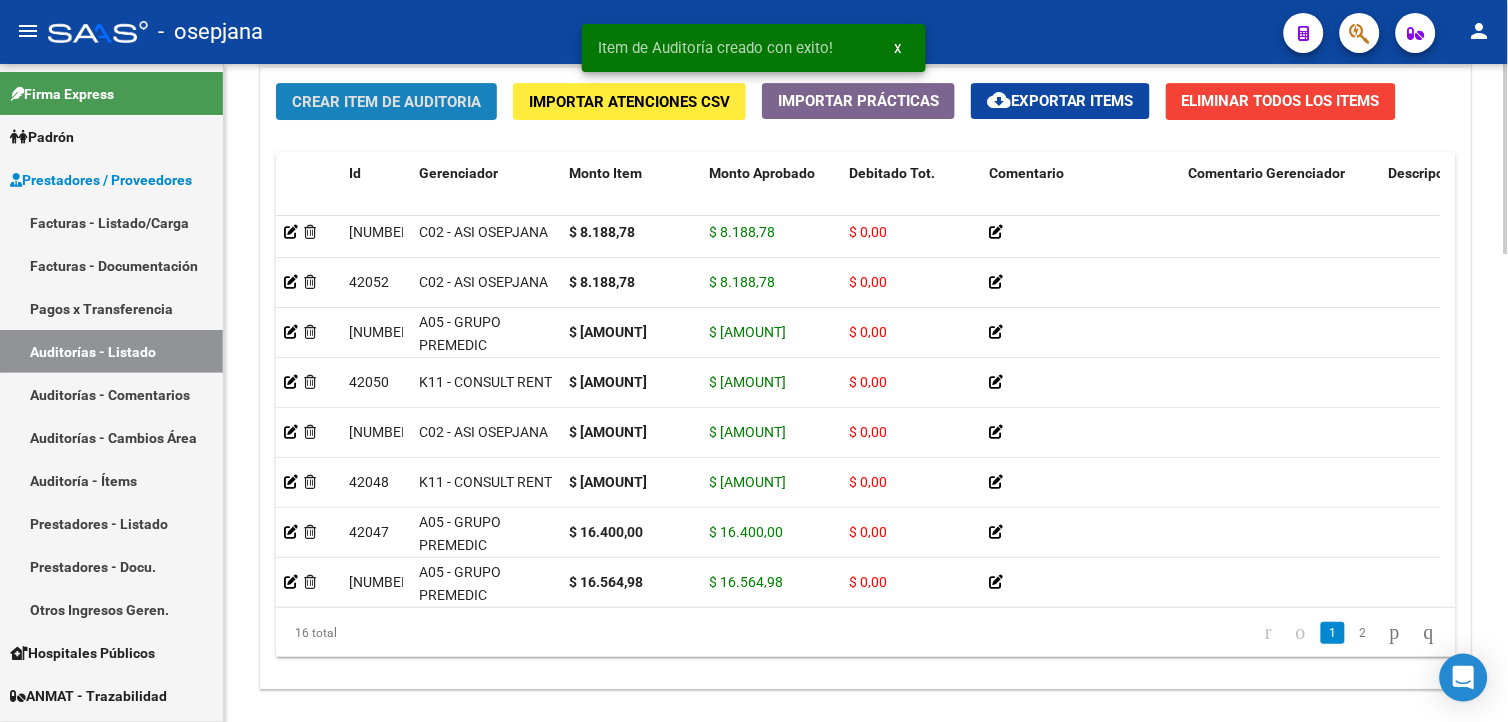 click on "Crear Item de Auditoria" 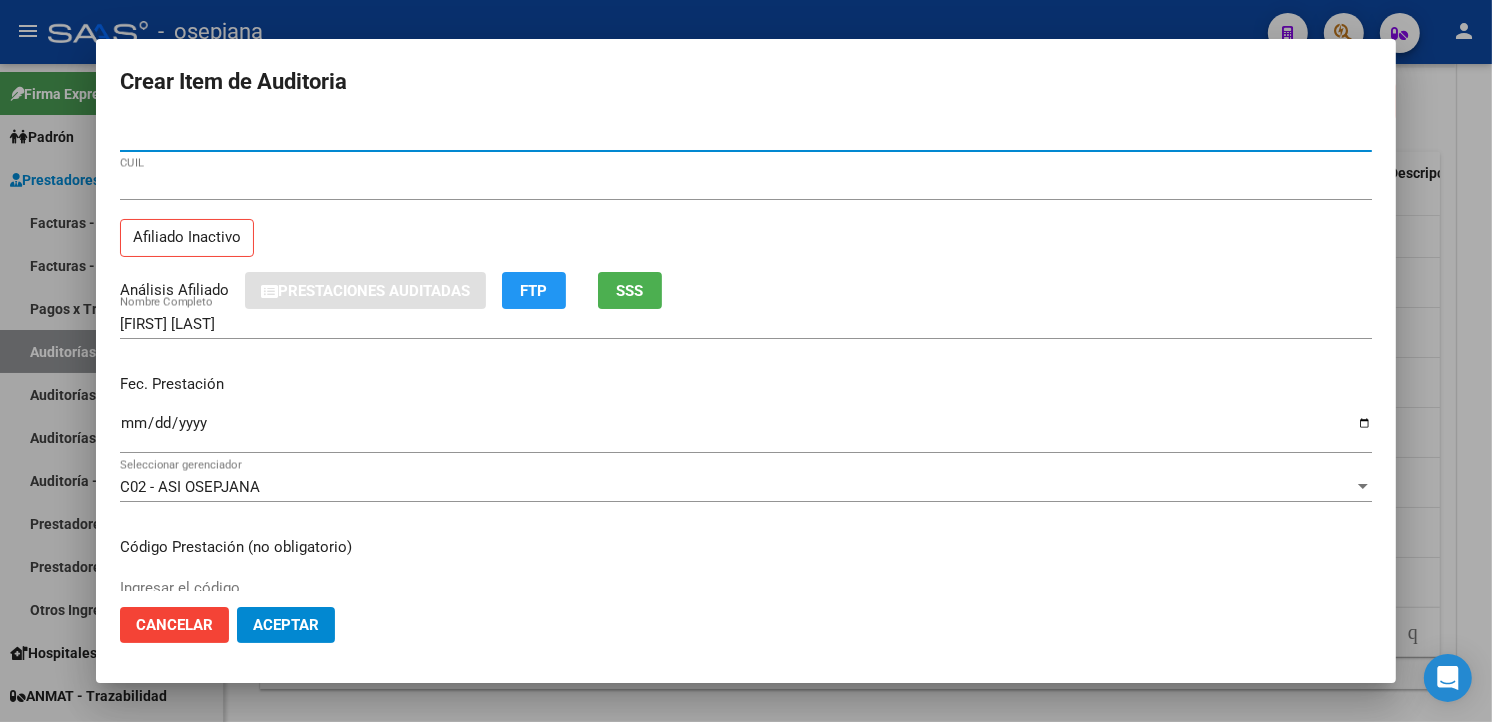 click on "Ingresar la fecha" at bounding box center [746, 431] 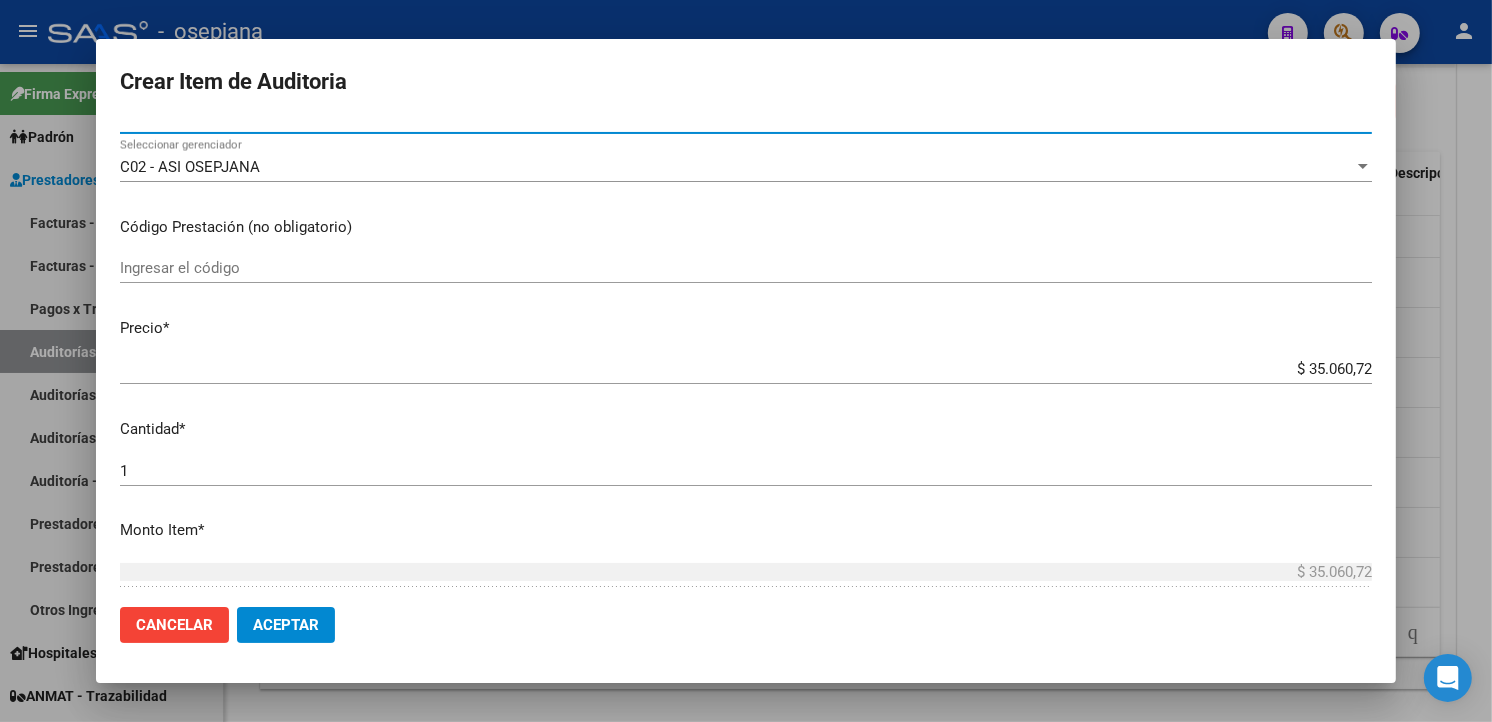scroll, scrollTop: 333, scrollLeft: 0, axis: vertical 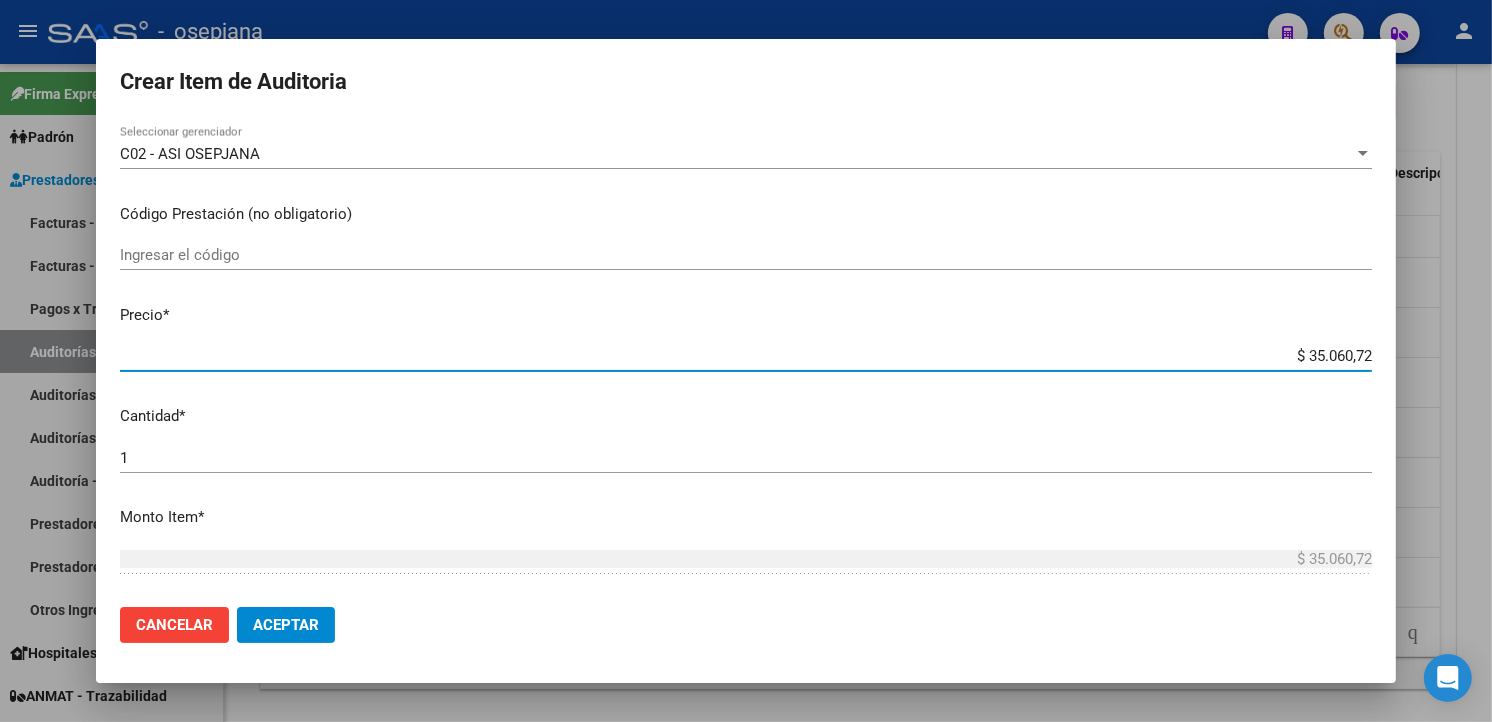 drag, startPoint x: 1263, startPoint y: 361, endPoint x: 1464, endPoint y: 351, distance: 201.2486 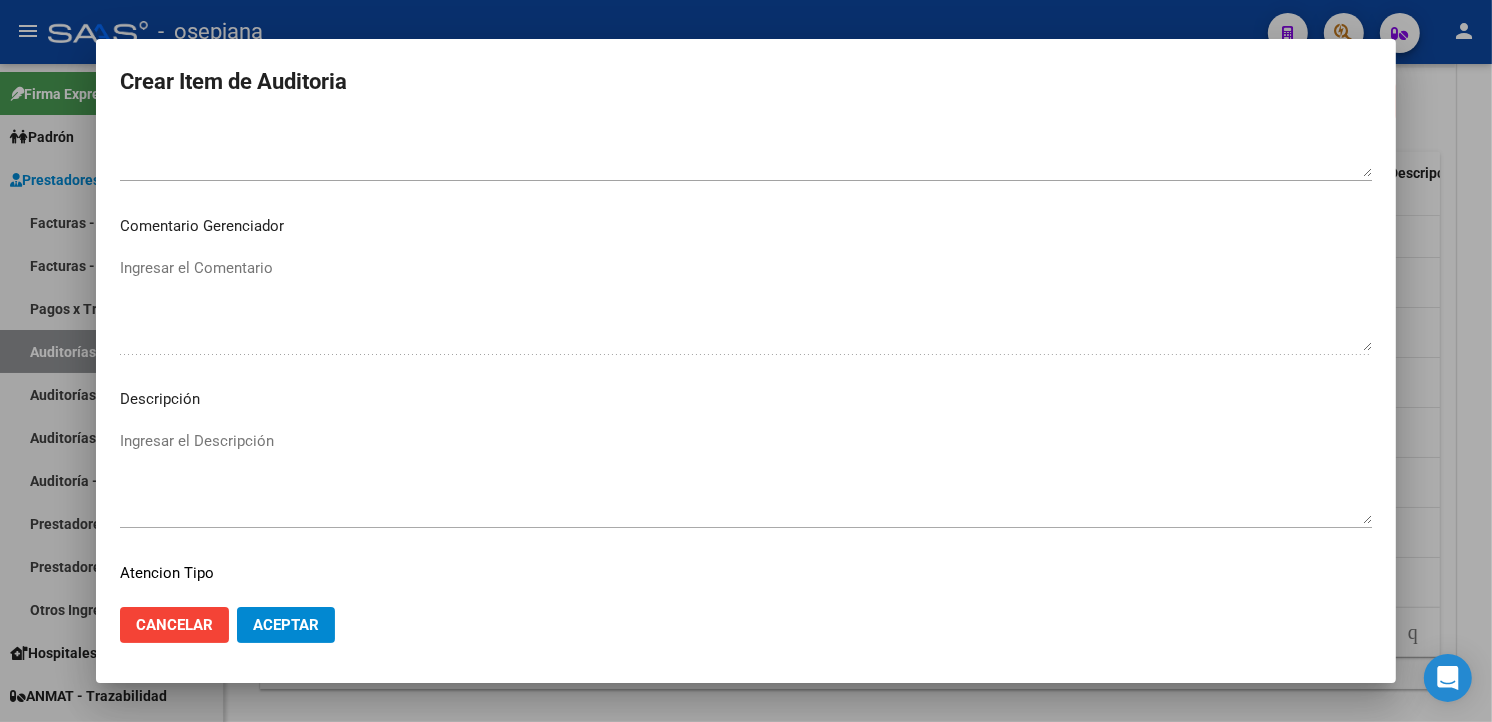 scroll, scrollTop: 1157, scrollLeft: 0, axis: vertical 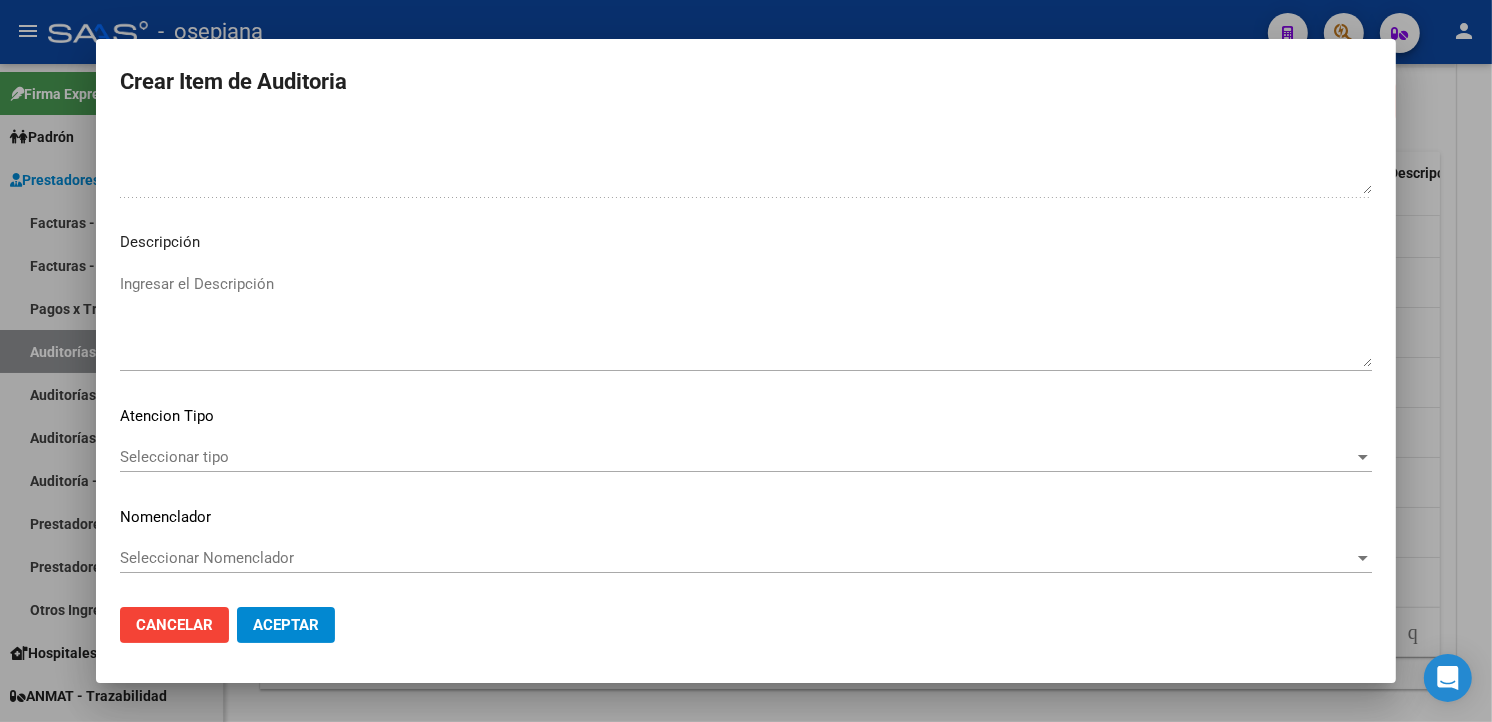click on "Seleccionar tipo Seleccionar tipo" 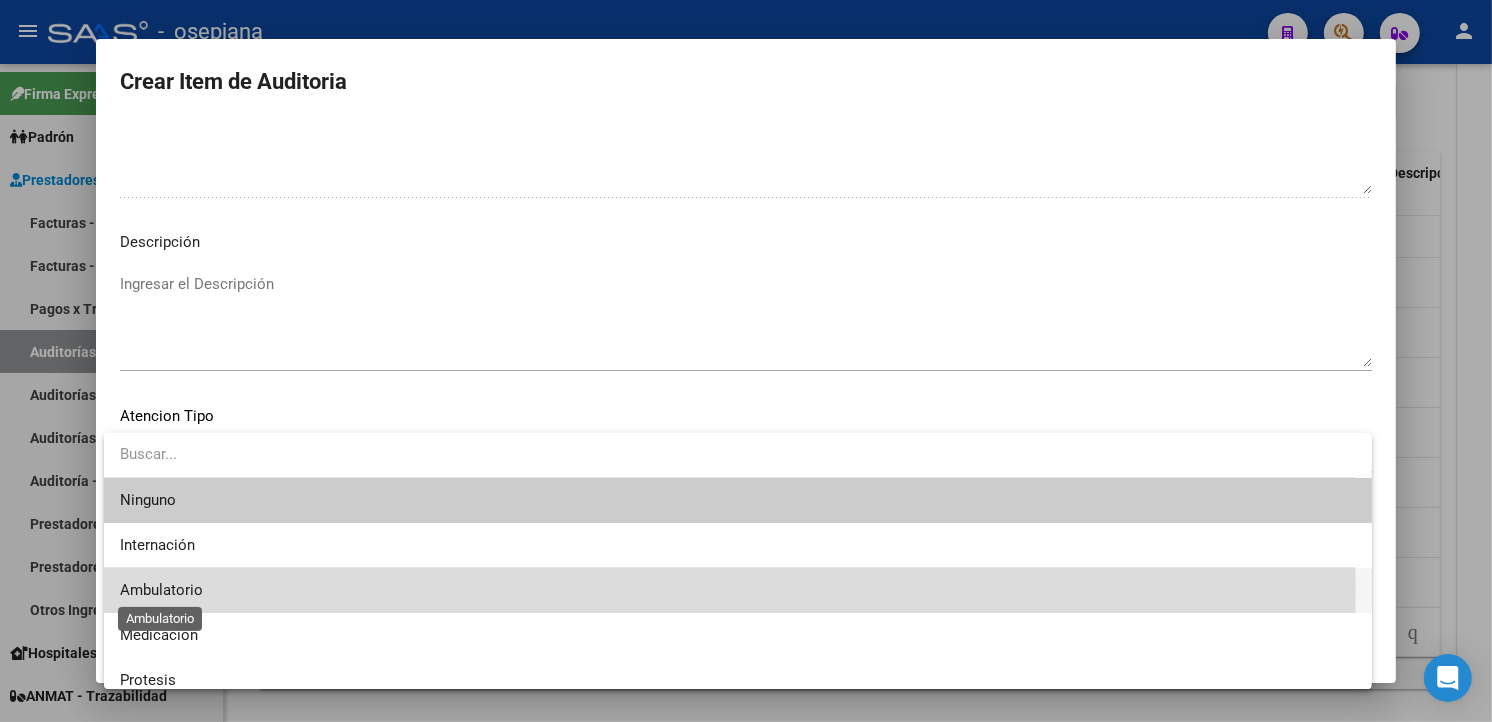 click on "Ambulatorio" at bounding box center [161, 590] 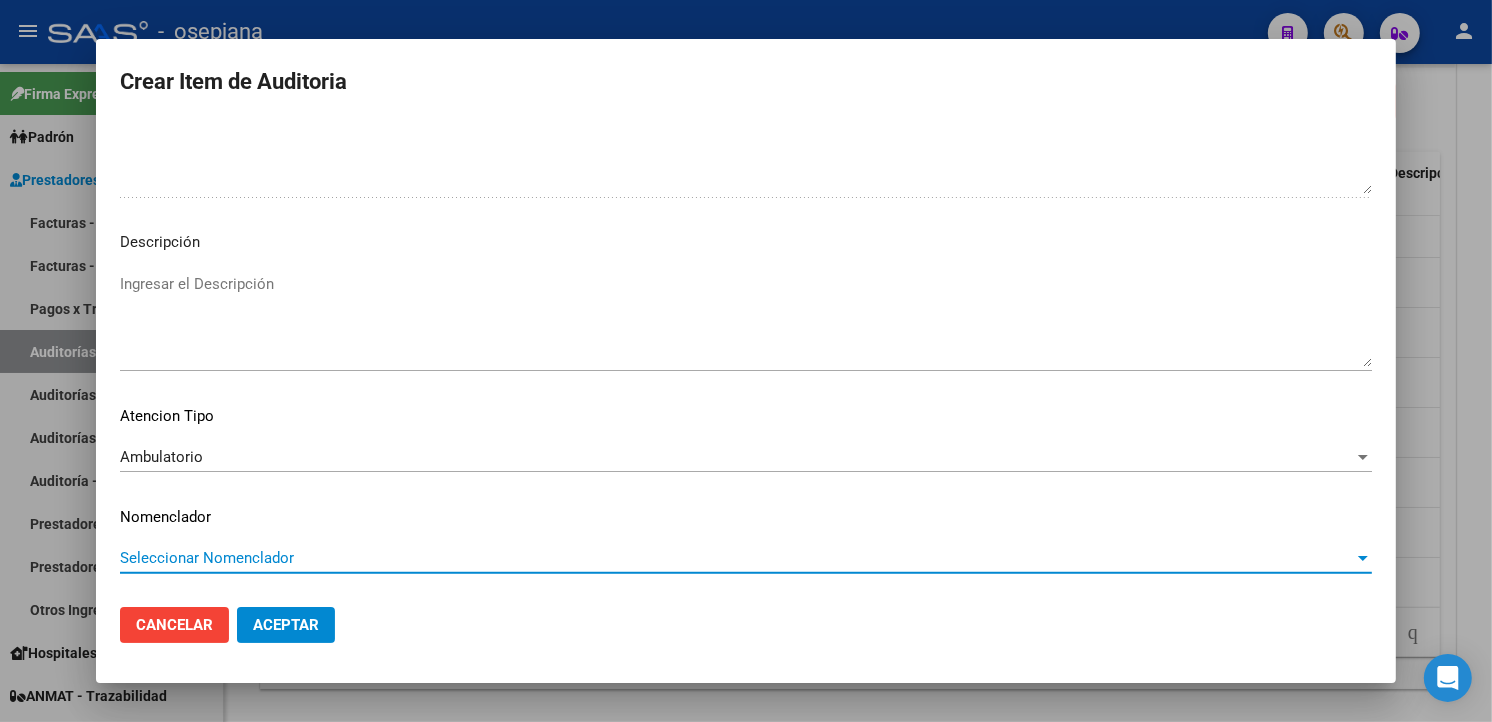 click on "Seleccionar Nomenclador" at bounding box center [737, 558] 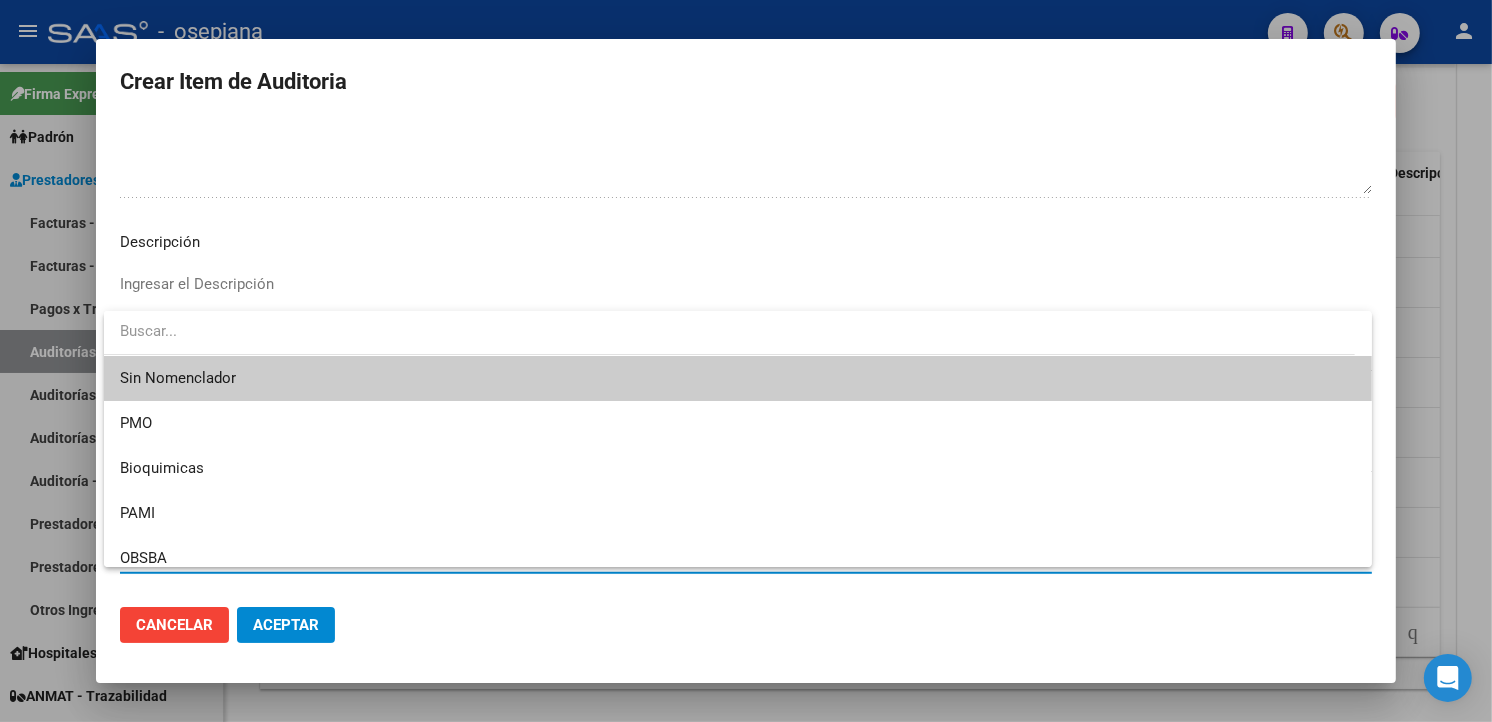 click on "Sin Nomenclador" at bounding box center (738, 378) 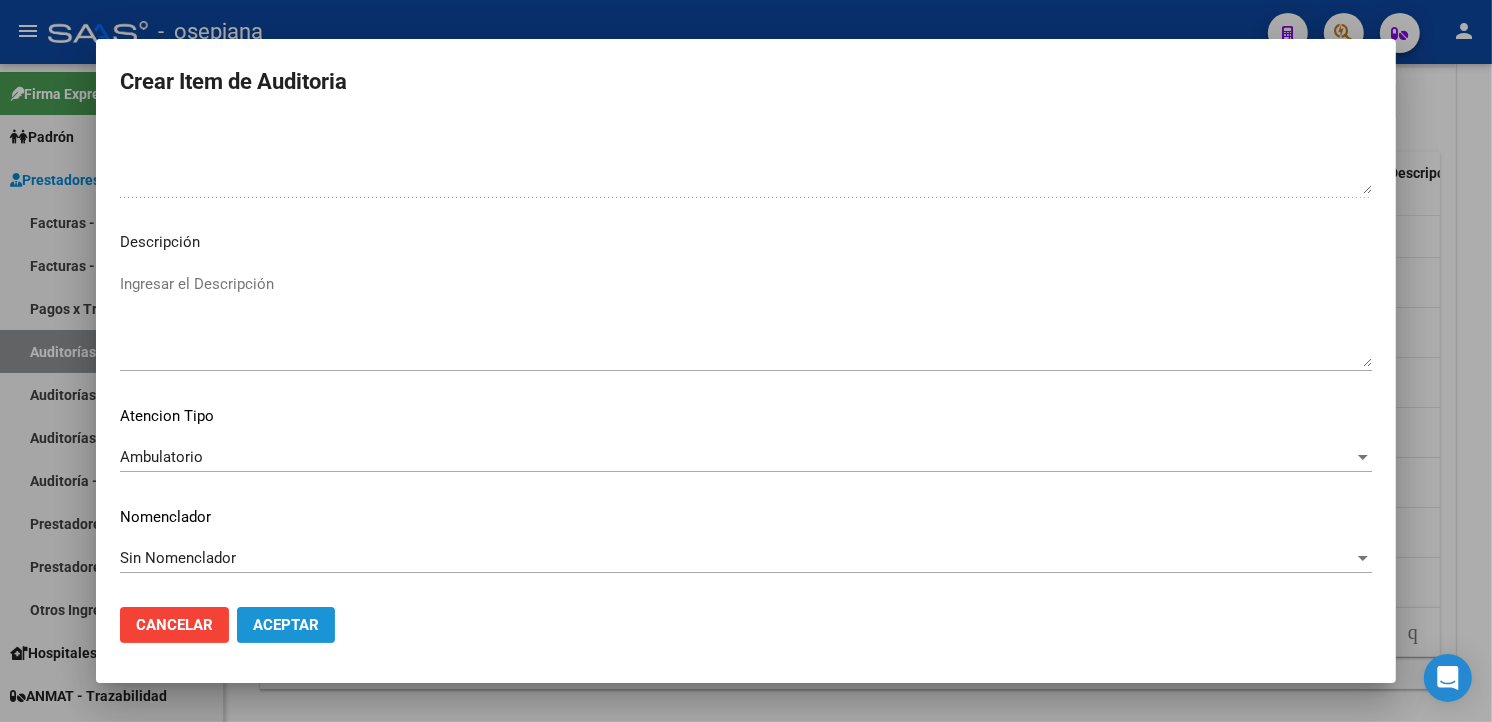 click on "Aceptar" 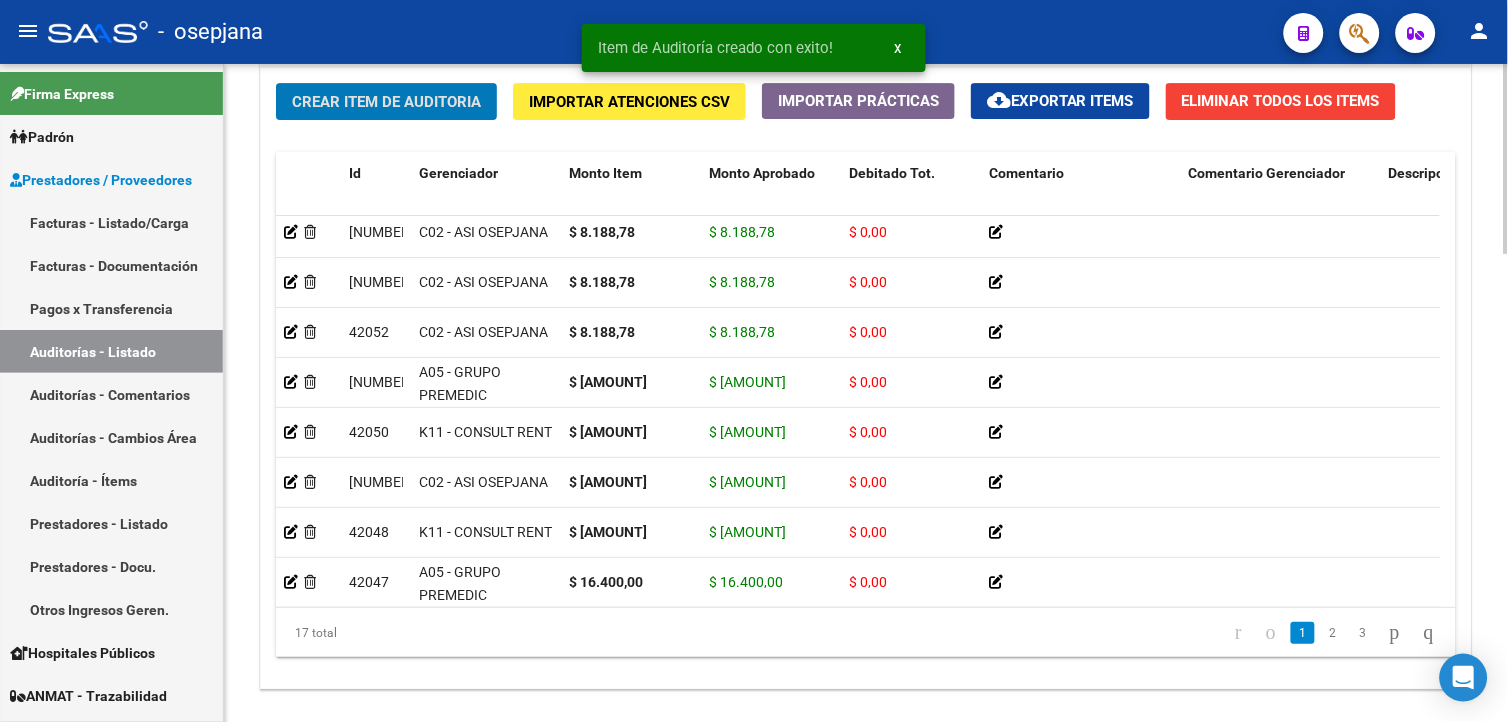 click on "Crear Item de Auditoria" 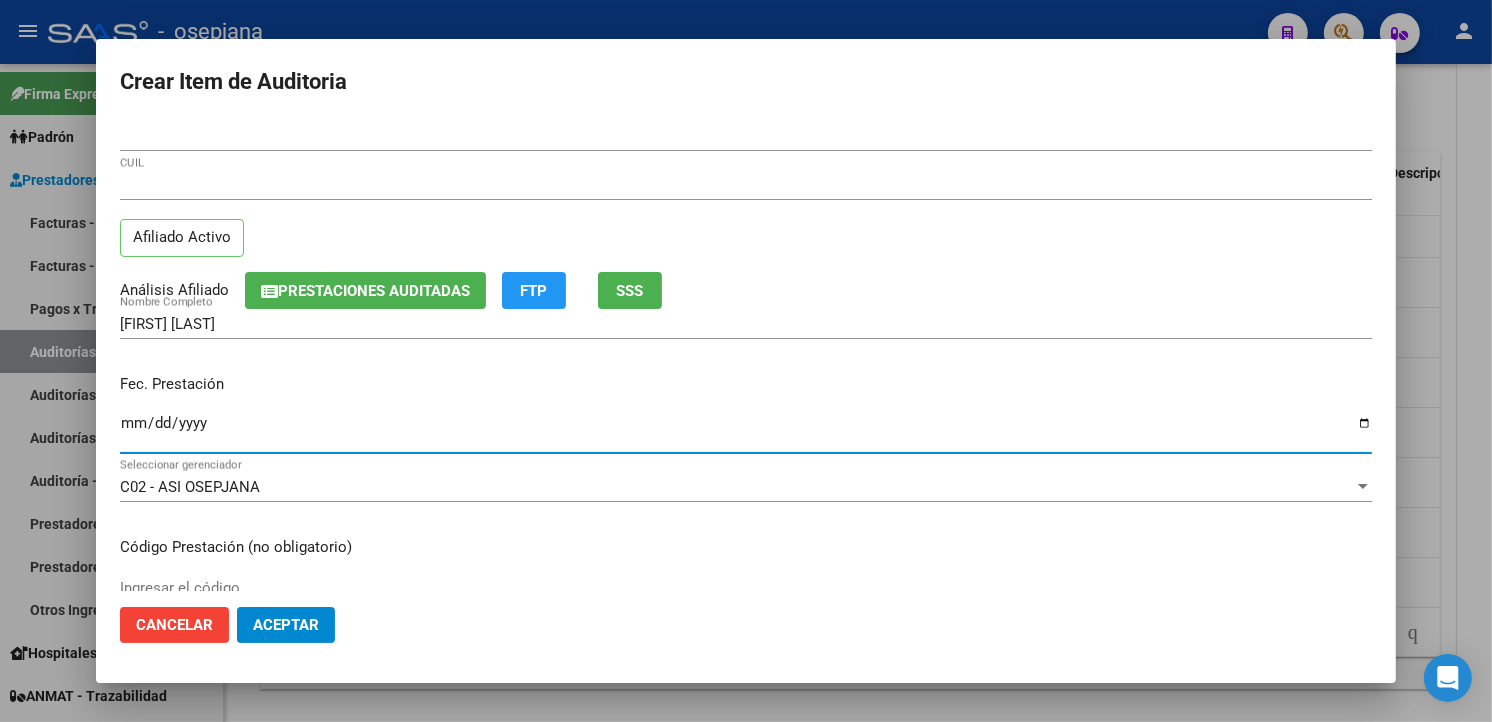 click on "Ingresar la fecha" at bounding box center [746, 431] 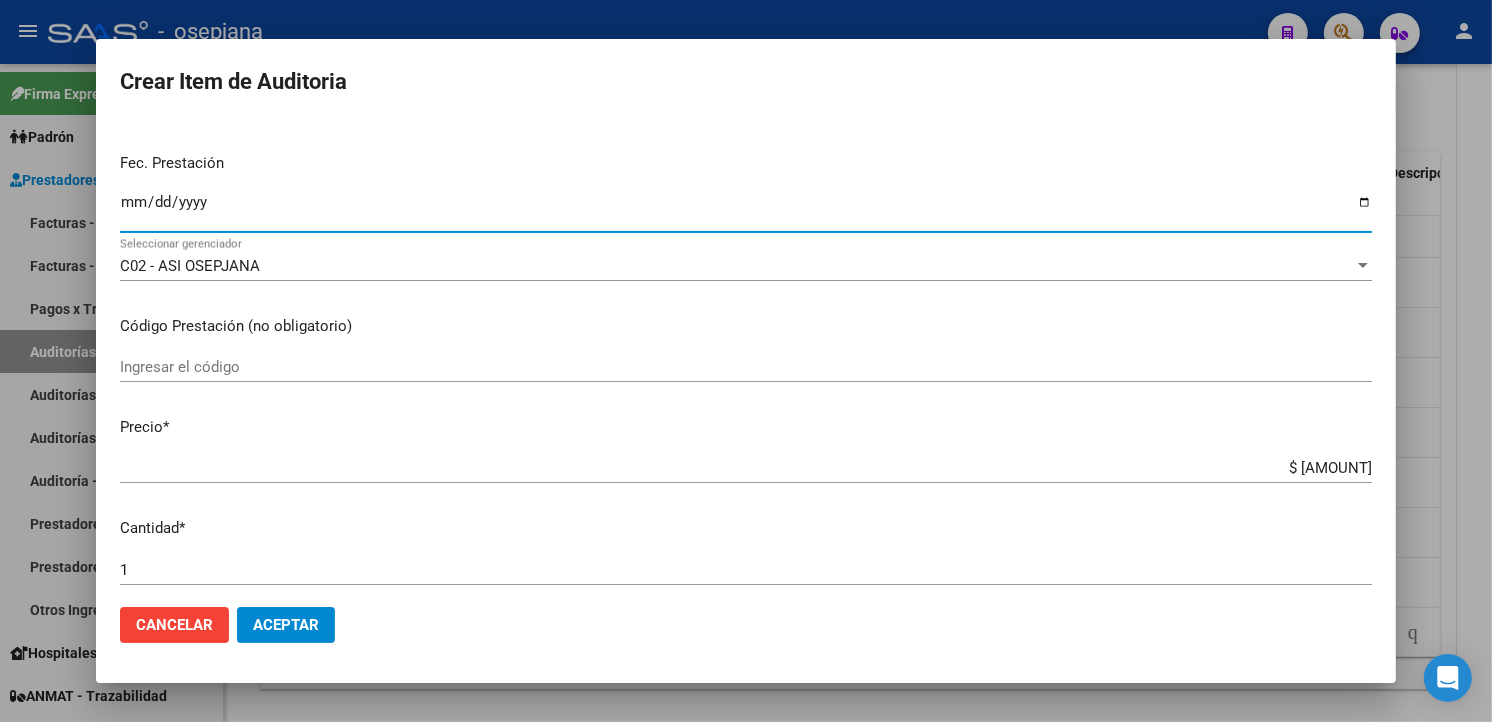 scroll, scrollTop: 222, scrollLeft: 0, axis: vertical 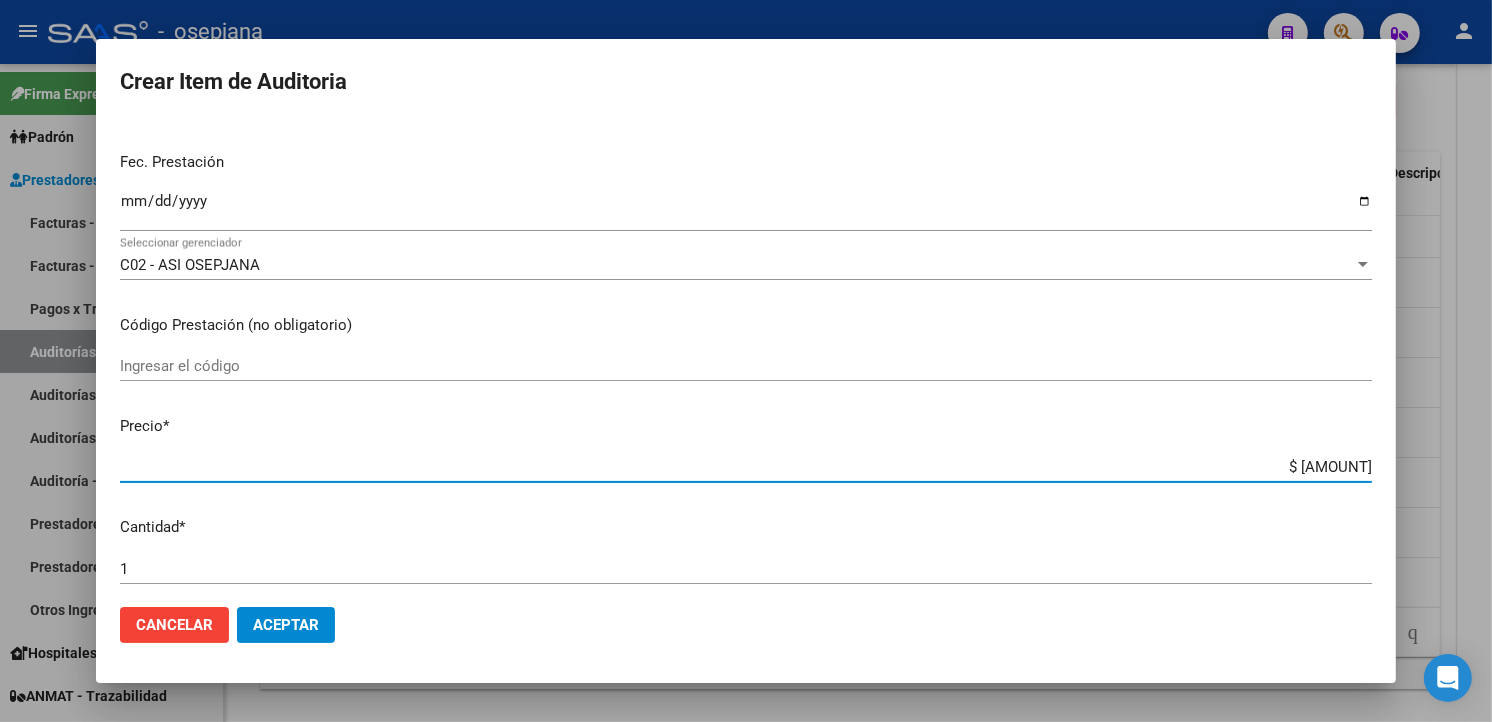 drag, startPoint x: 1272, startPoint y: 470, endPoint x: 1422, endPoint y: 468, distance: 150.01334 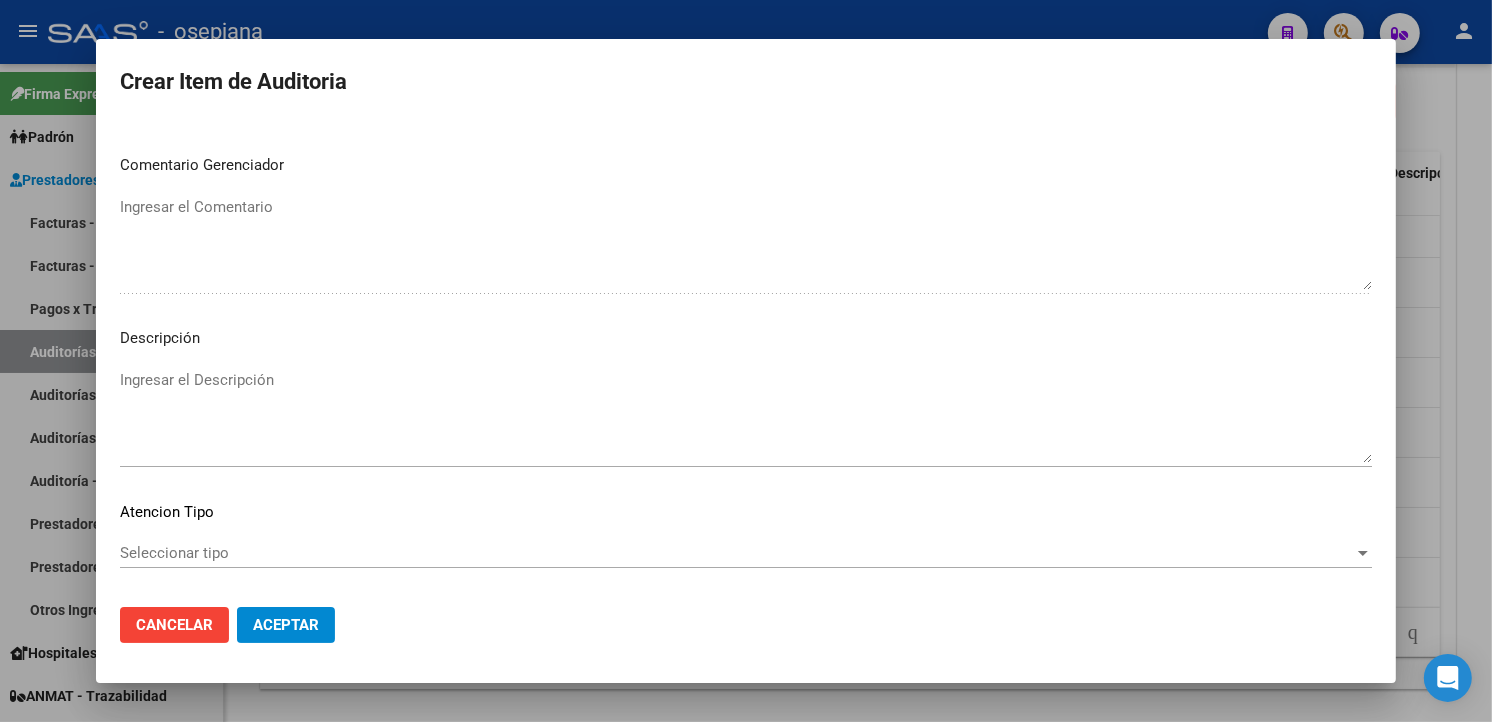 scroll, scrollTop: 1157, scrollLeft: 0, axis: vertical 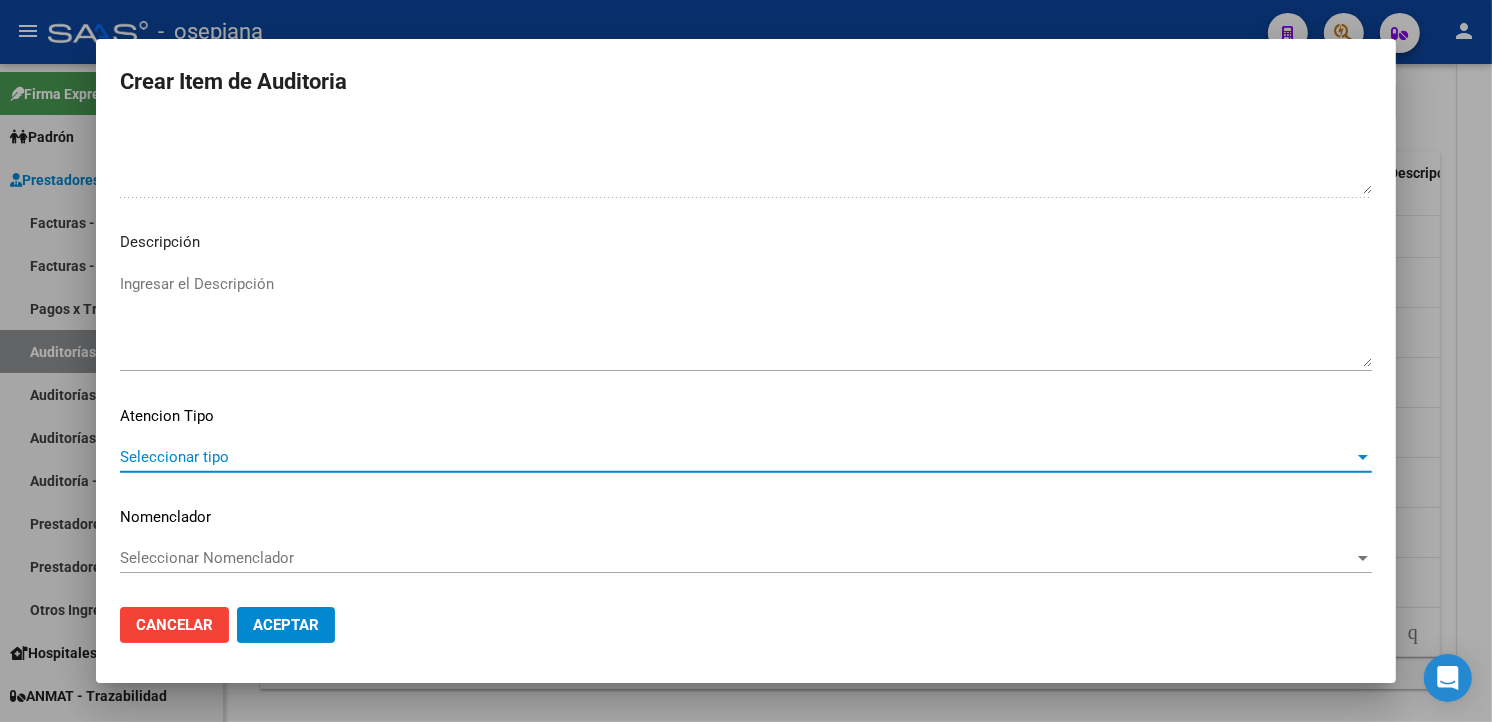 click on "Seleccionar tipo" at bounding box center [737, 457] 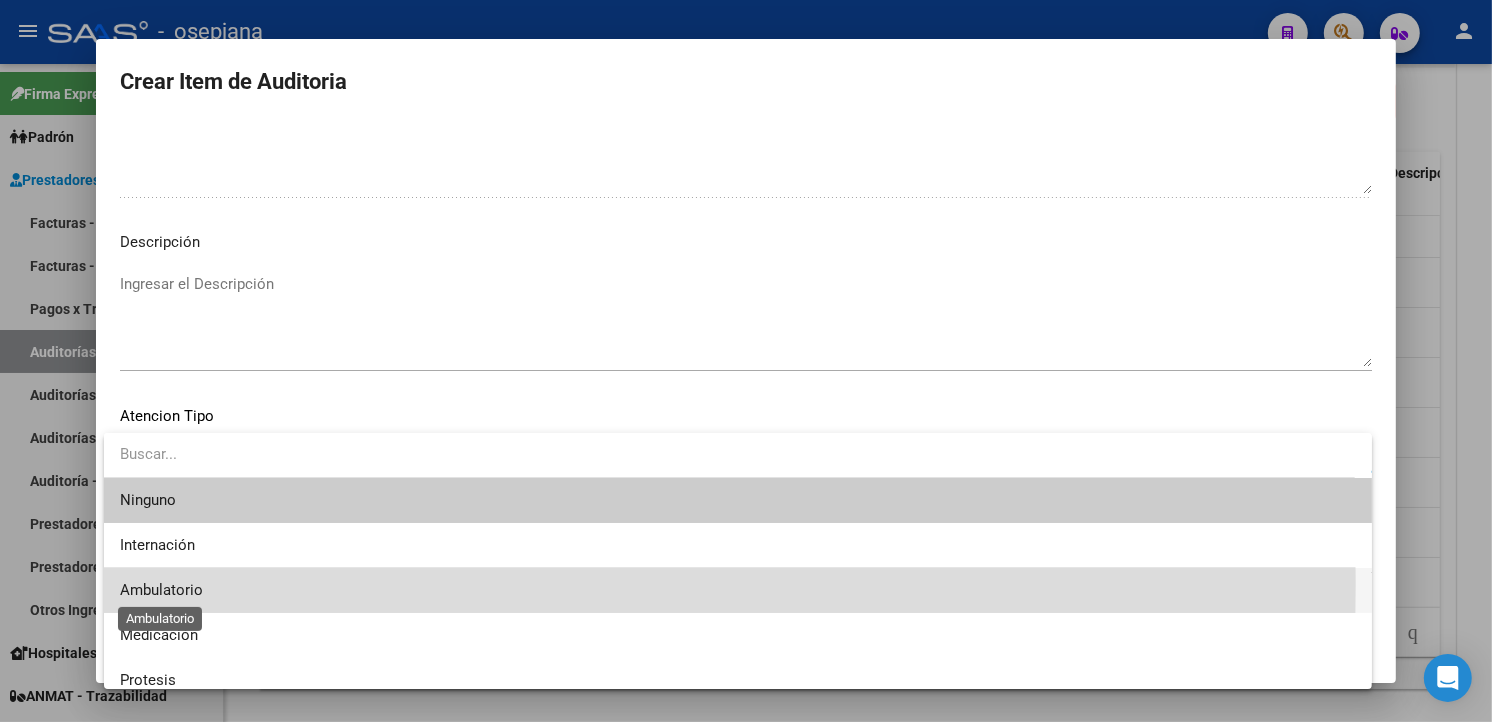 drag, startPoint x: 142, startPoint y: 583, endPoint x: 147, endPoint y: 573, distance: 11.18034 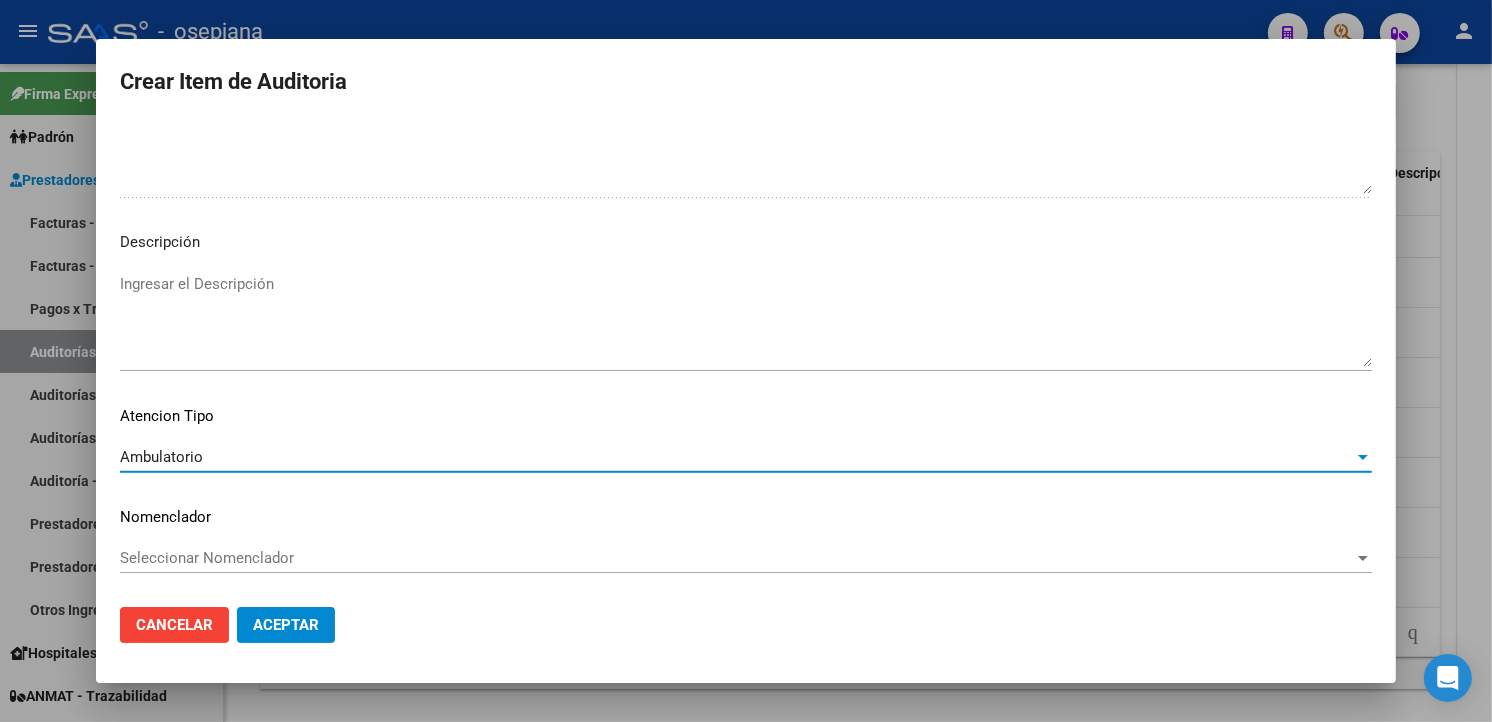 click on "Seleccionar Nomenclador" at bounding box center [737, 558] 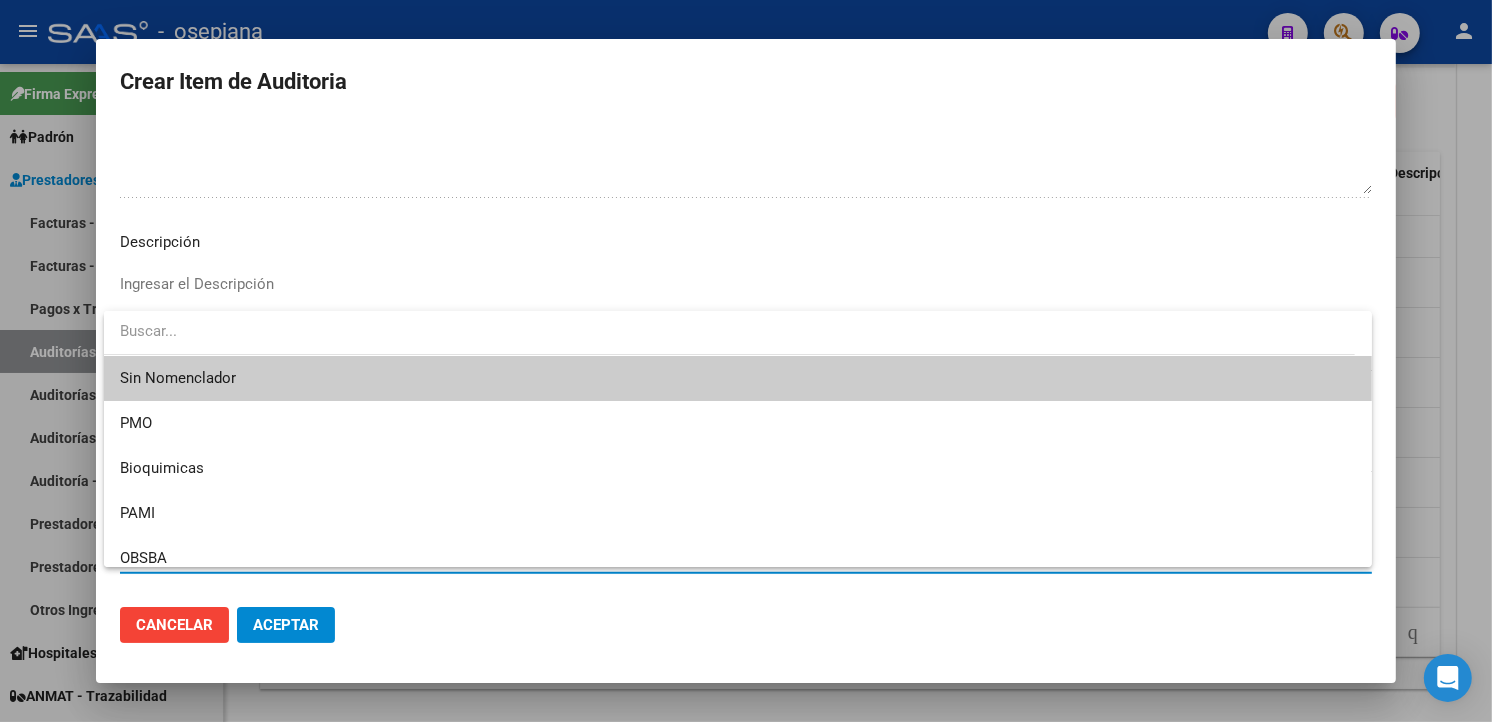 drag, startPoint x: 165, startPoint y: 386, endPoint x: 178, endPoint y: 407, distance: 24.698177 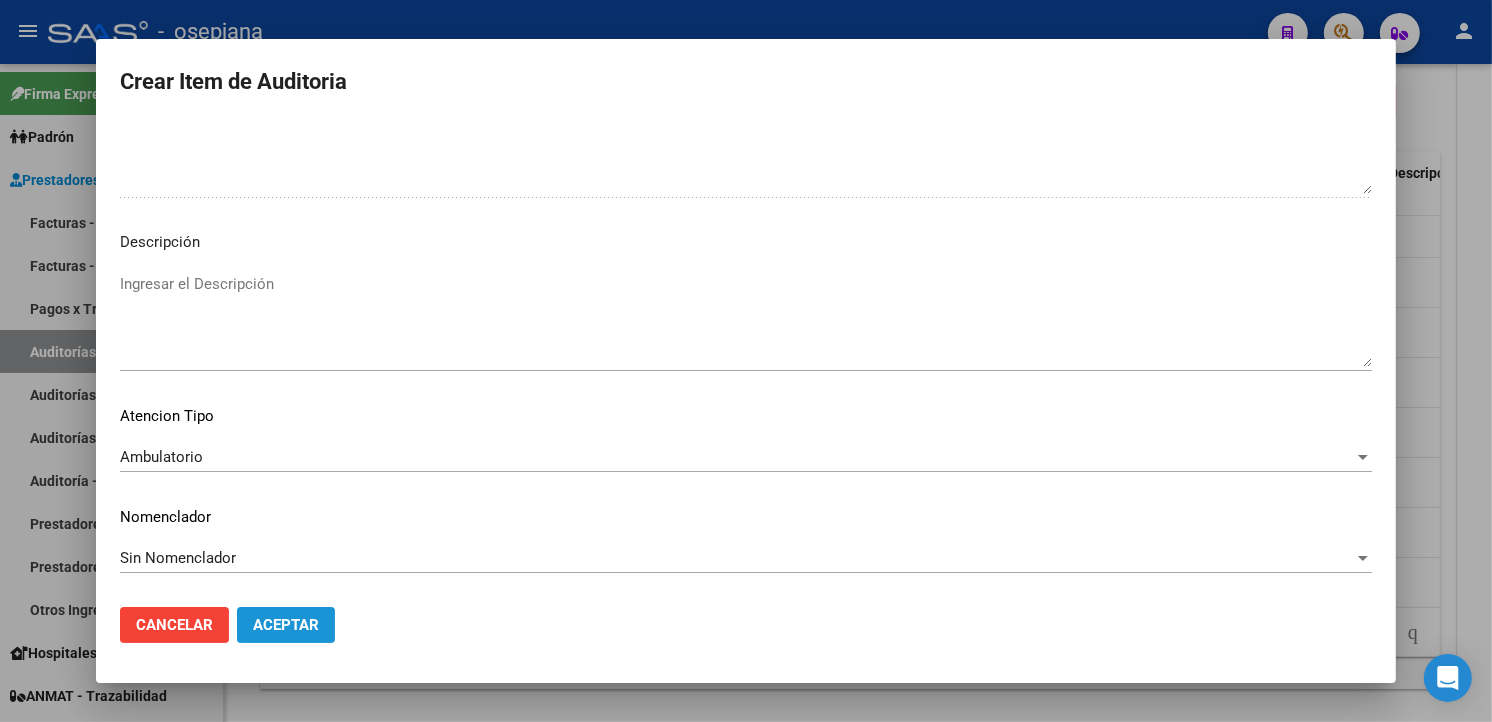 click on "Aceptar" 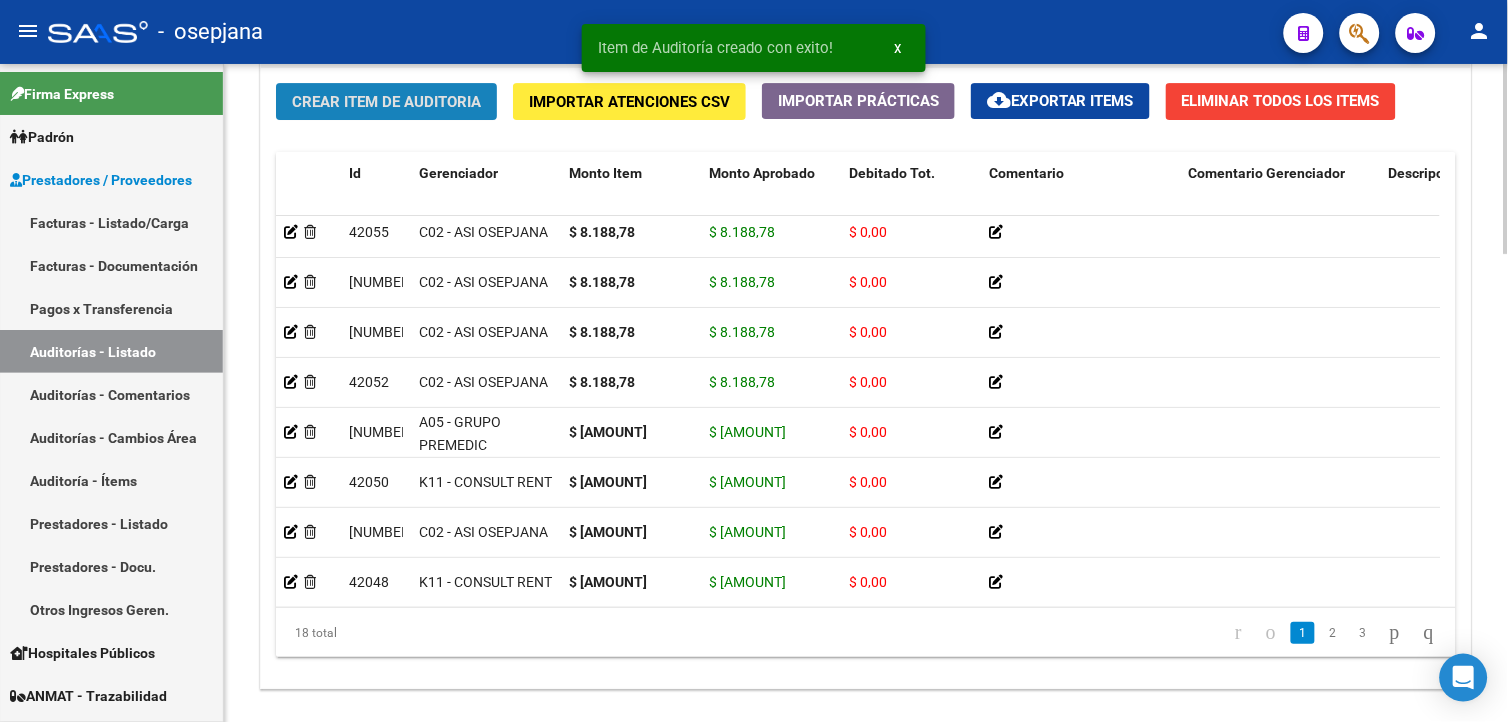 click on "Crear Item de Auditoria" 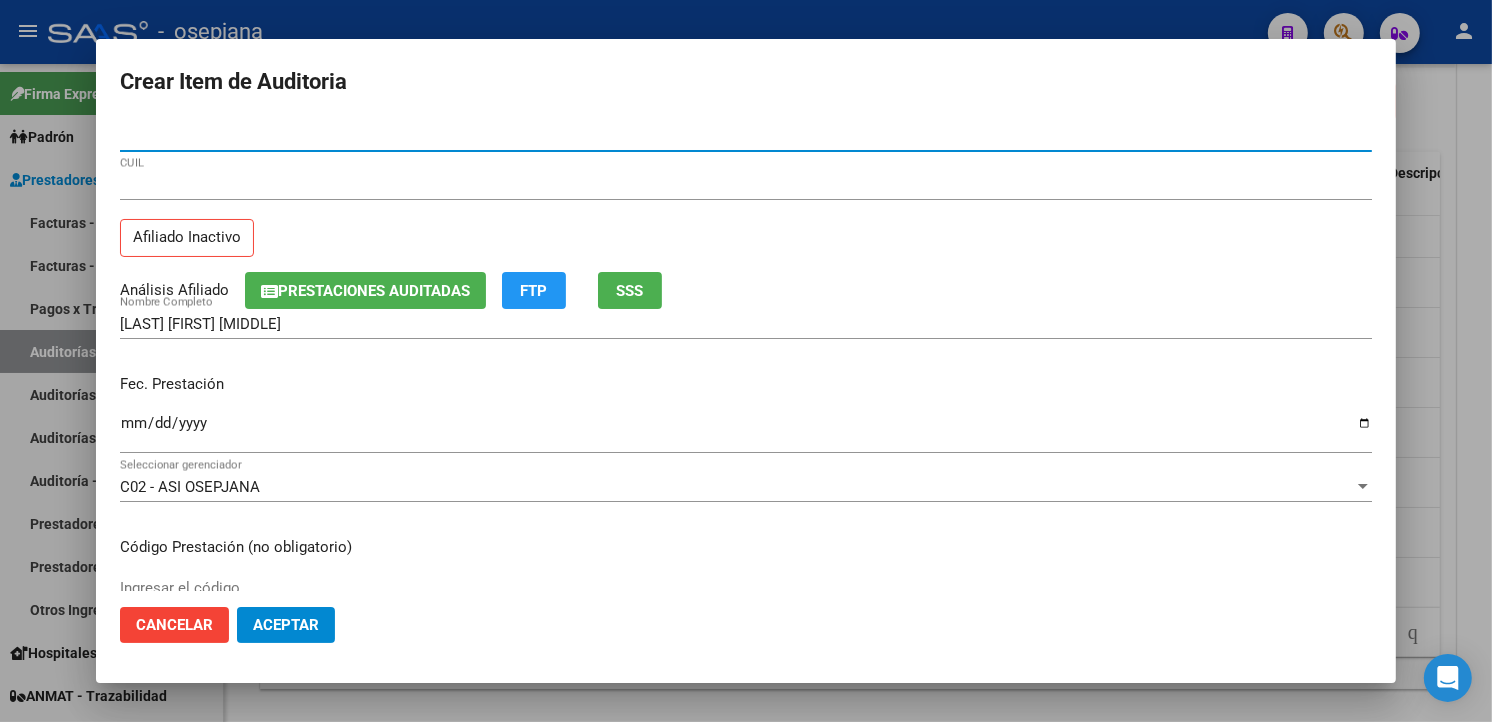 click on "Ingresar la fecha" at bounding box center (746, 431) 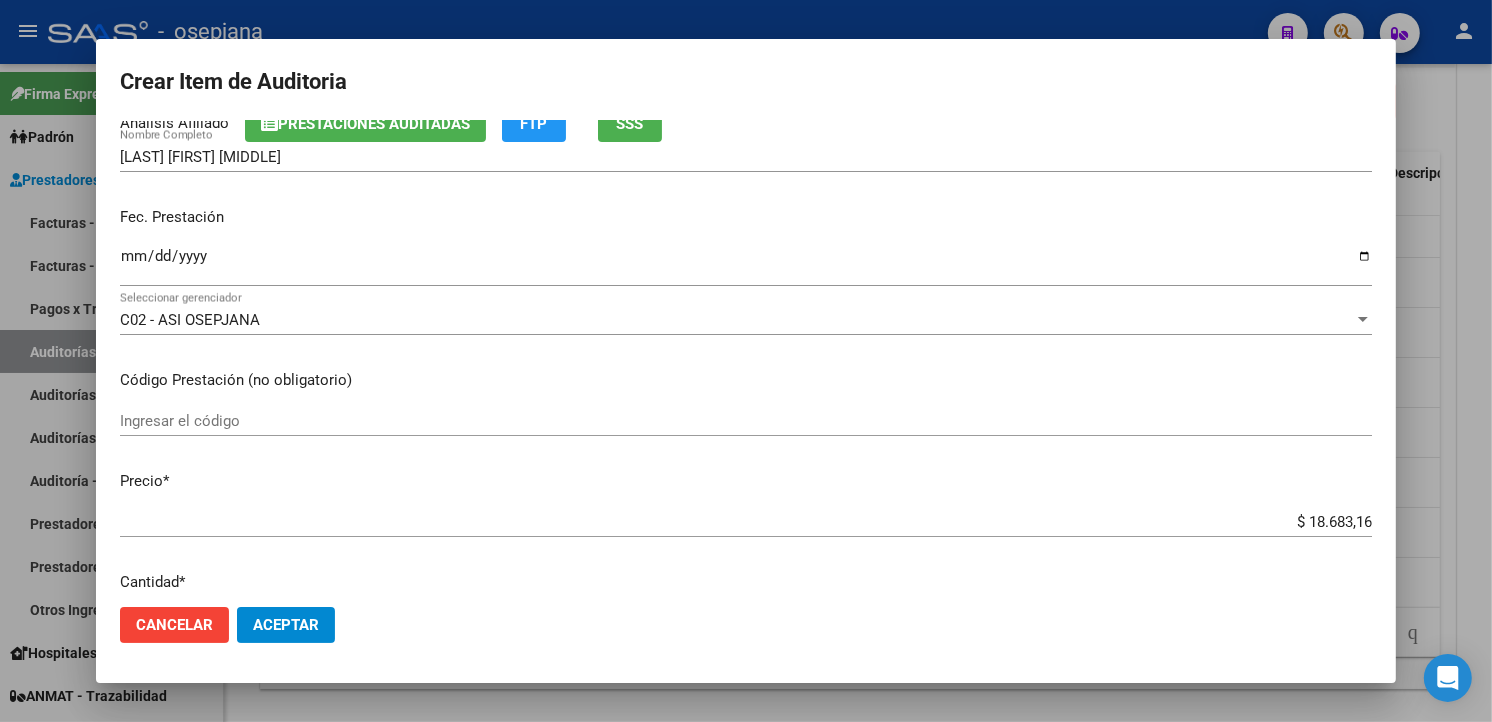scroll, scrollTop: 333, scrollLeft: 0, axis: vertical 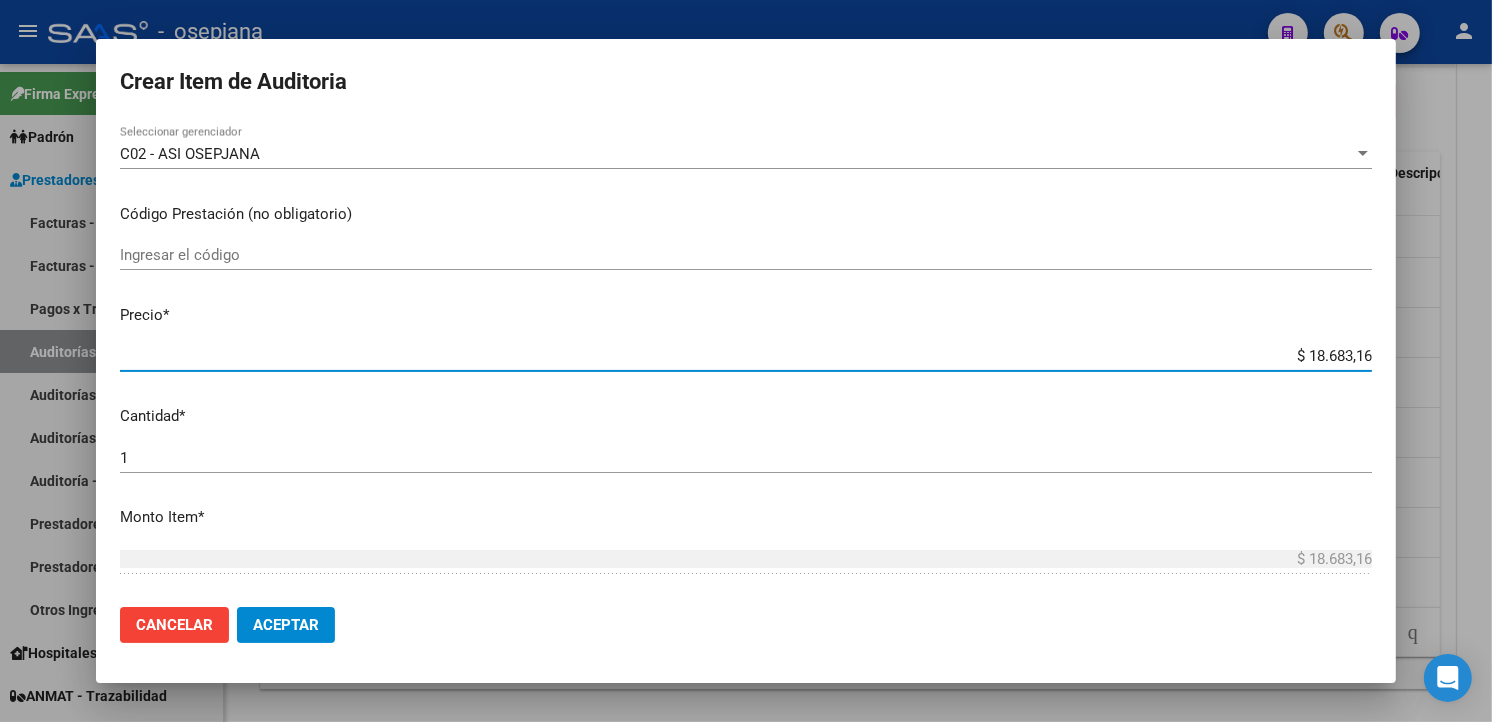drag, startPoint x: 1274, startPoint y: 355, endPoint x: 1505, endPoint y: 346, distance: 231.17526 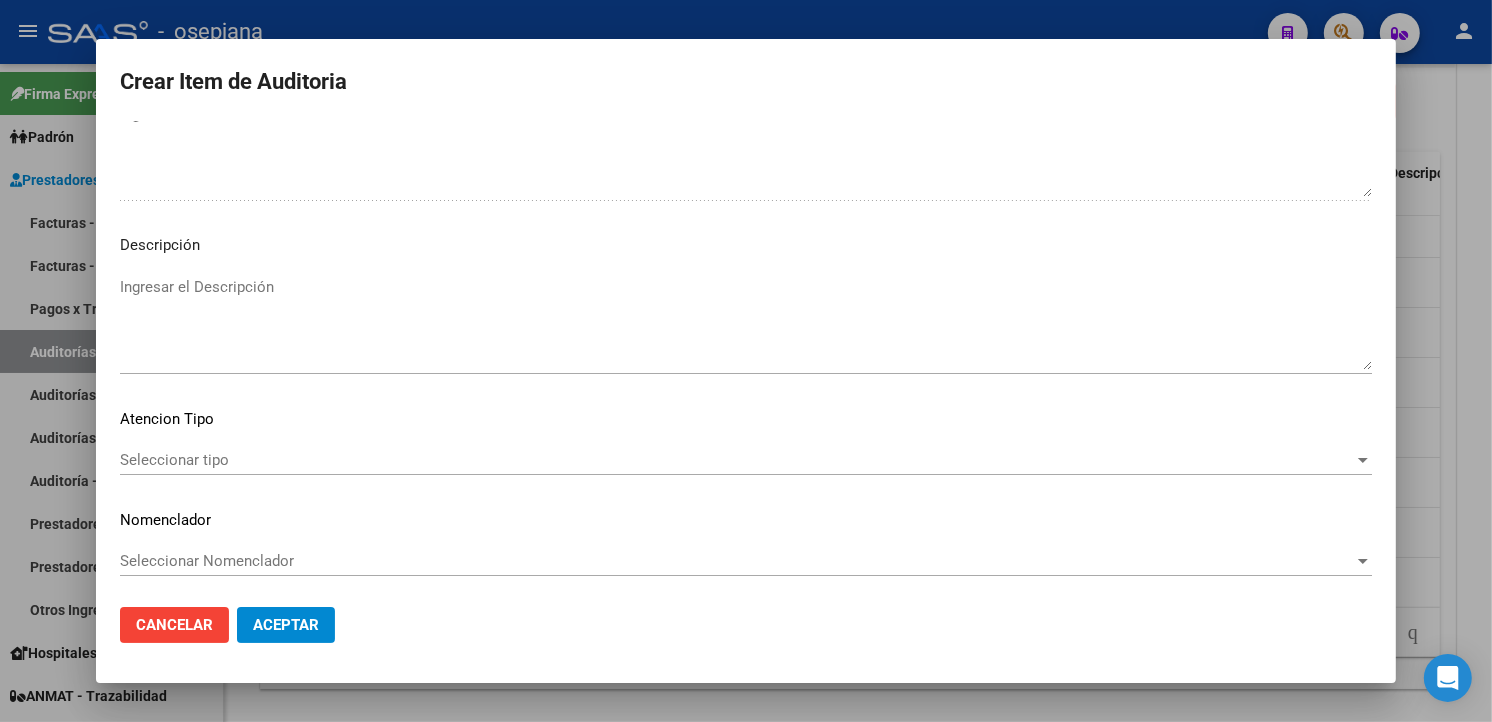 scroll, scrollTop: 1157, scrollLeft: 0, axis: vertical 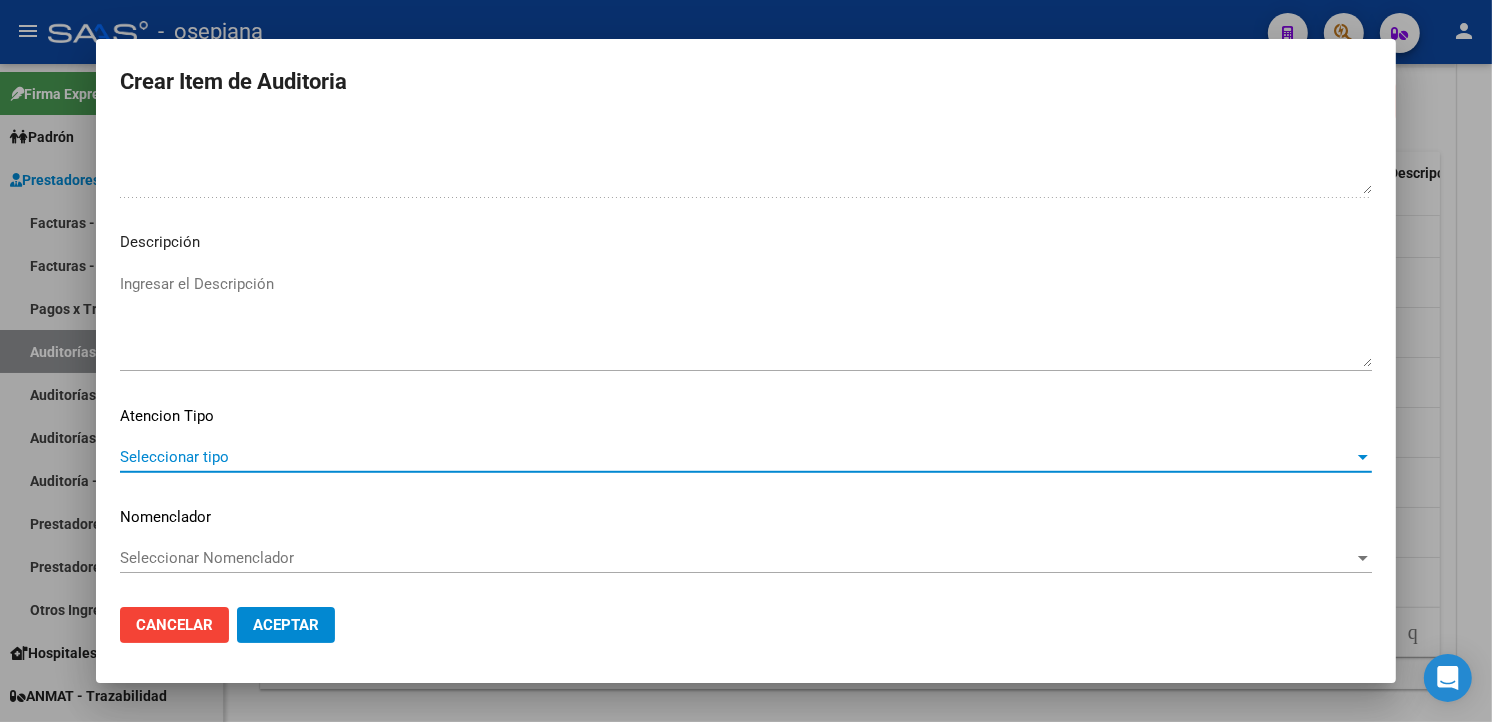 click on "Seleccionar tipo" at bounding box center (737, 457) 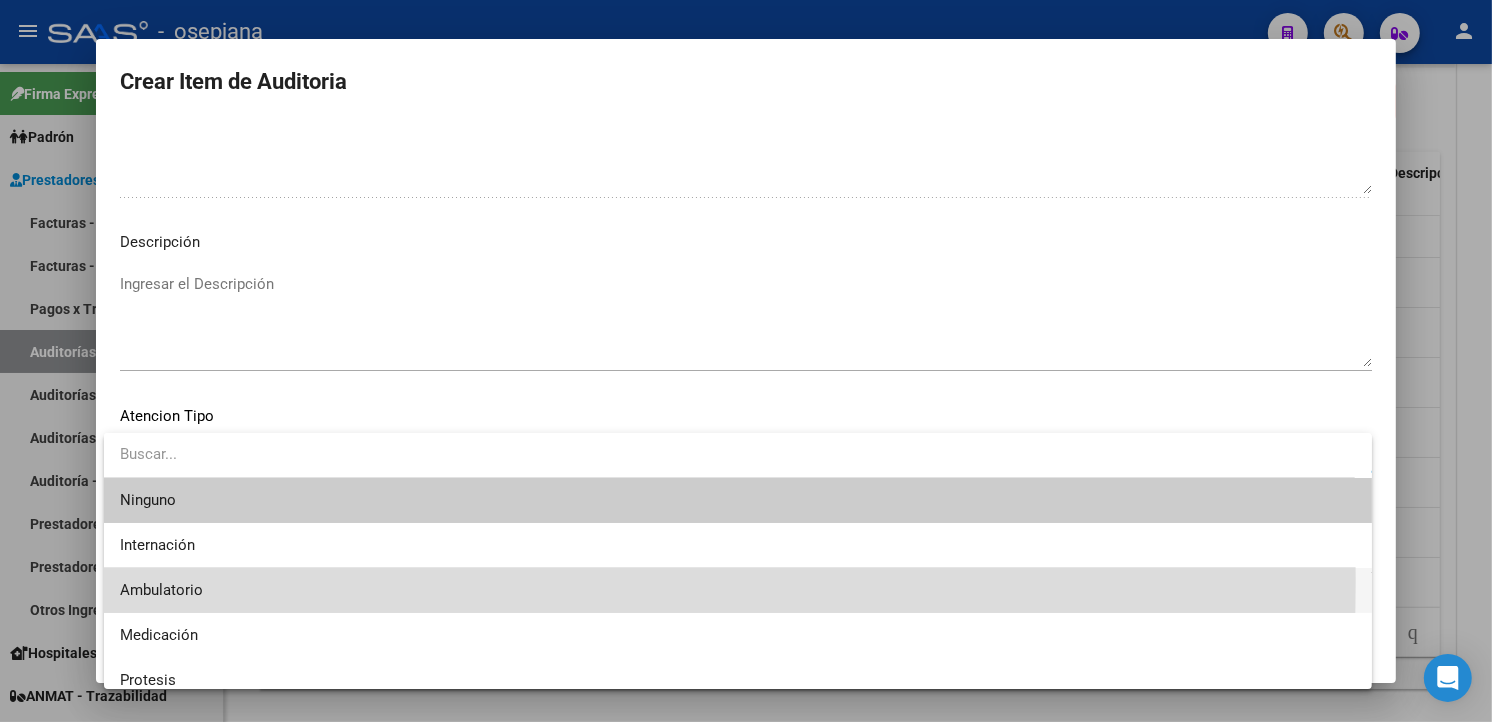 click on "Ambulatorio" at bounding box center (738, 590) 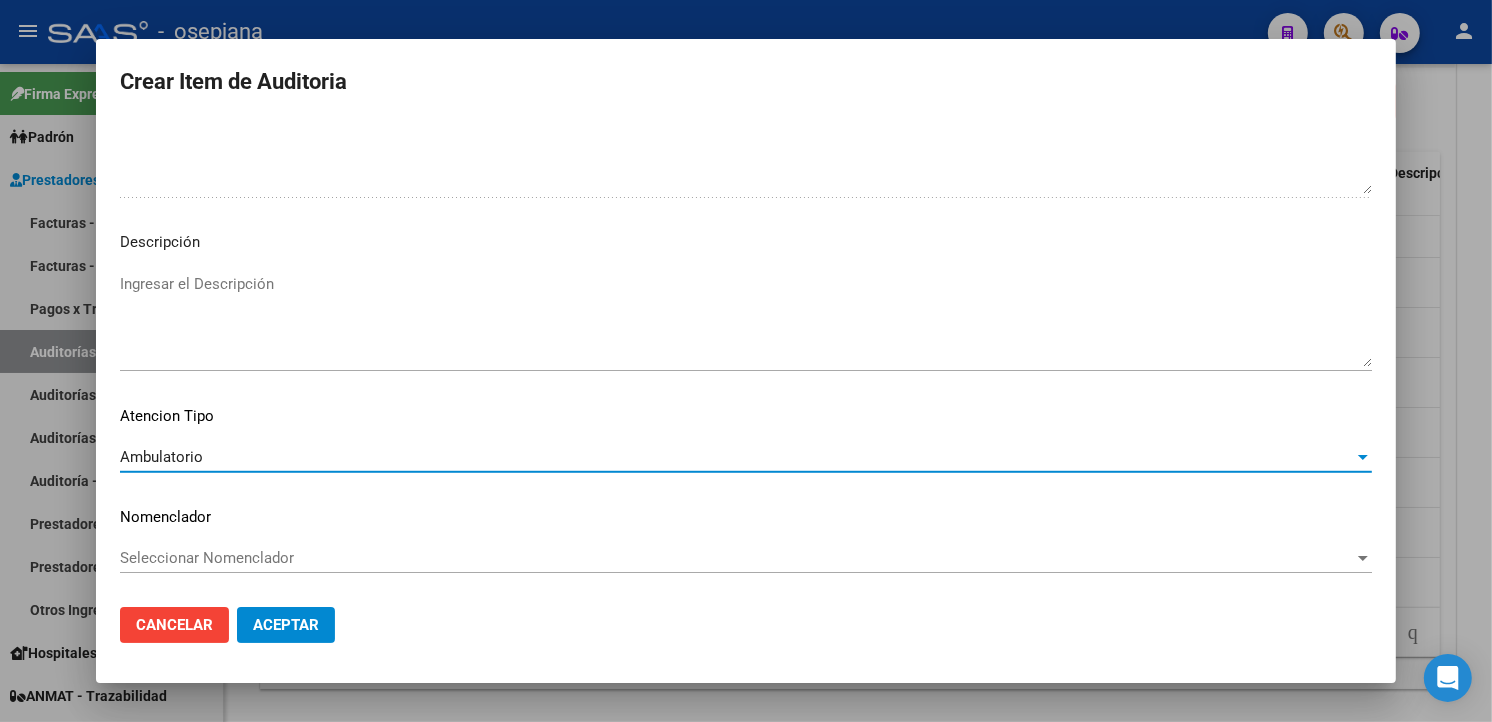 click on "Seleccionar Nomenclador" at bounding box center [737, 558] 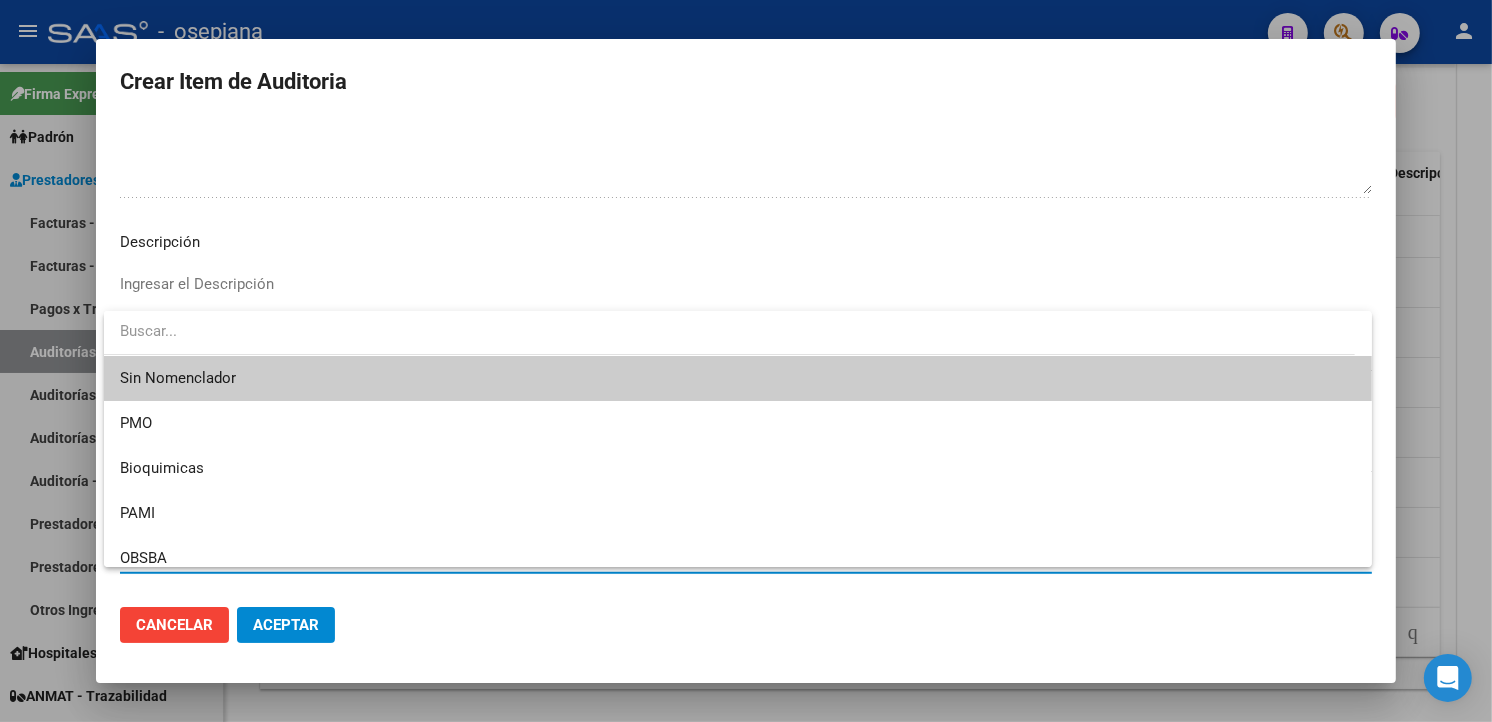 drag, startPoint x: 178, startPoint y: 376, endPoint x: 194, endPoint y: 418, distance: 44.94441 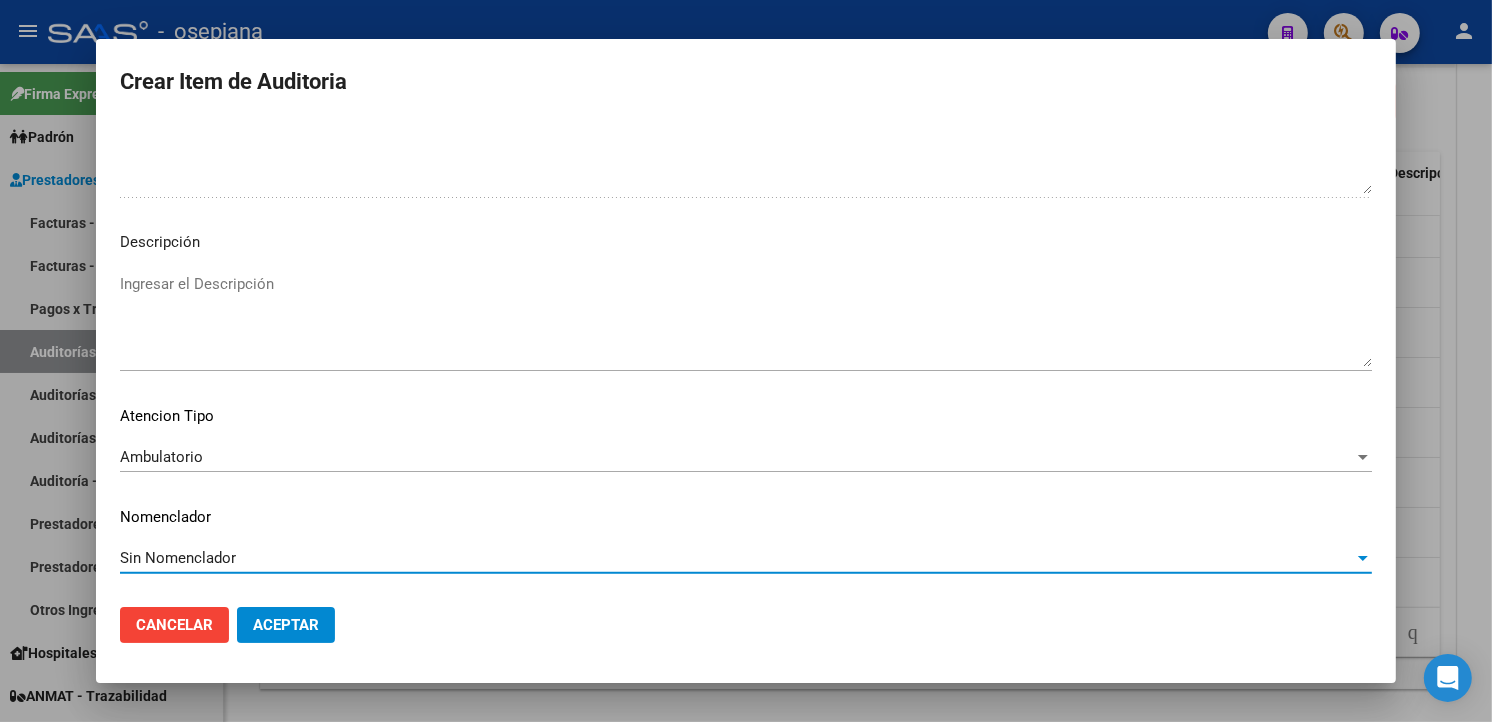 click on "Aceptar" 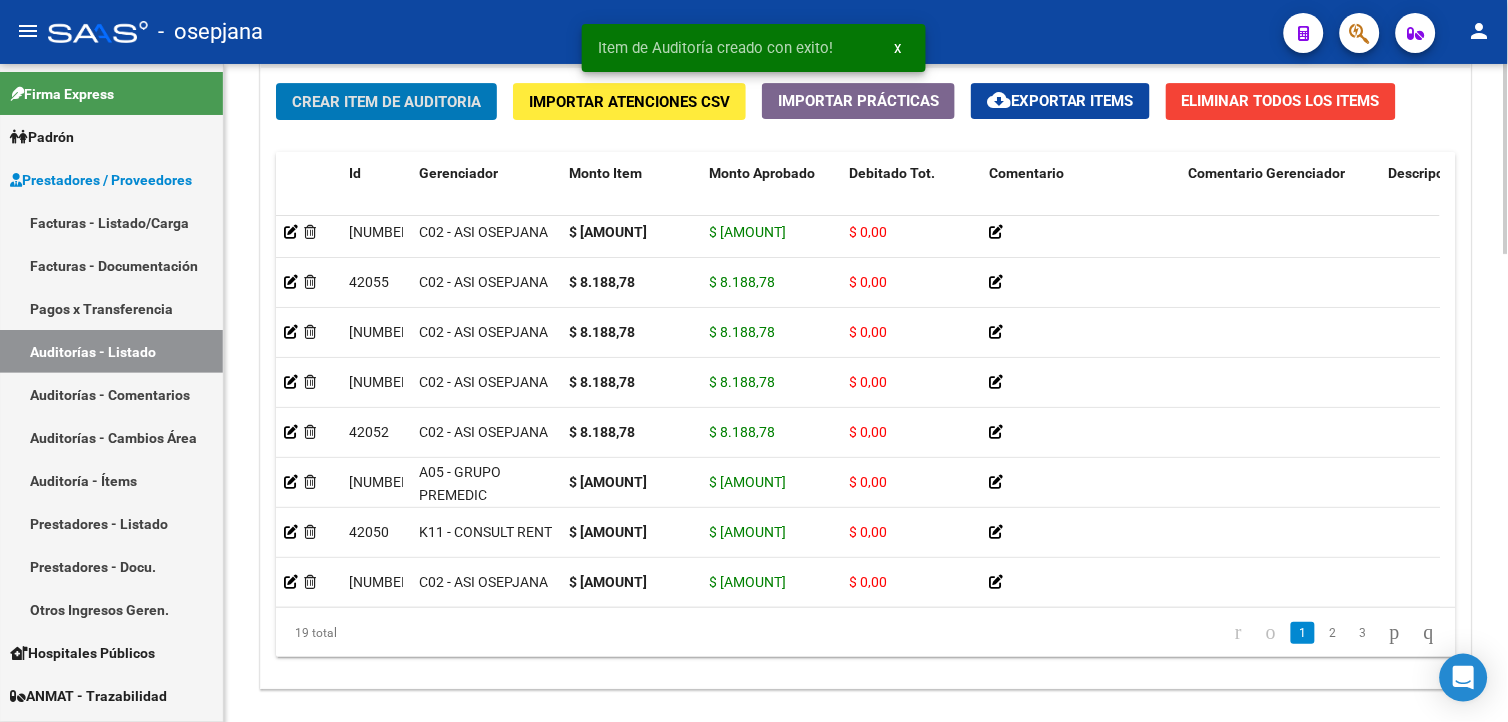 click on "Crear Item de Auditoria" 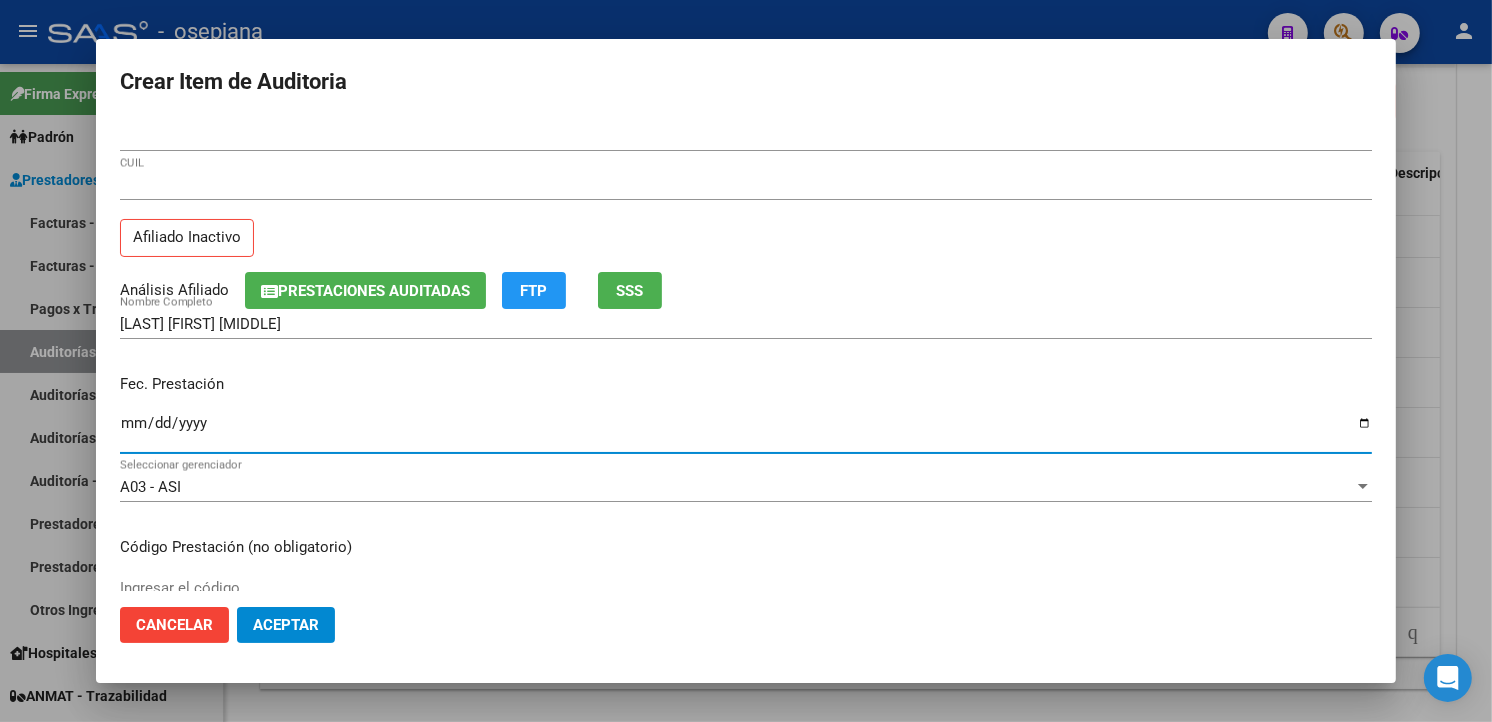 click on "Ingresar la fecha" at bounding box center [746, 431] 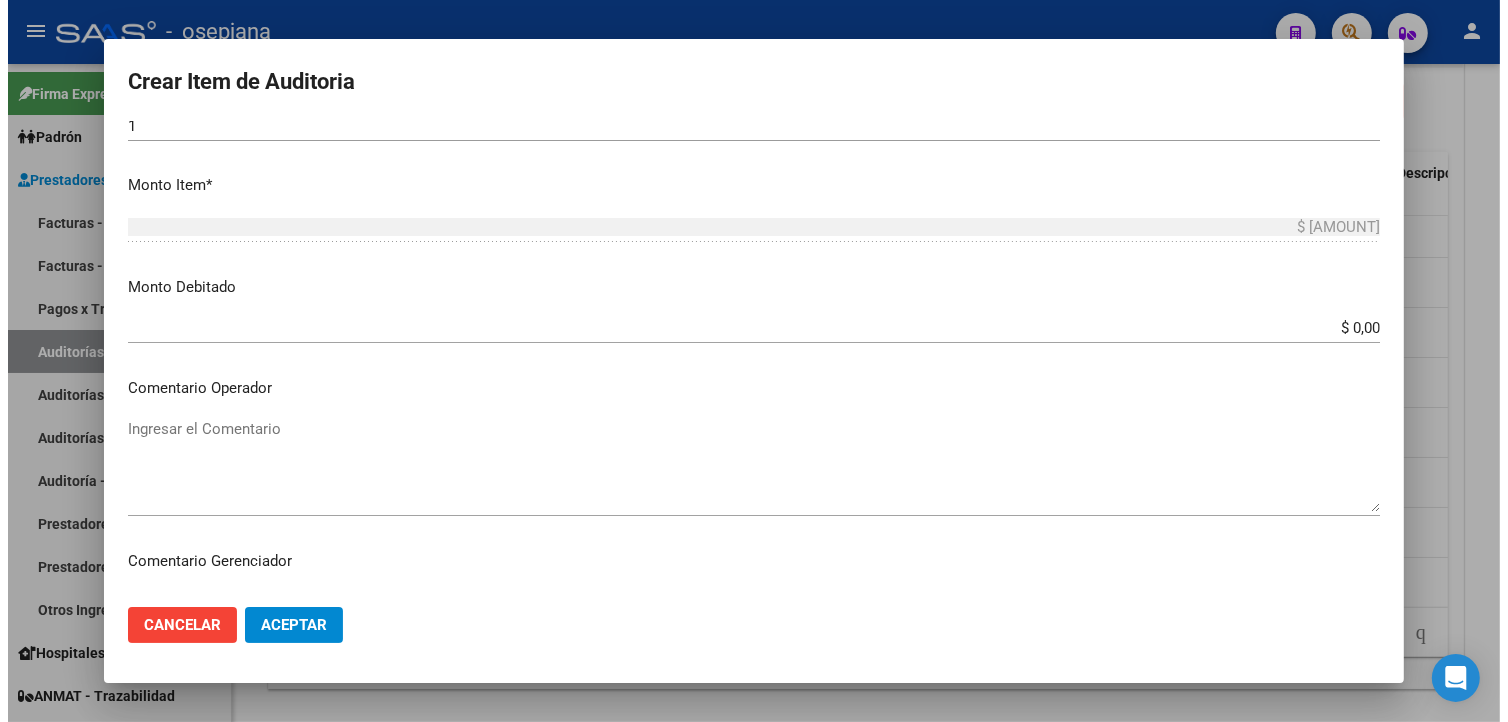 scroll, scrollTop: 1157, scrollLeft: 0, axis: vertical 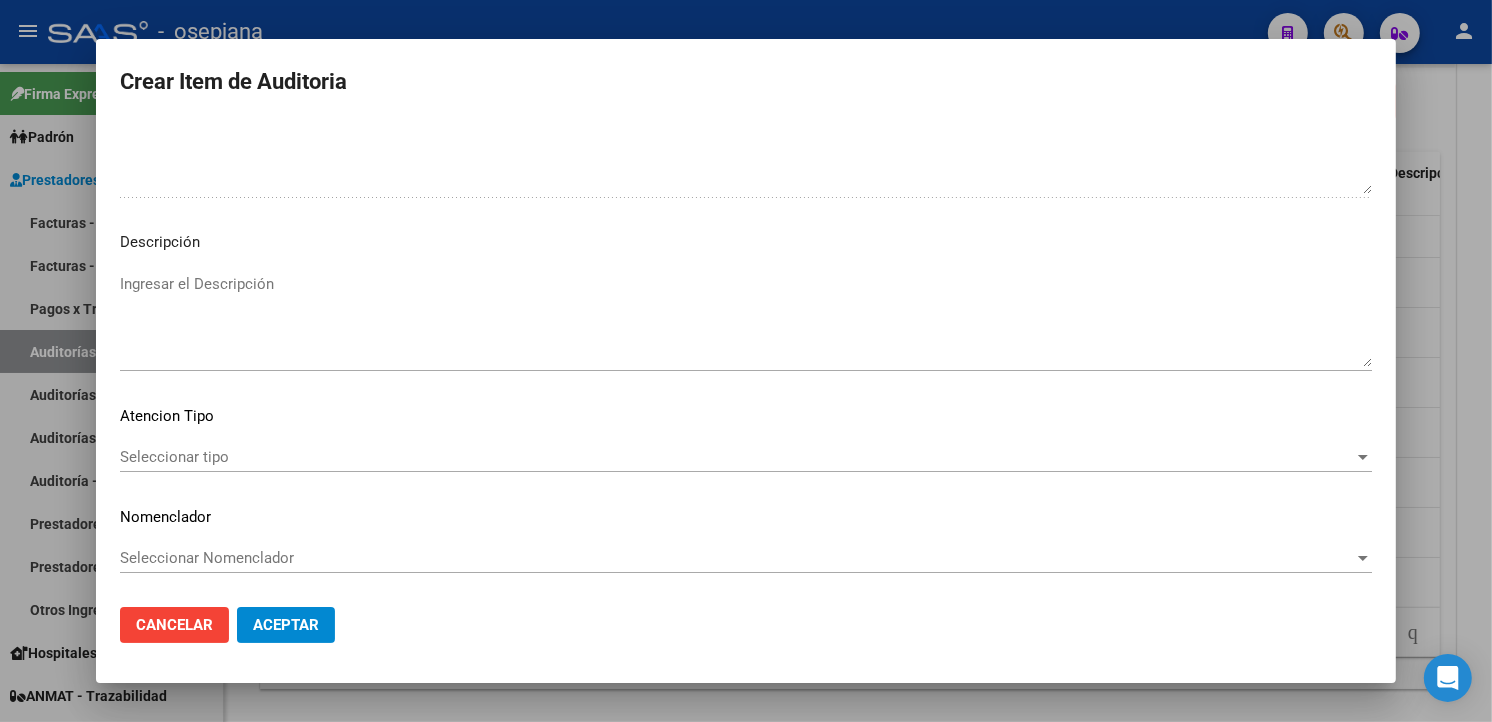 click on "Seleccionar tipo" at bounding box center (737, 457) 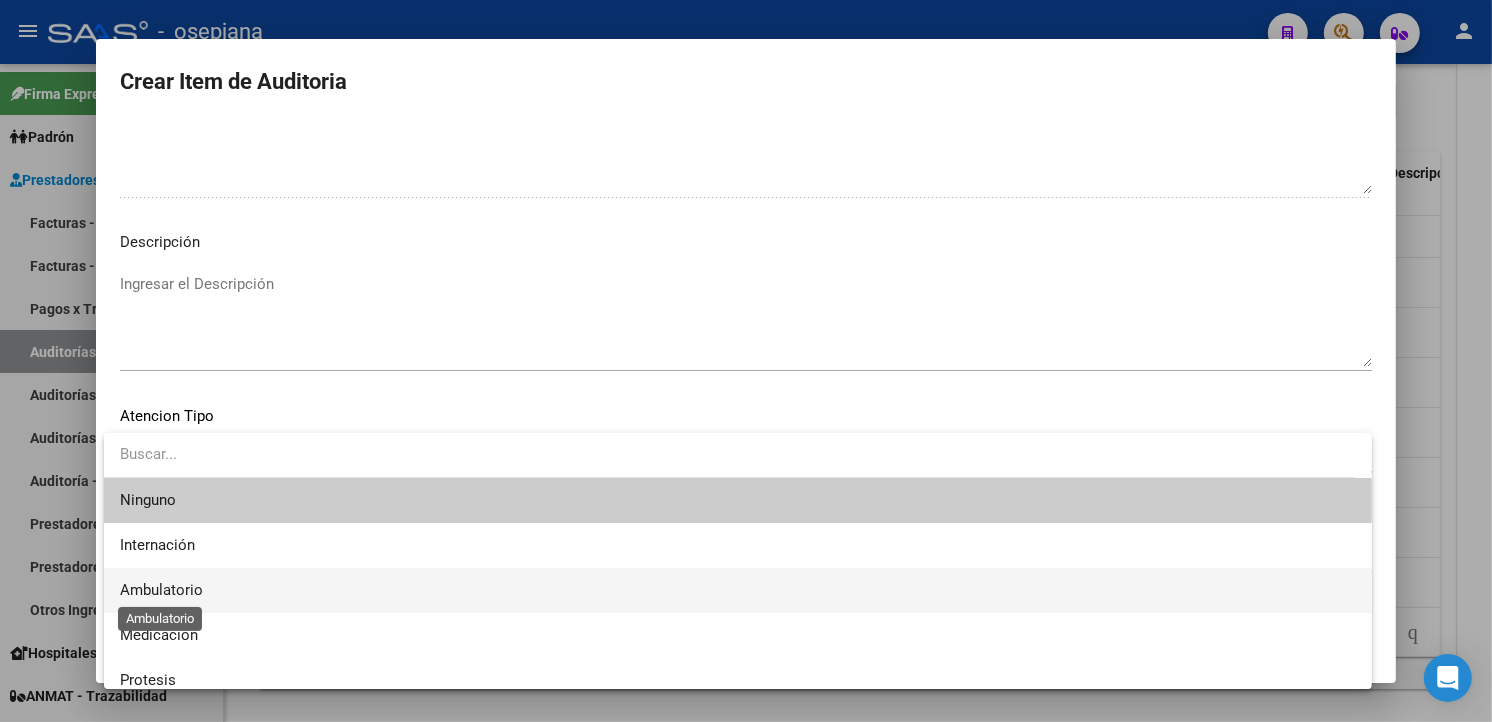 click on "Ambulatorio" at bounding box center (161, 590) 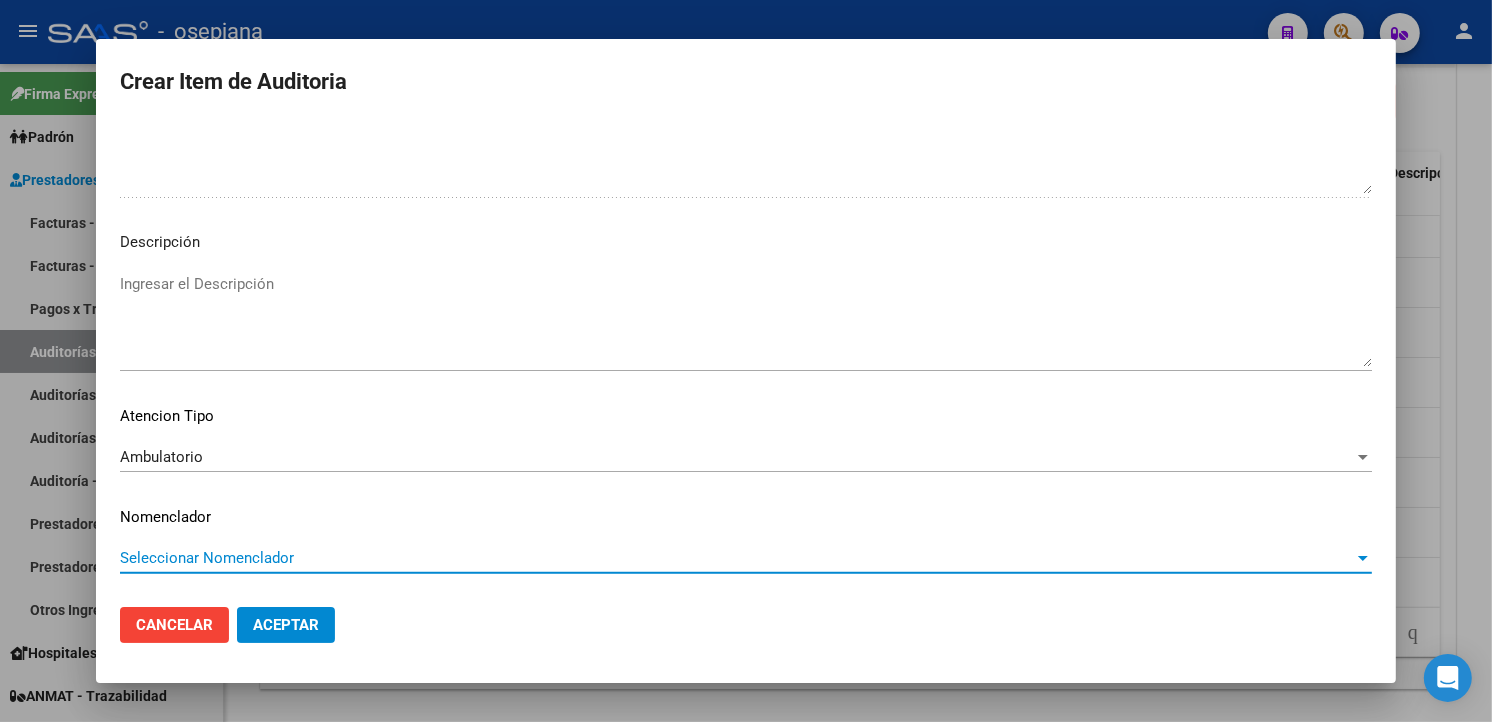 click on "Seleccionar Nomenclador" at bounding box center [737, 558] 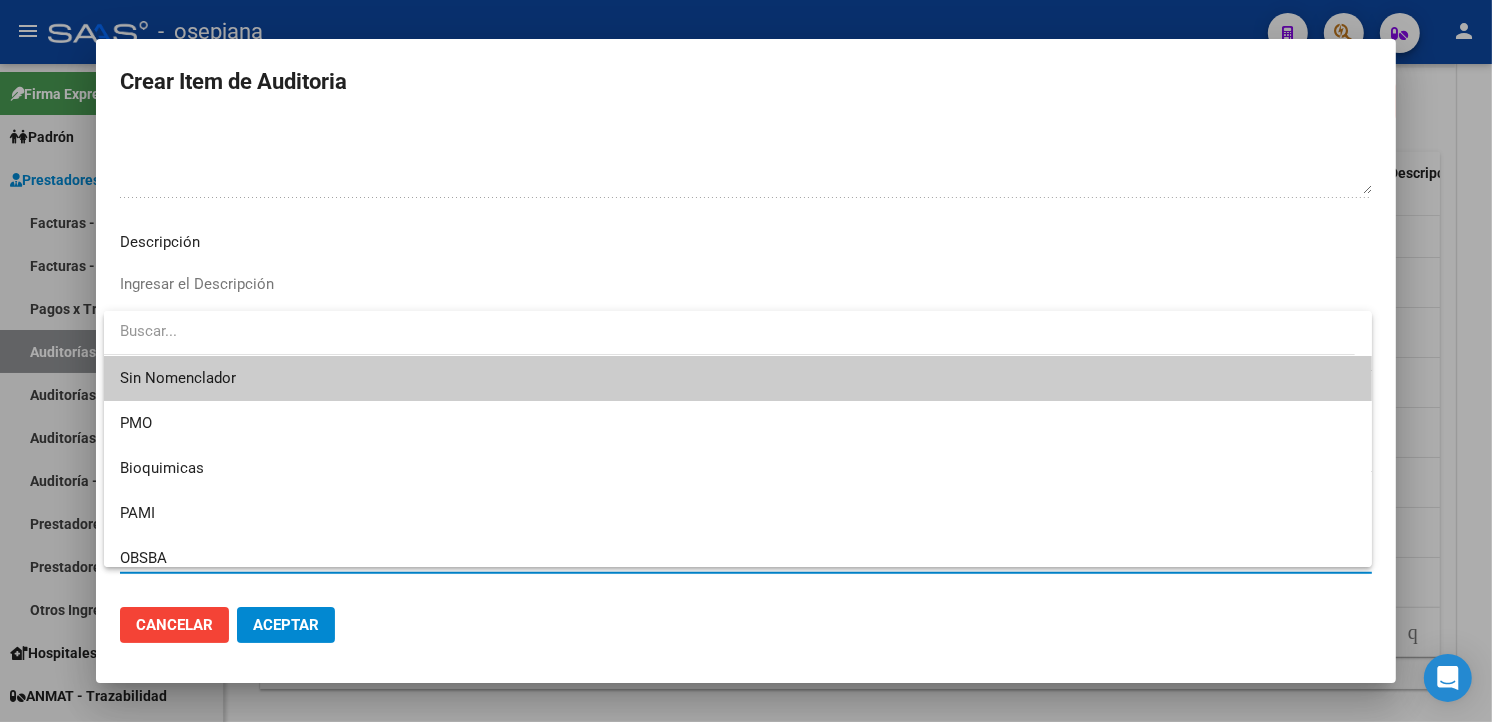 click on "Sin Nomenclador" at bounding box center (738, 378) 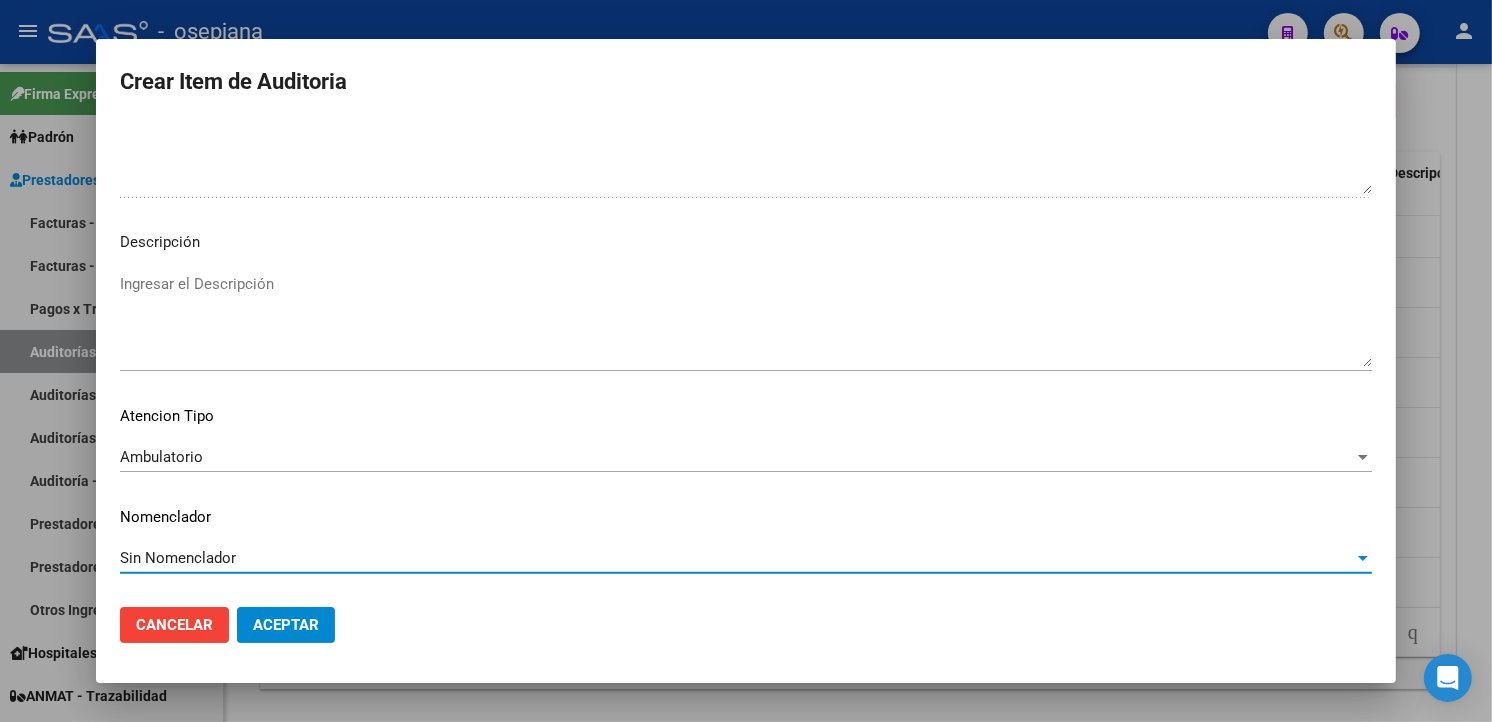 drag, startPoint x: 298, startPoint y: 621, endPoint x: 268, endPoint y: 618, distance: 30.149628 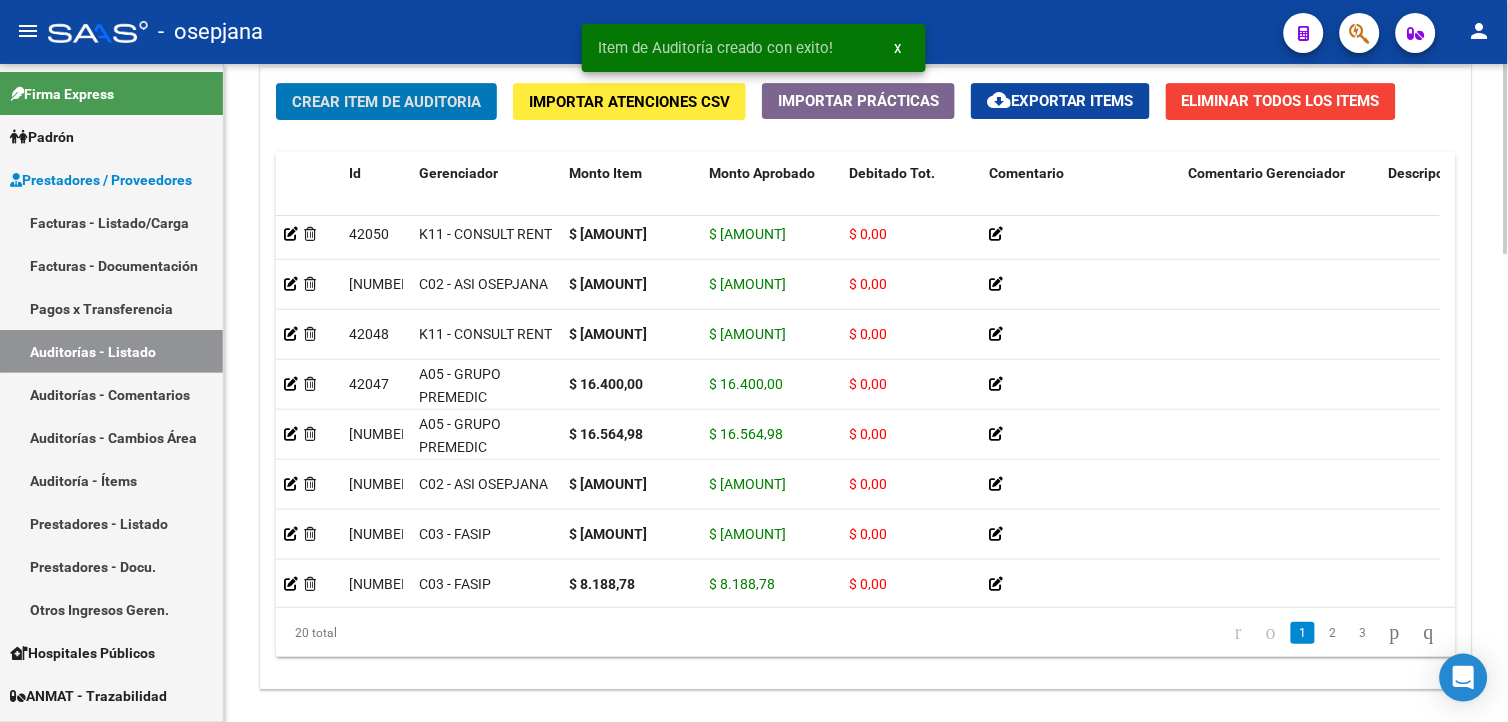 scroll, scrollTop: 0, scrollLeft: 0, axis: both 